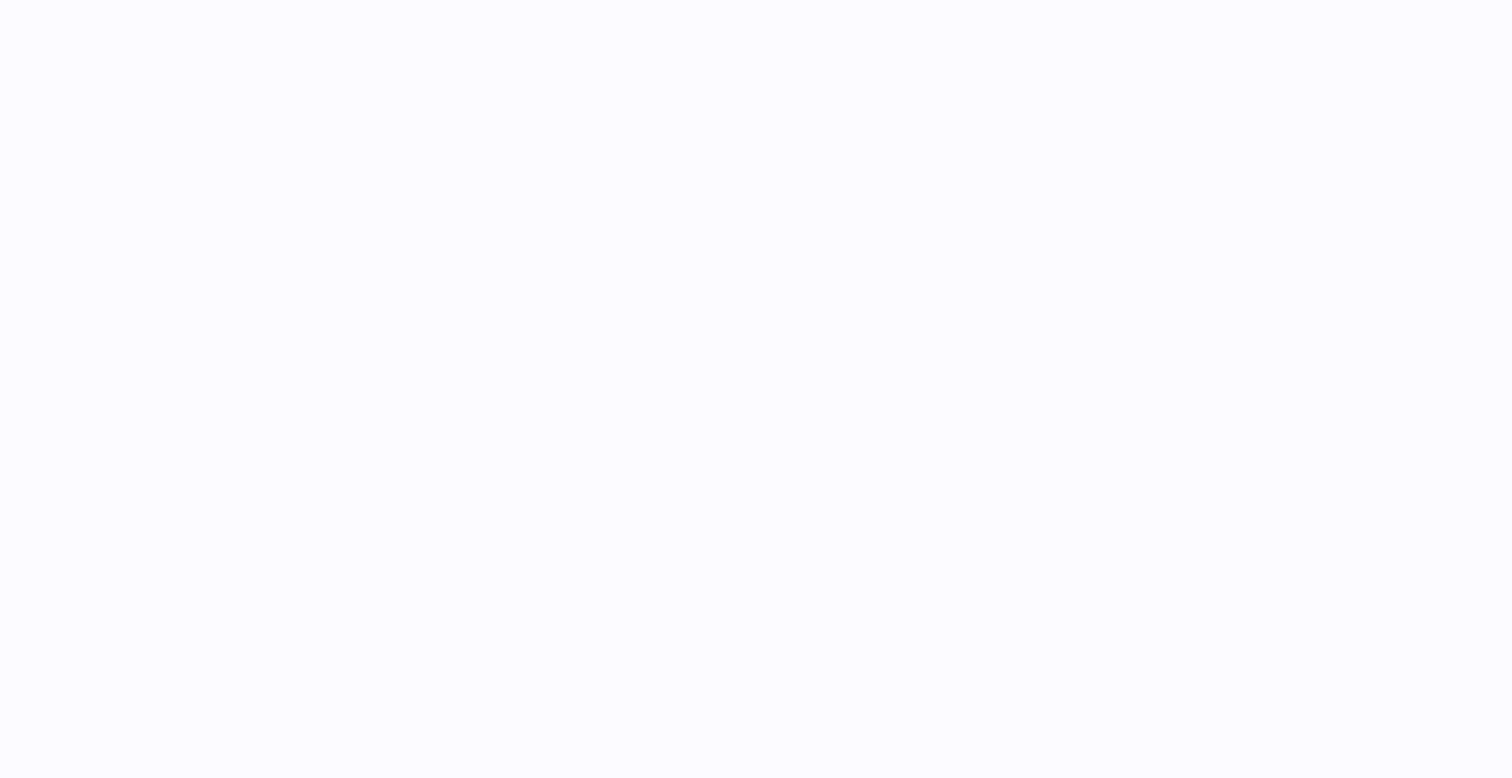 scroll, scrollTop: 0, scrollLeft: 0, axis: both 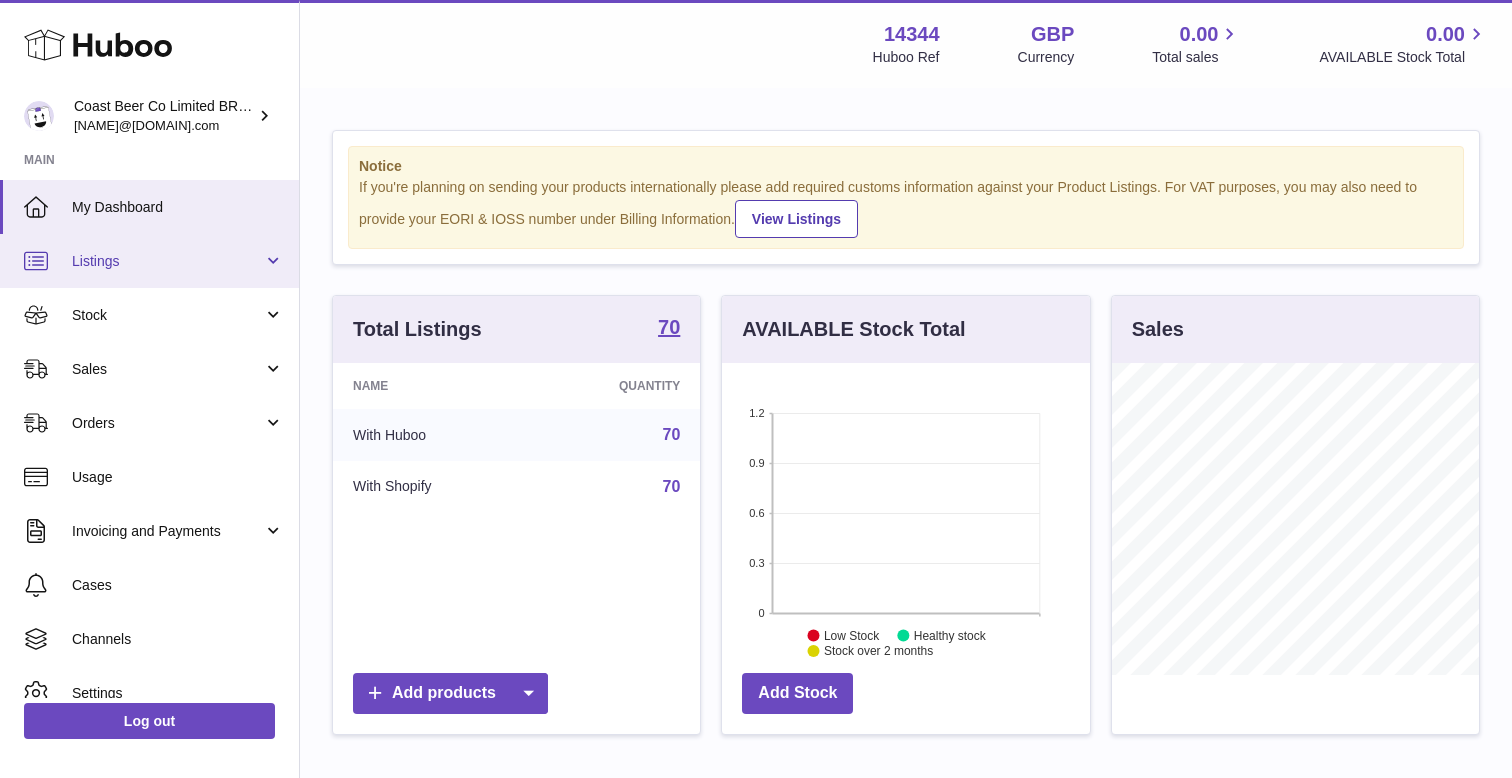 click on "Listings" at bounding box center (167, 261) 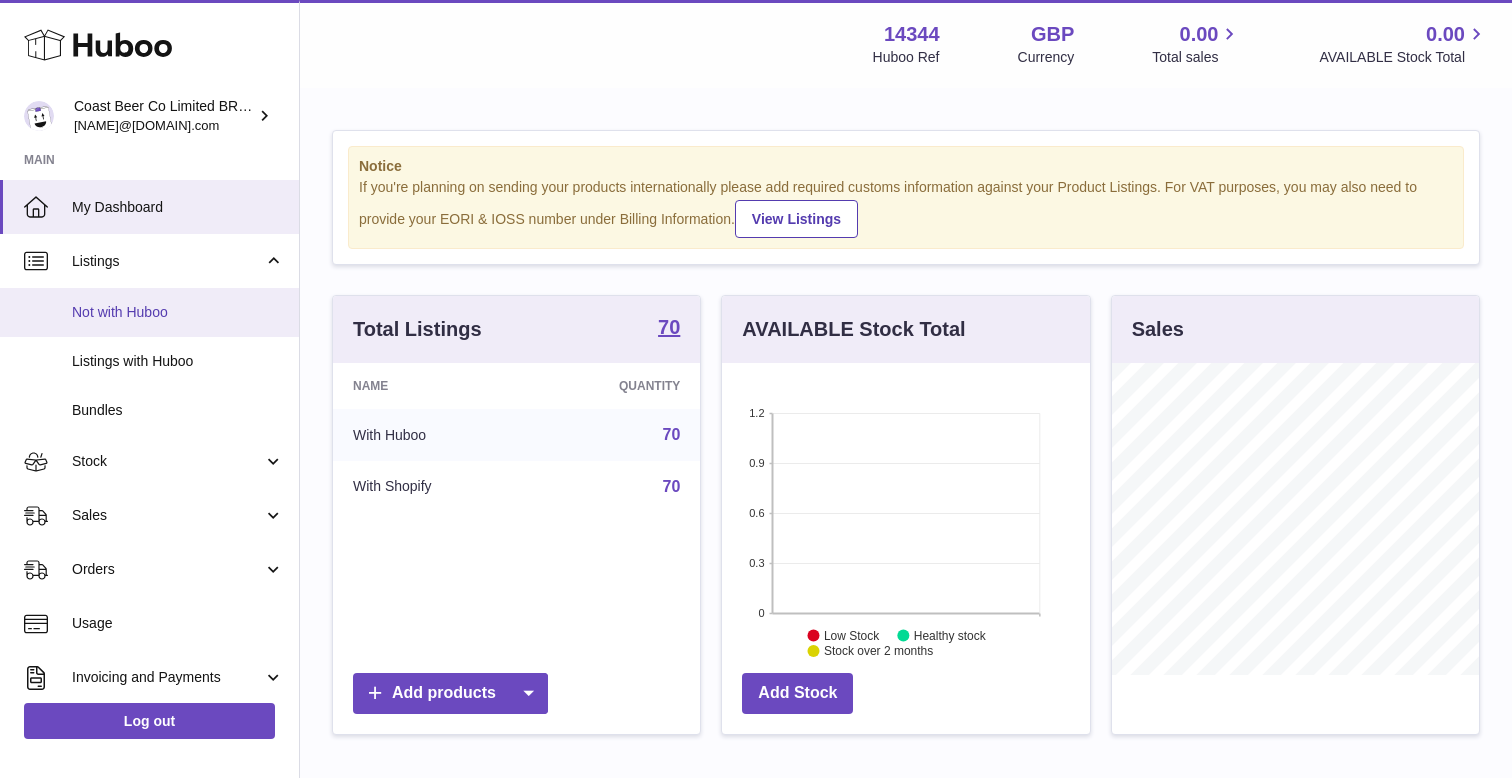 click on "Not with Huboo" at bounding box center (178, 312) 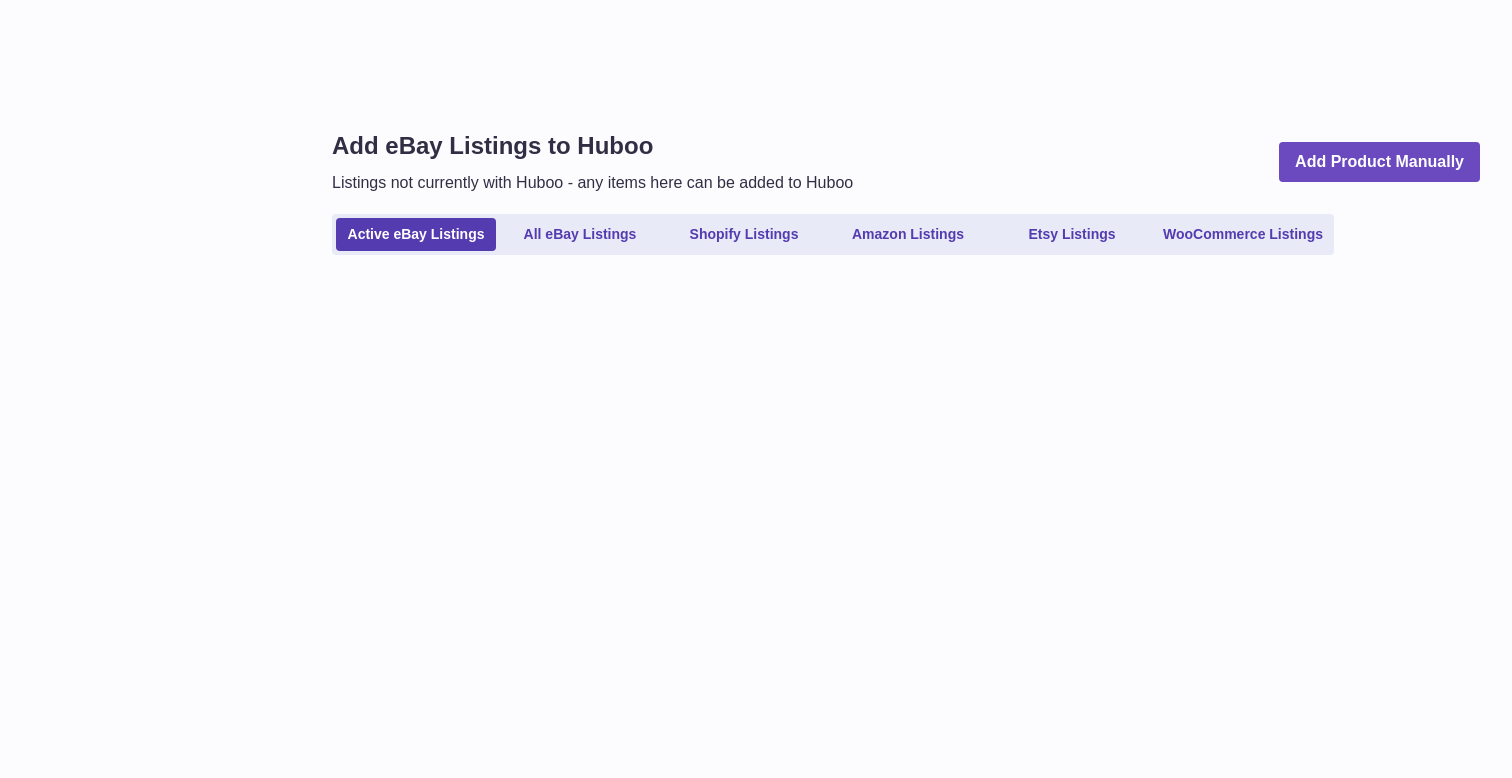 scroll, scrollTop: 0, scrollLeft: 0, axis: both 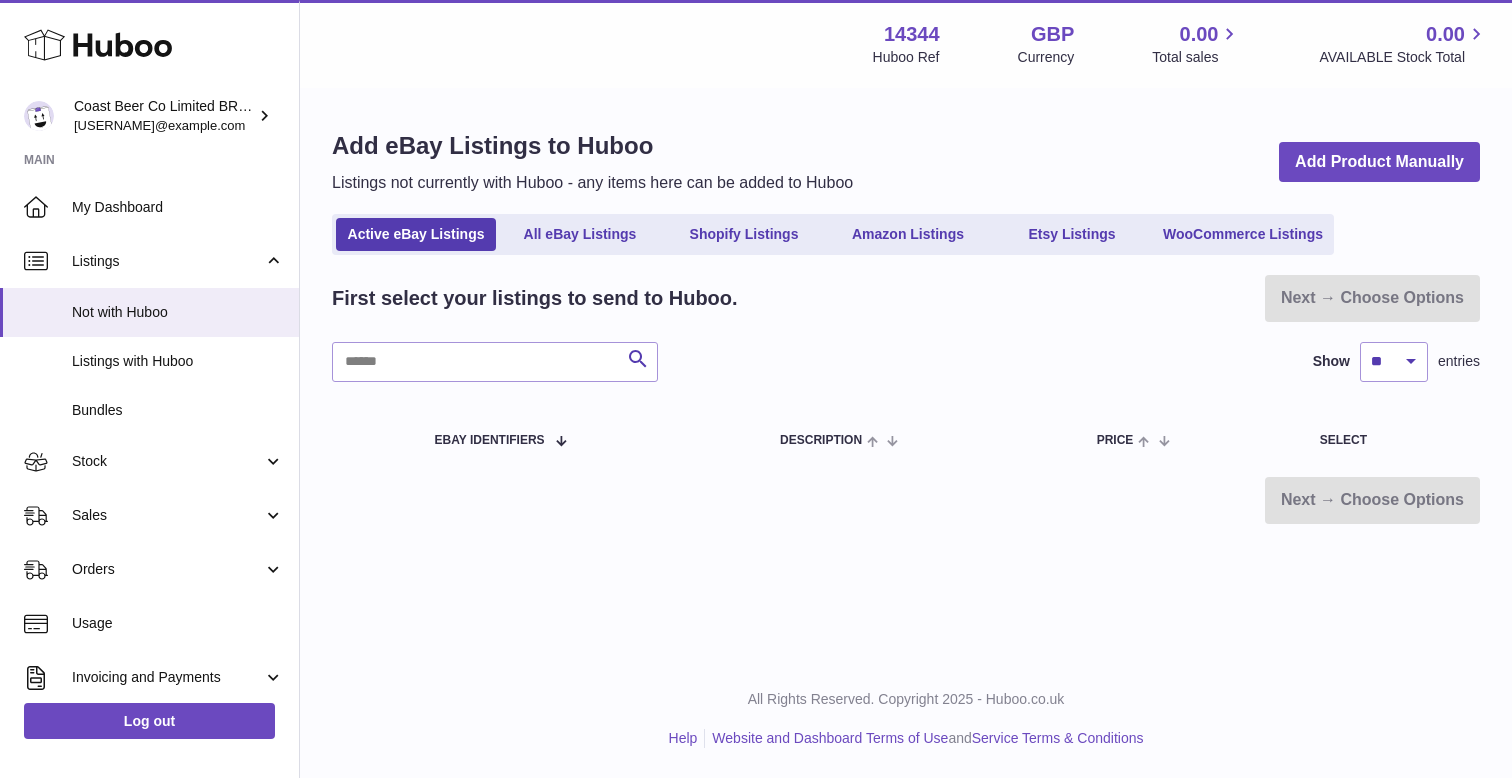 click on "First select your listings to send to Huboo.
Next → Choose Options
Search
Show
** ** ** ***
entries
eBay Identifiers       Description       Price
Select
Next → Choose Options" at bounding box center (906, 399) 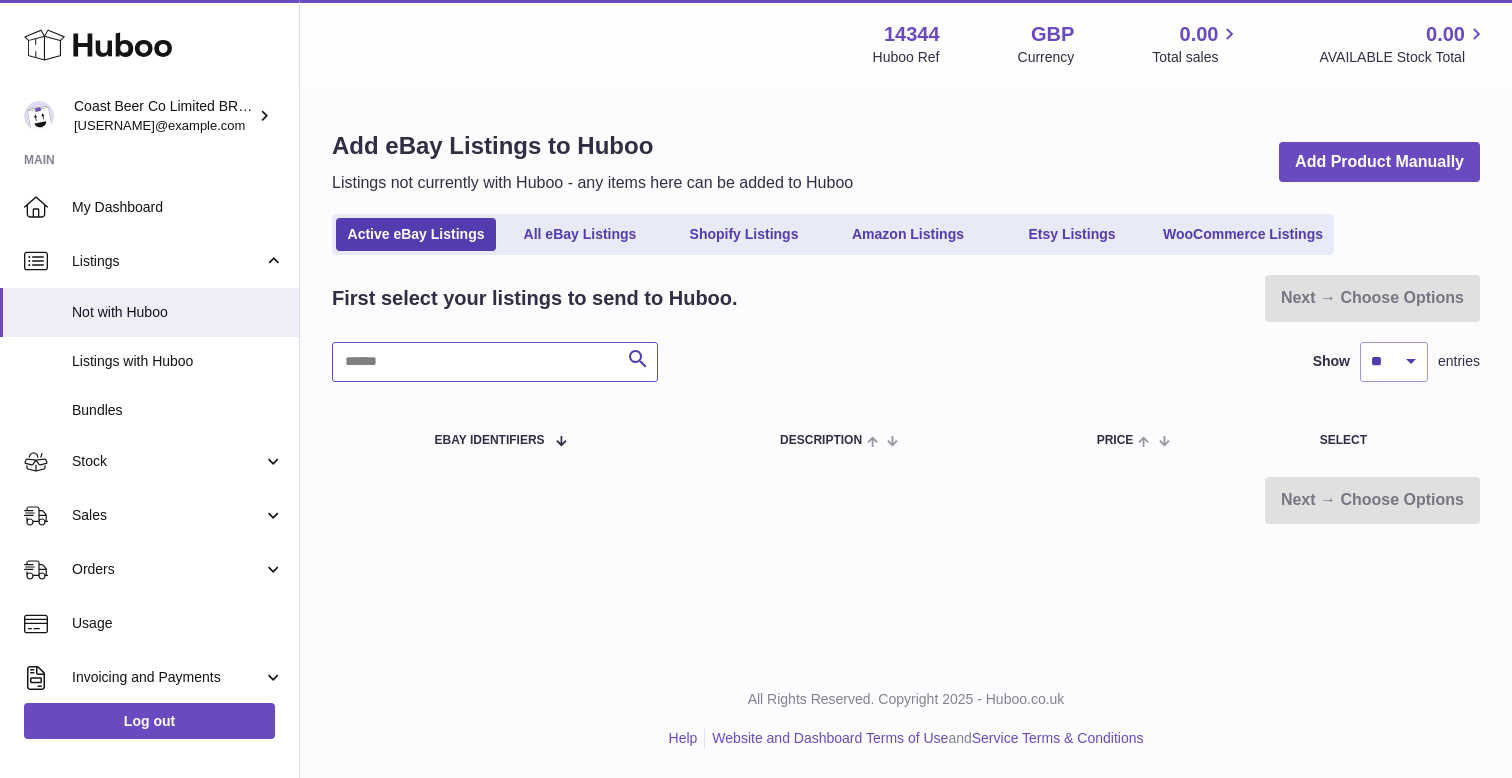 click at bounding box center (495, 362) 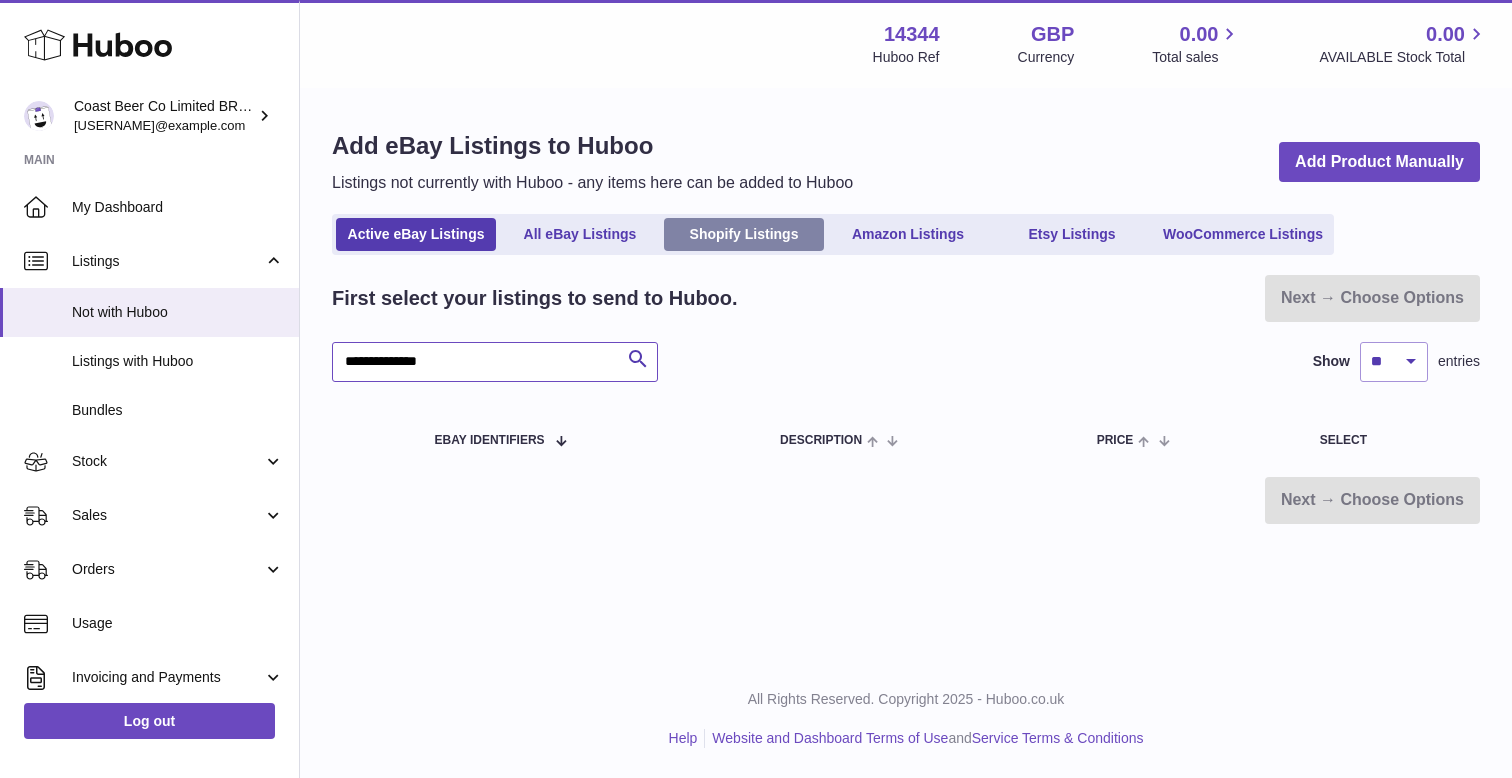 type on "**********" 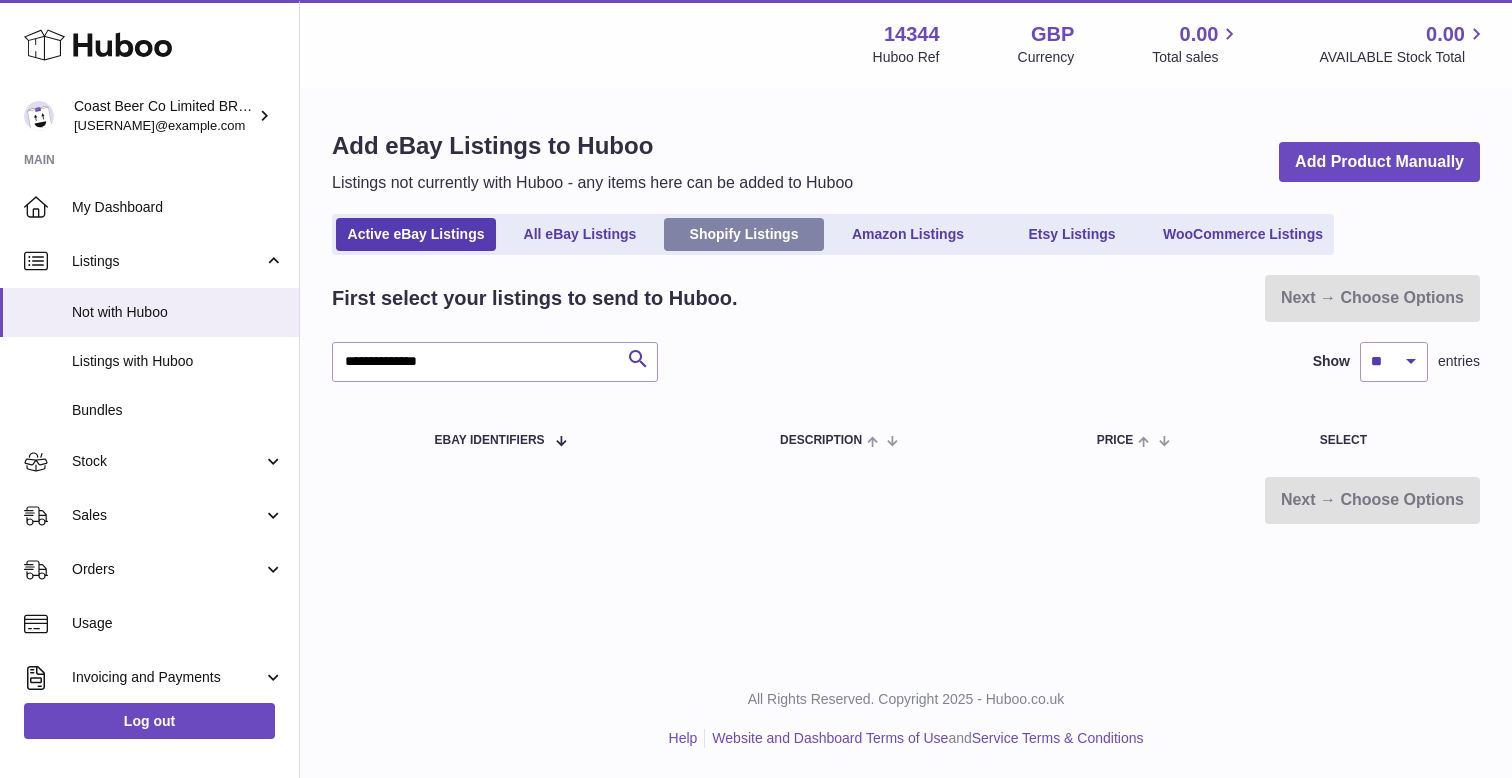 click on "Shopify Listings" at bounding box center [744, 234] 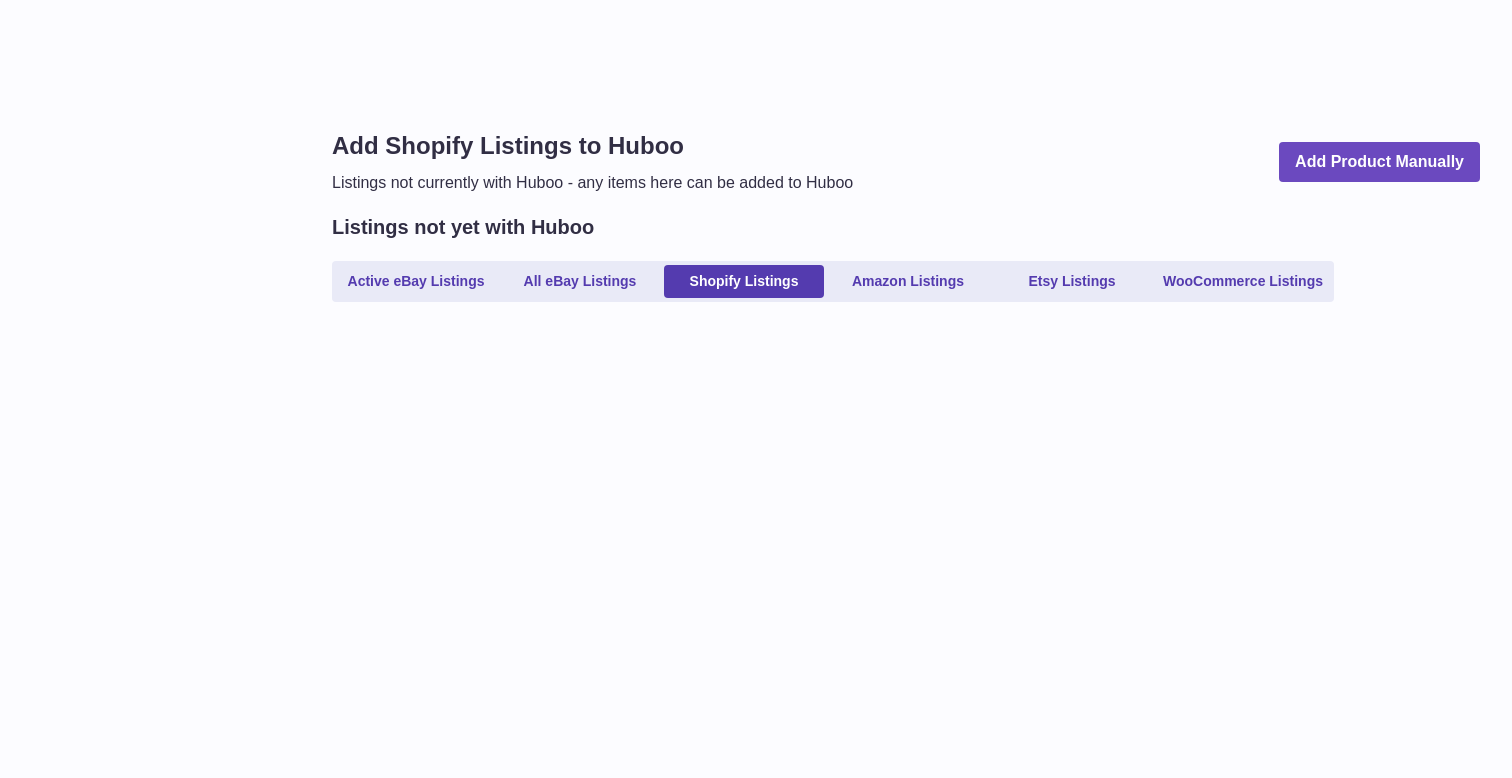 scroll, scrollTop: 0, scrollLeft: 0, axis: both 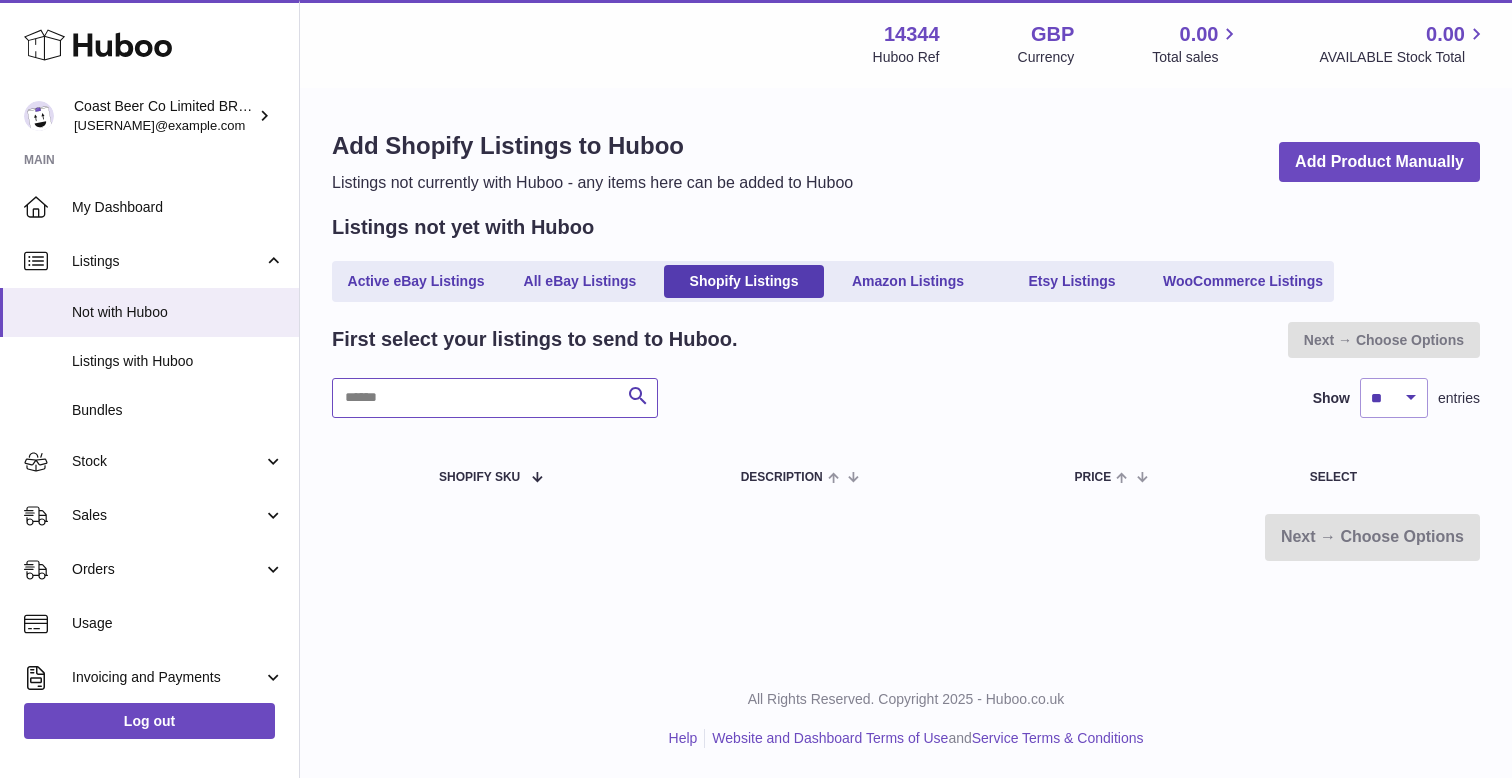 click at bounding box center [495, 398] 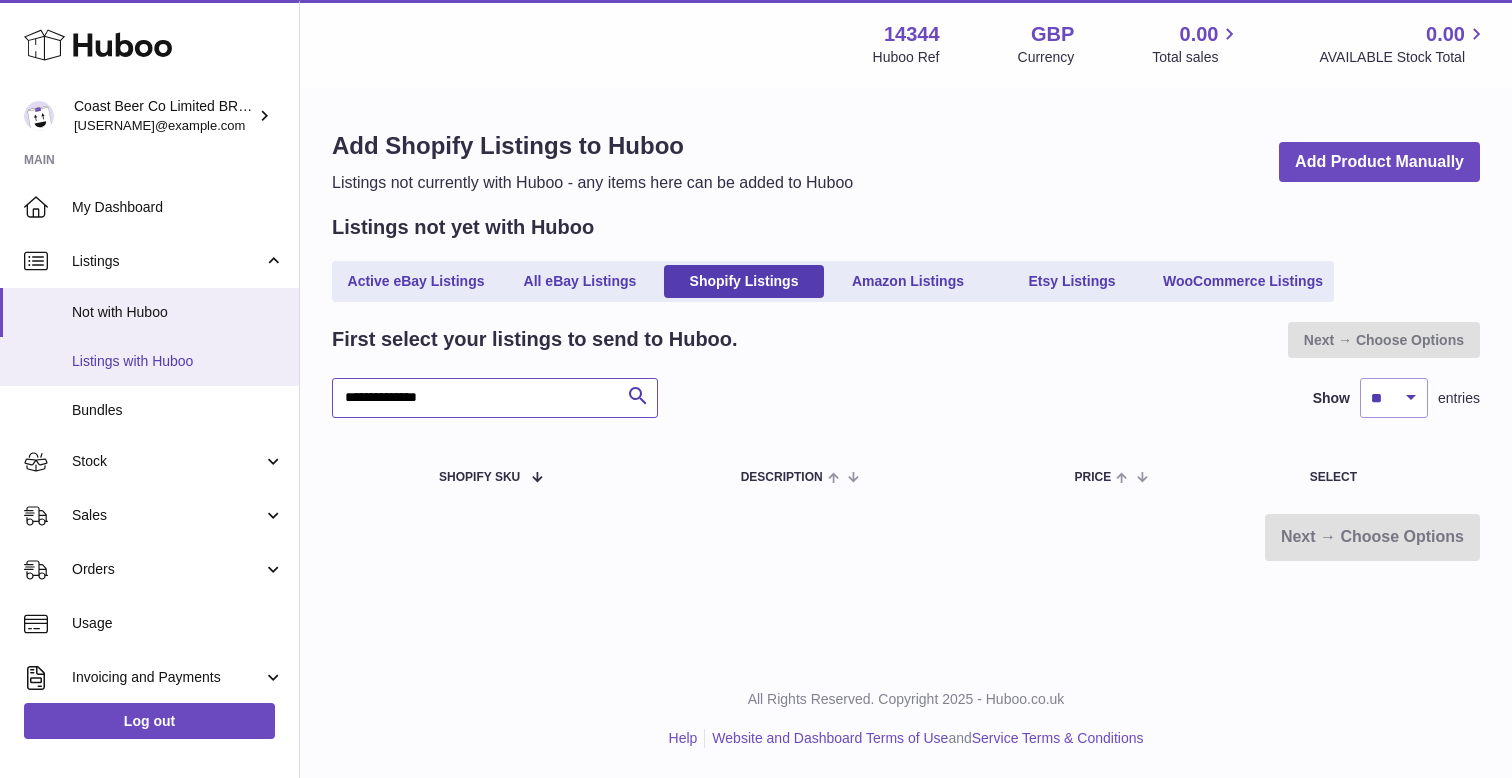 type on "**********" 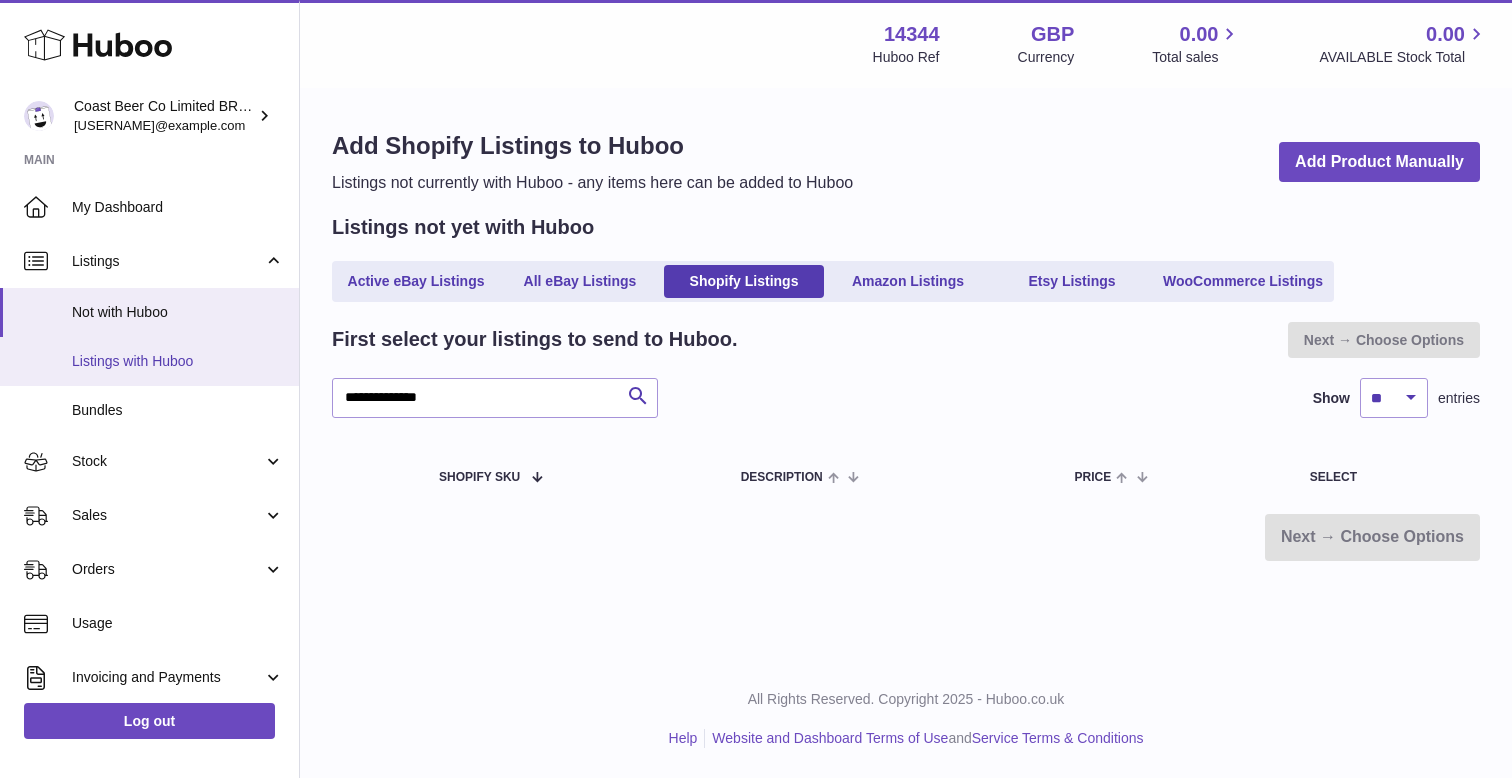 click on "Listings with Huboo" at bounding box center [178, 361] 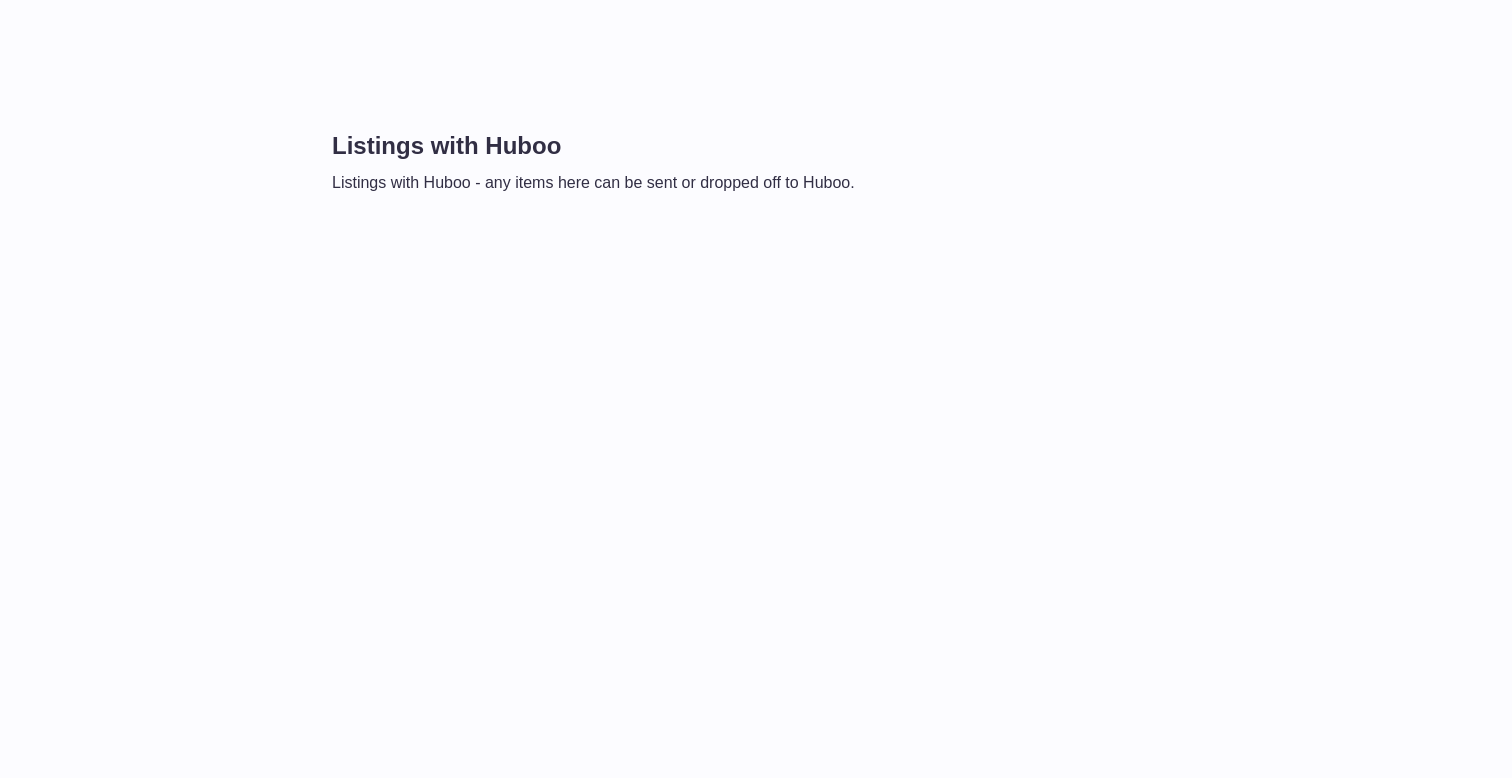 scroll, scrollTop: 0, scrollLeft: 0, axis: both 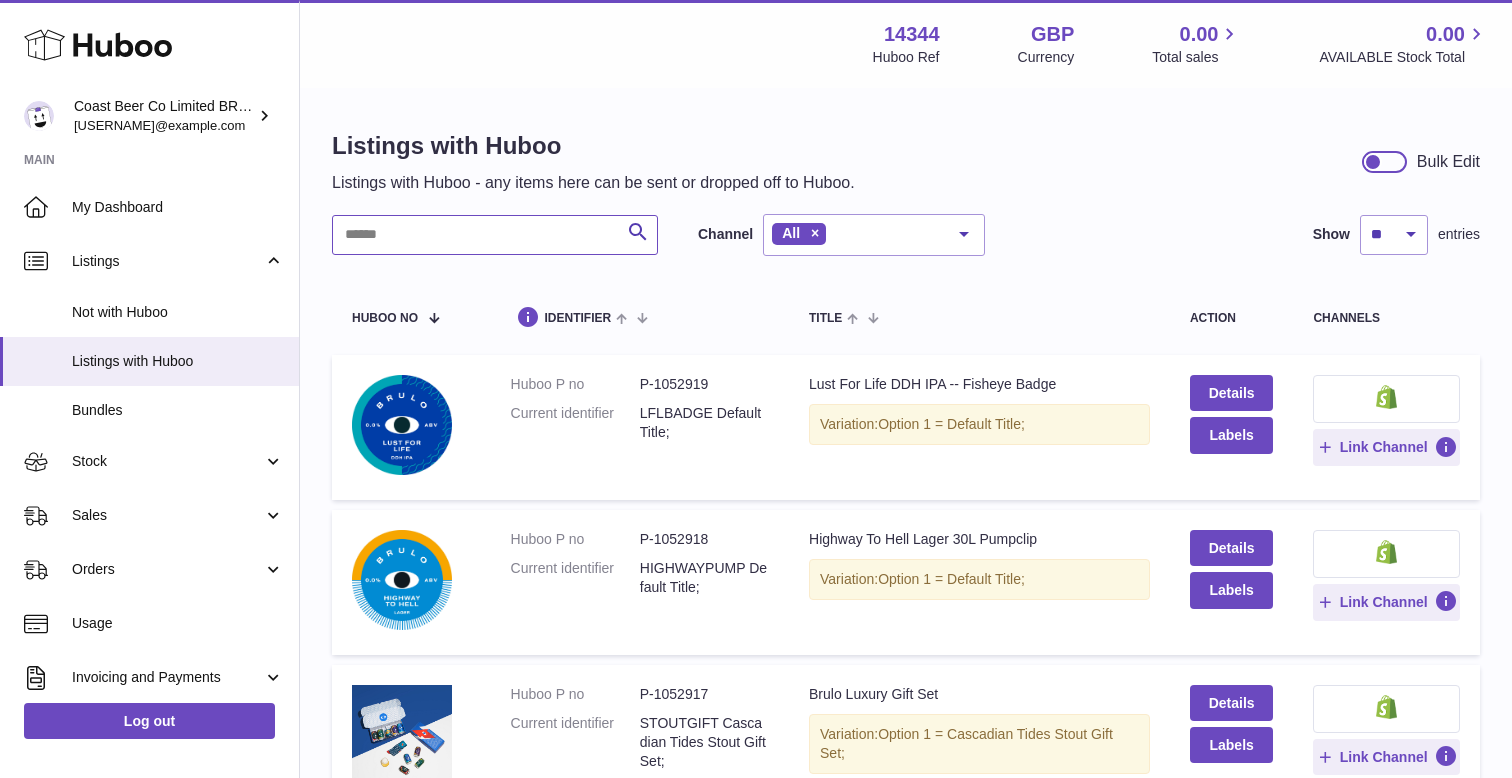 click at bounding box center (495, 235) 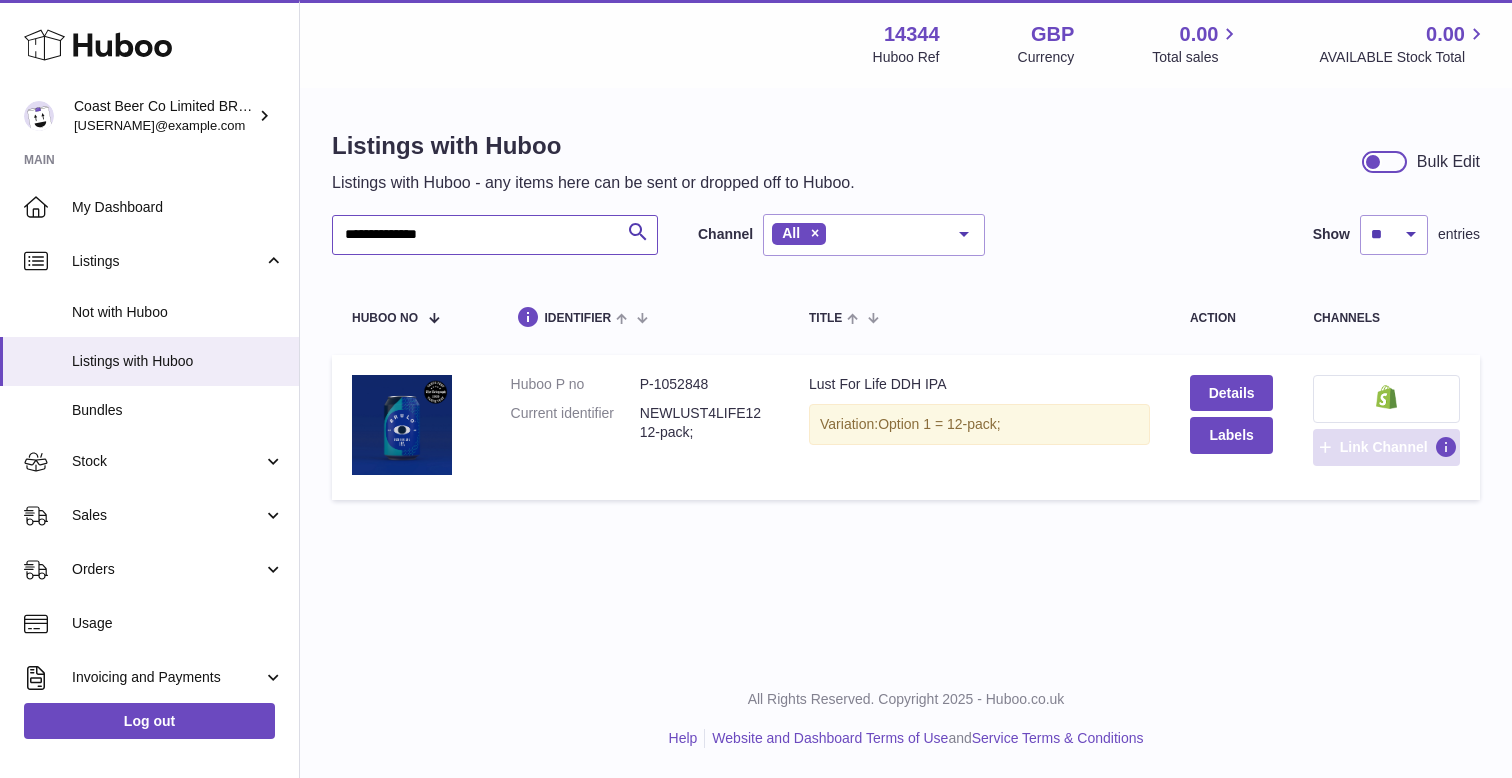 type on "**********" 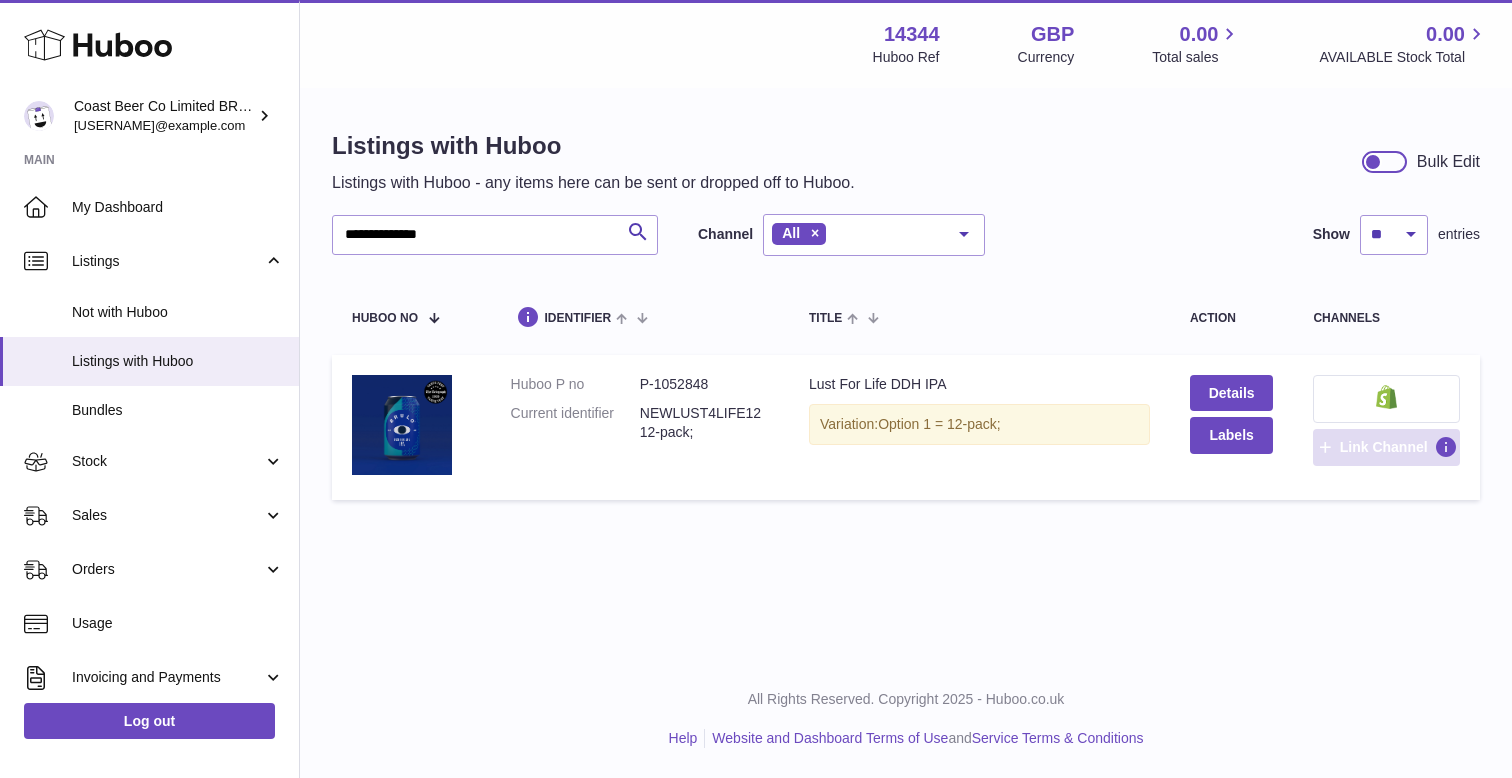 click on "Link Channel" at bounding box center [1387, 447] 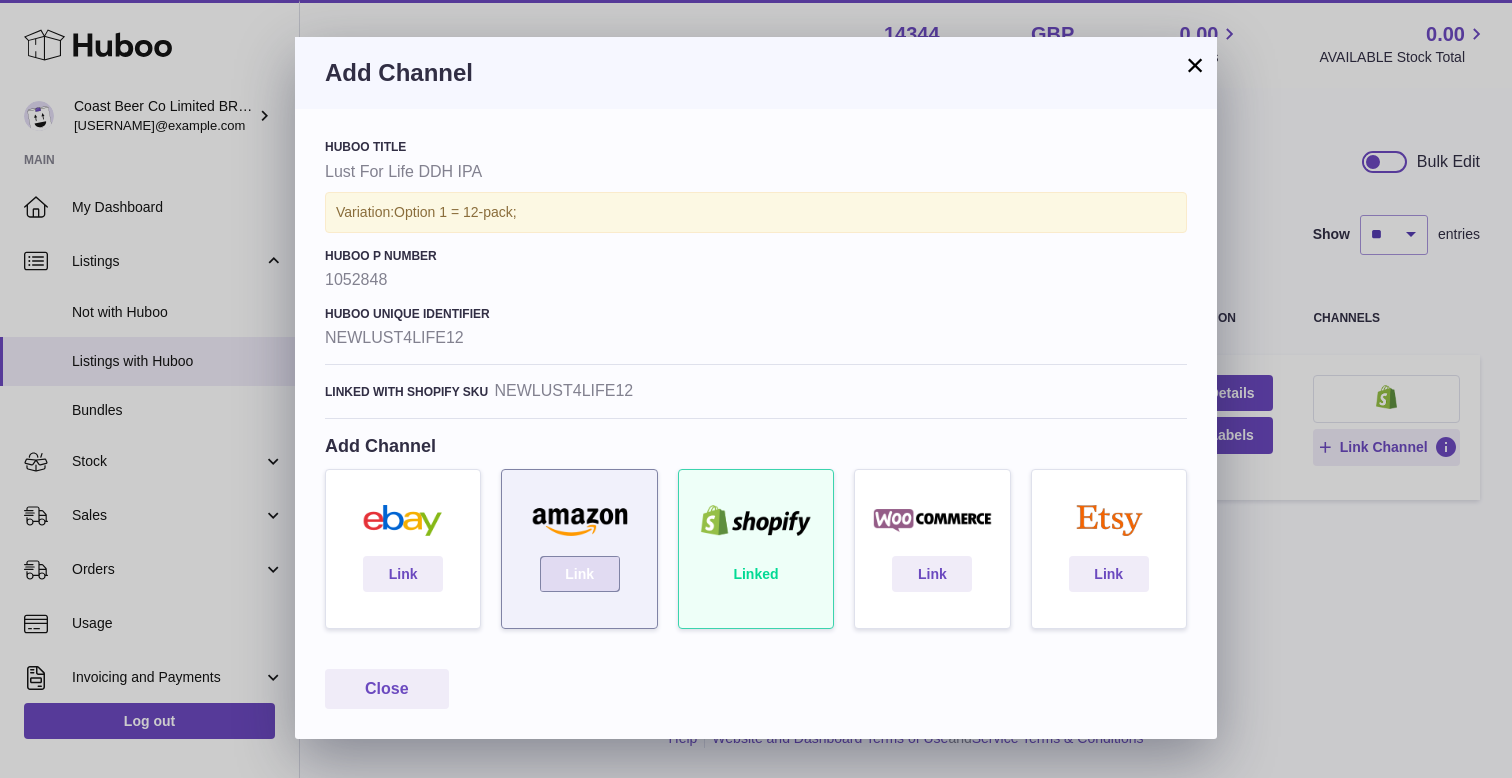click on "Link" at bounding box center [580, 574] 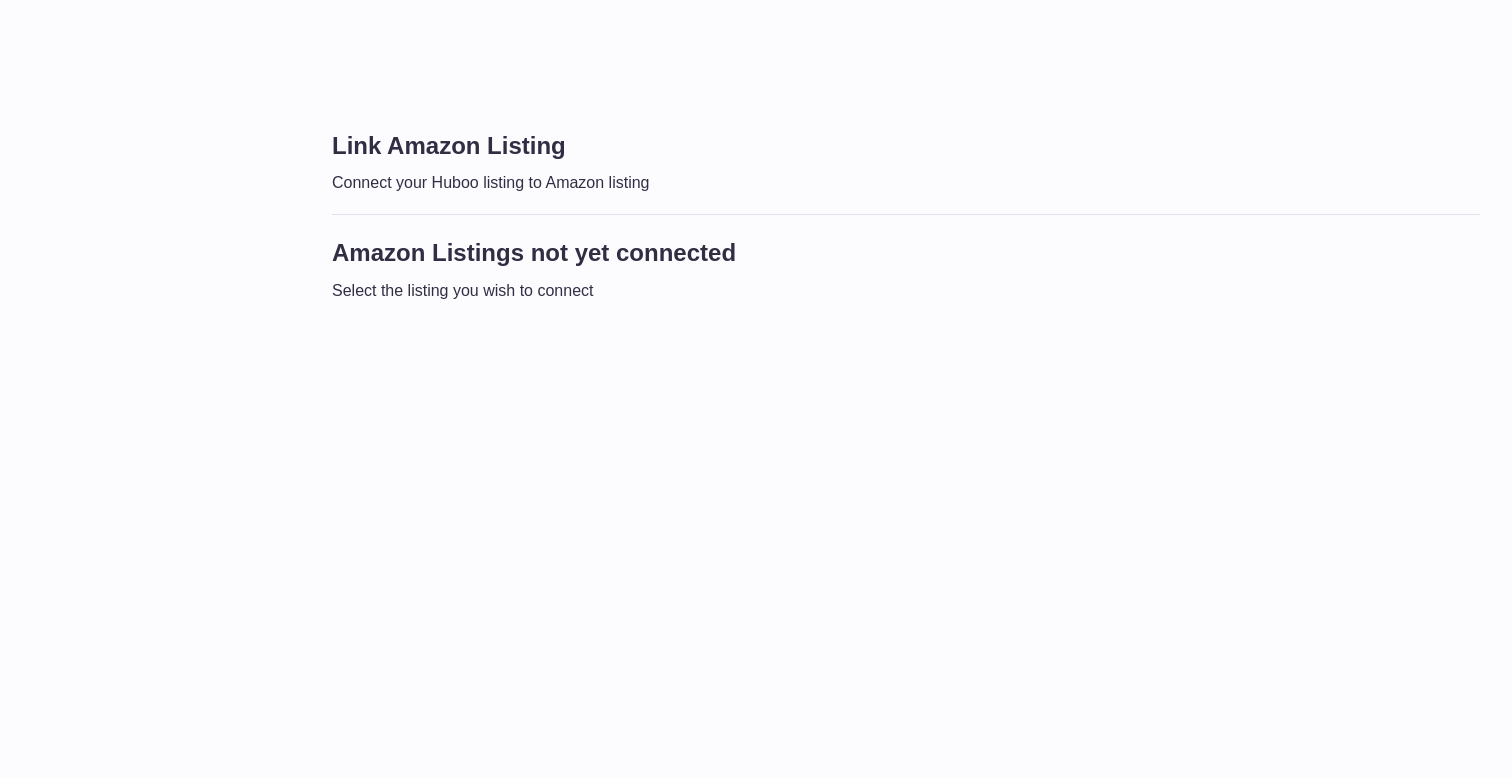 scroll, scrollTop: 0, scrollLeft: 0, axis: both 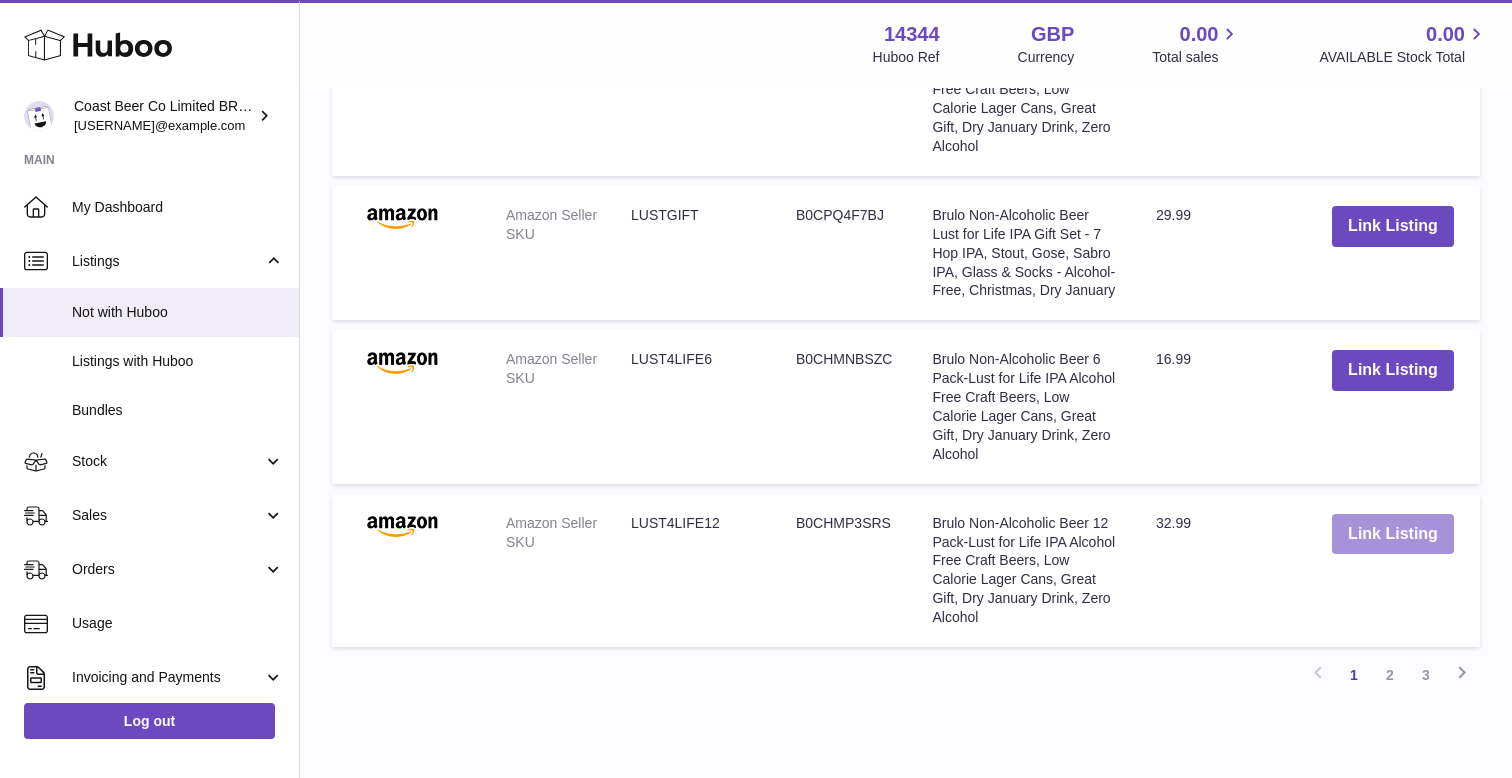 click on "Link Listing" at bounding box center (1393, 534) 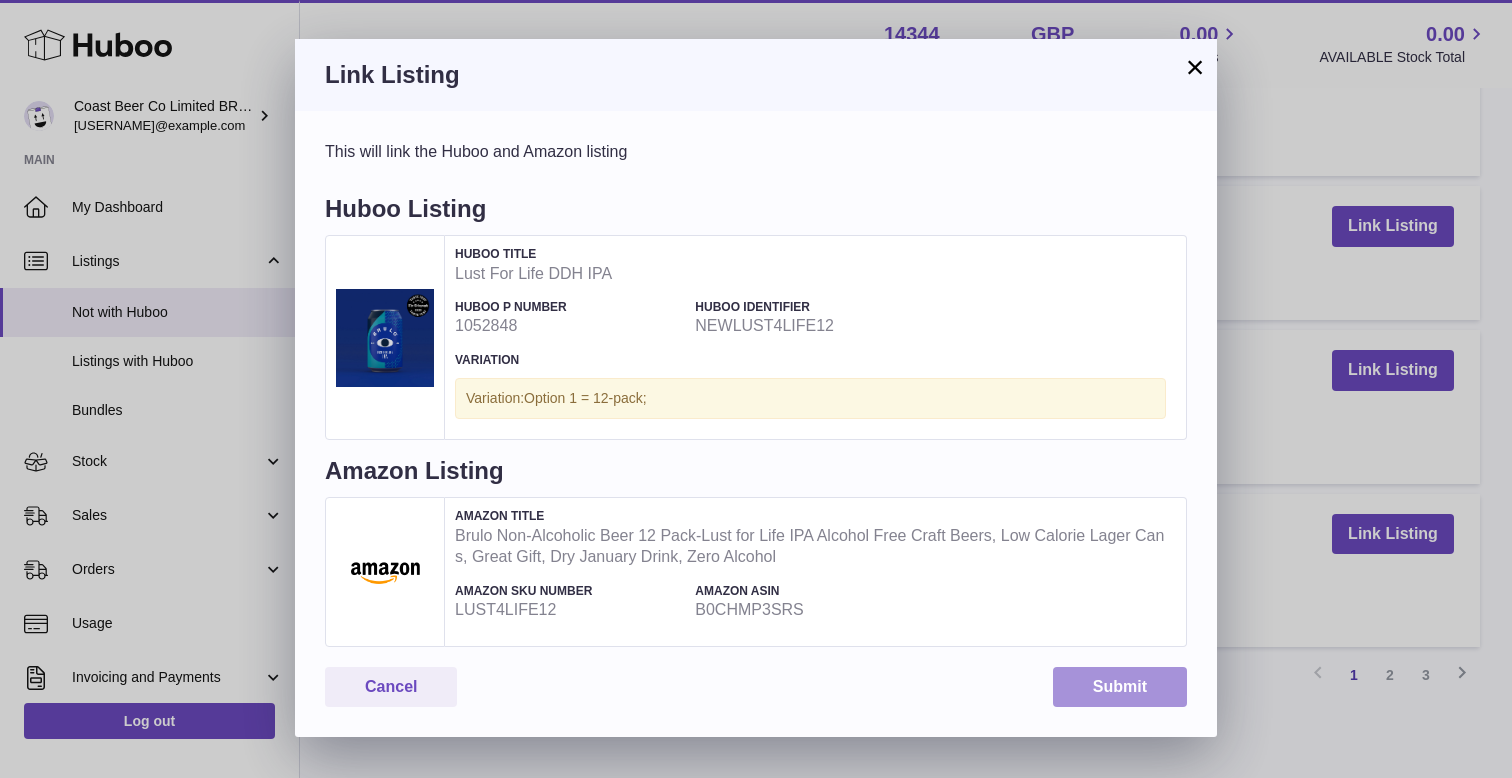 click on "Submit" at bounding box center [1120, 687] 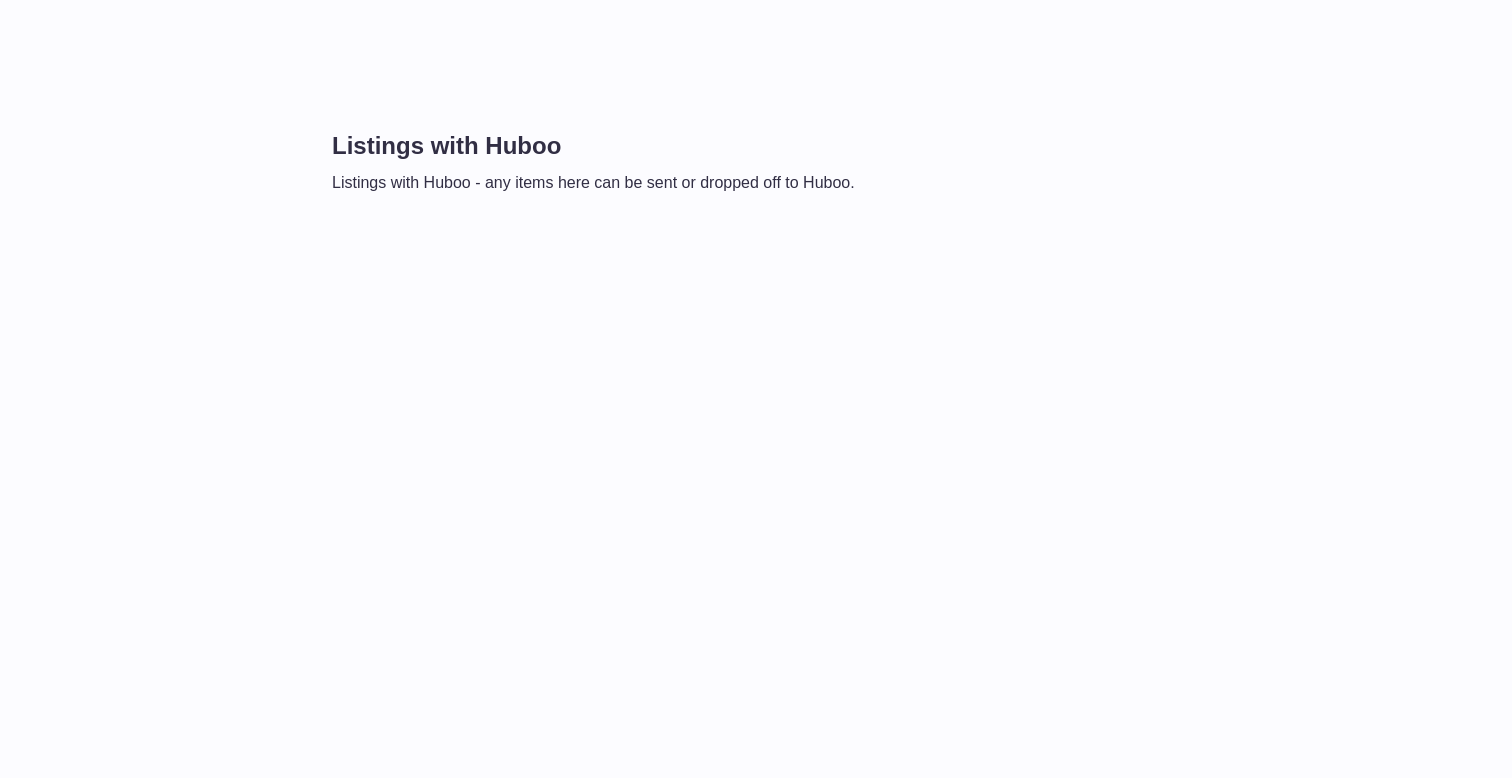 scroll, scrollTop: 0, scrollLeft: 0, axis: both 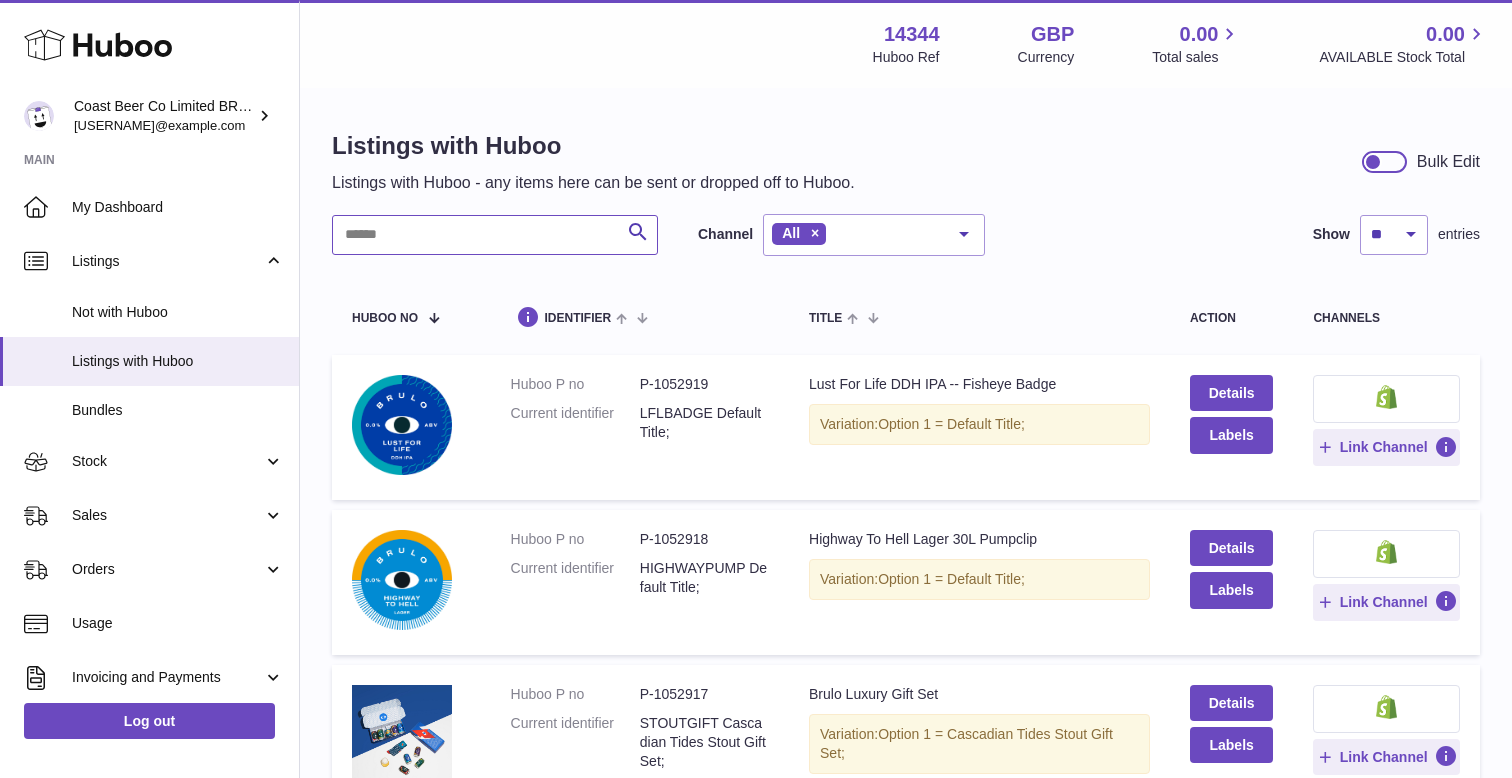 click at bounding box center (495, 235) 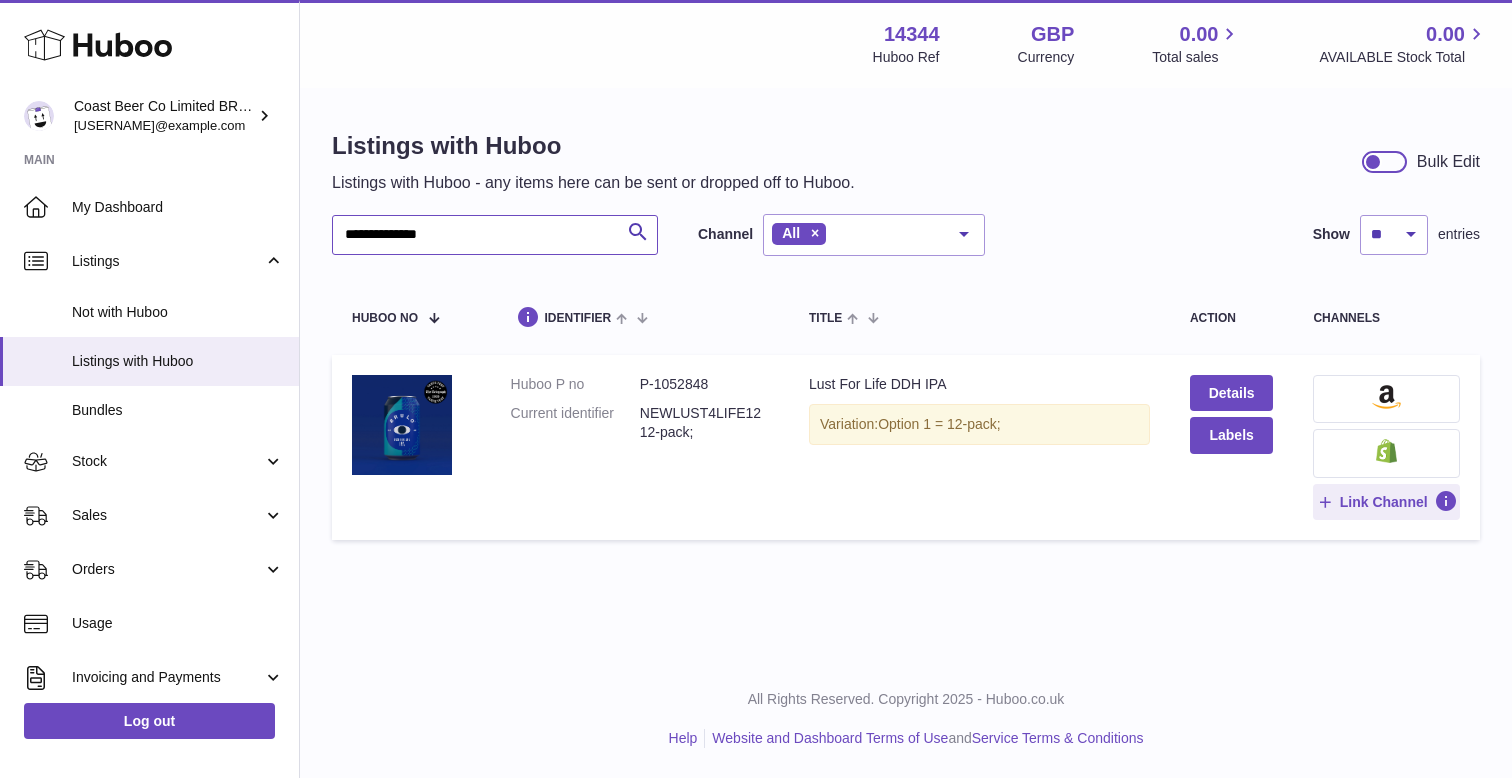 click on "**********" at bounding box center (495, 235) 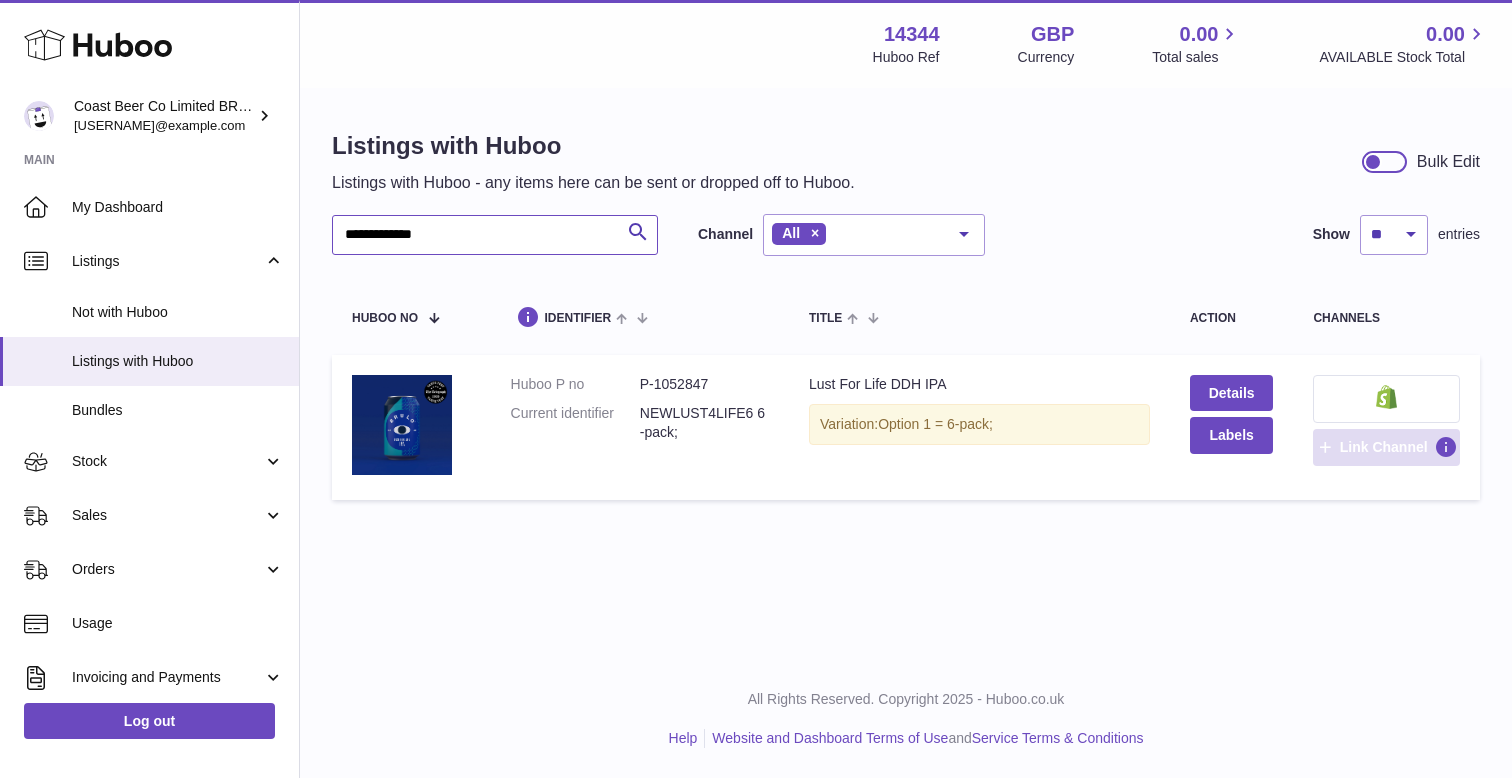type on "**********" 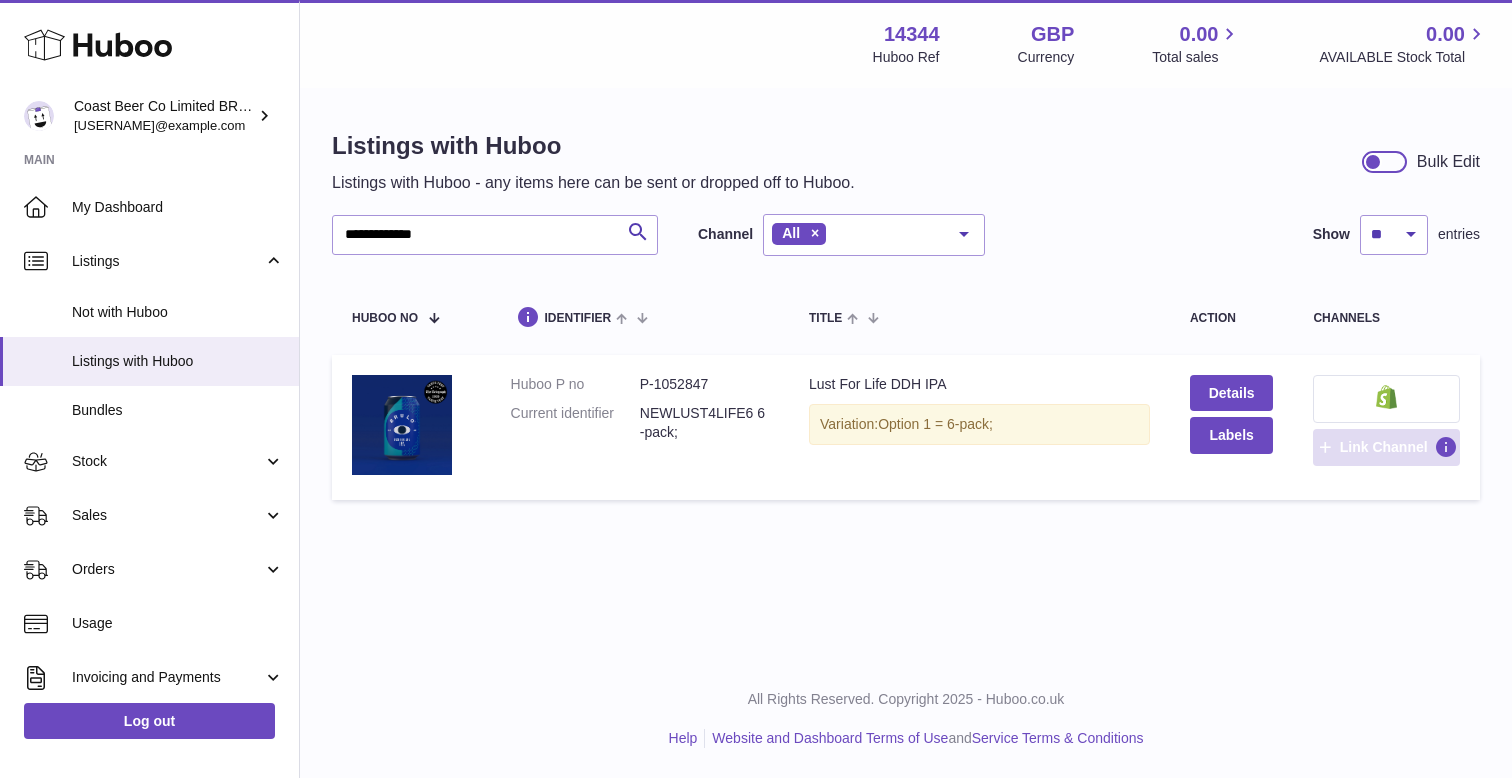 click on "Link Channel" at bounding box center [1384, 447] 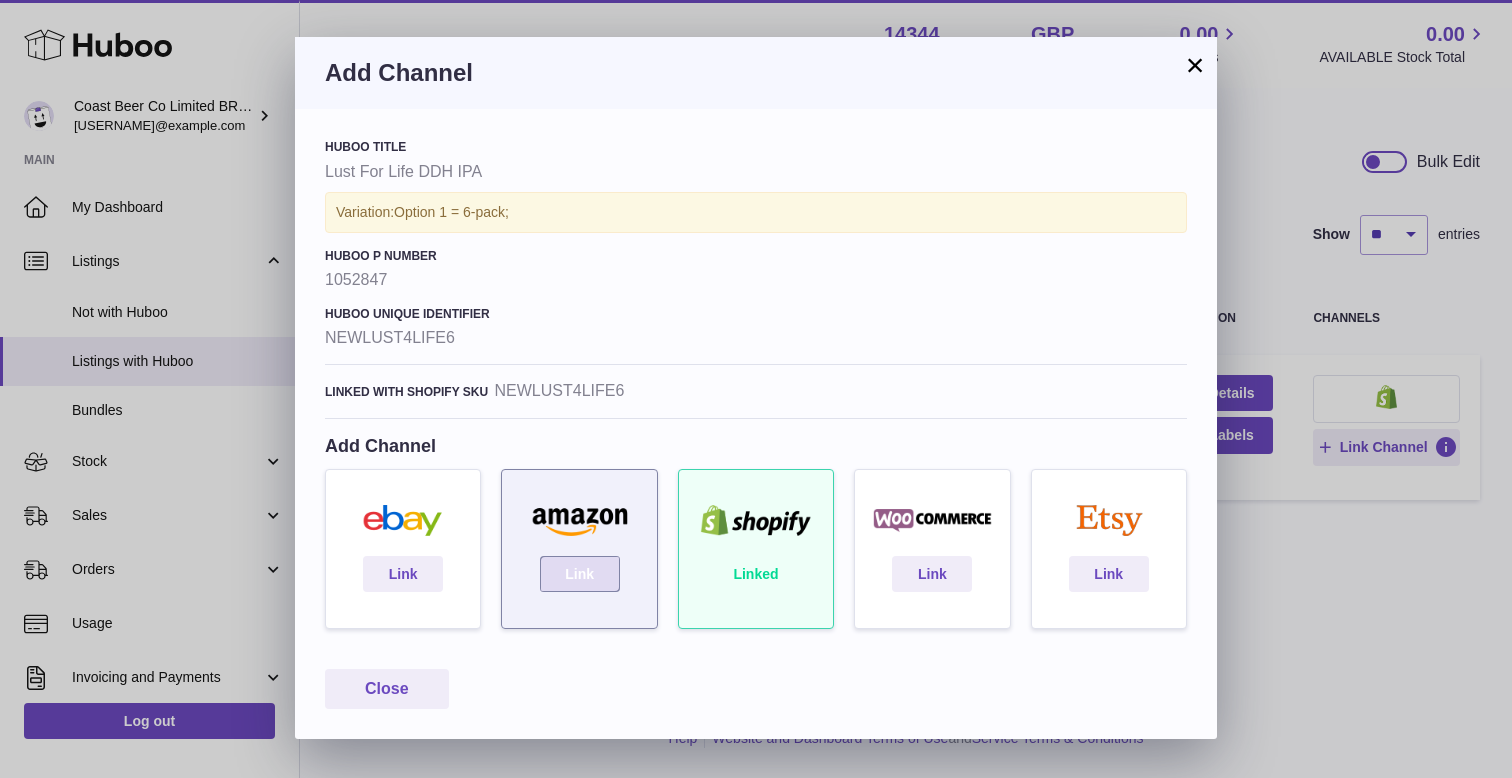 click on "Link" at bounding box center (580, 574) 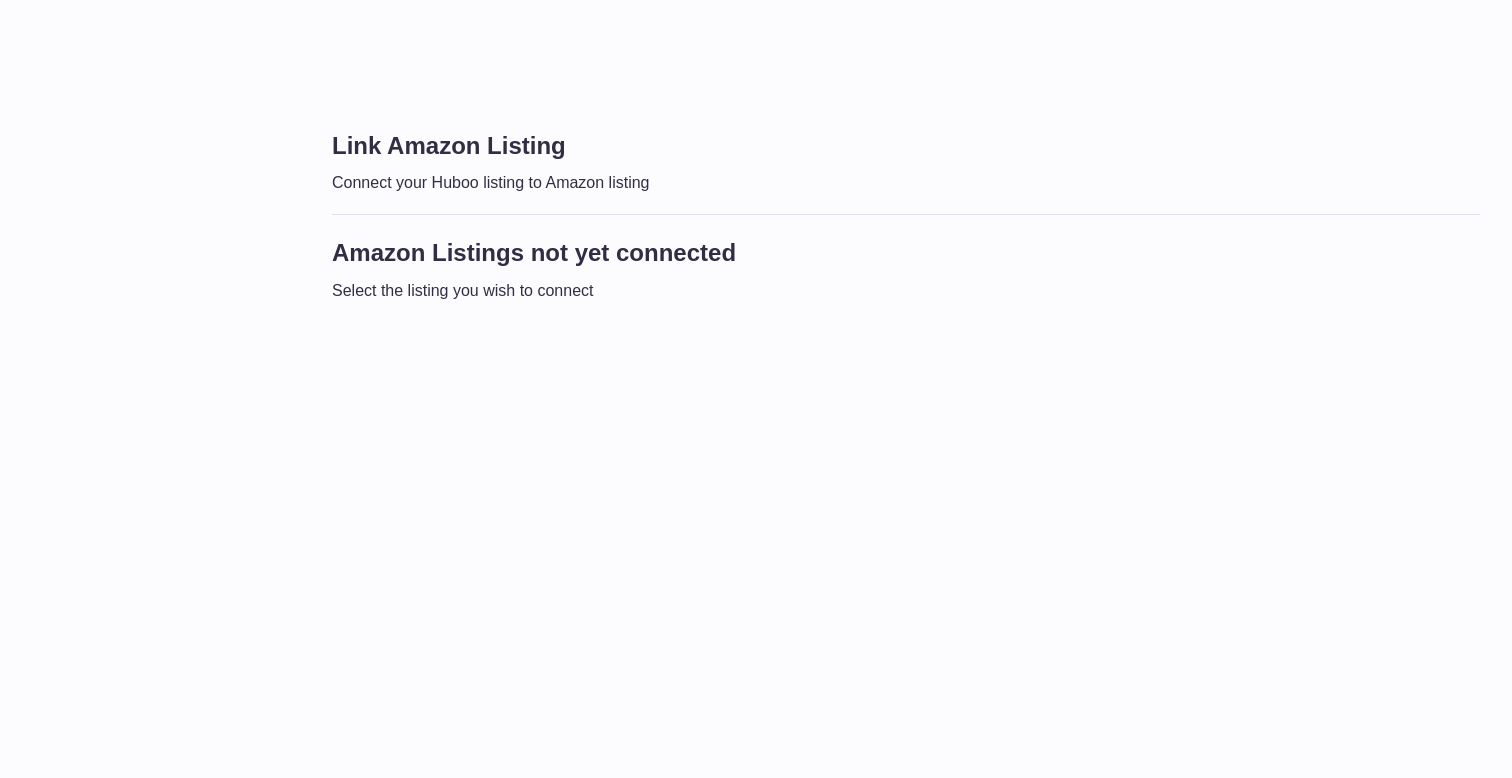 scroll, scrollTop: 0, scrollLeft: 0, axis: both 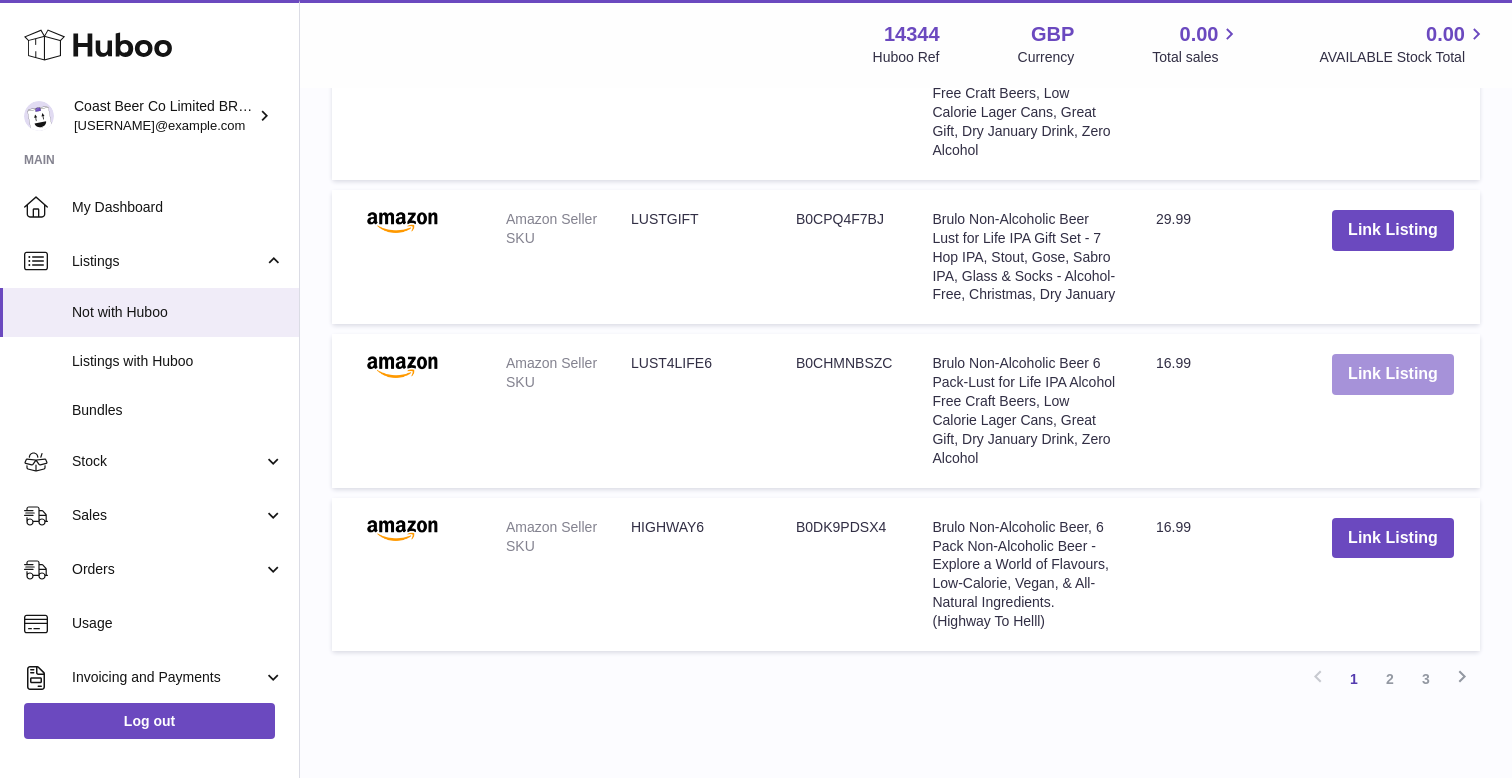 click on "Link Listing" at bounding box center (1393, 374) 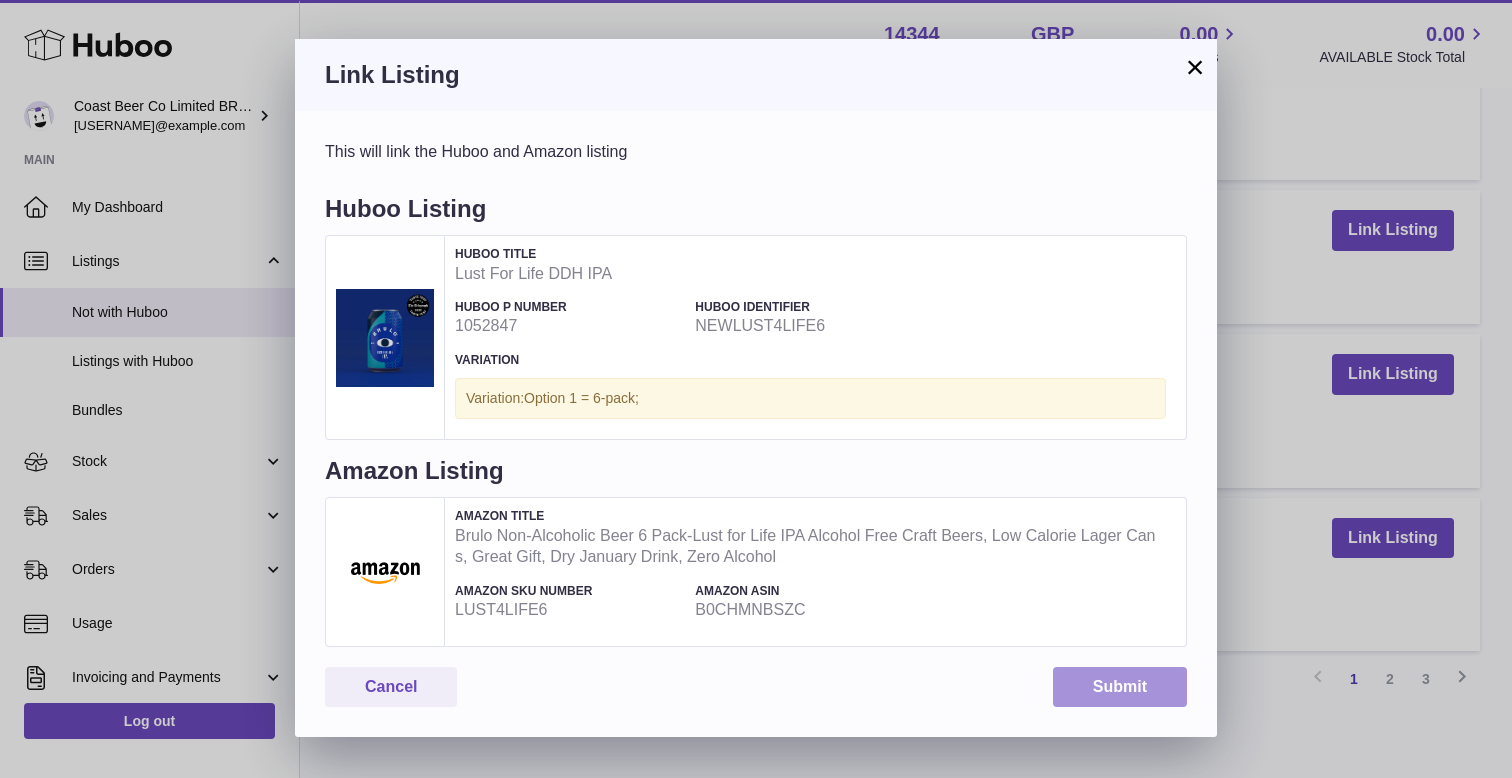 click on "Submit" at bounding box center [1120, 687] 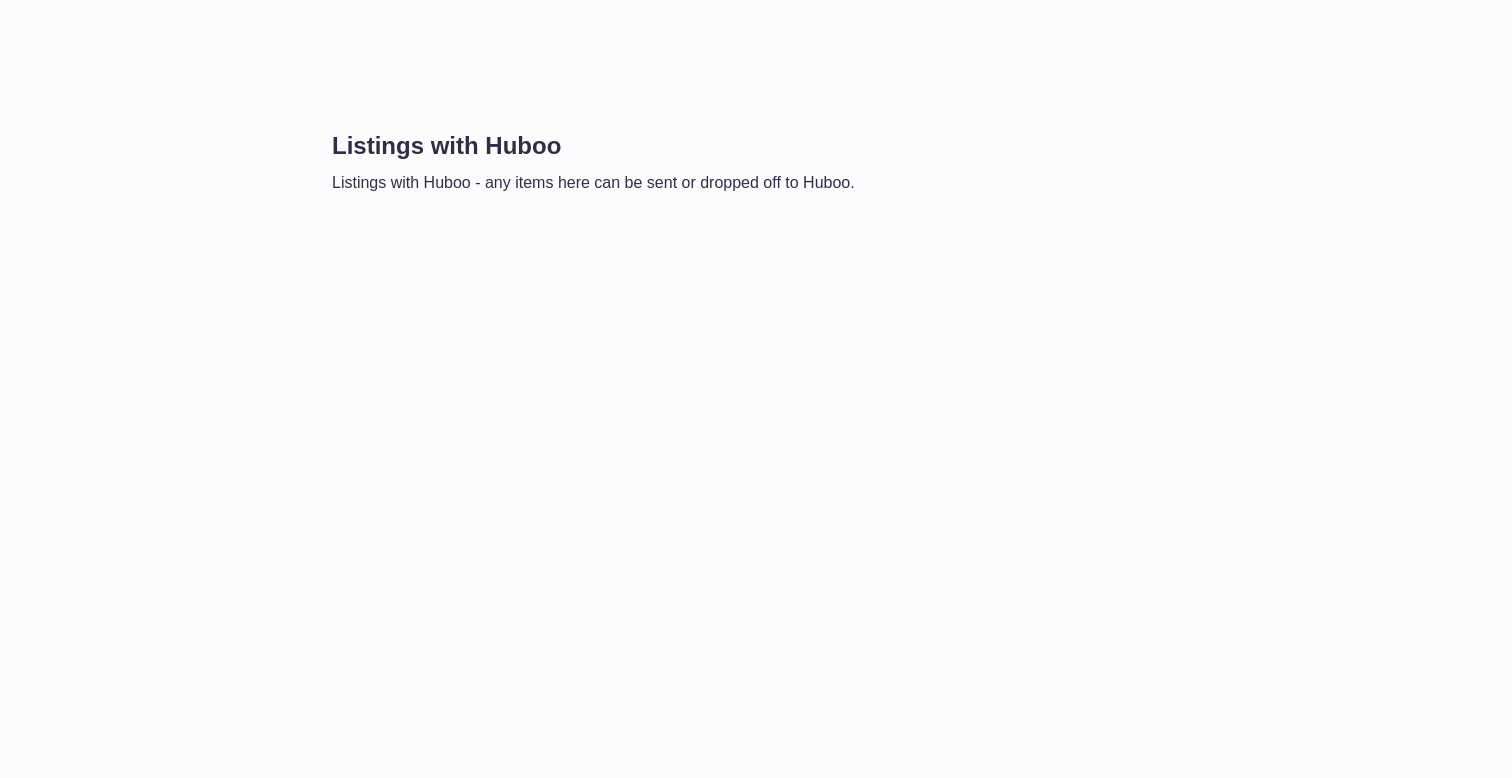 scroll, scrollTop: 0, scrollLeft: 0, axis: both 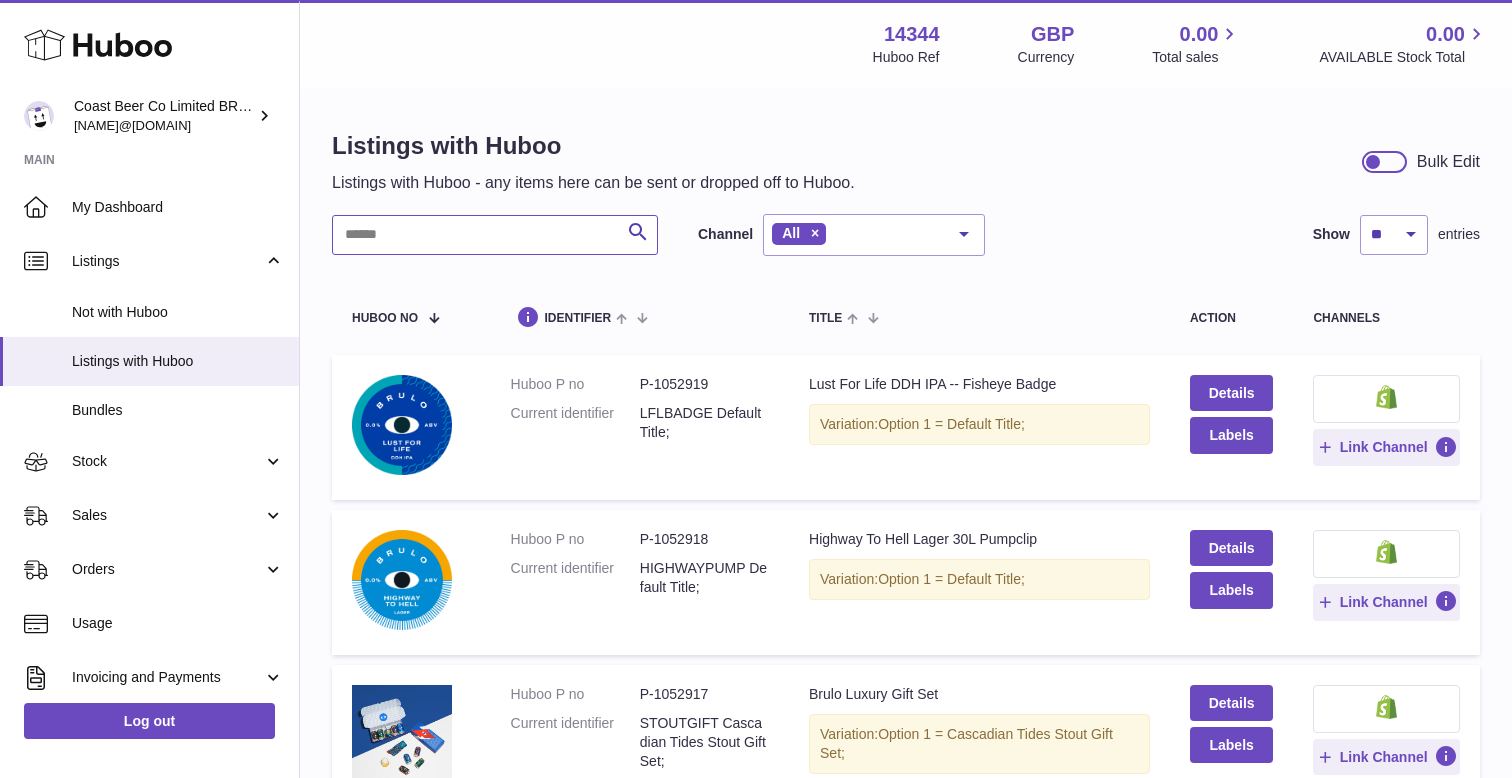 click at bounding box center (495, 235) 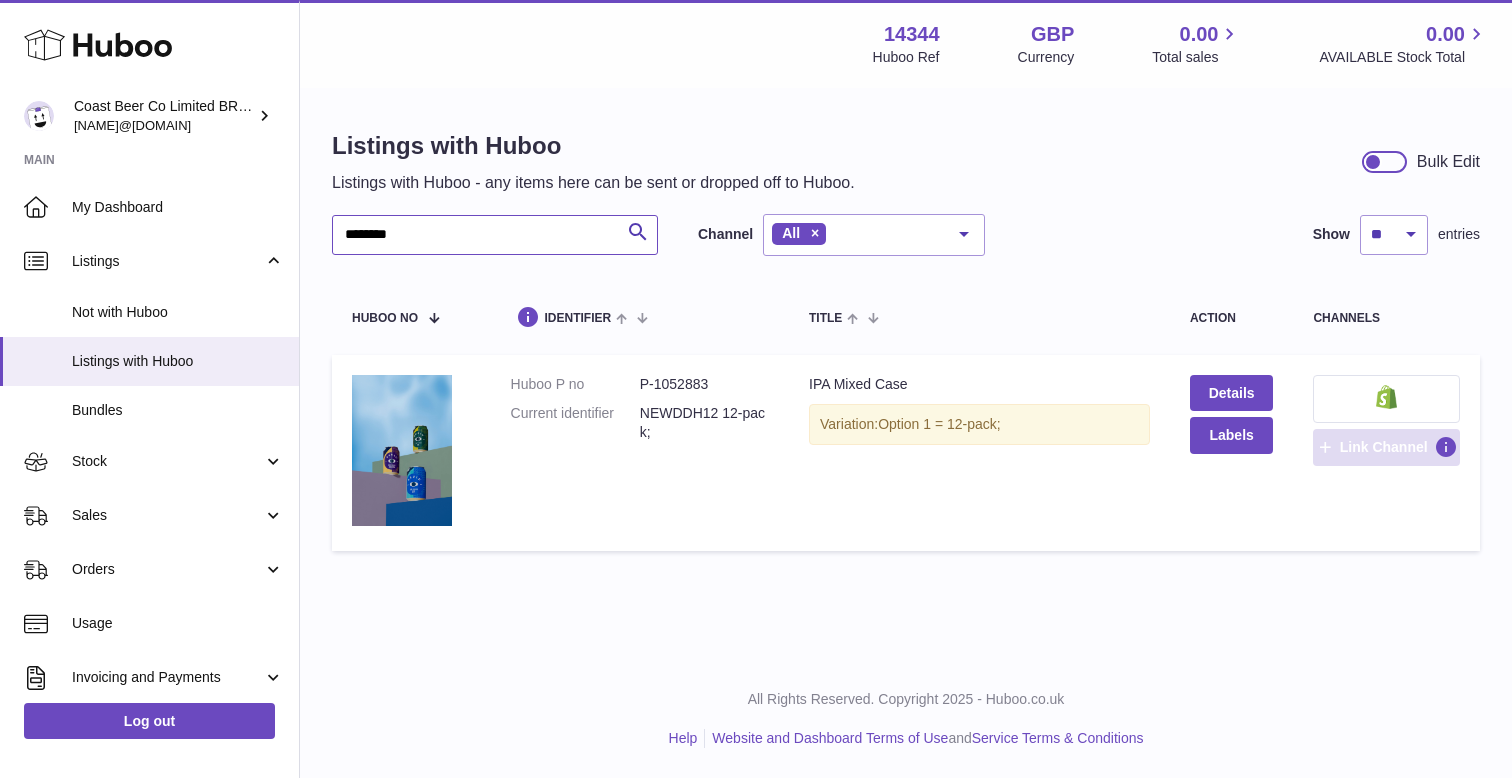 type on "********" 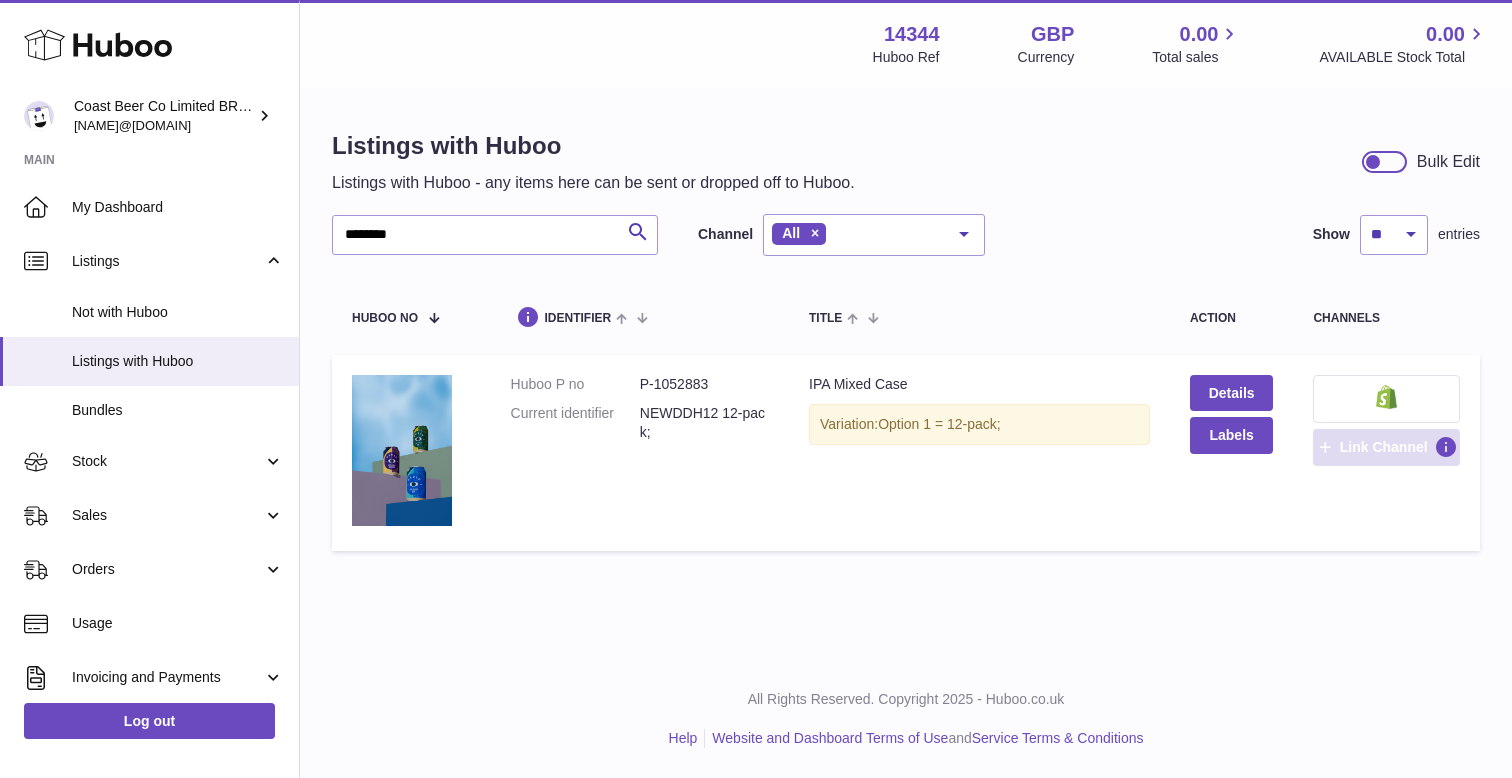click on "Link Channel" at bounding box center (1387, 447) 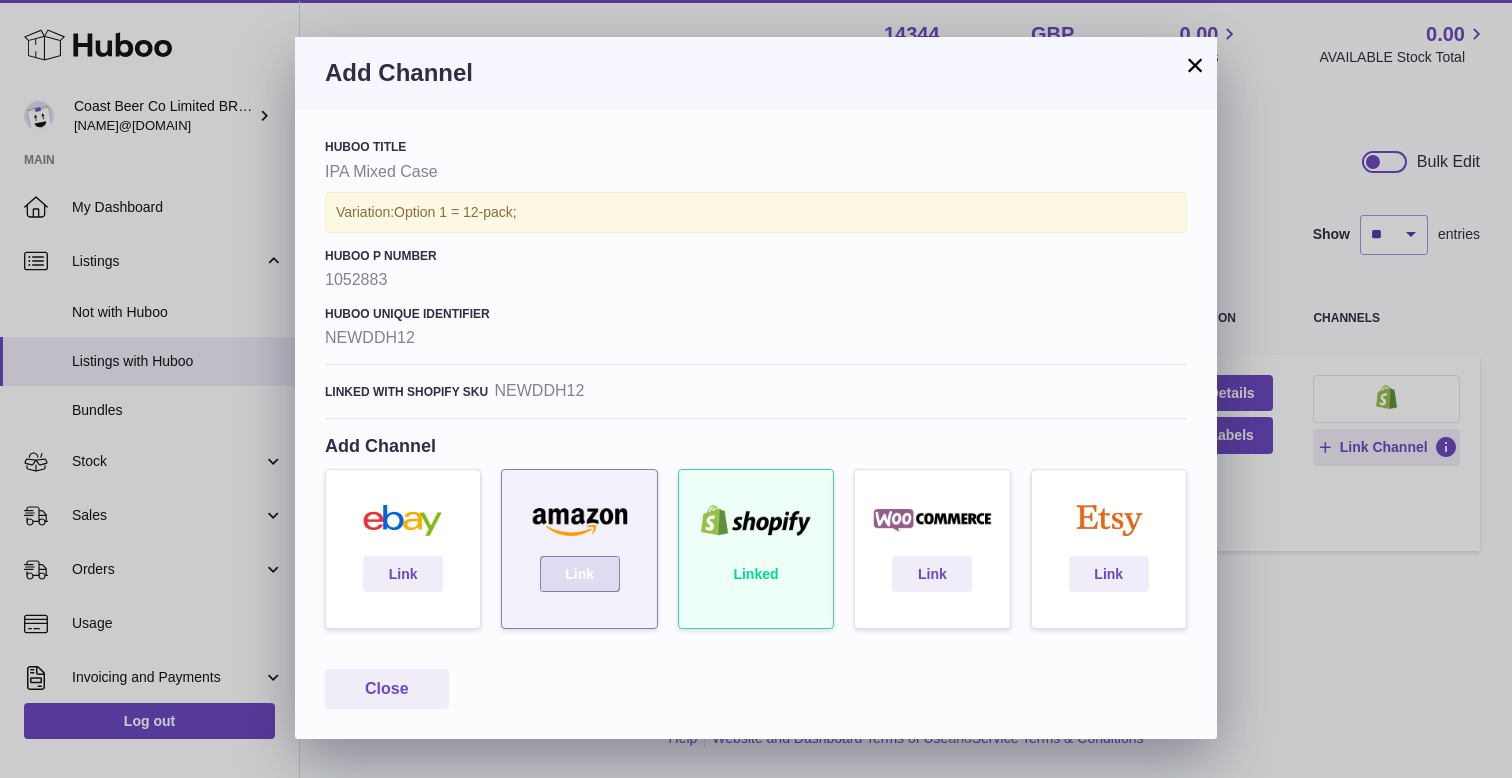 click on "Link" at bounding box center (580, 574) 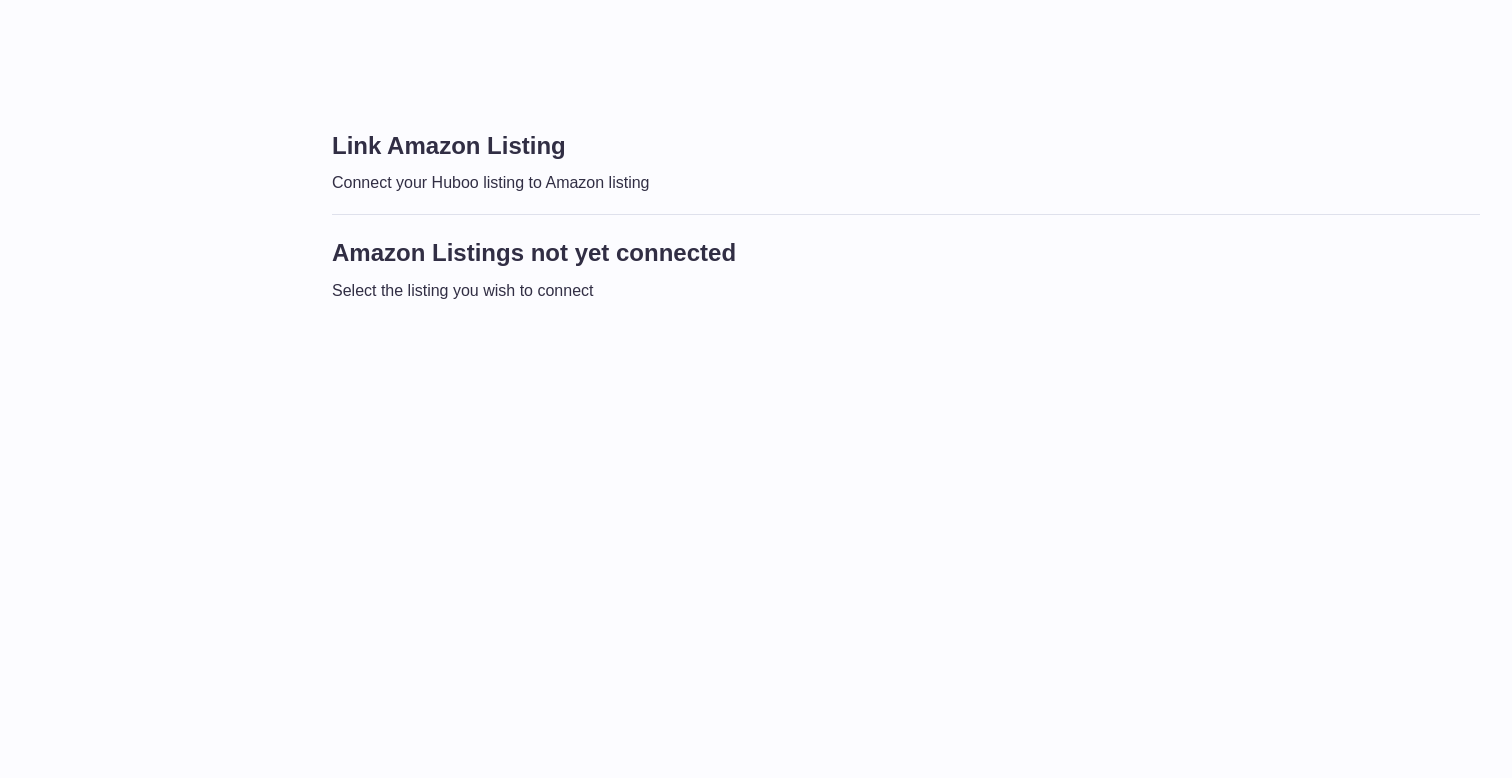 scroll, scrollTop: 0, scrollLeft: 0, axis: both 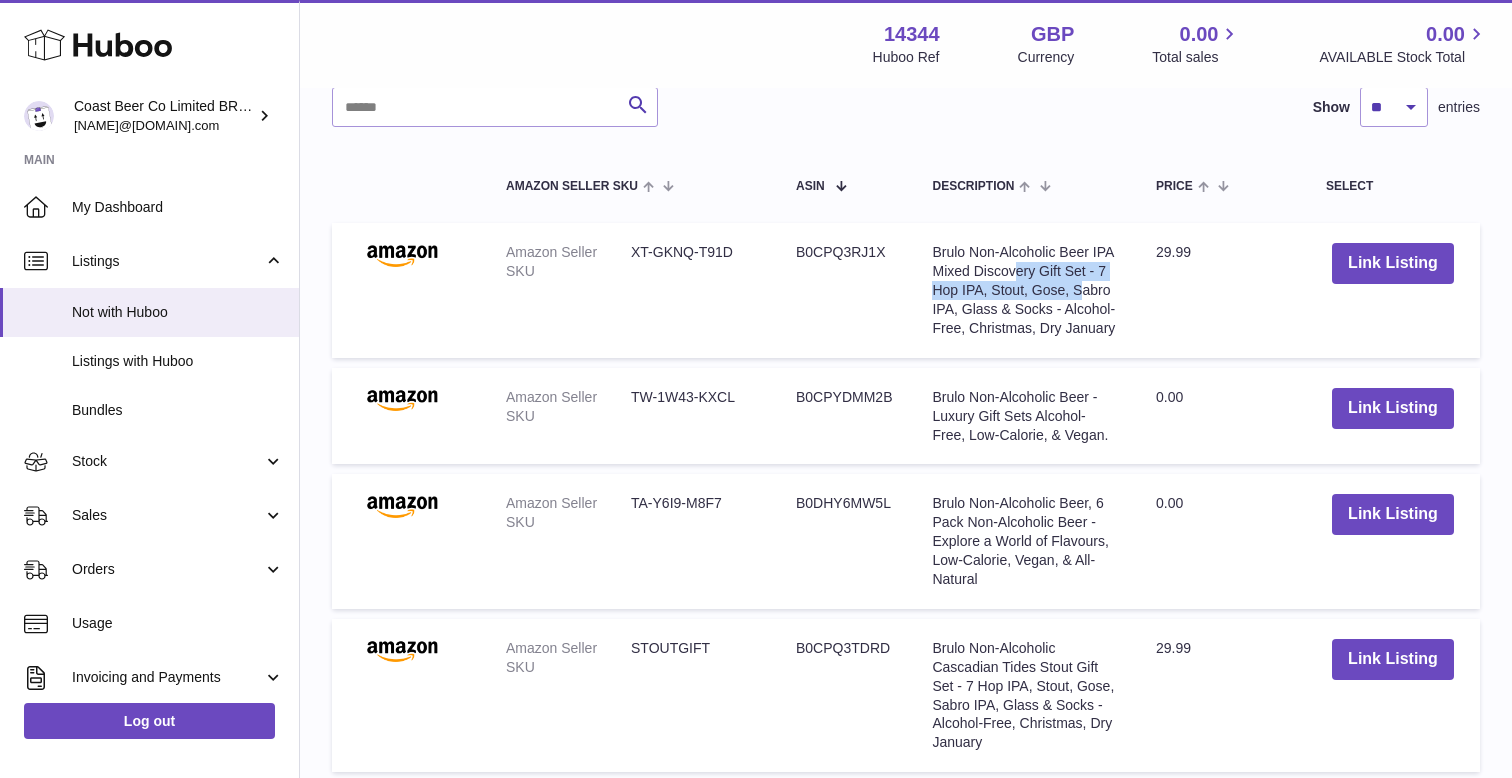 drag, startPoint x: 957, startPoint y: 268, endPoint x: 1023, endPoint y: 292, distance: 70.2282 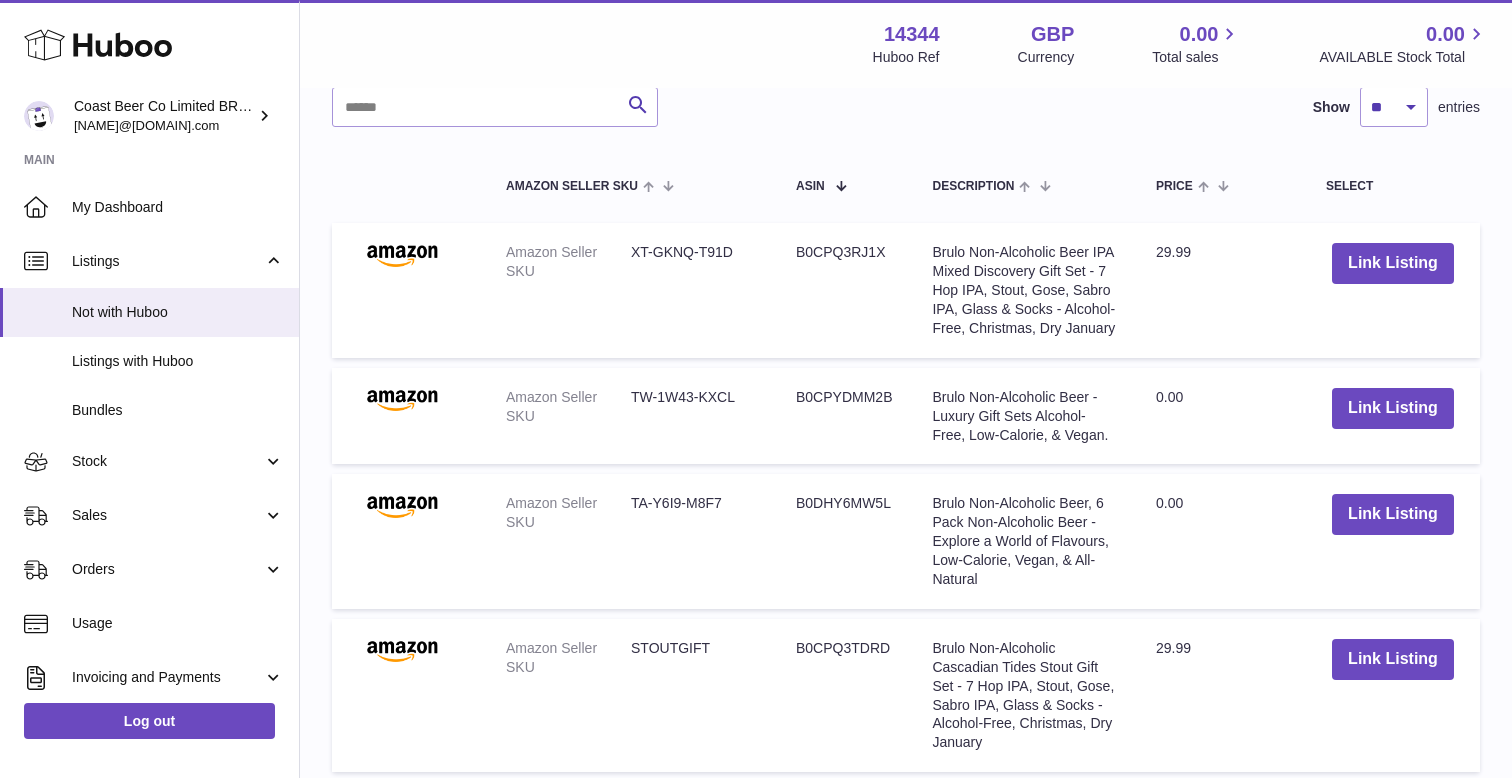 click on "Description
Brulo Non-Alcoholic Beer IPA Mixed Discovery Gift Set - 7 Hop IPA, Stout, Gose, Sabro IPA, Glass & Socks - Alcohol-Free, Christmas, Dry January" 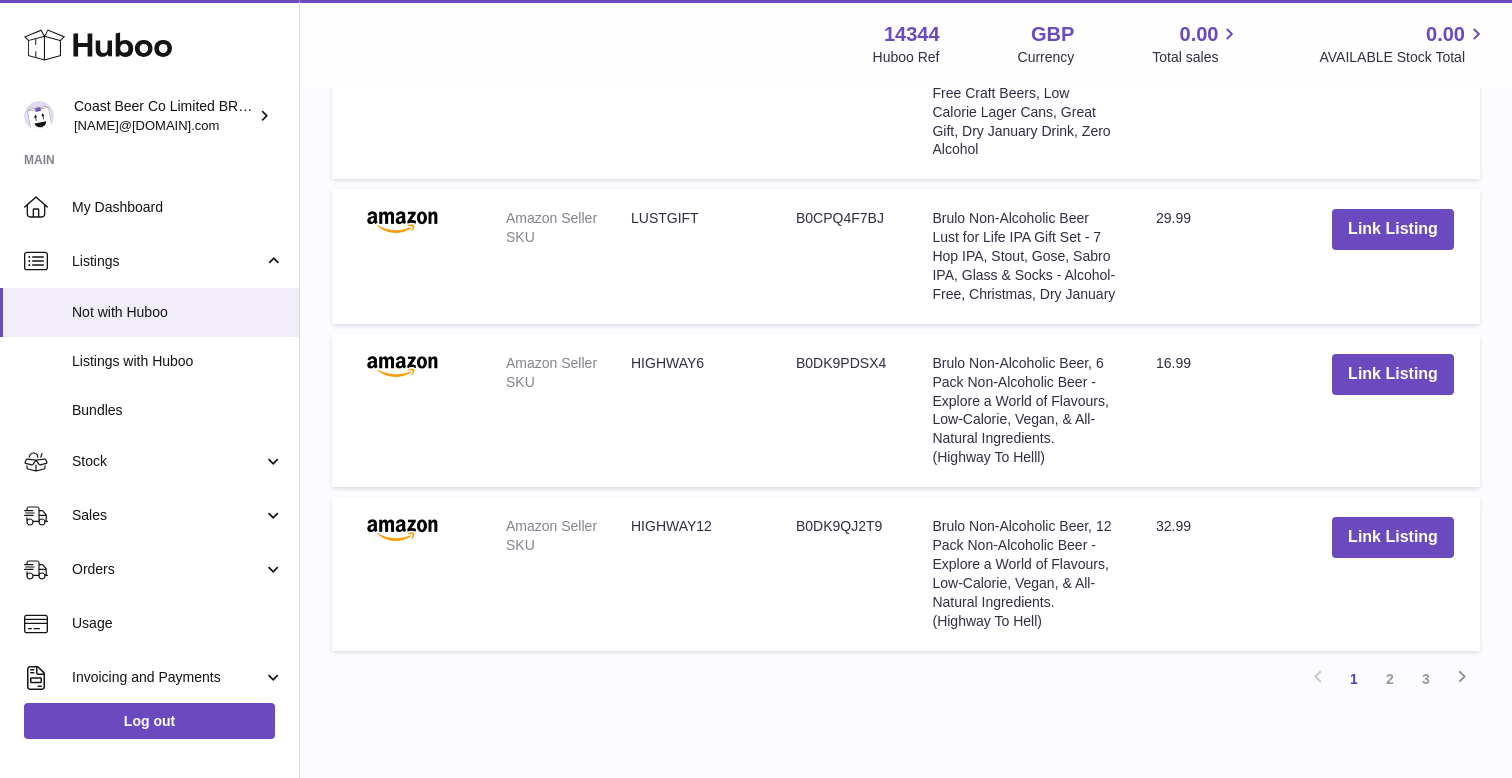 scroll, scrollTop: 1956, scrollLeft: 0, axis: vertical 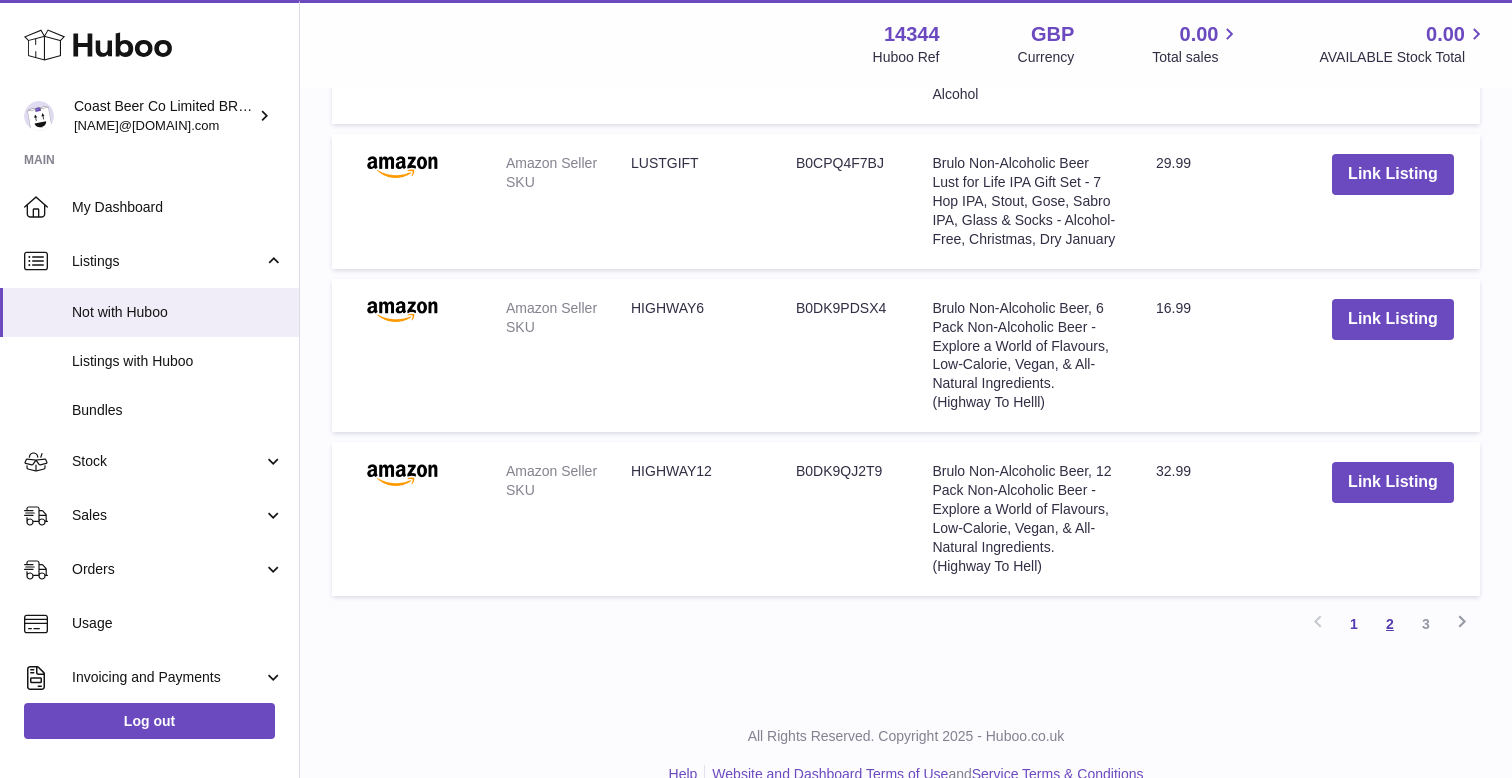 click on "2" 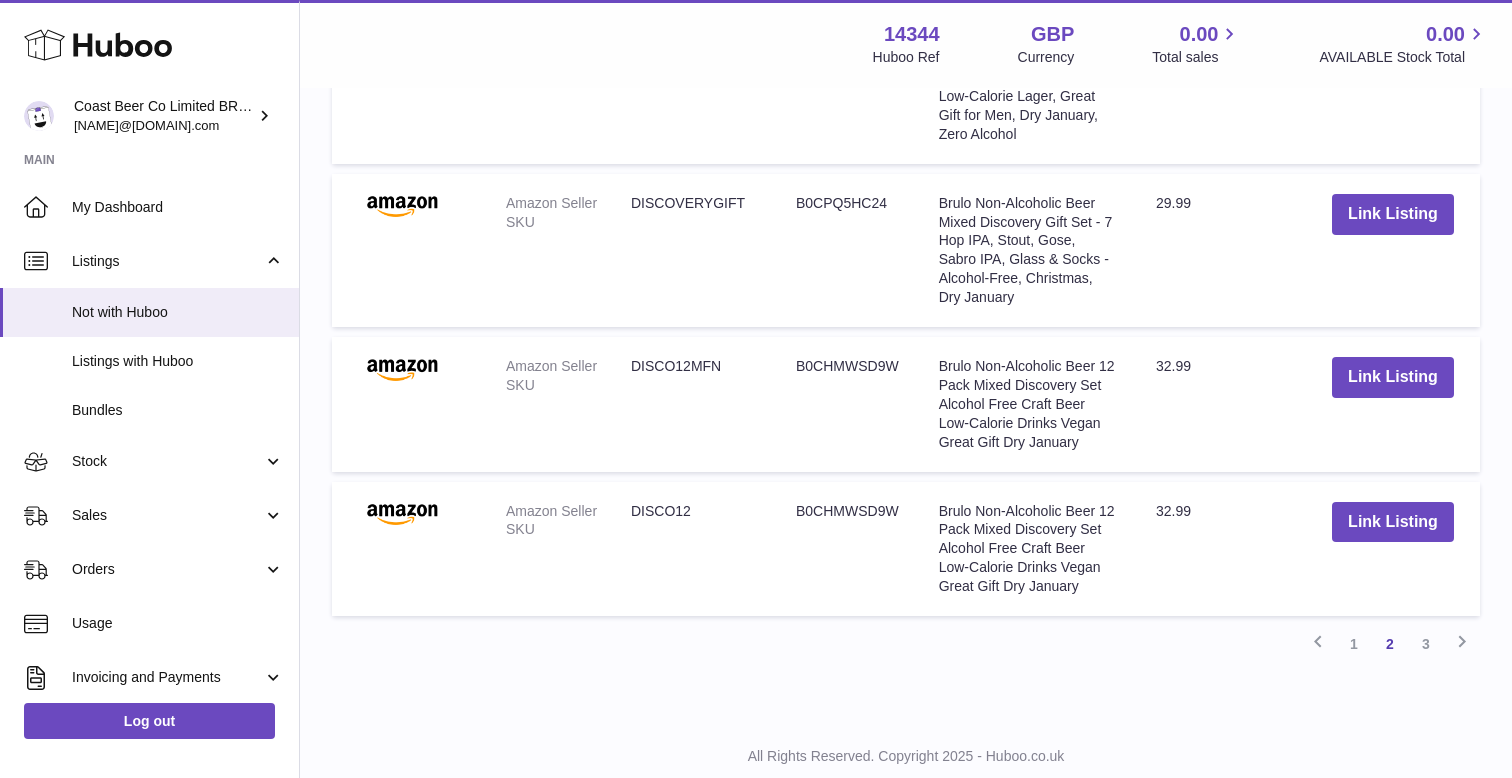 scroll, scrollTop: 2047, scrollLeft: 0, axis: vertical 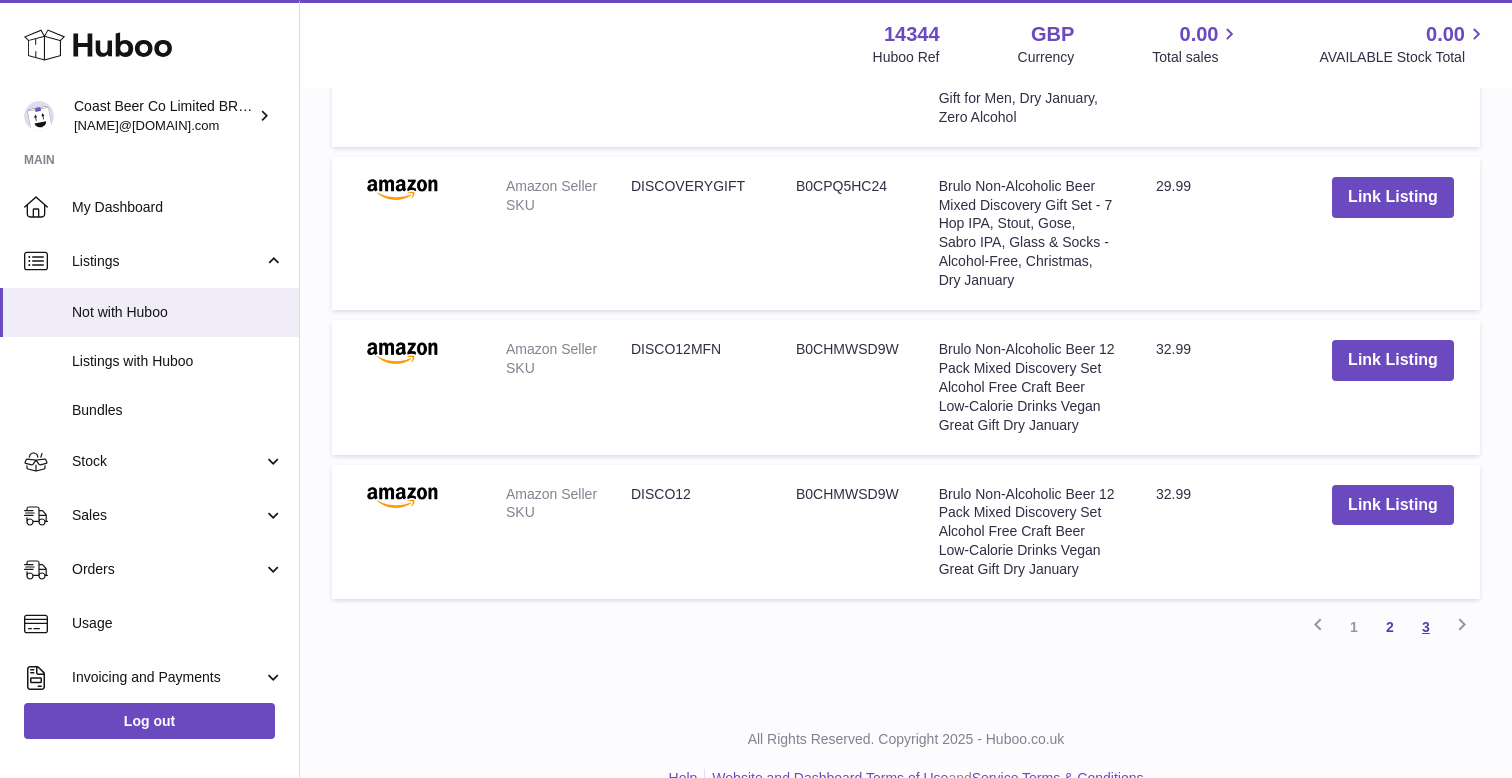 click on "3" 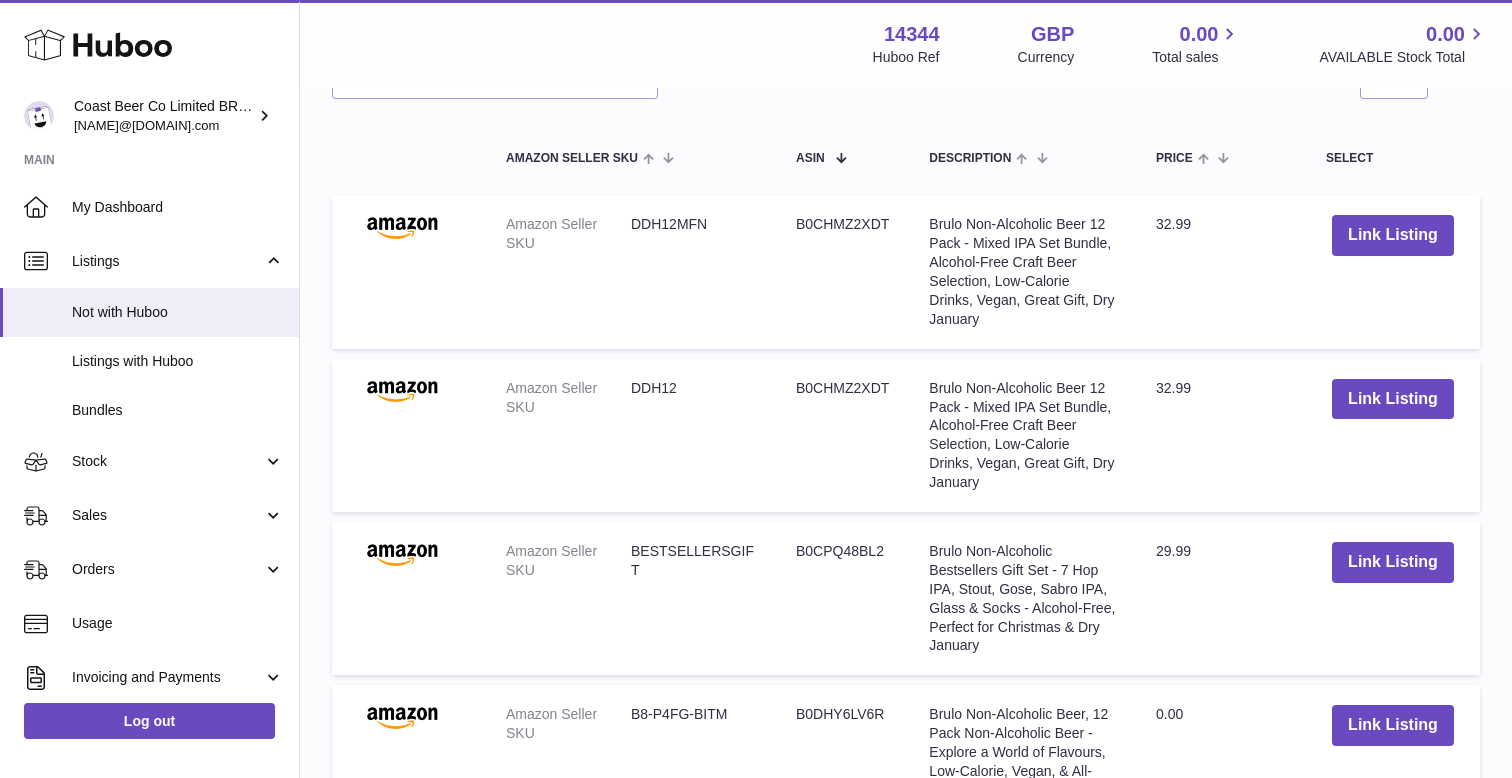 scroll, scrollTop: 848, scrollLeft: 0, axis: vertical 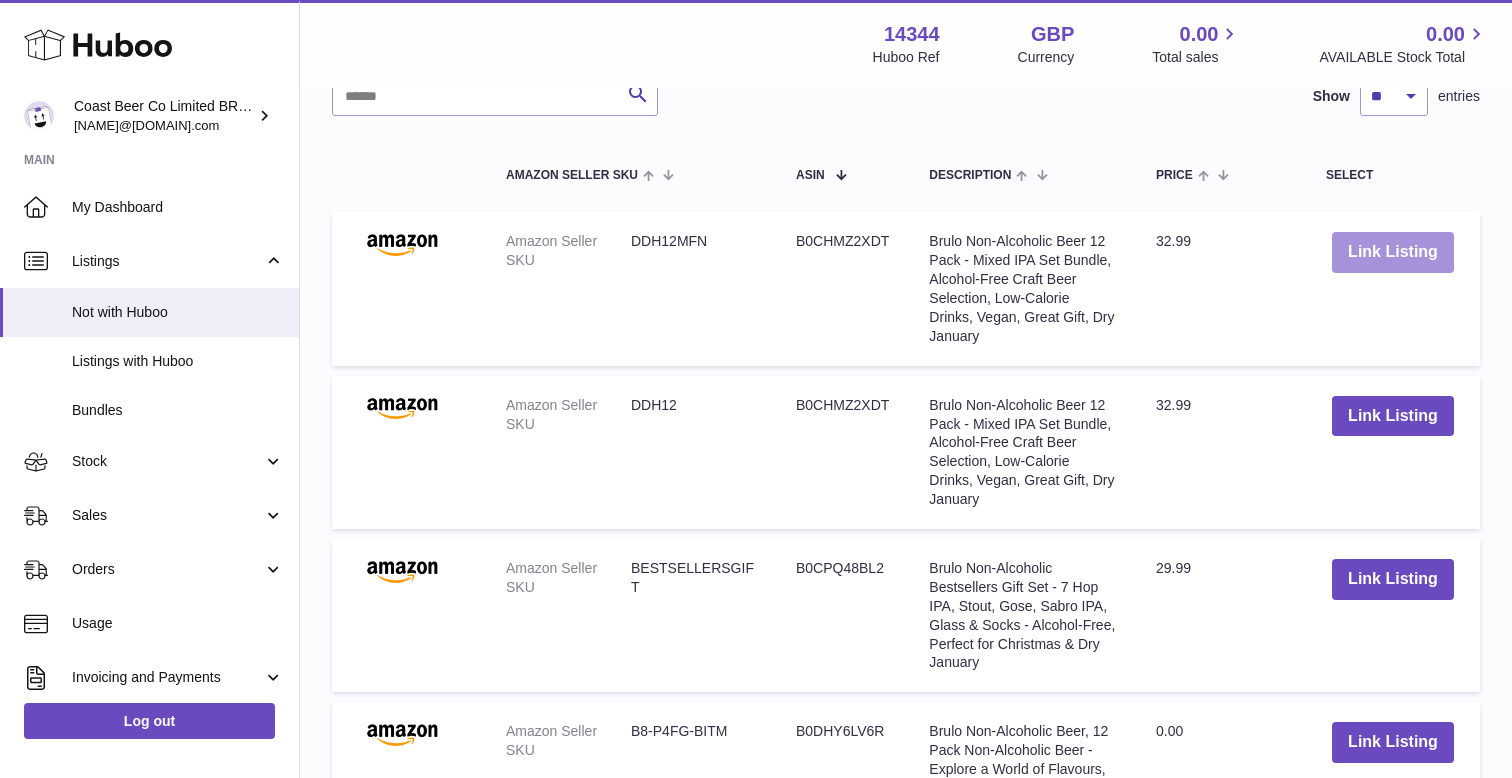click on "Link Listing" 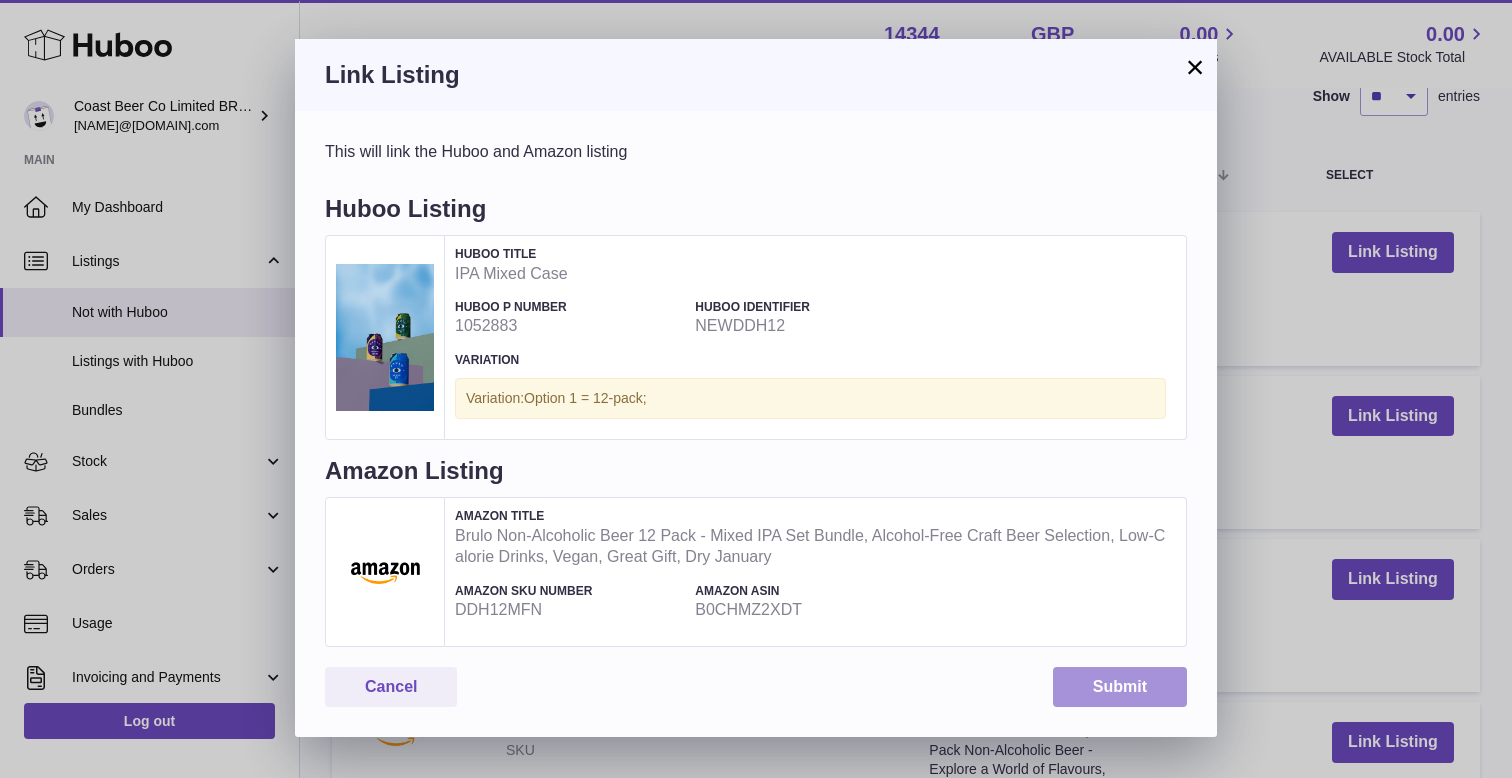 click on "Submit" 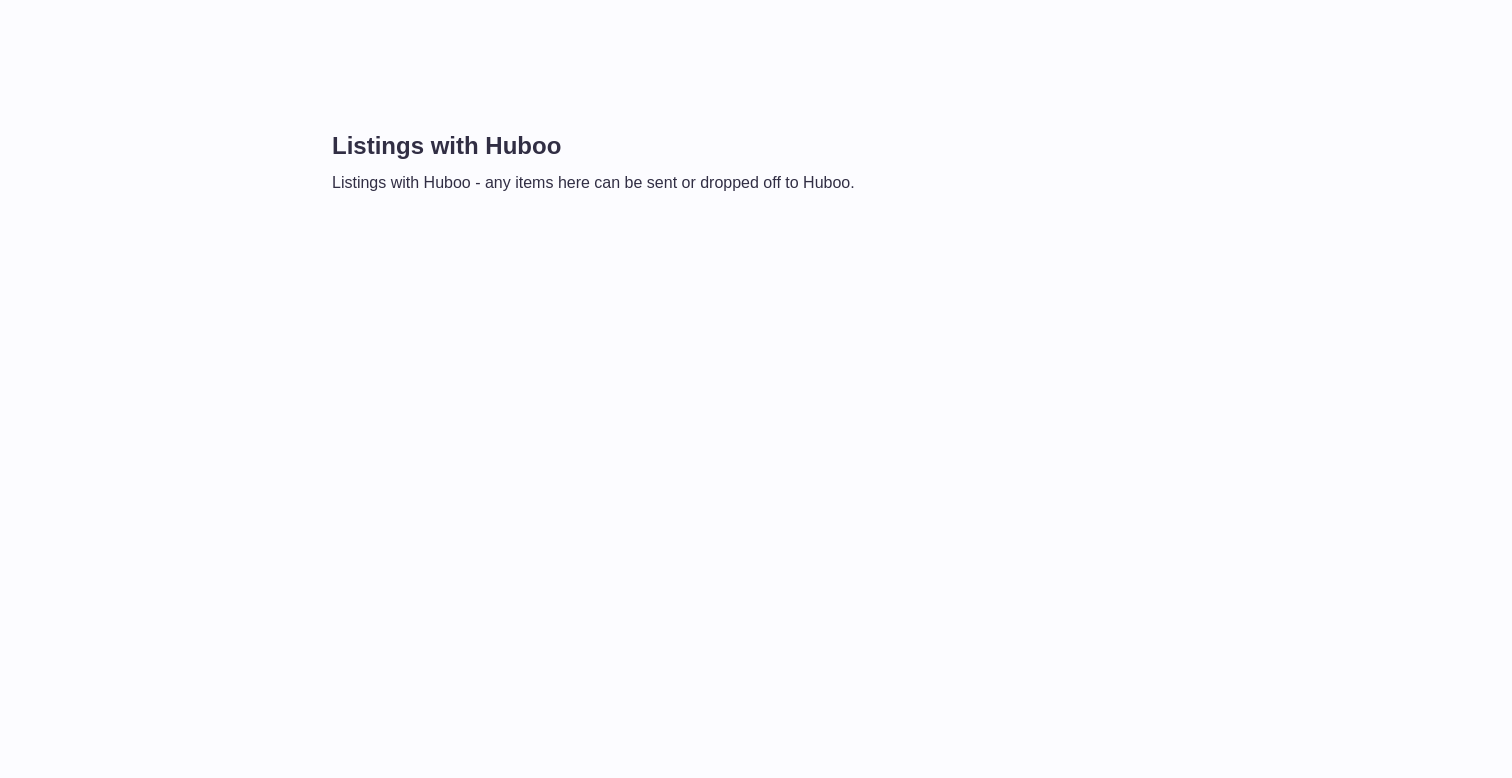 scroll, scrollTop: 0, scrollLeft: 0, axis: both 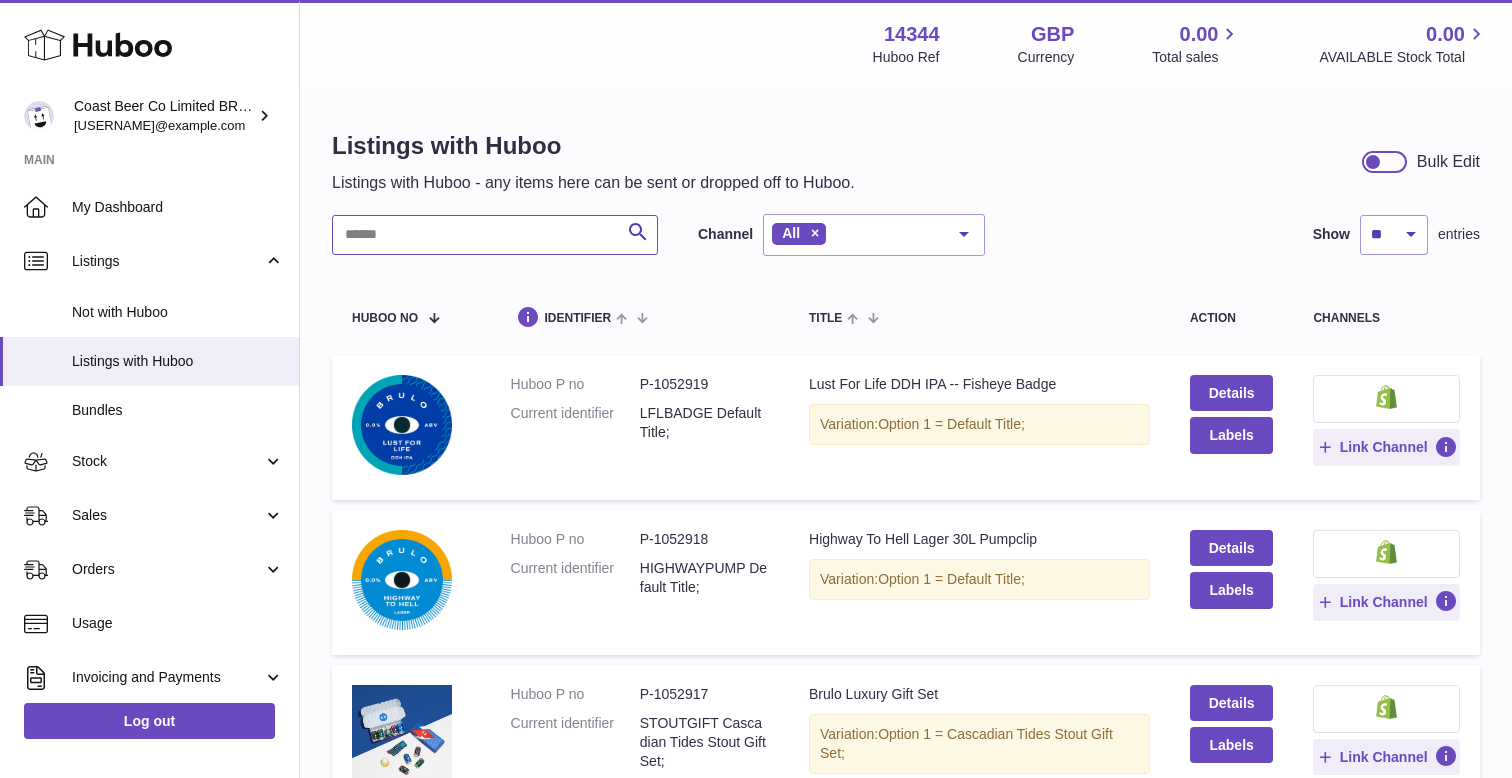 click at bounding box center (495, 235) 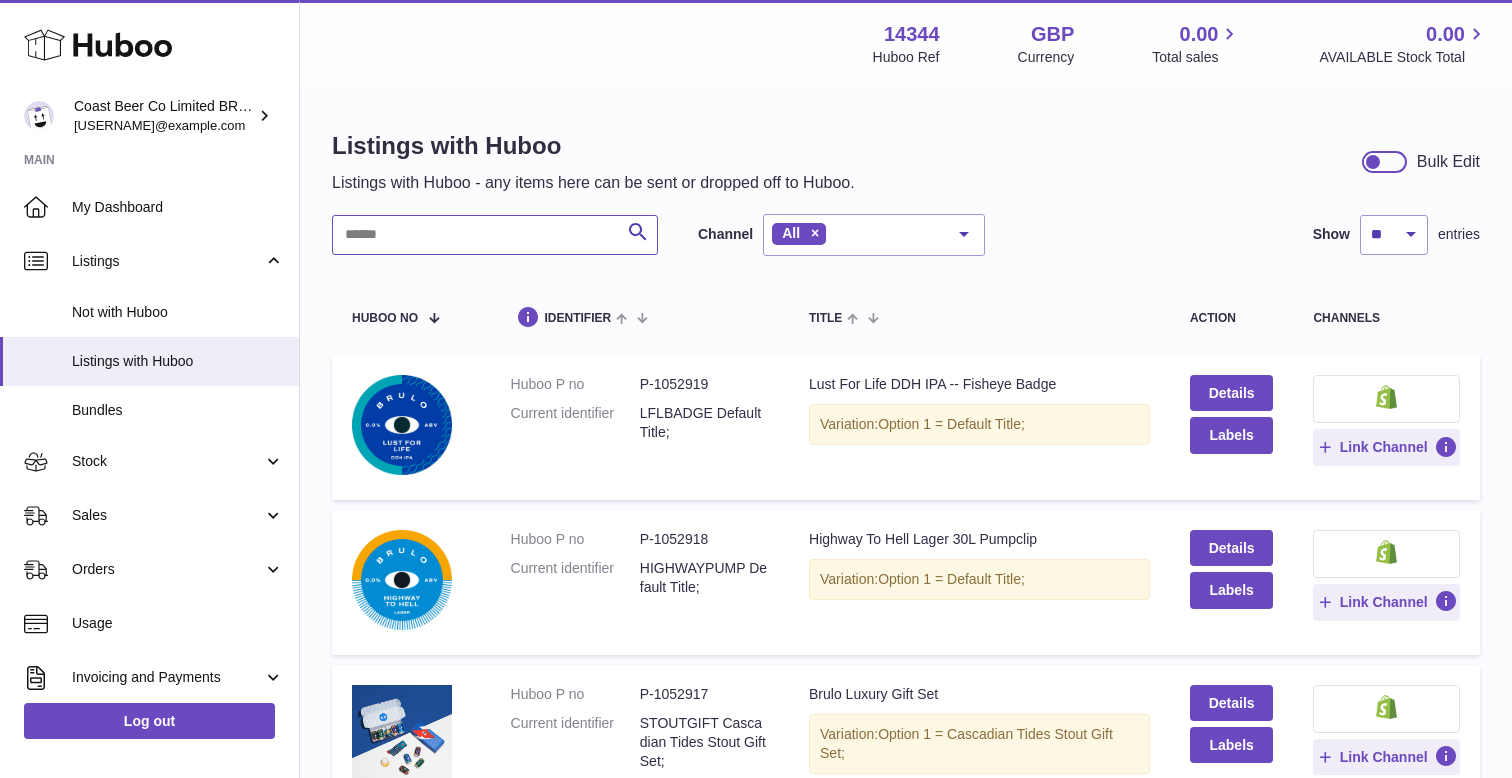 paste on "**********" 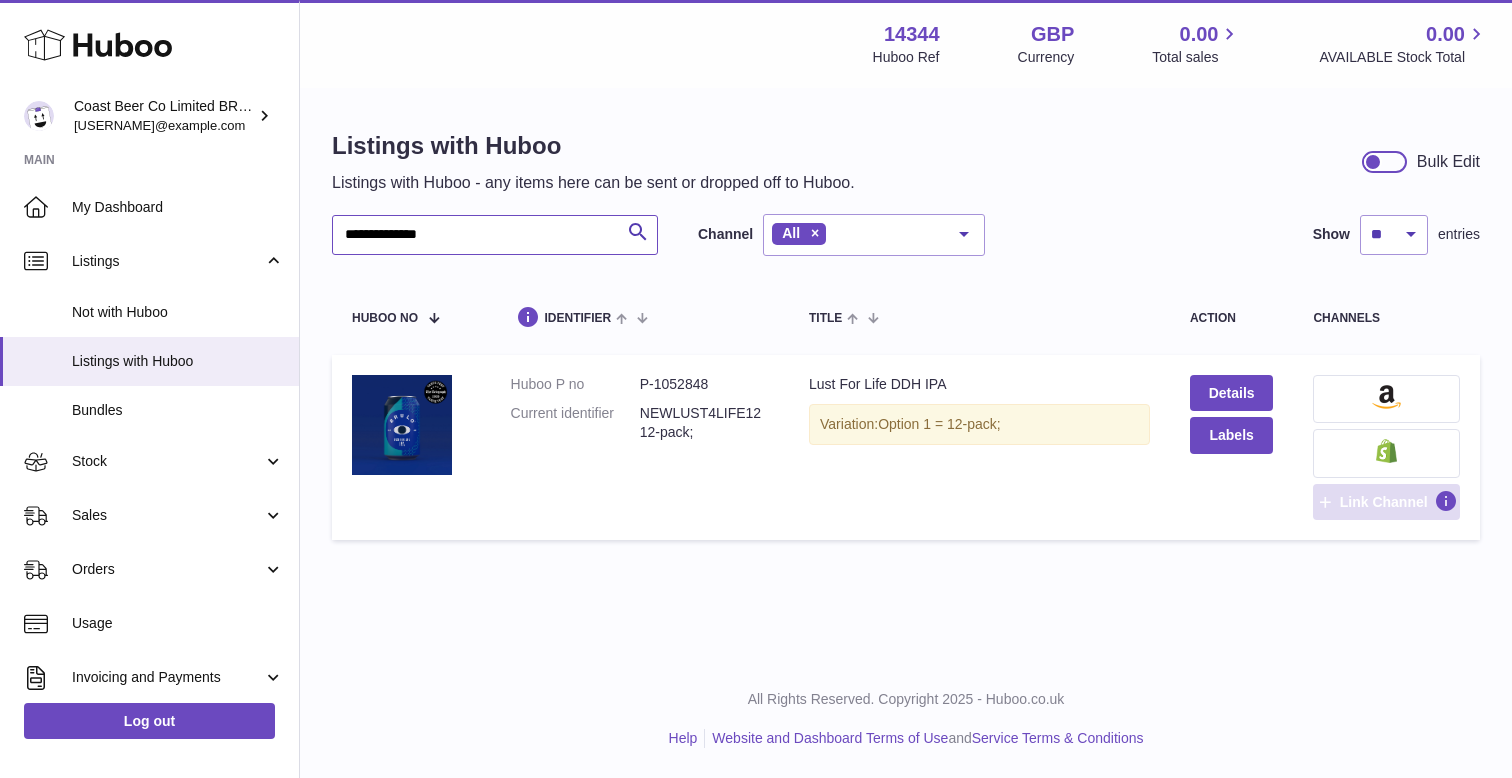 type on "**********" 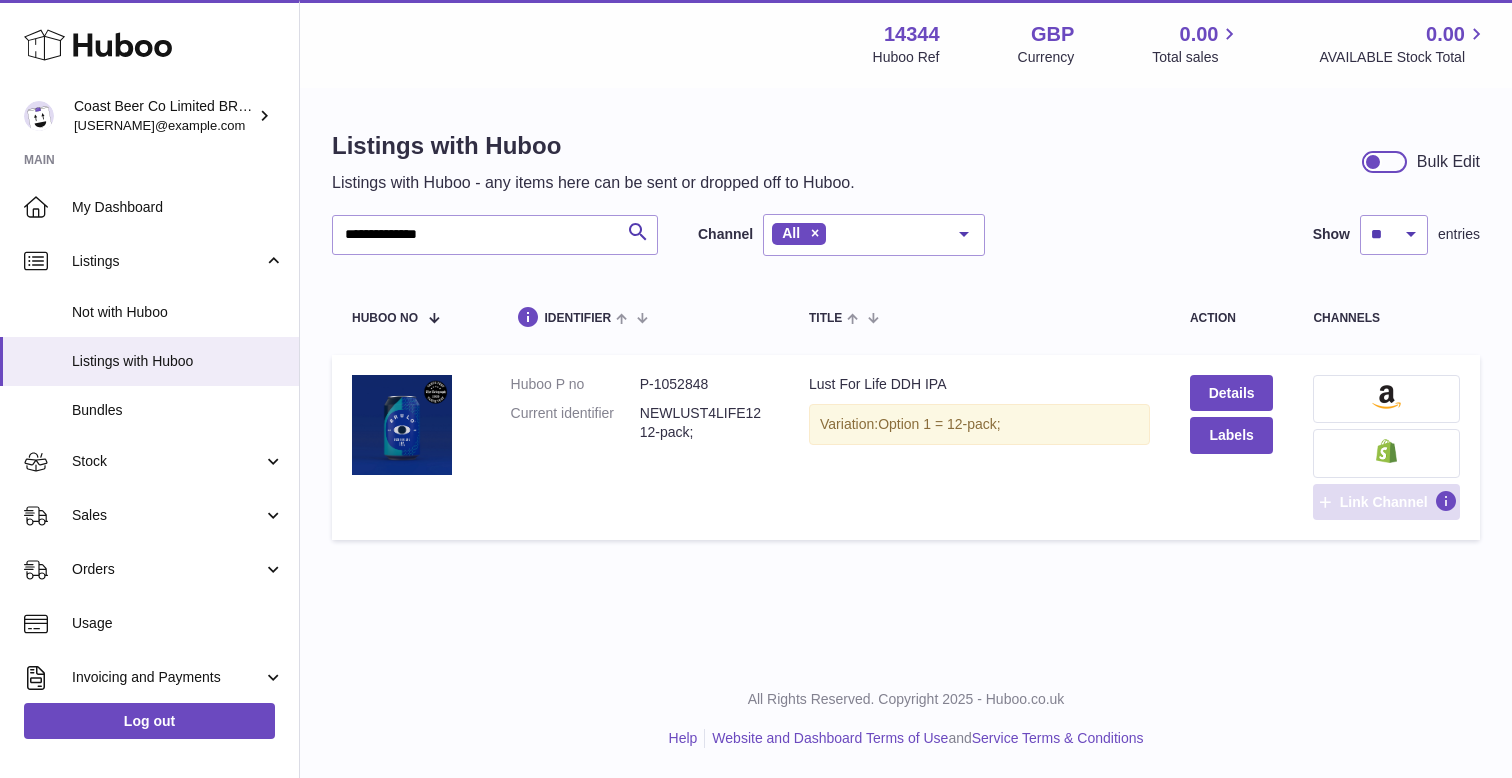 click on "Link Channel" at bounding box center (1384, 502) 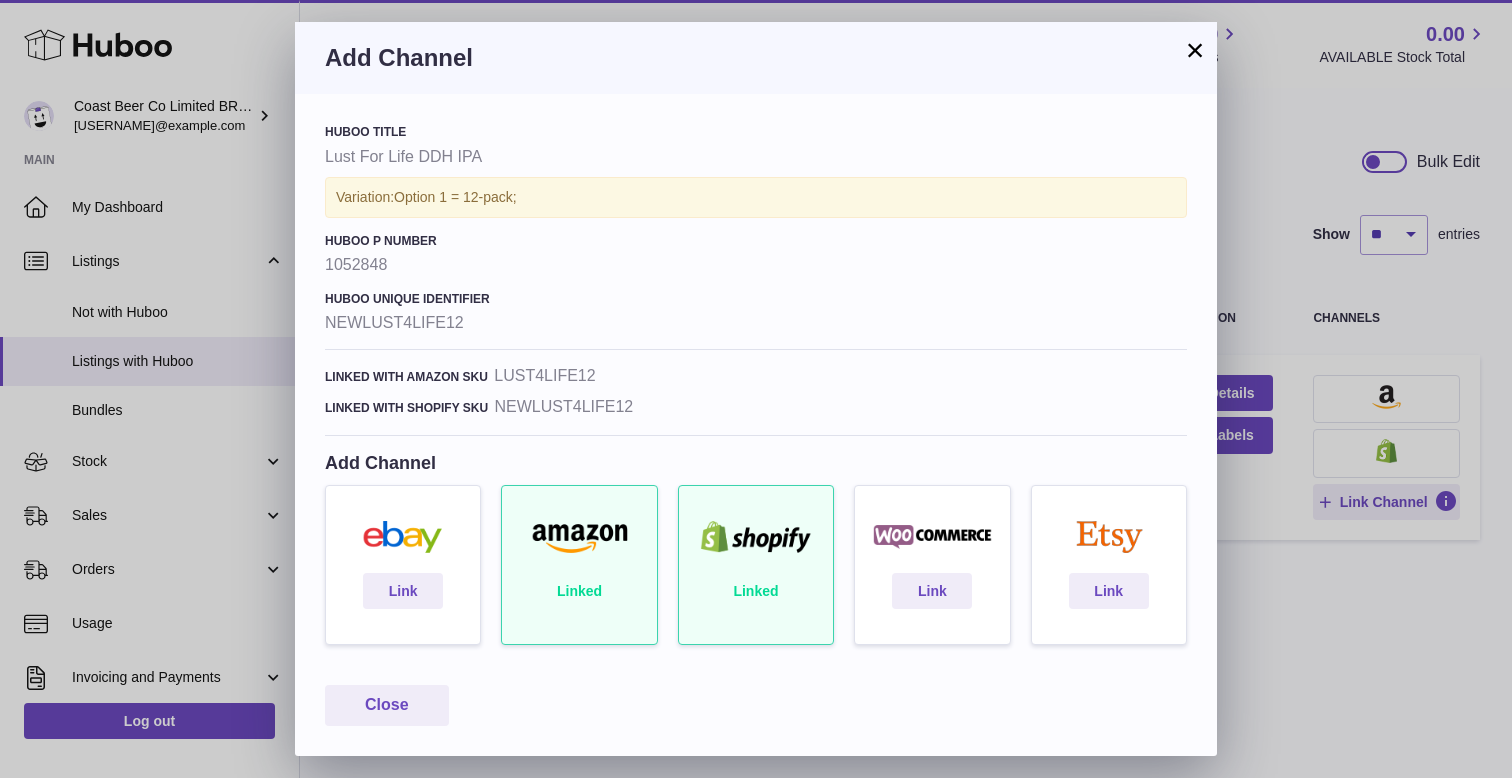 click on "Linked" at bounding box center [579, 575] 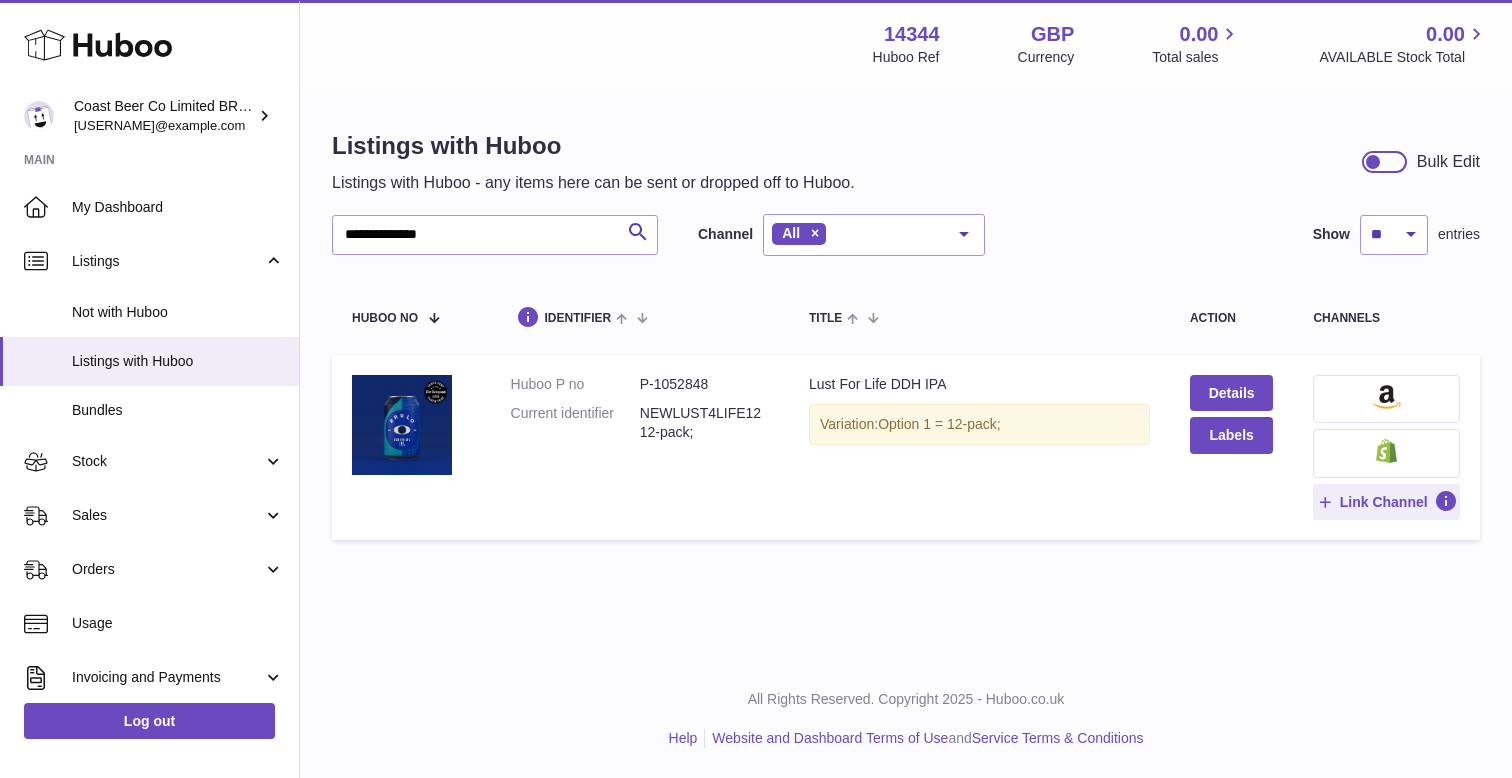 click at bounding box center [1386, 451] 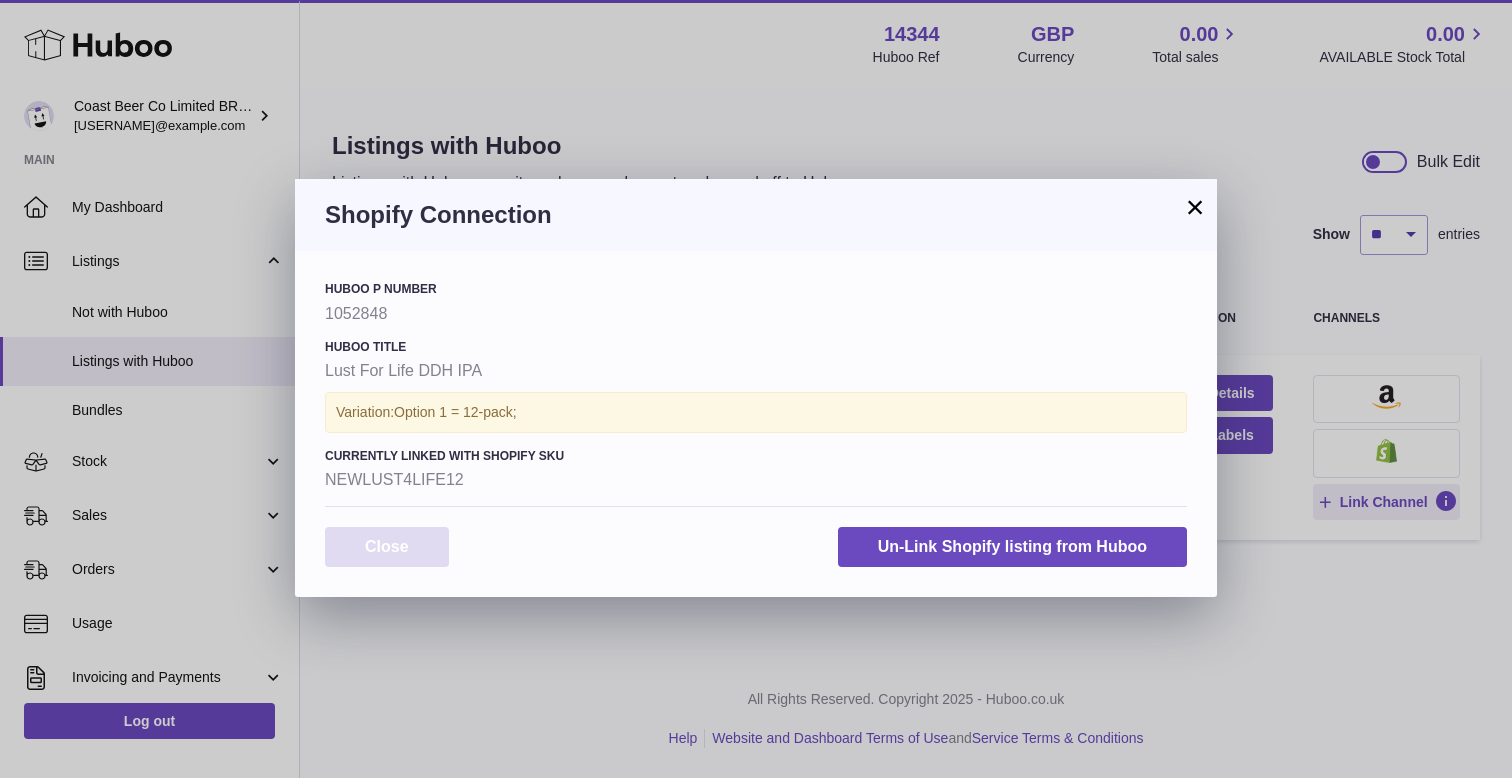 click on "Close" at bounding box center (387, 547) 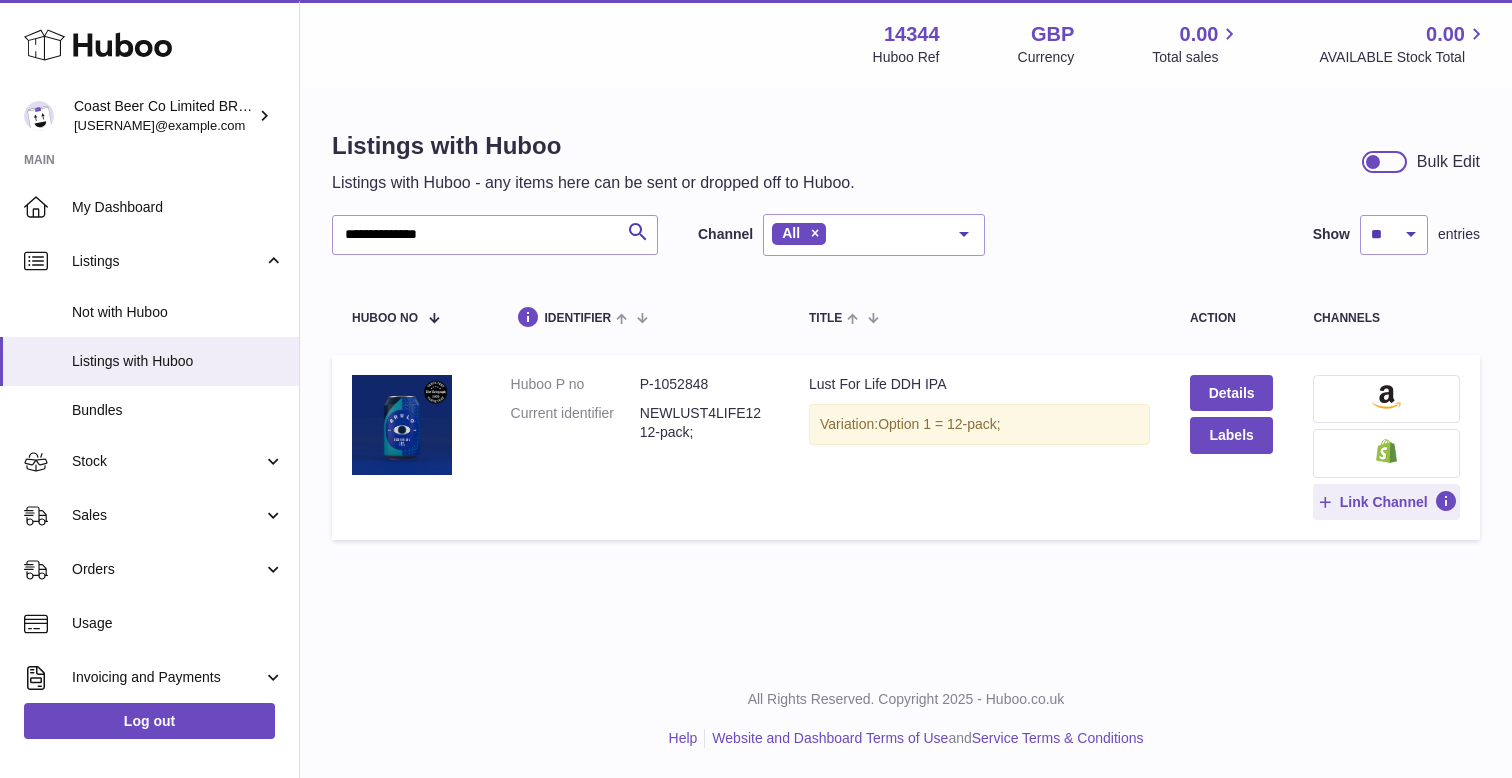 click at bounding box center [1386, 451] 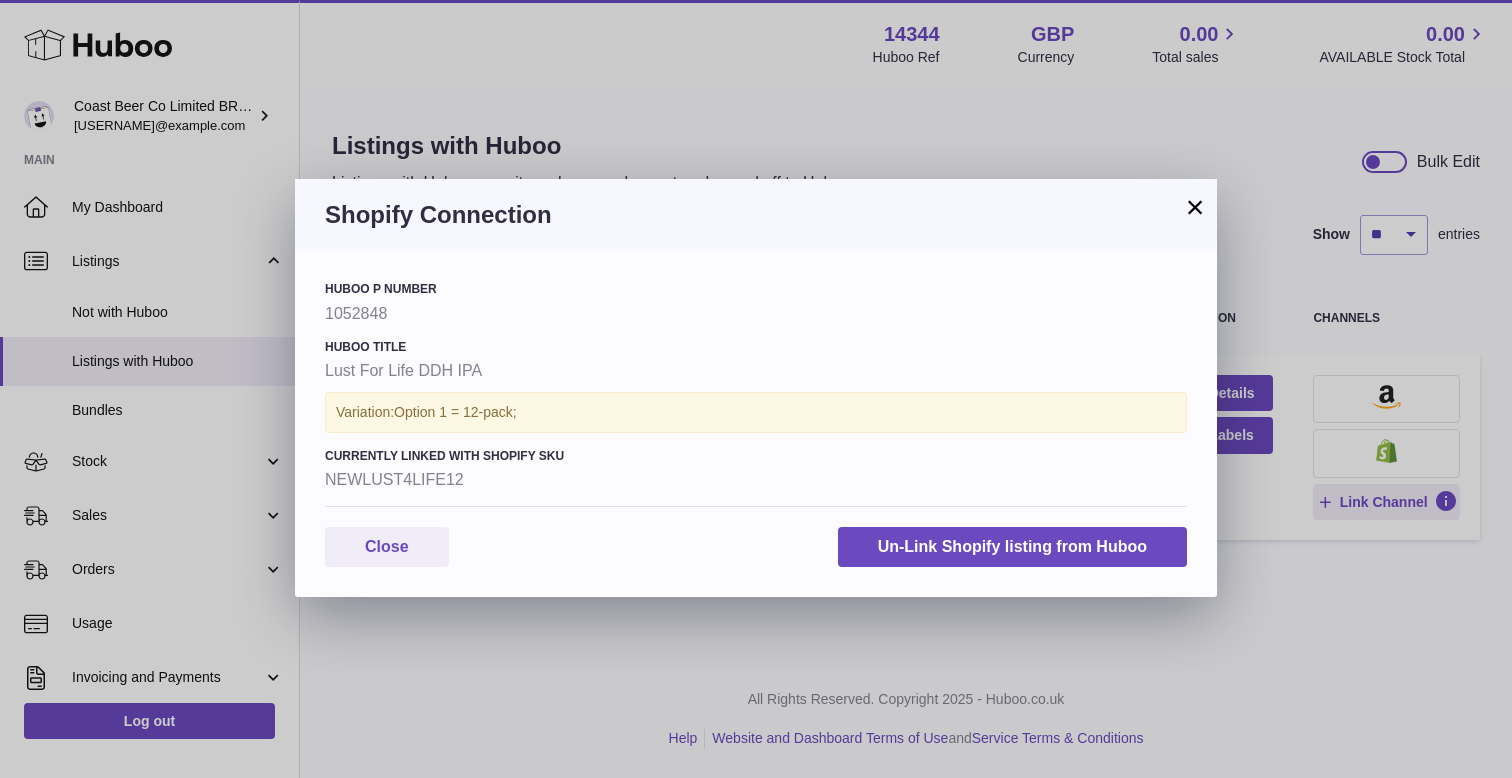 click on "×
Shopify Connection
Huboo P number   1052848   Huboo Title   Lust For Life DDH IPA
Variation:
Option 1 = 12-pack;
Currently Linked with Shopify SKU   NEWLUST4LIFE12
Close
Un-Link Shopify listing from Huboo" at bounding box center [756, 389] 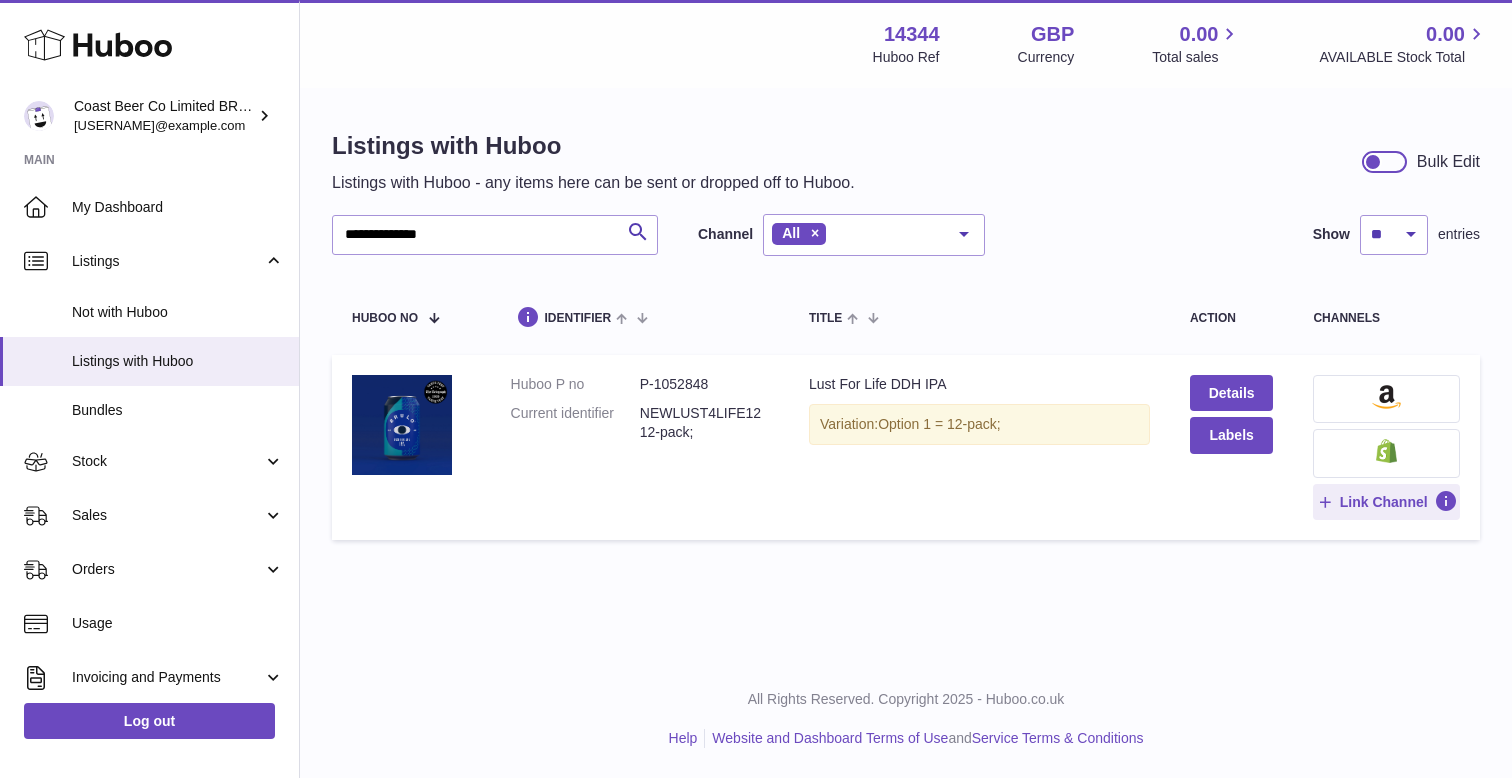click at bounding box center (1386, 397) 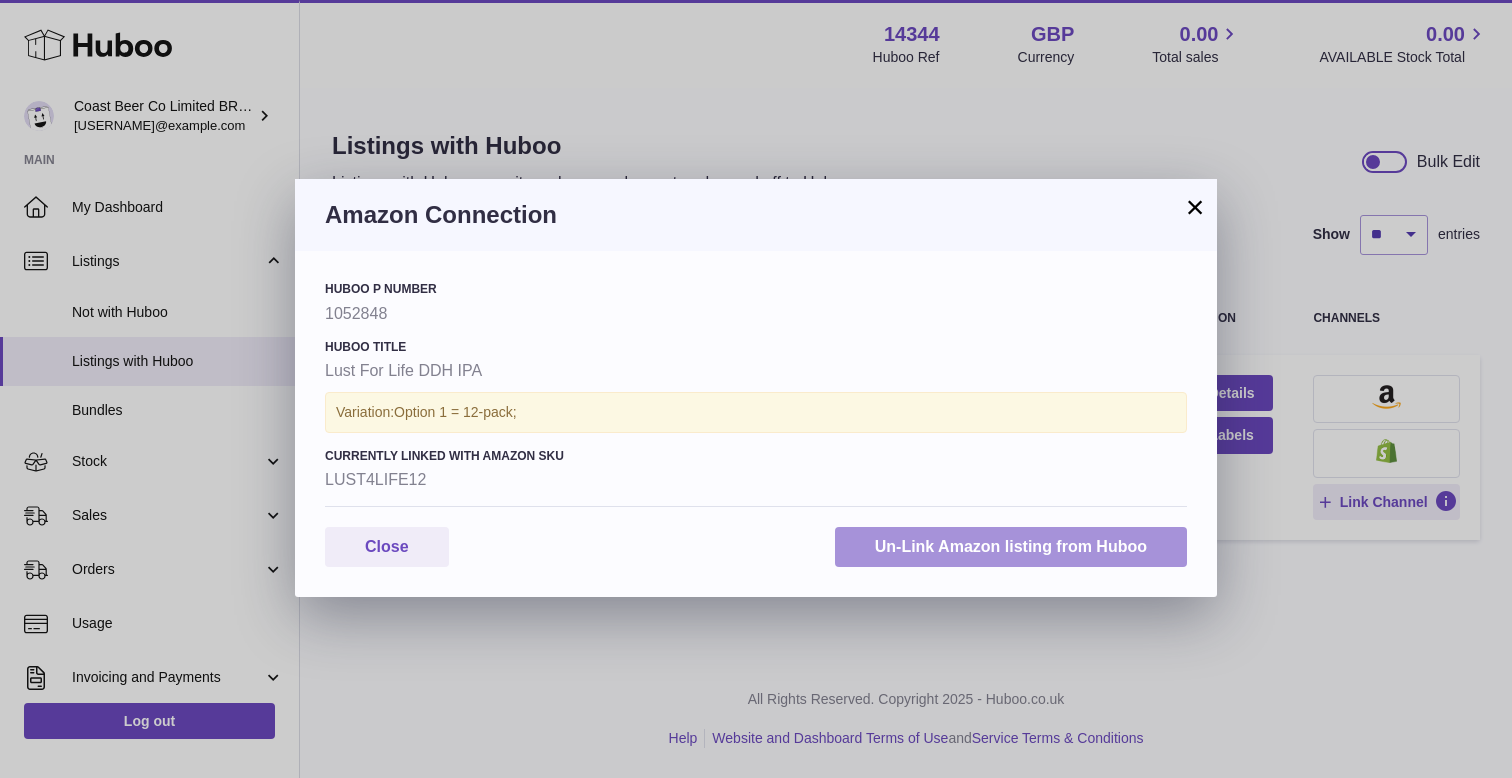 click on "Un-Link Amazon listing from Huboo" at bounding box center [1011, 547] 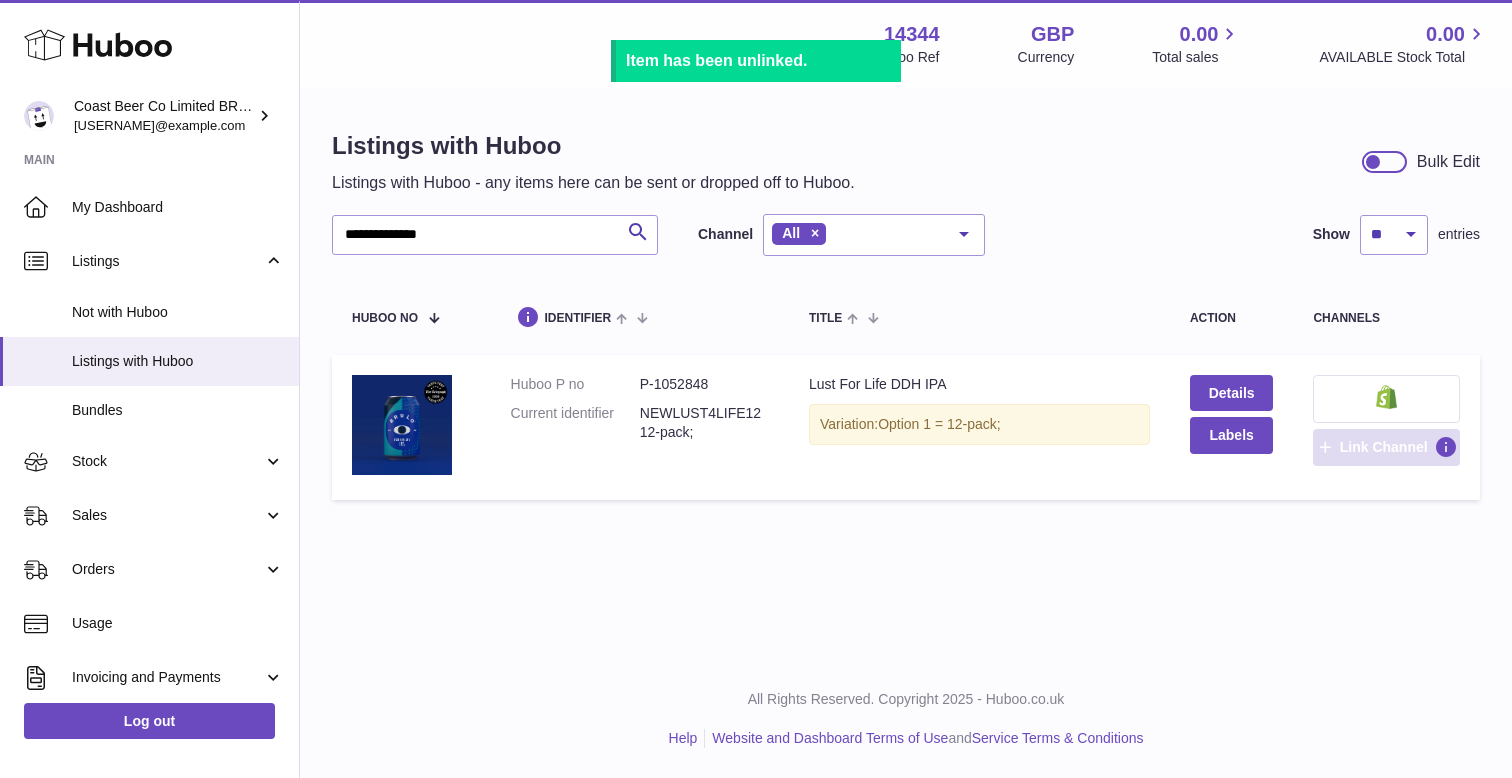 click on "Link Channel" at bounding box center [1384, 447] 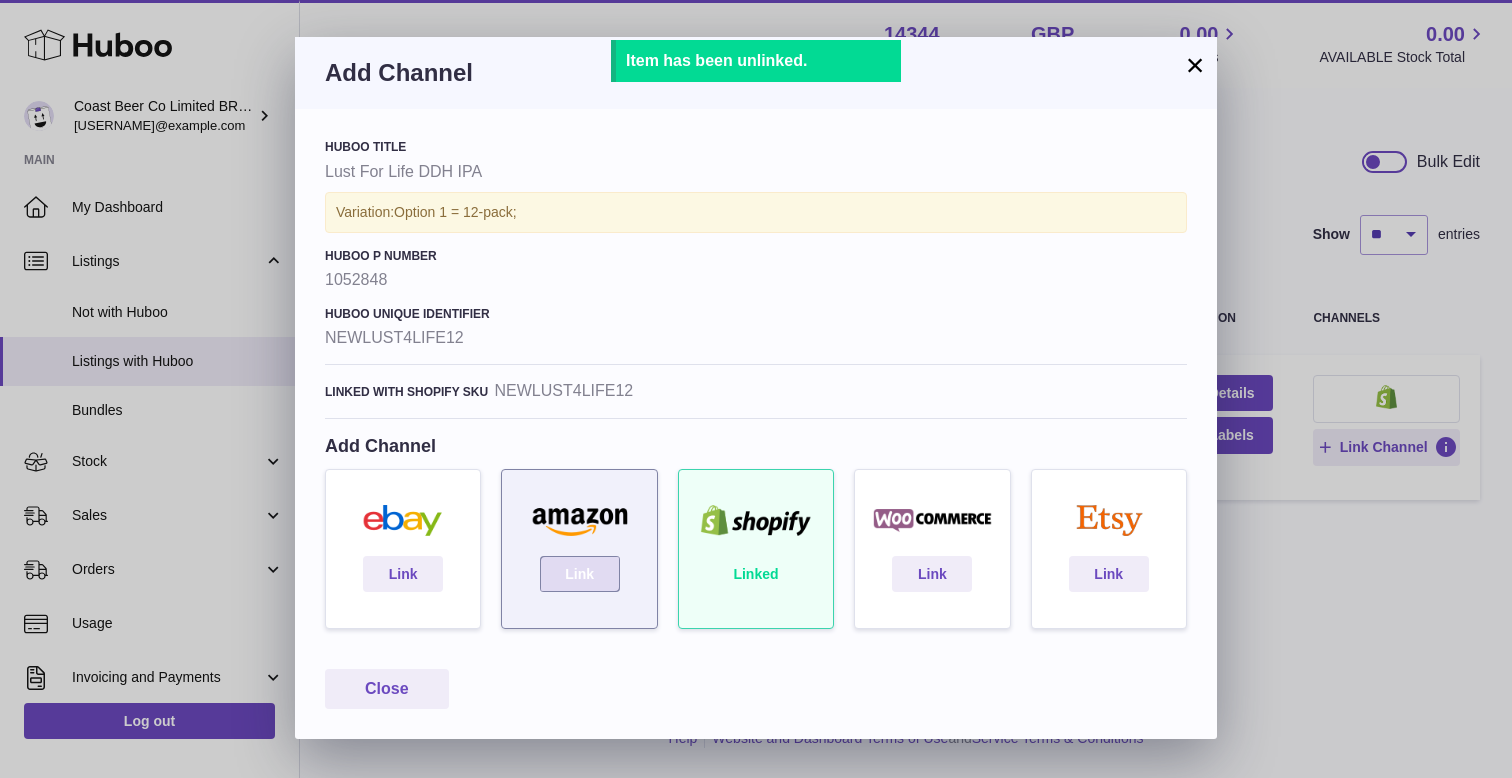 click on "Link" at bounding box center (580, 574) 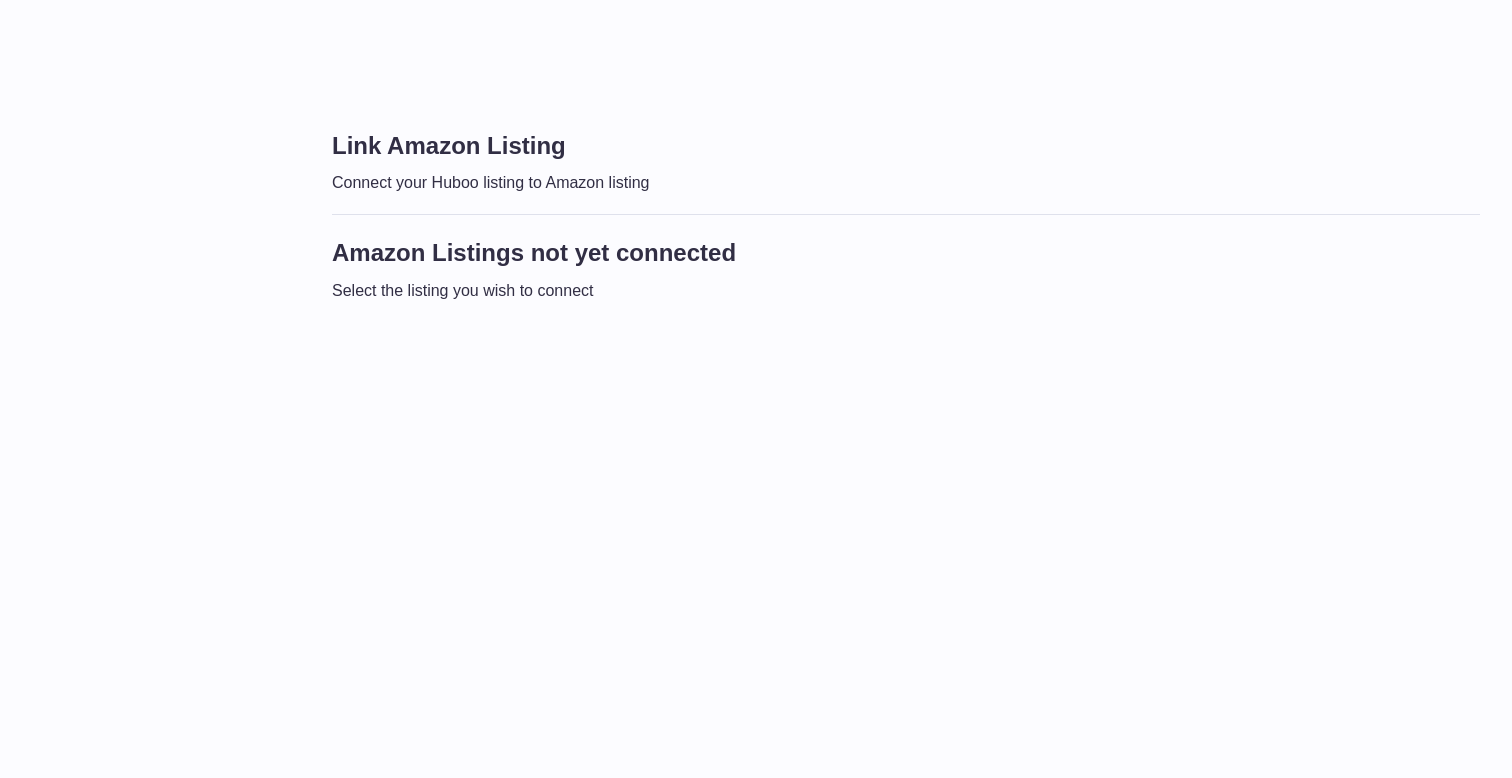 scroll, scrollTop: 0, scrollLeft: 0, axis: both 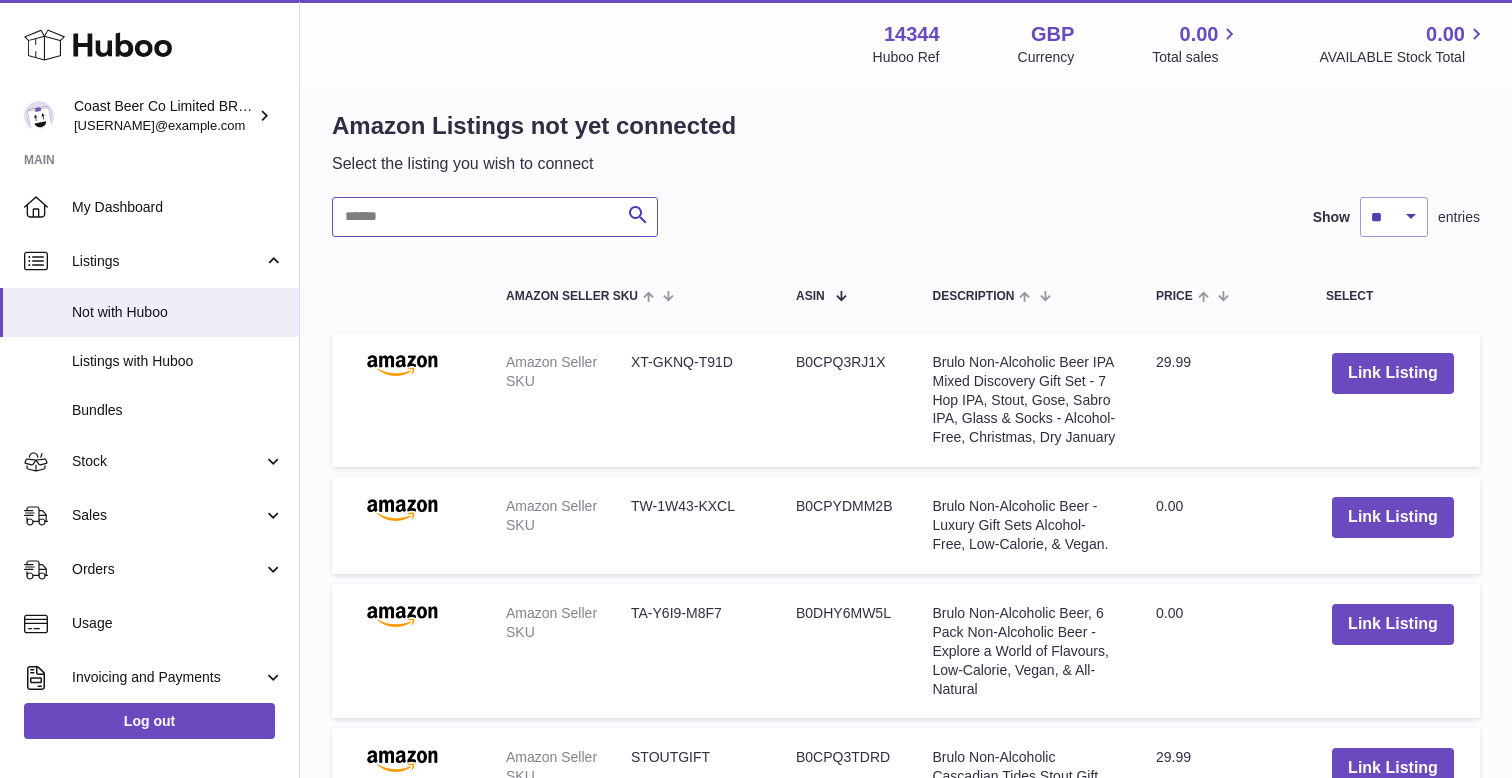click at bounding box center [495, 217] 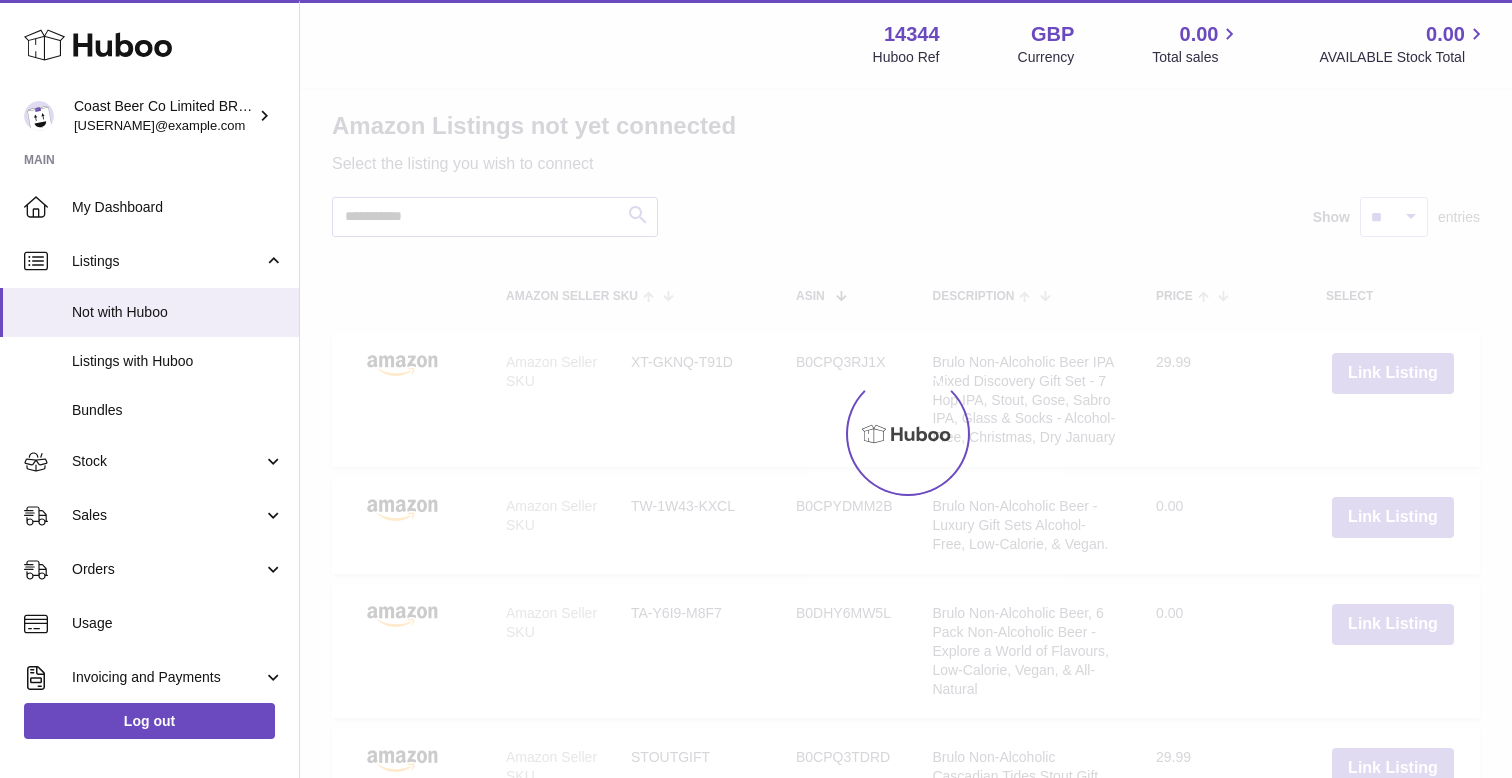 scroll, scrollTop: 259, scrollLeft: 0, axis: vertical 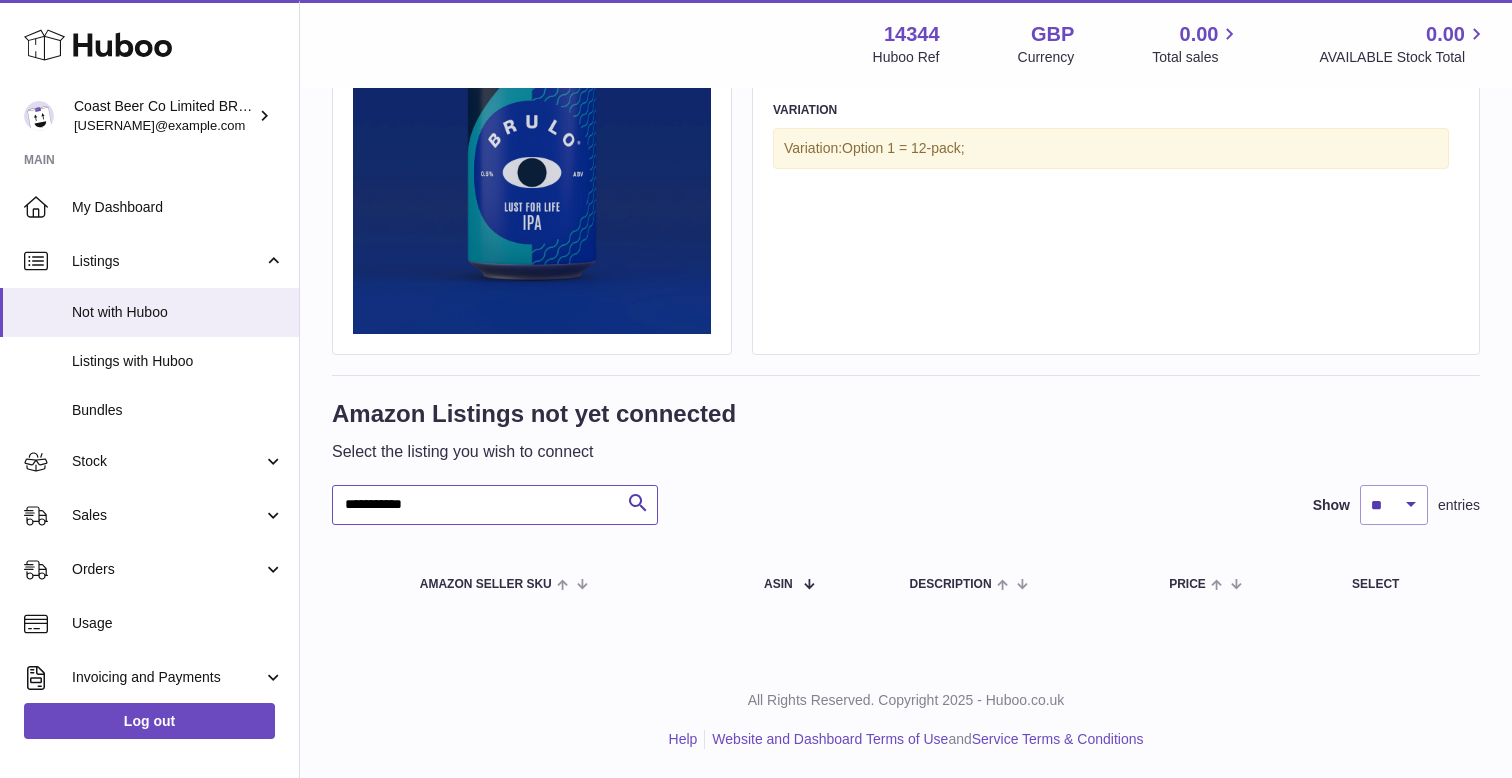 click on "**********" at bounding box center [495, 505] 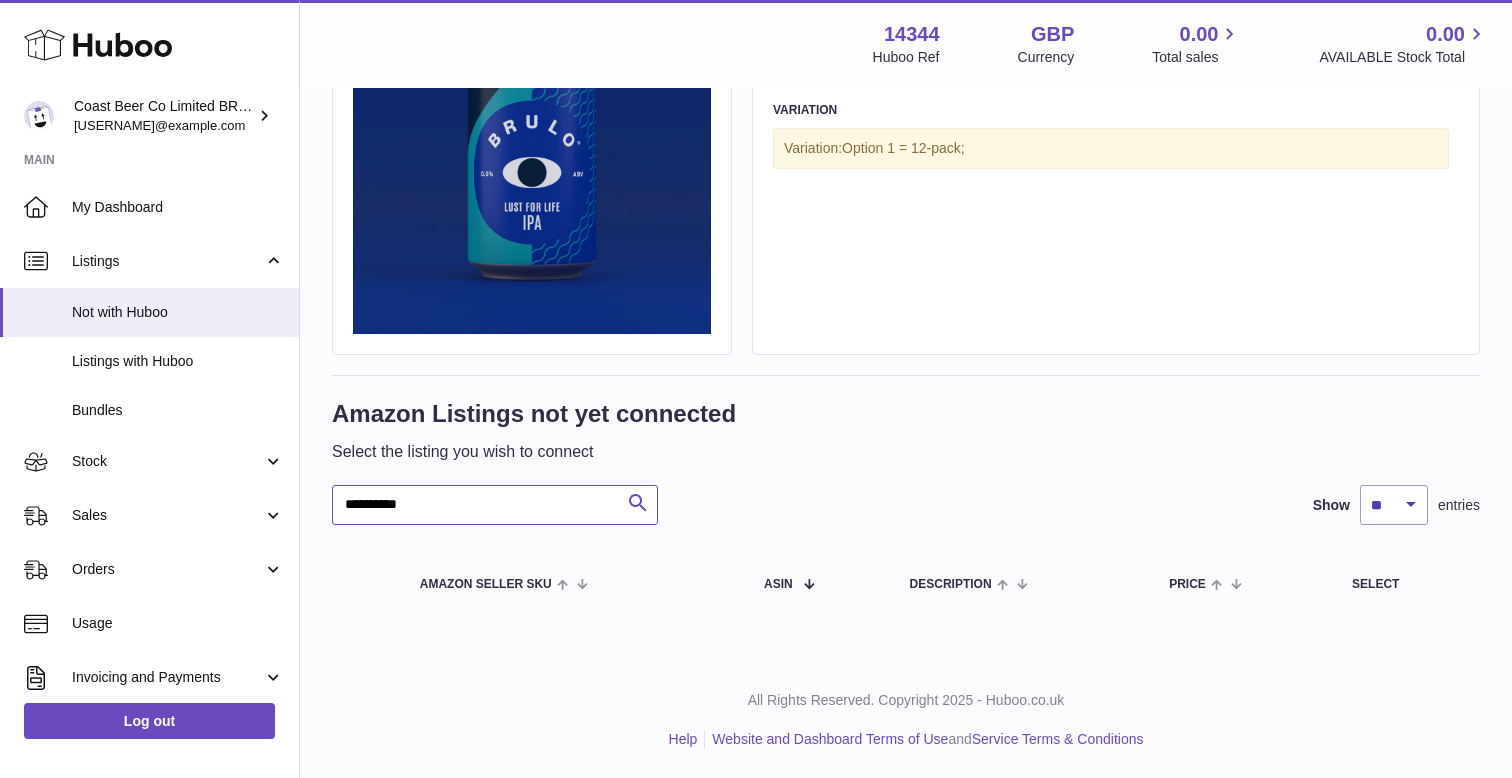 type on "**********" 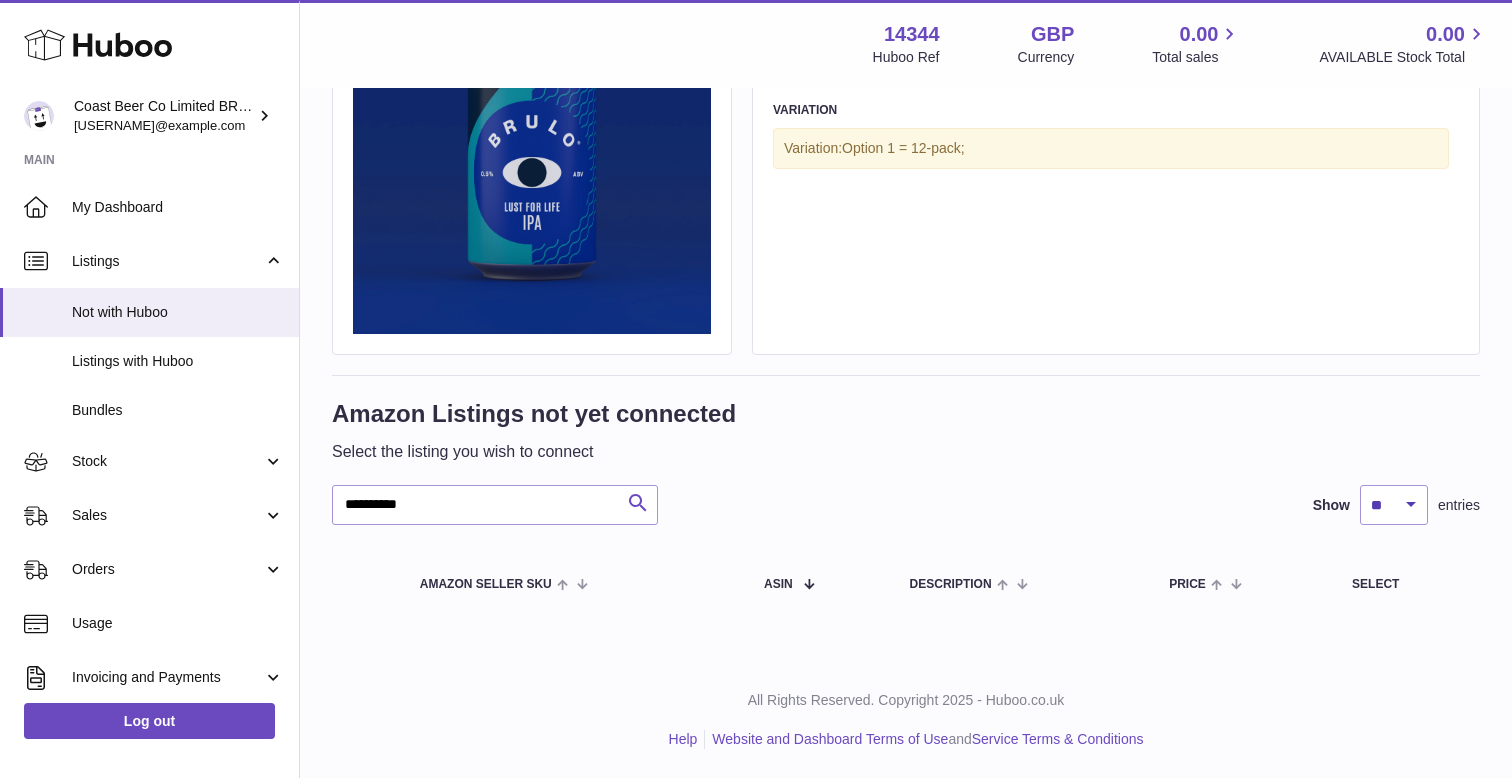 click at bounding box center [638, 503] 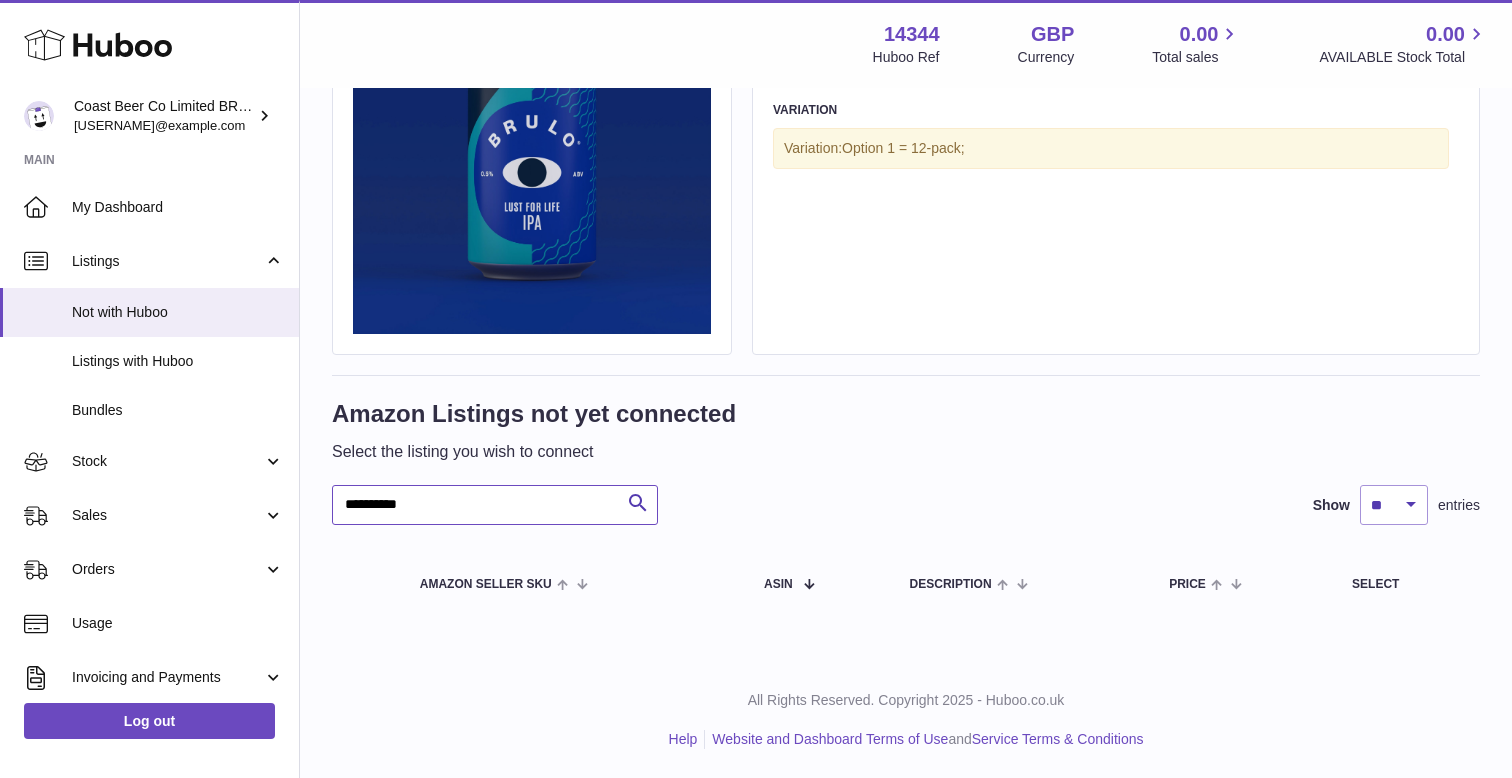 click on "**********" at bounding box center [495, 505] 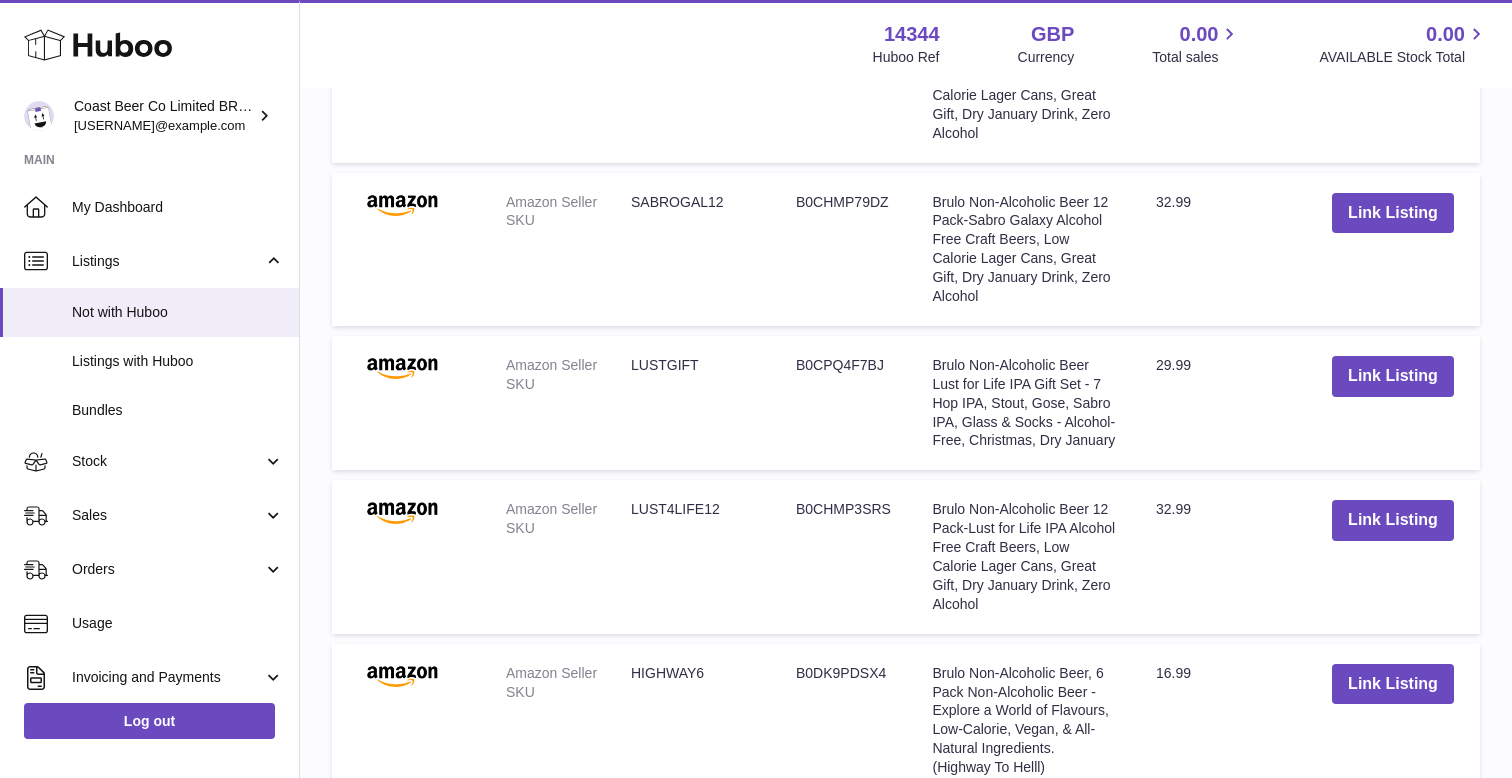 scroll, scrollTop: 1581, scrollLeft: 0, axis: vertical 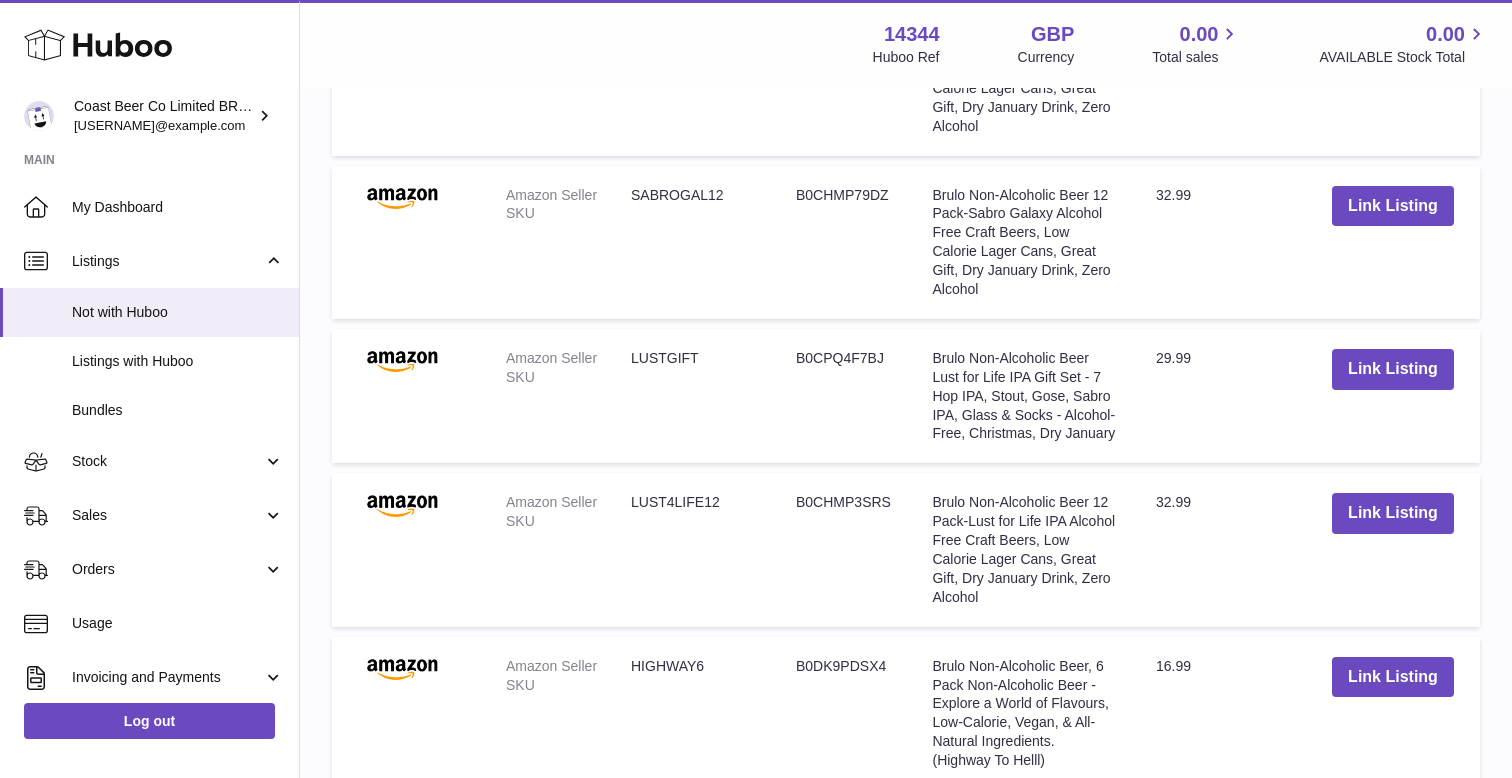type 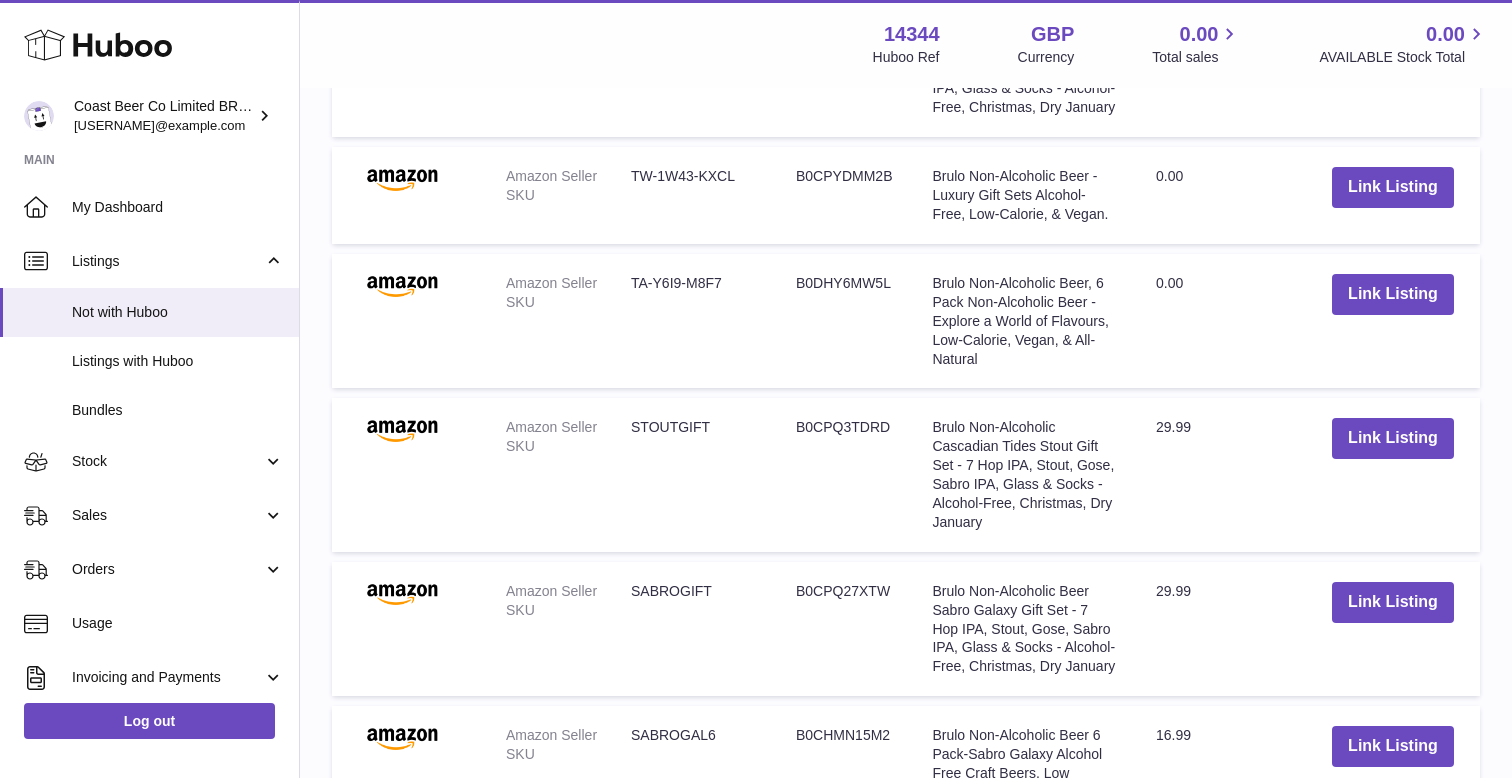 scroll, scrollTop: 192, scrollLeft: 0, axis: vertical 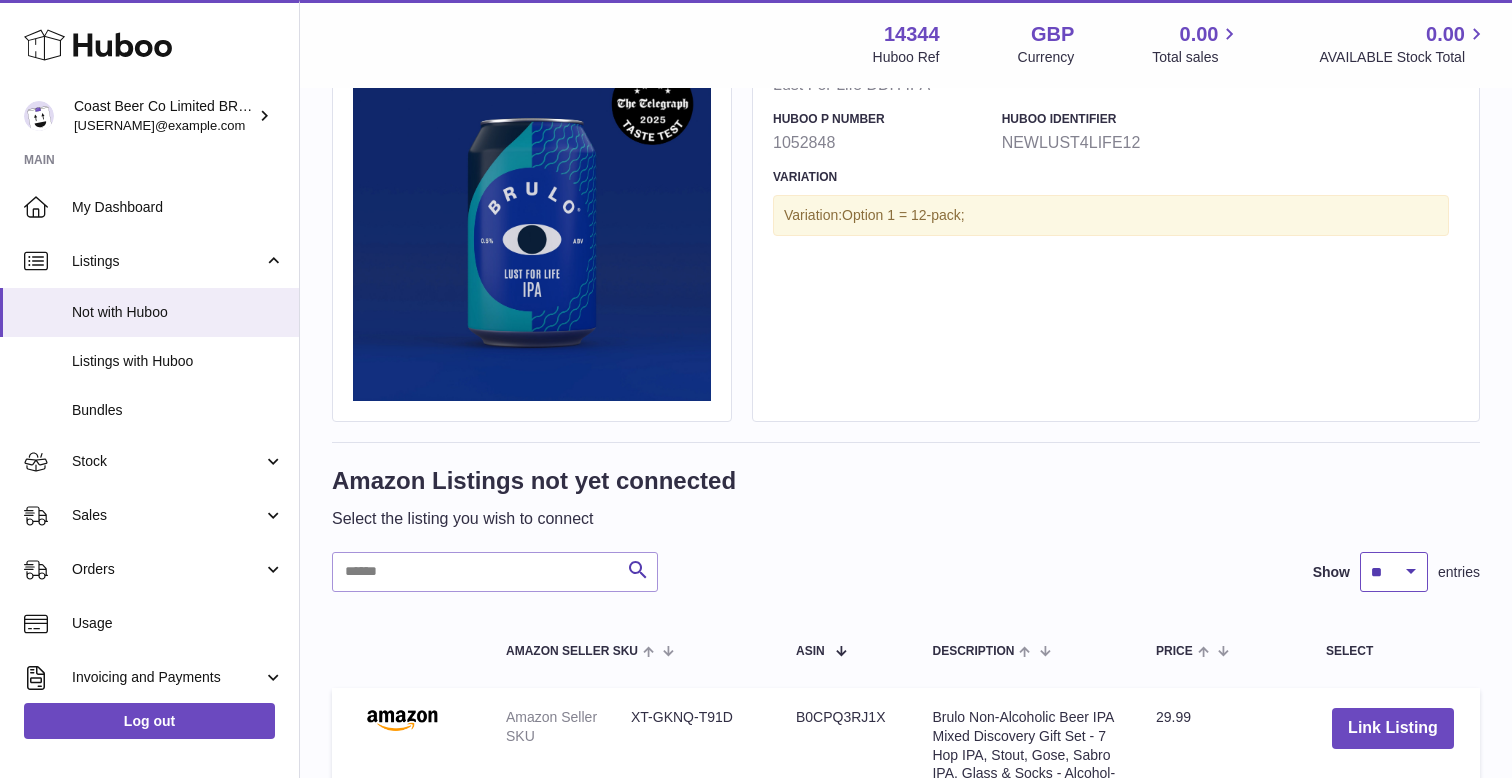 click on "** ** ** ***" at bounding box center (1394, 572) 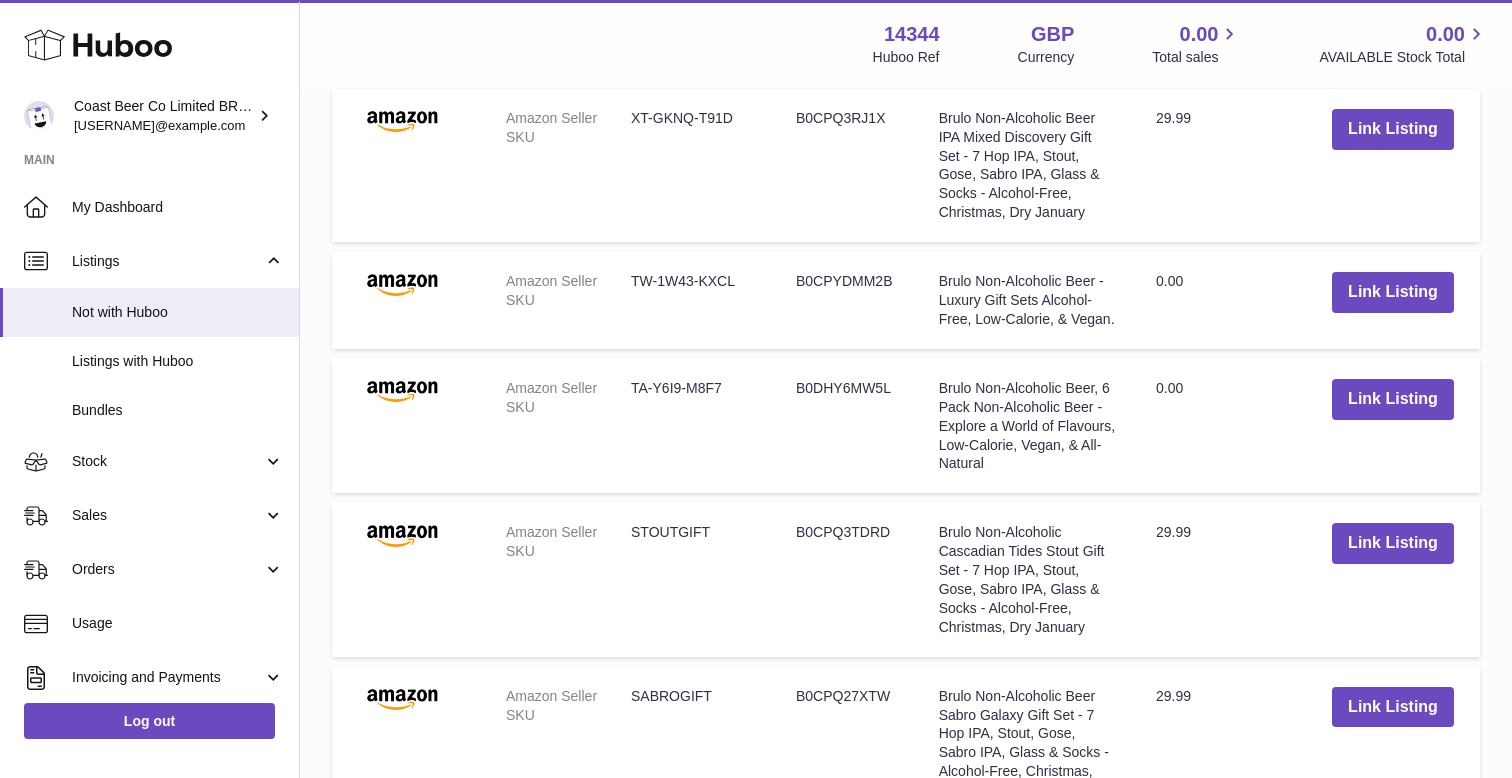 scroll, scrollTop: 923, scrollLeft: 0, axis: vertical 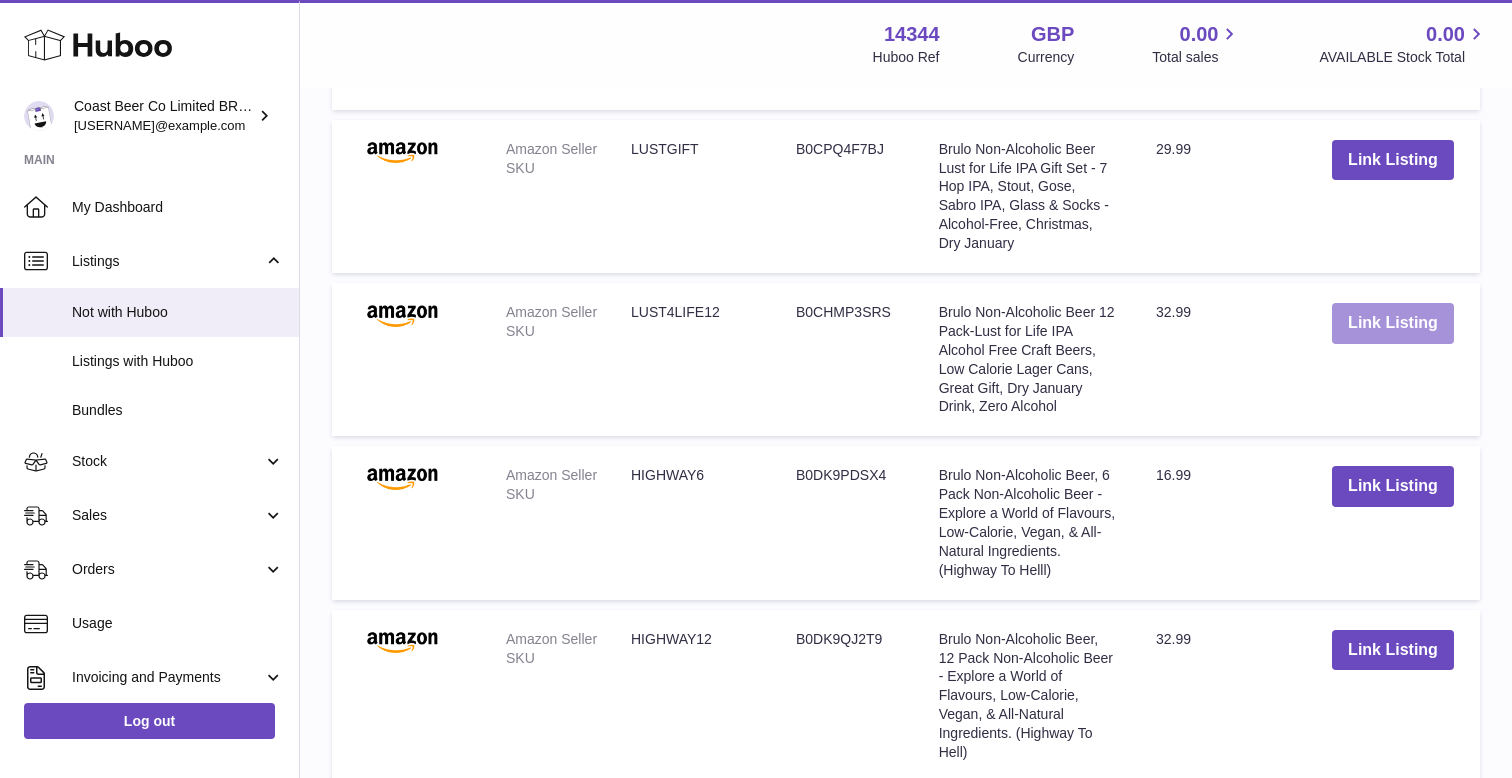 click on "Link Listing" at bounding box center (1393, 323) 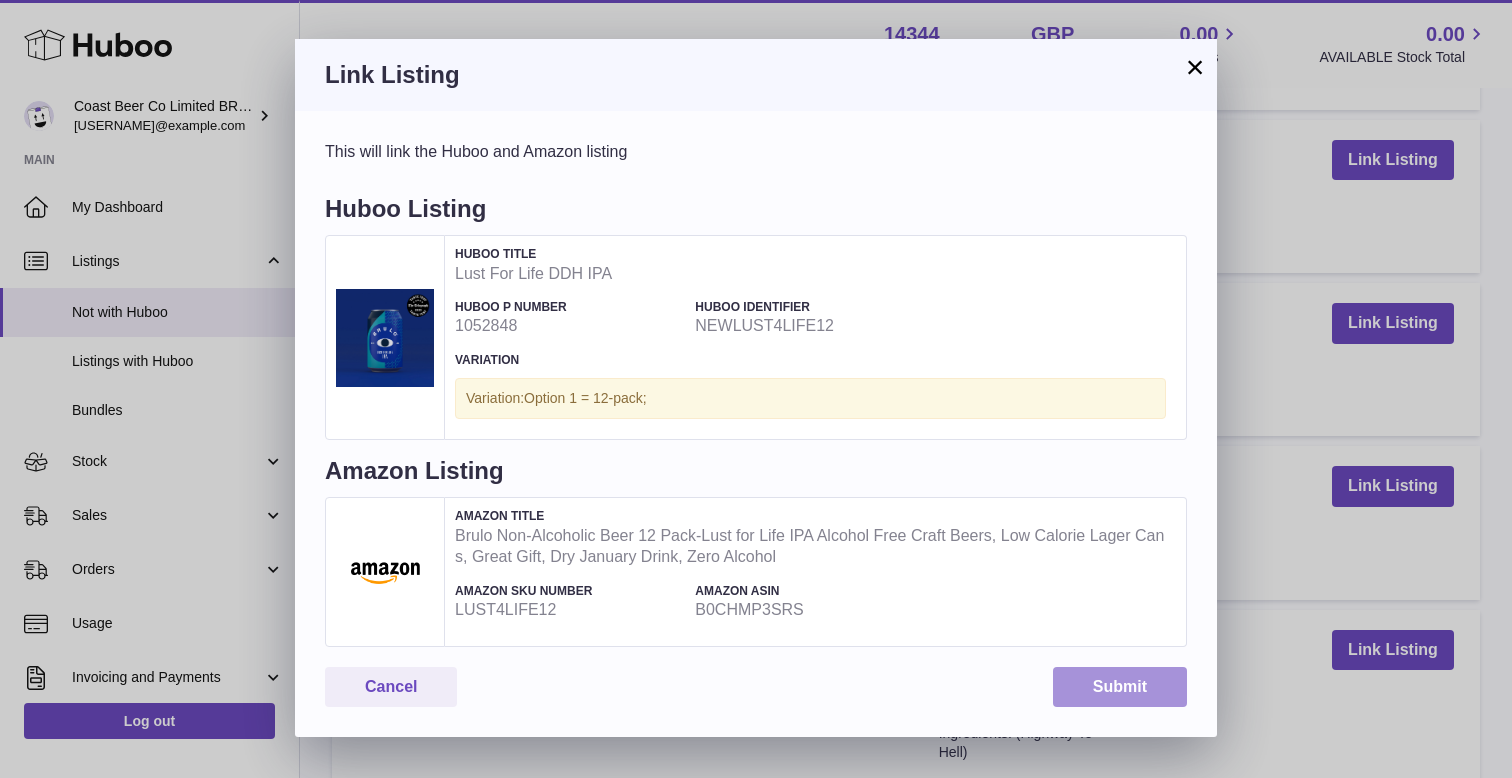 click on "Submit" at bounding box center [1120, 687] 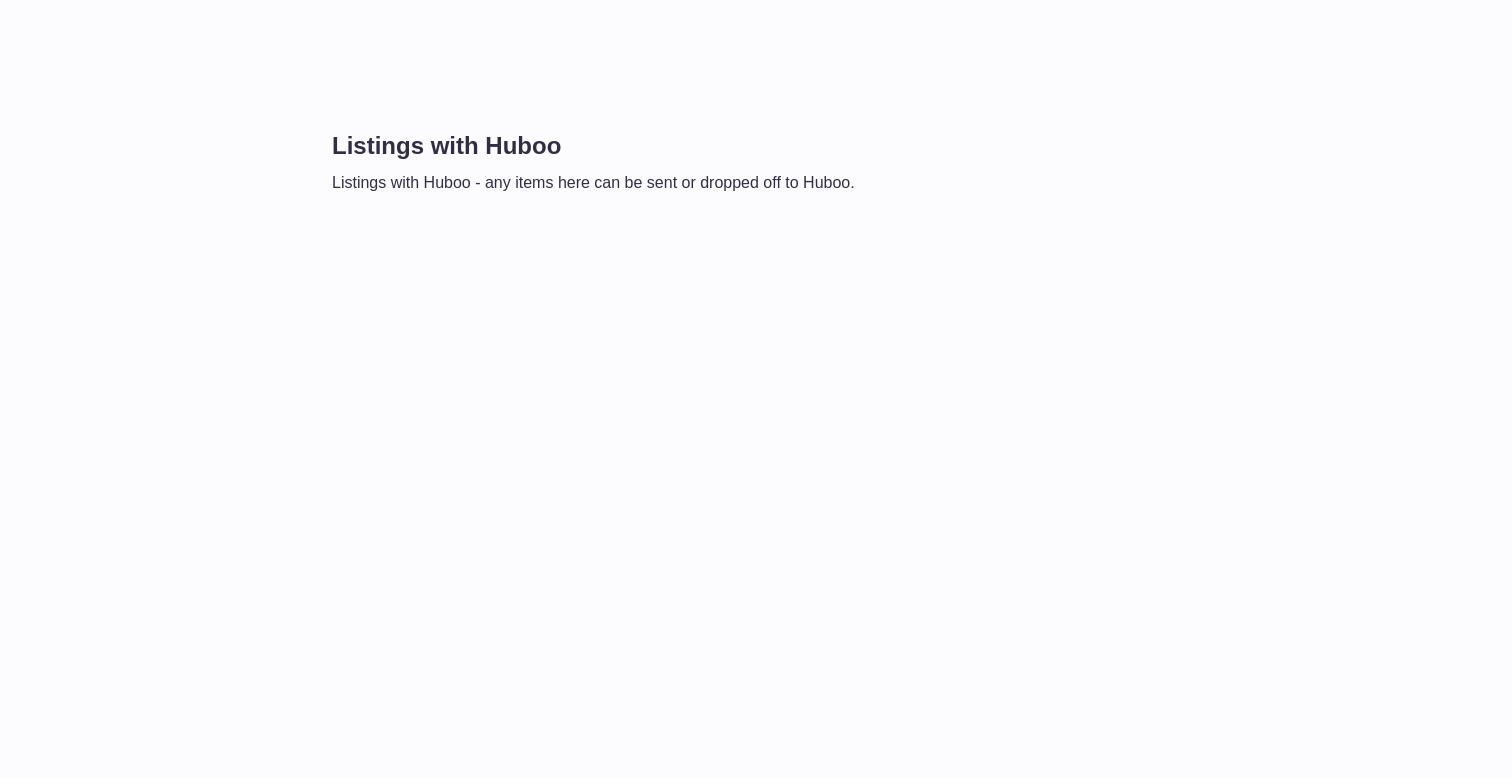 scroll, scrollTop: 0, scrollLeft: 0, axis: both 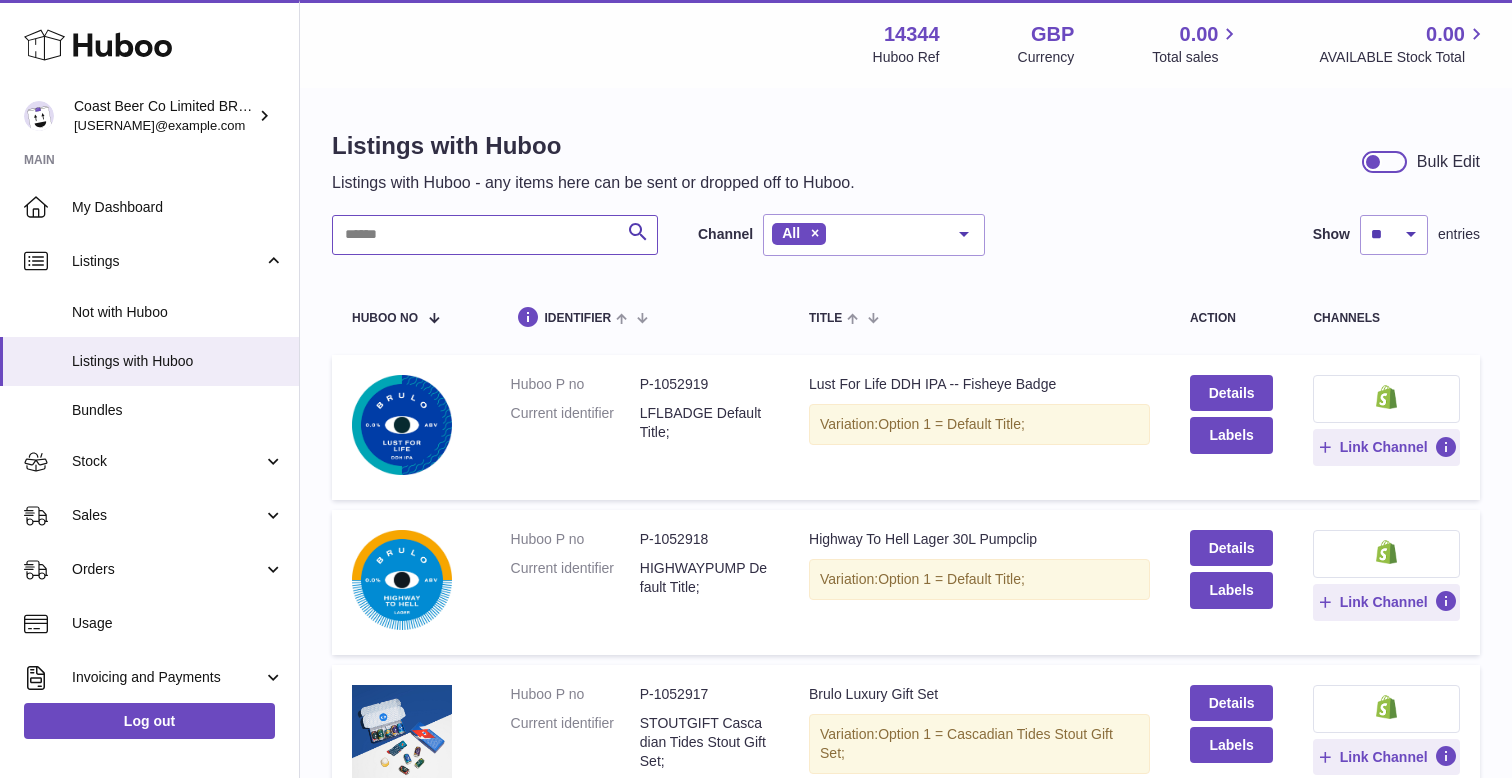 click at bounding box center (495, 235) 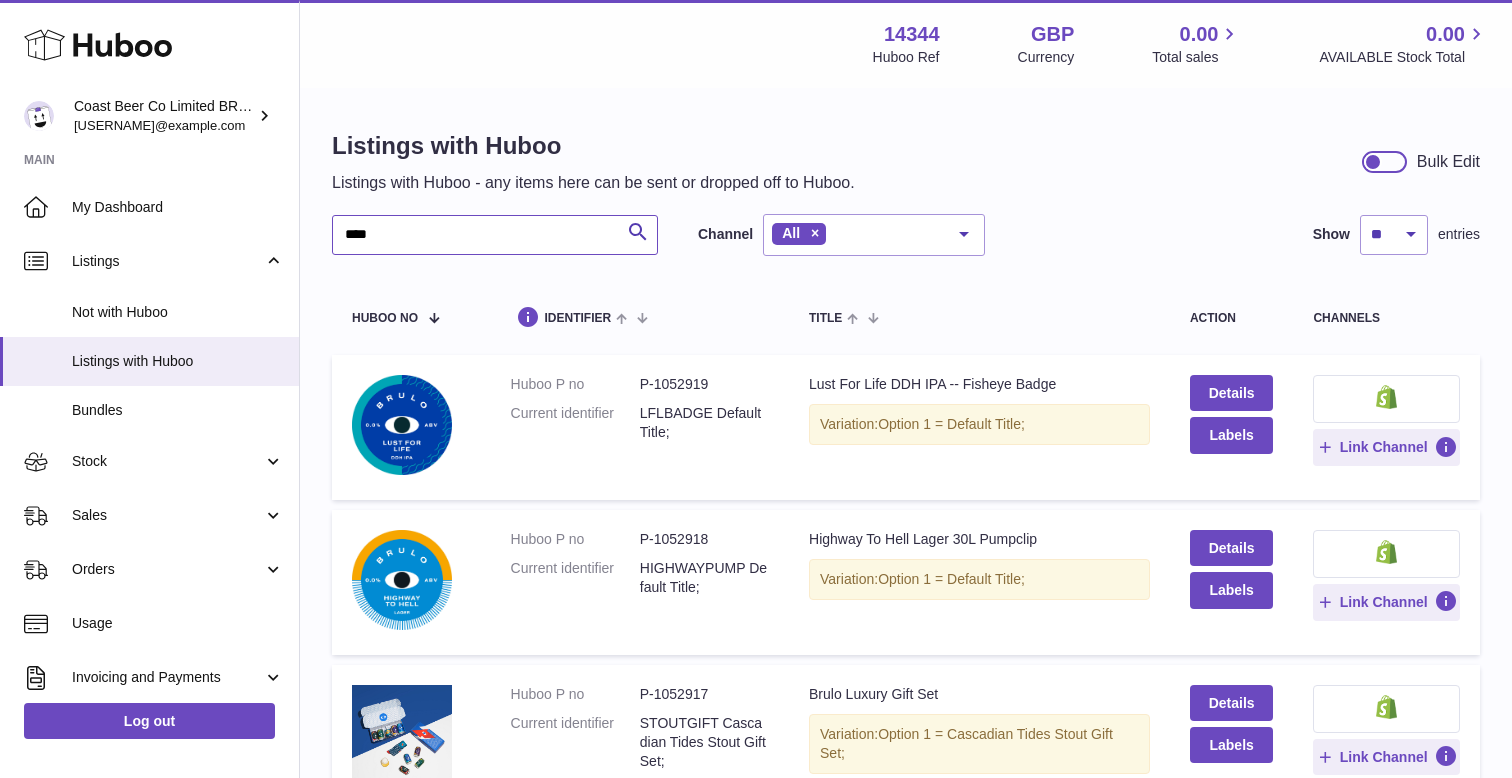 type on "****" 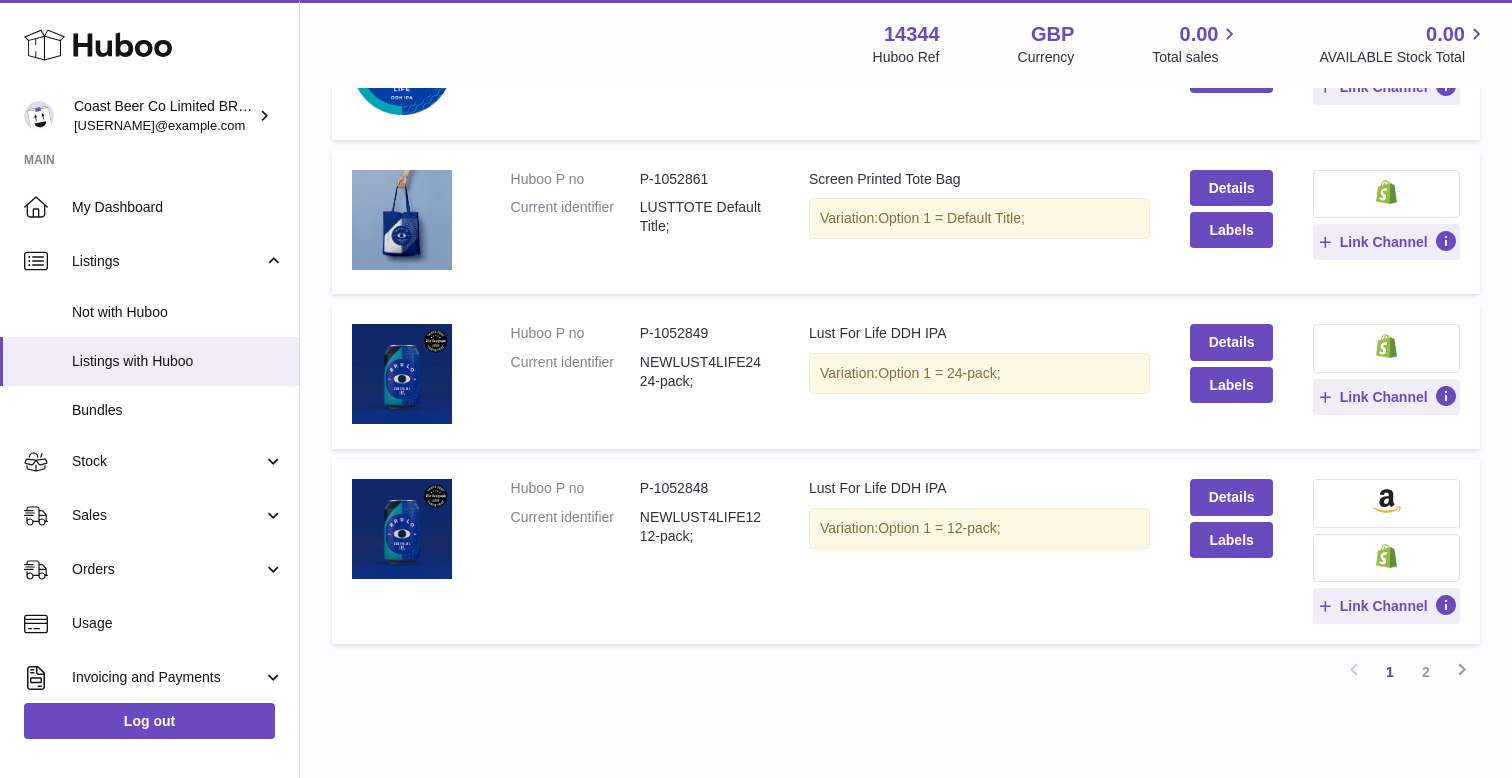 scroll, scrollTop: 1273, scrollLeft: 0, axis: vertical 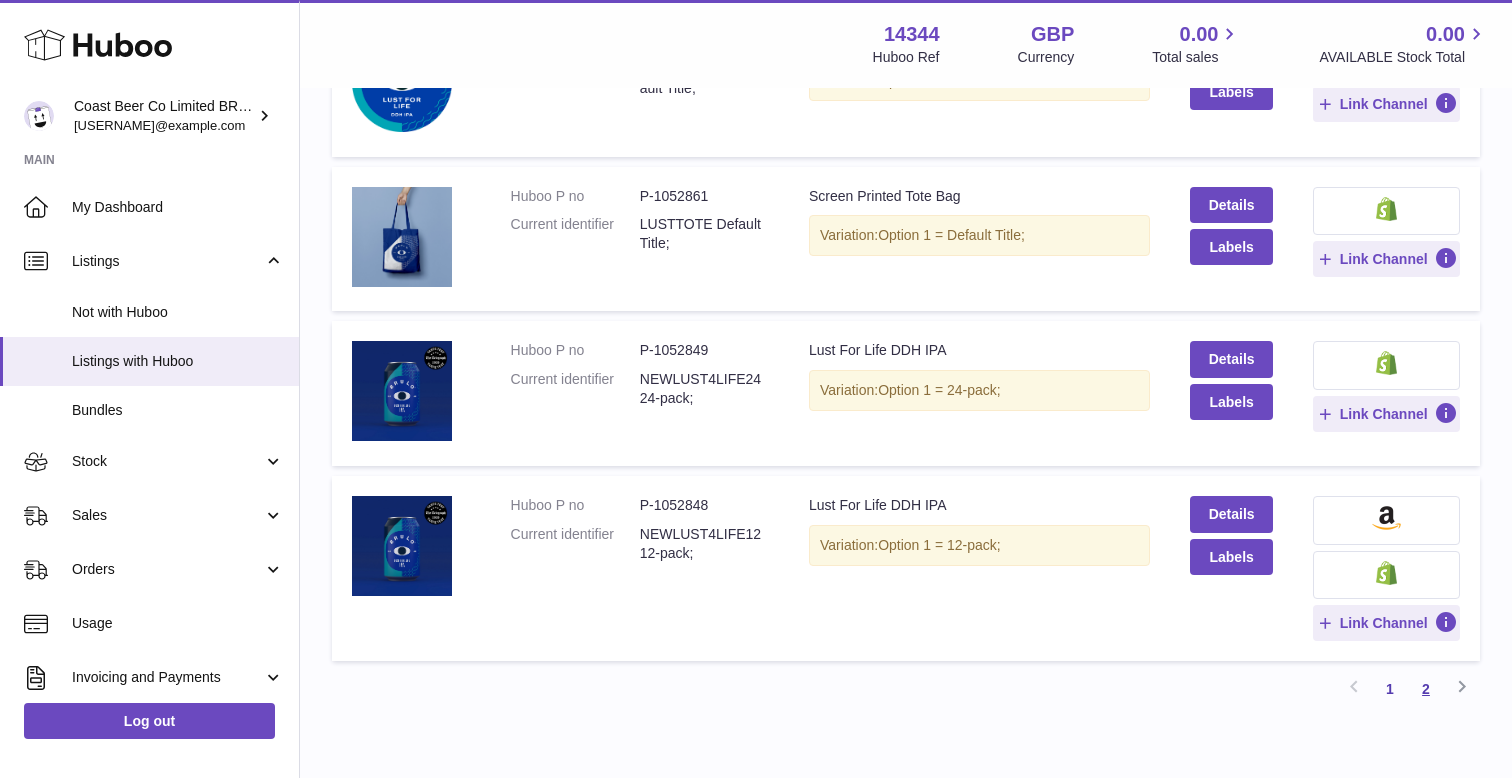 click on "2" at bounding box center [1426, 689] 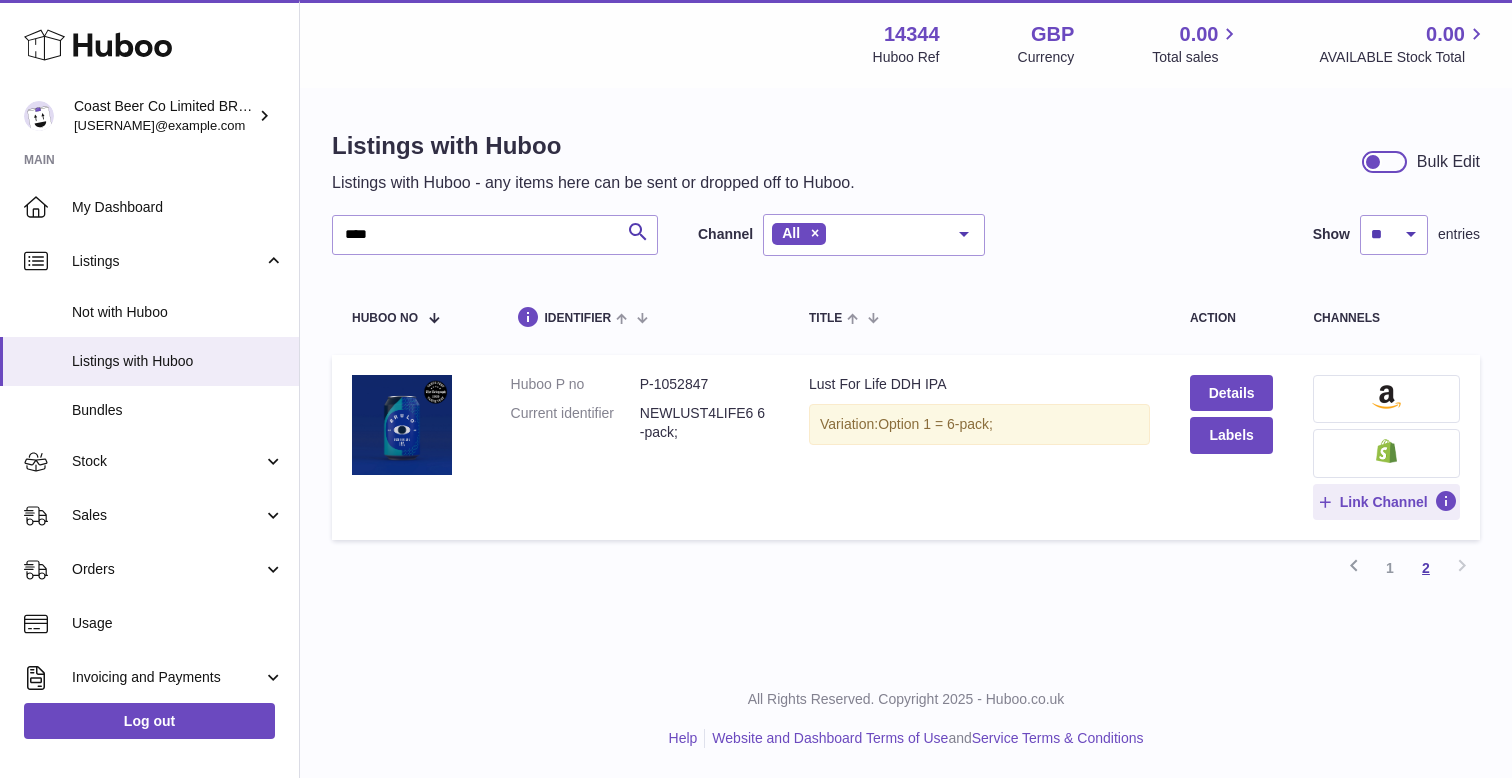 scroll, scrollTop: 0, scrollLeft: 0, axis: both 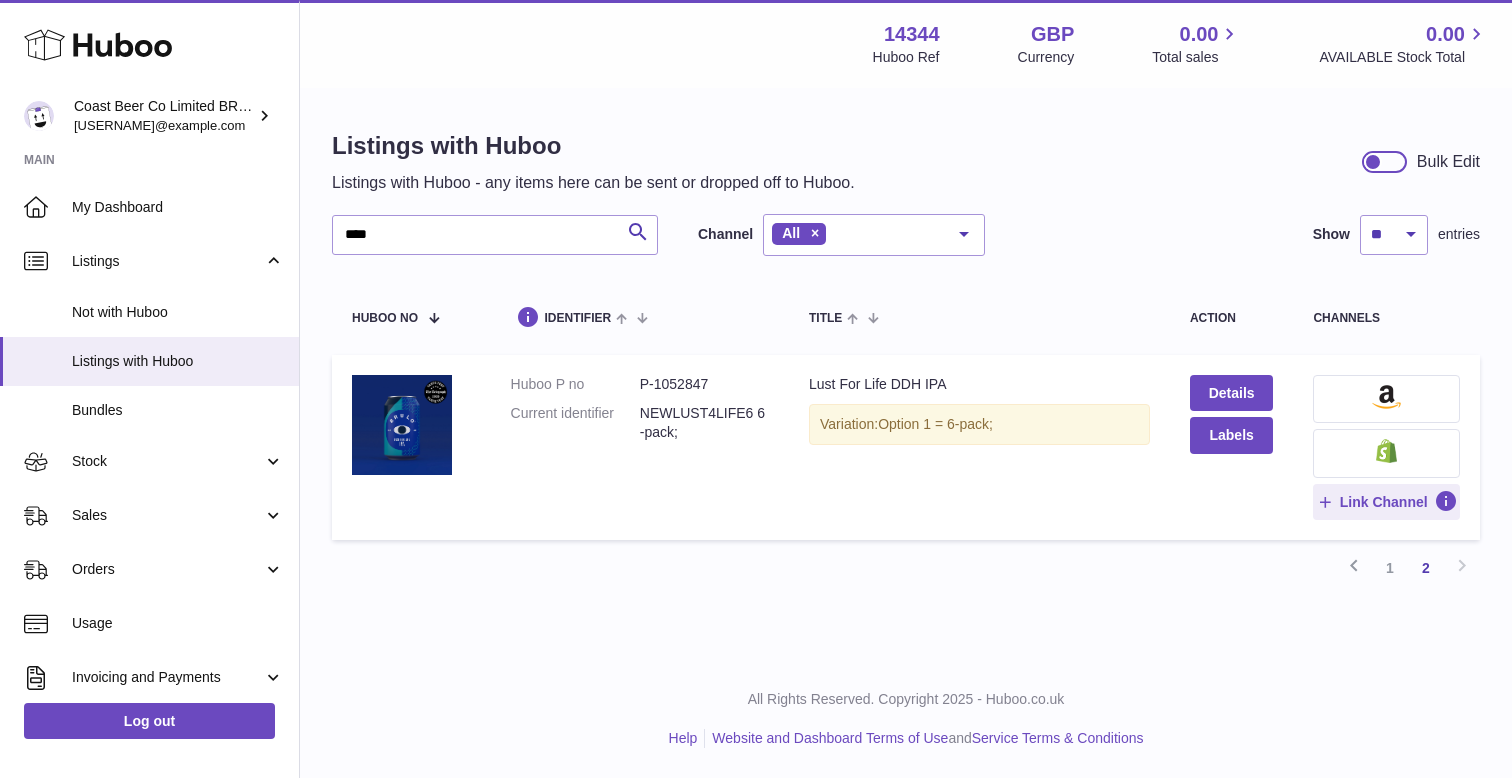 click at bounding box center [1386, 397] 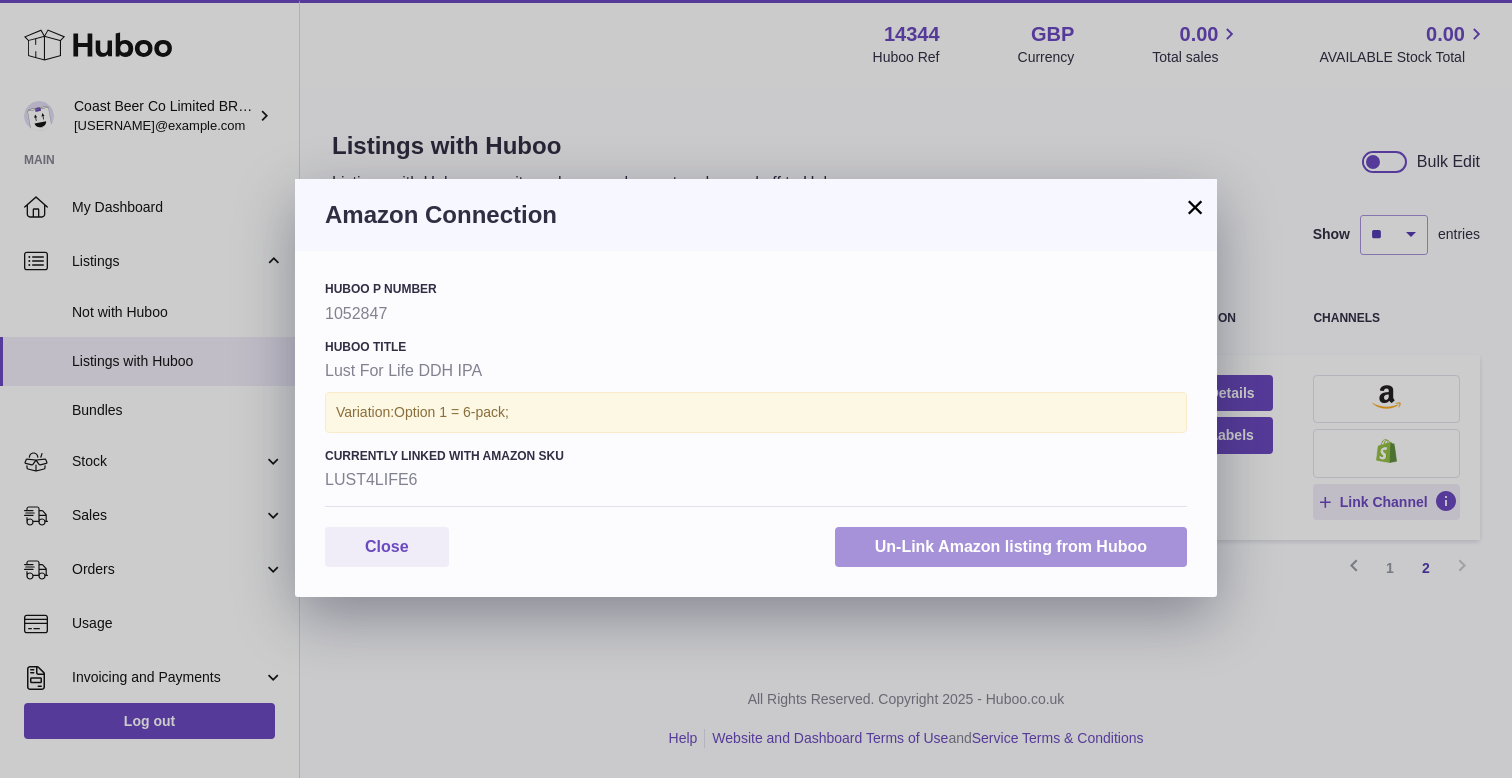 click on "Un-Link Amazon listing from Huboo" at bounding box center (1011, 547) 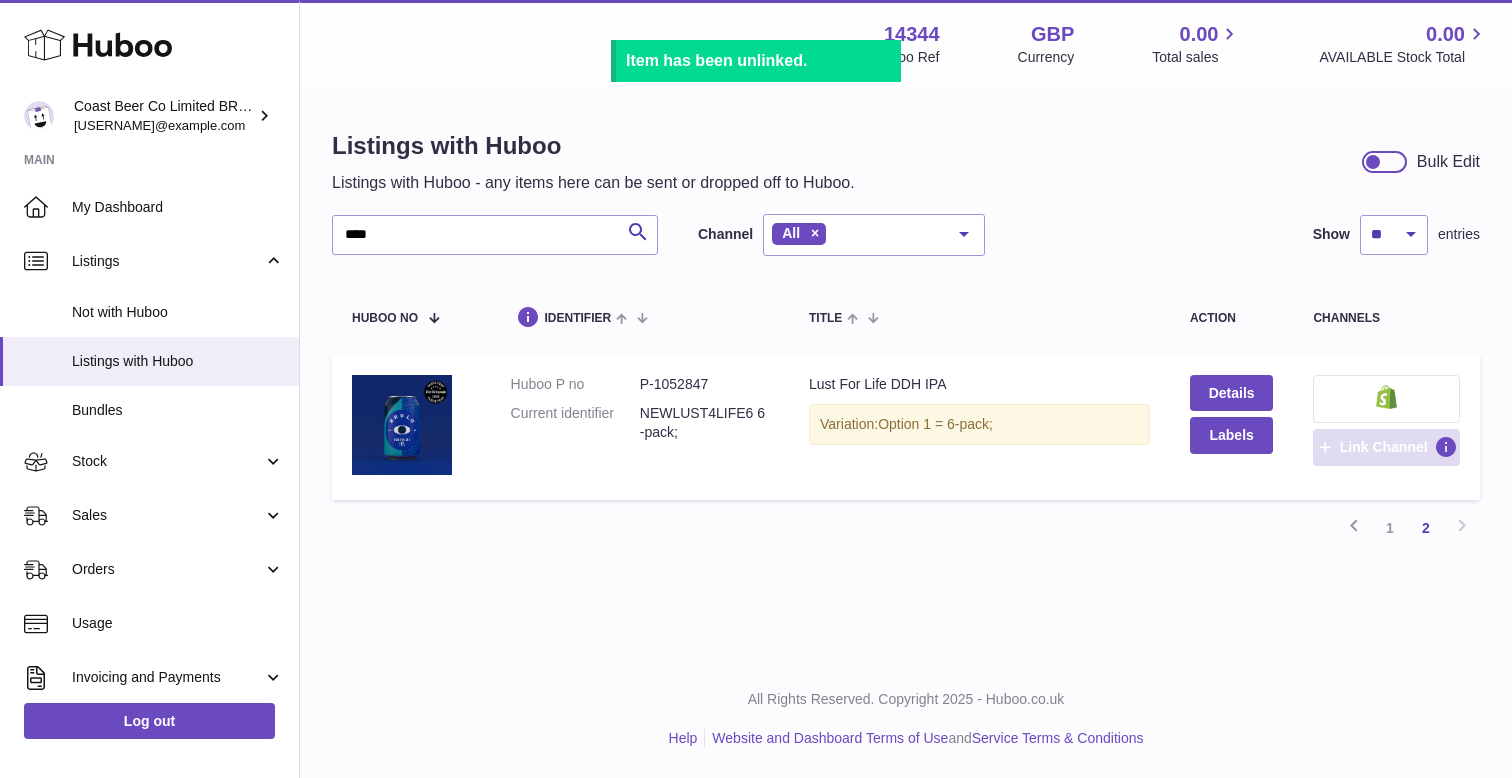 click on "Link Channel" at bounding box center (1384, 447) 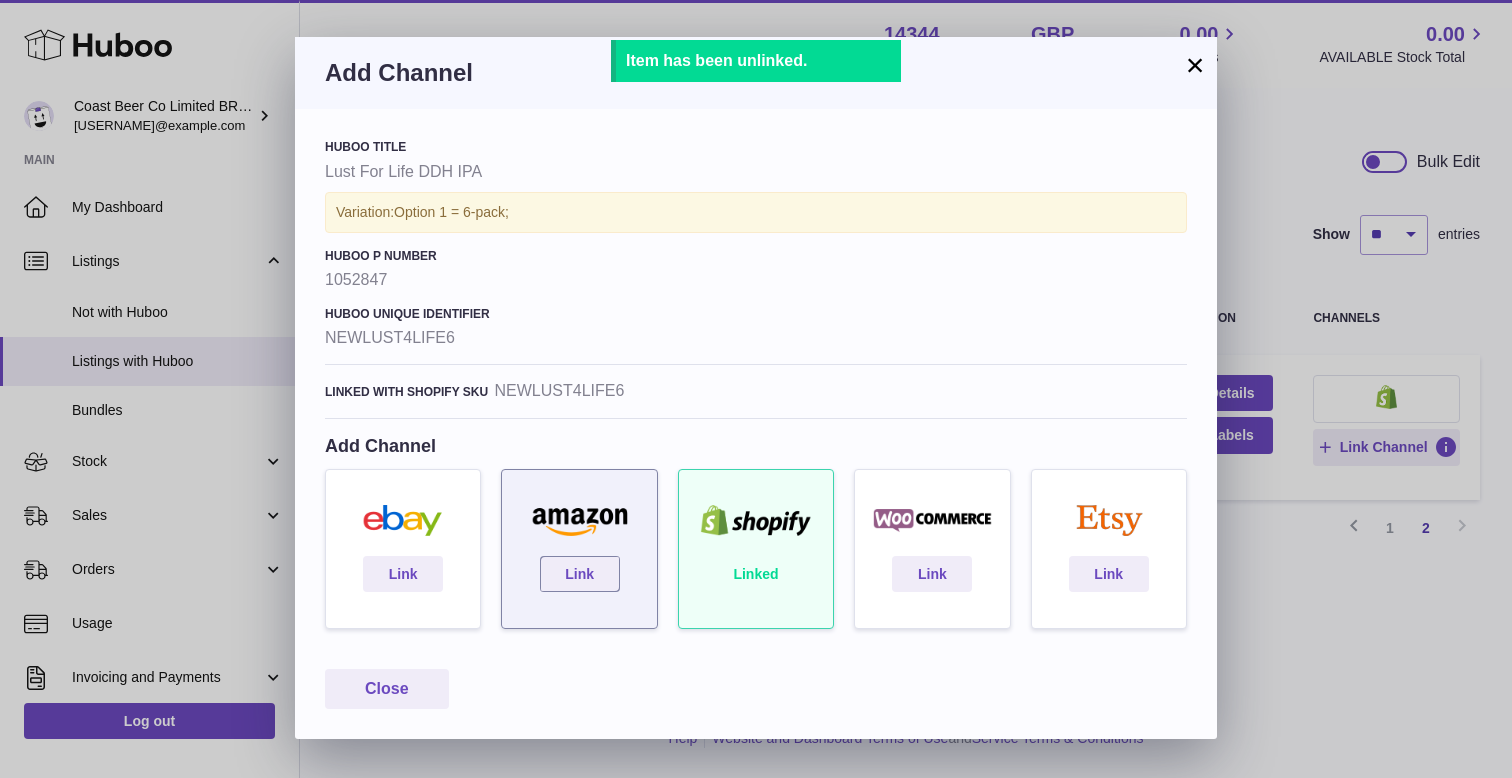 click at bounding box center [579, 521] 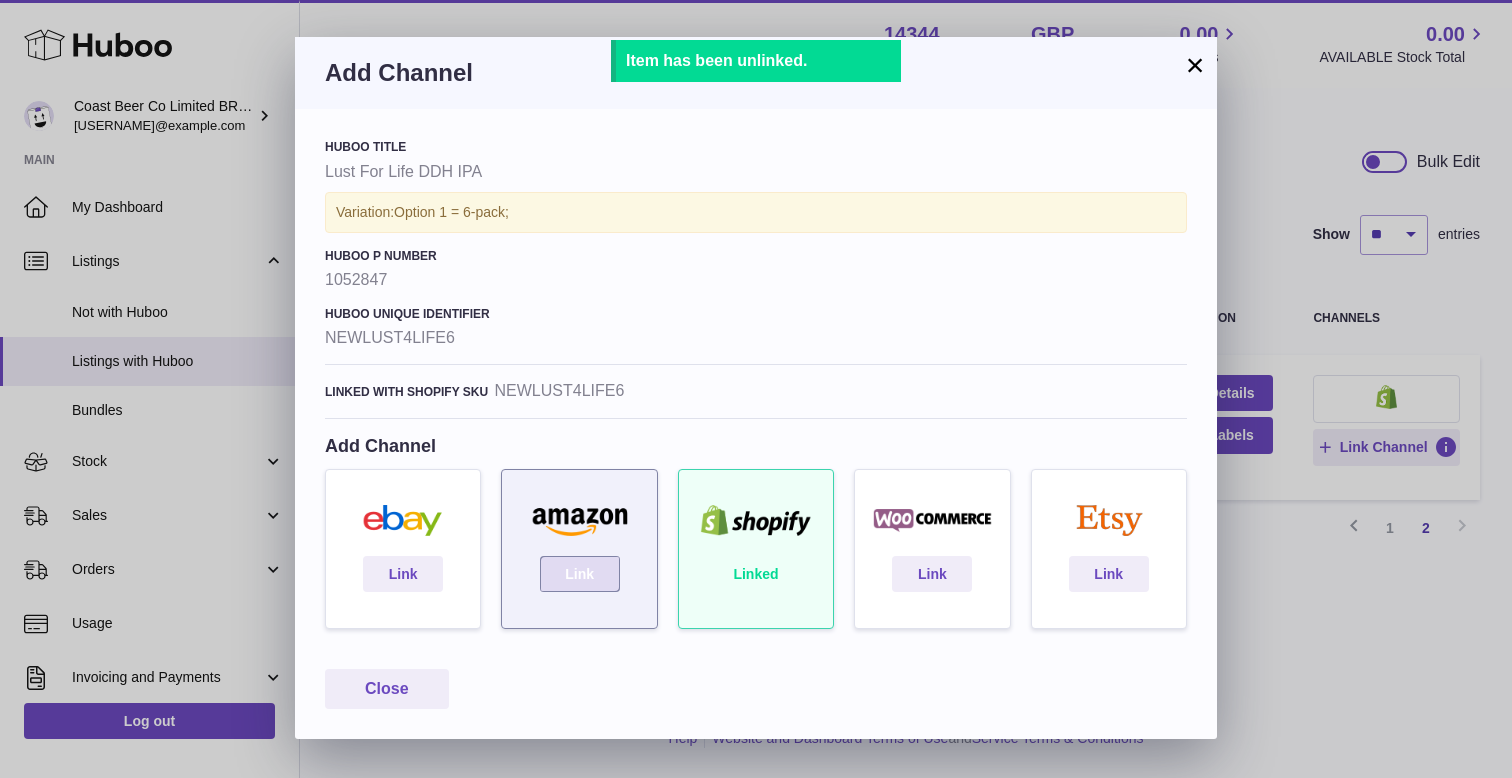click on "Link" at bounding box center [580, 574] 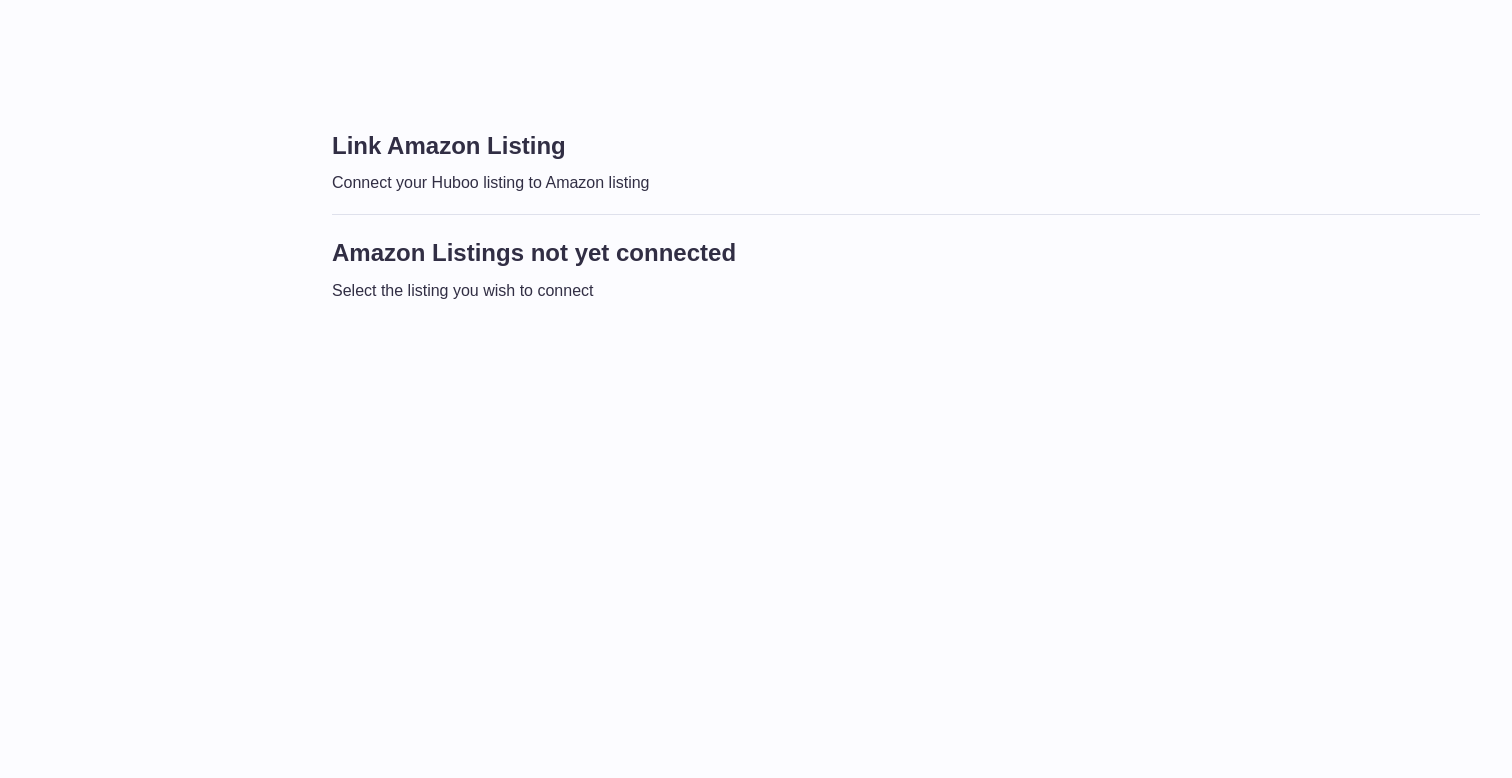 scroll, scrollTop: 0, scrollLeft: 0, axis: both 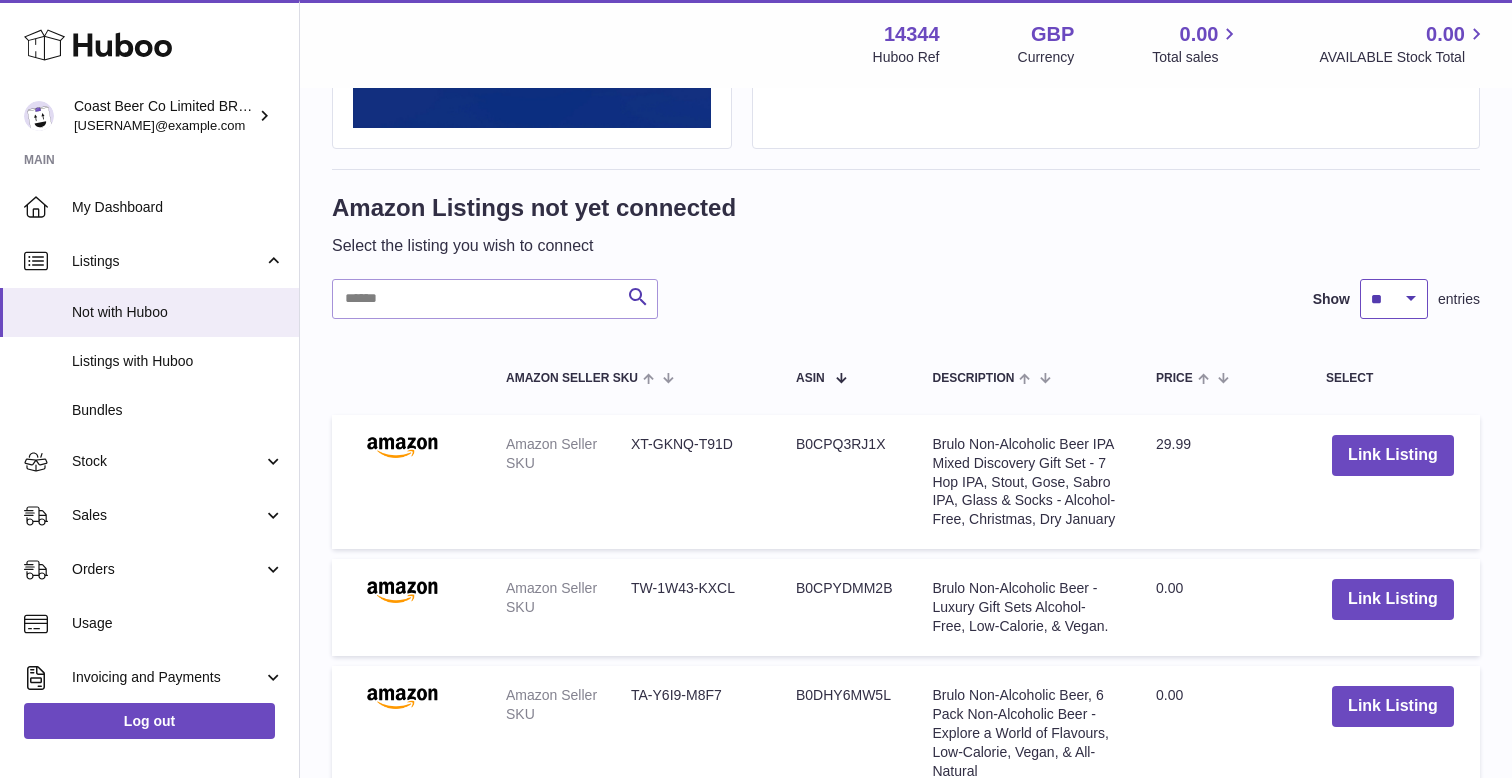 click on "** ** ** ***" at bounding box center [1394, 299] 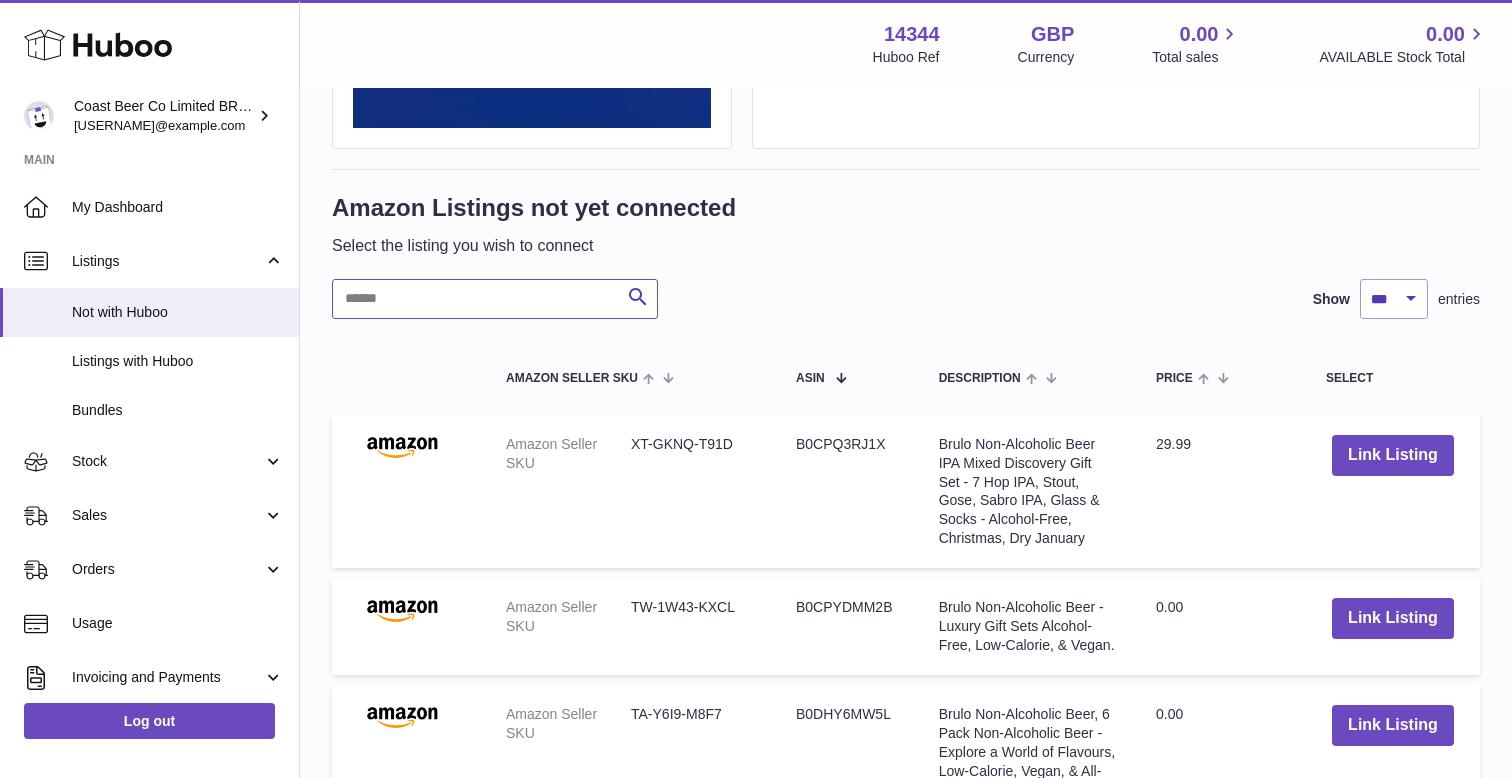 click at bounding box center [495, 299] 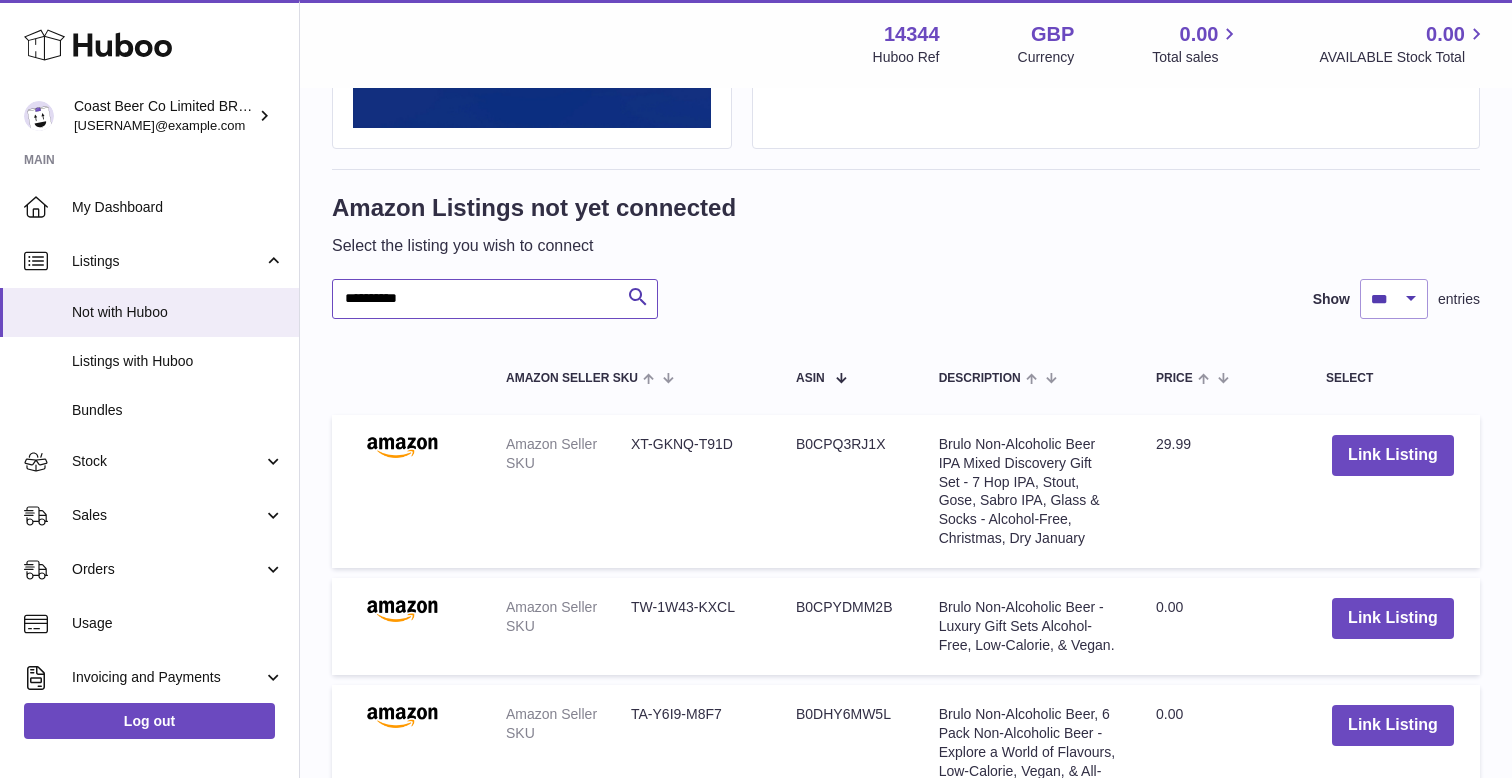 type on "**********" 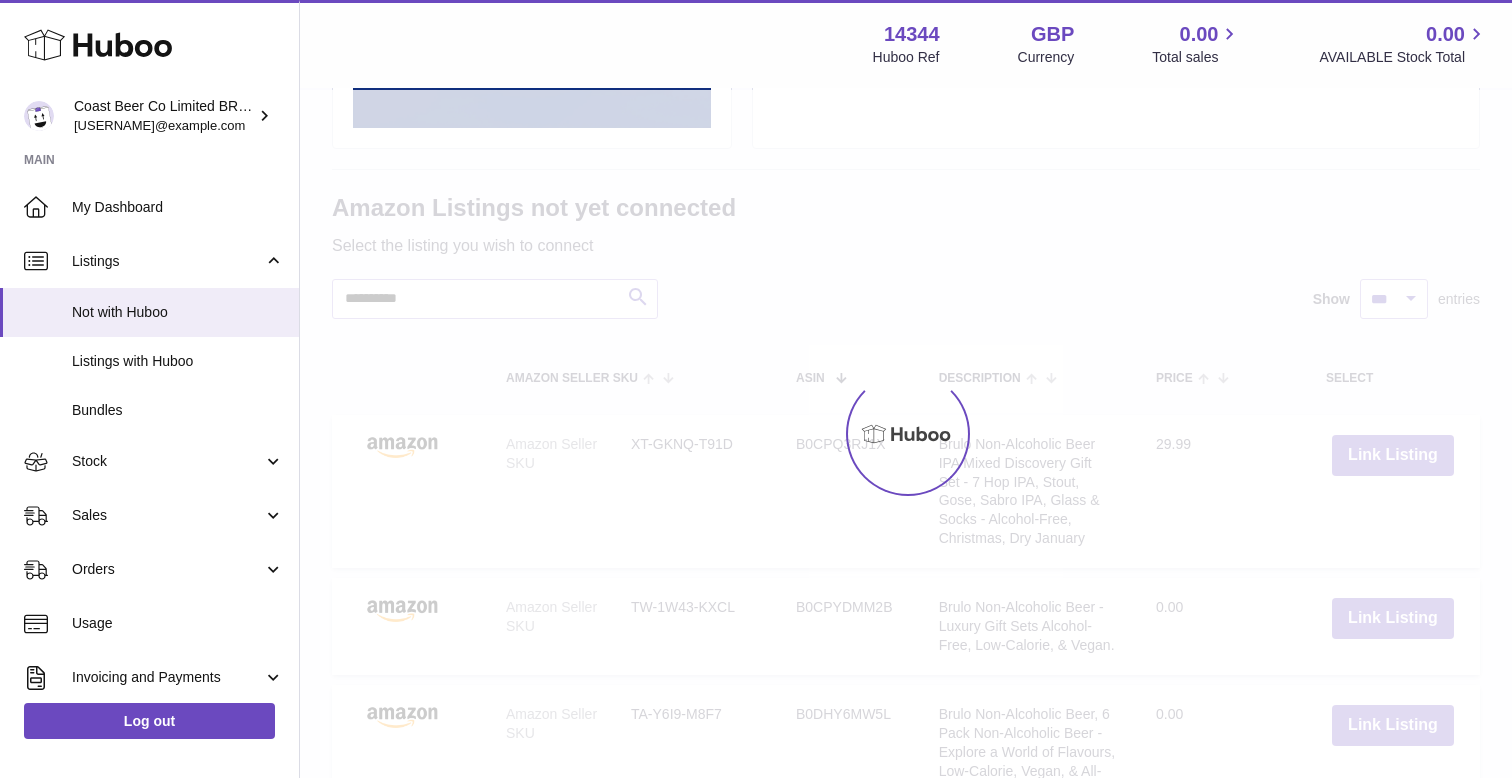 click at bounding box center (906, 434) 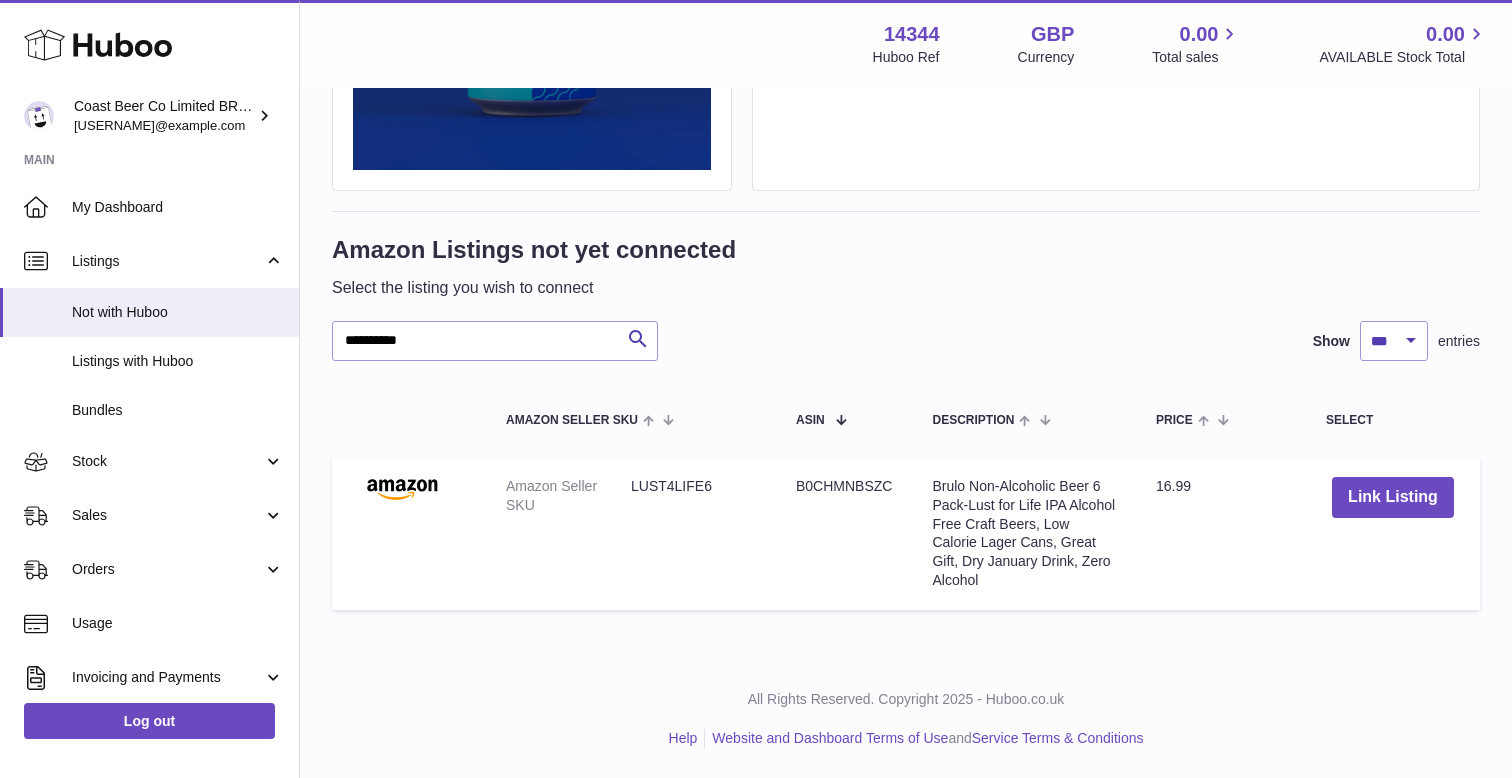 scroll, scrollTop: 423, scrollLeft: 0, axis: vertical 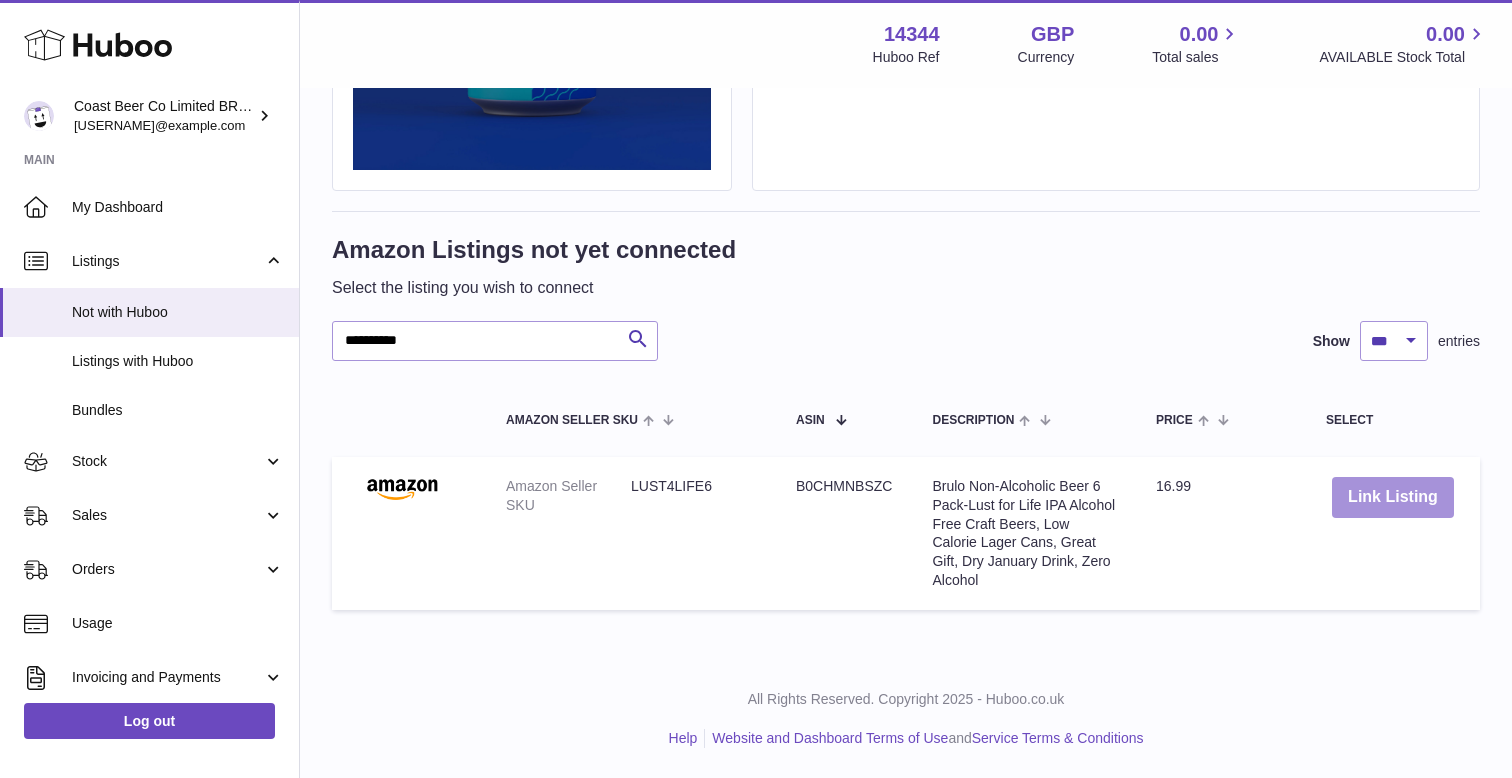 click on "Link Listing" at bounding box center [1393, 497] 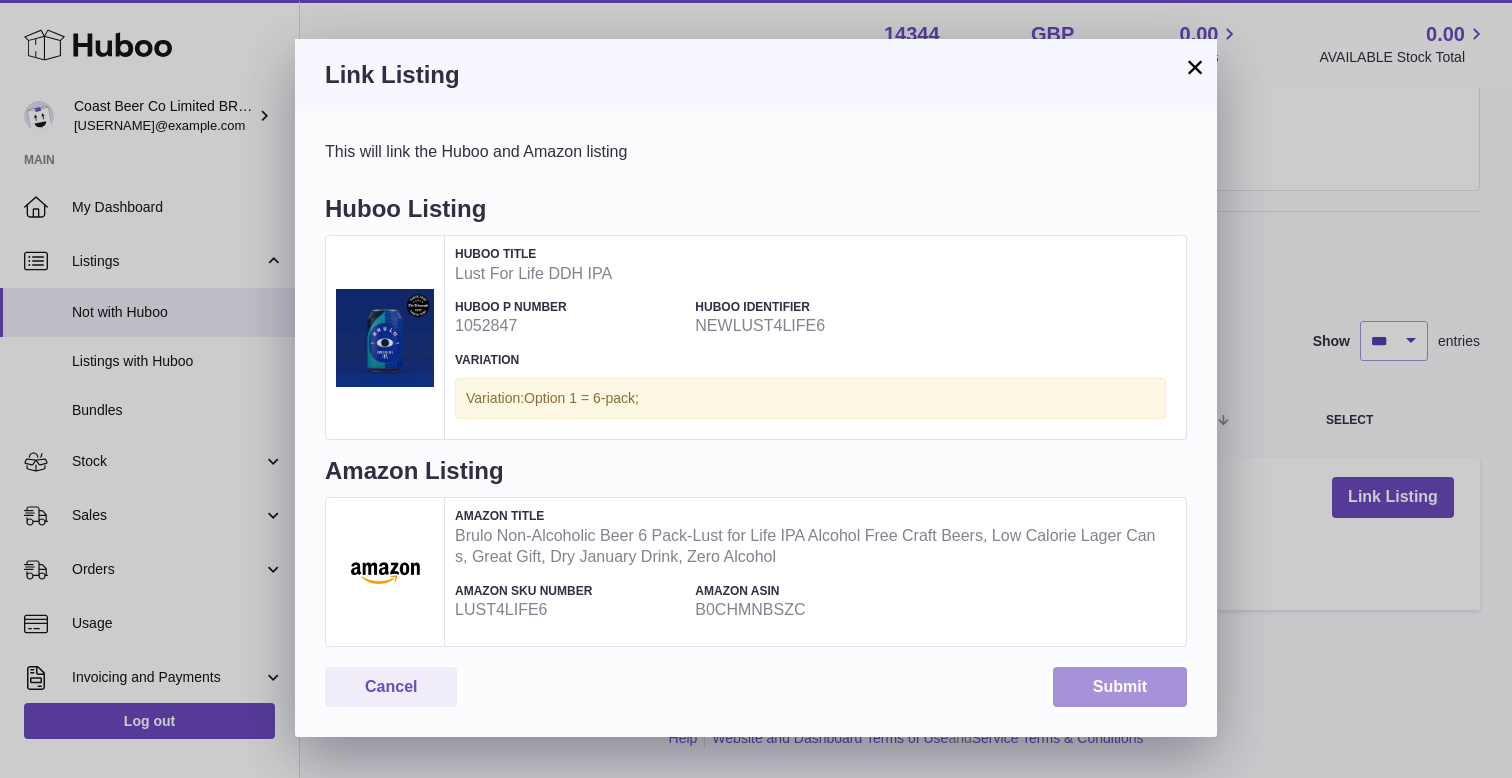 click on "Submit" at bounding box center [1120, 687] 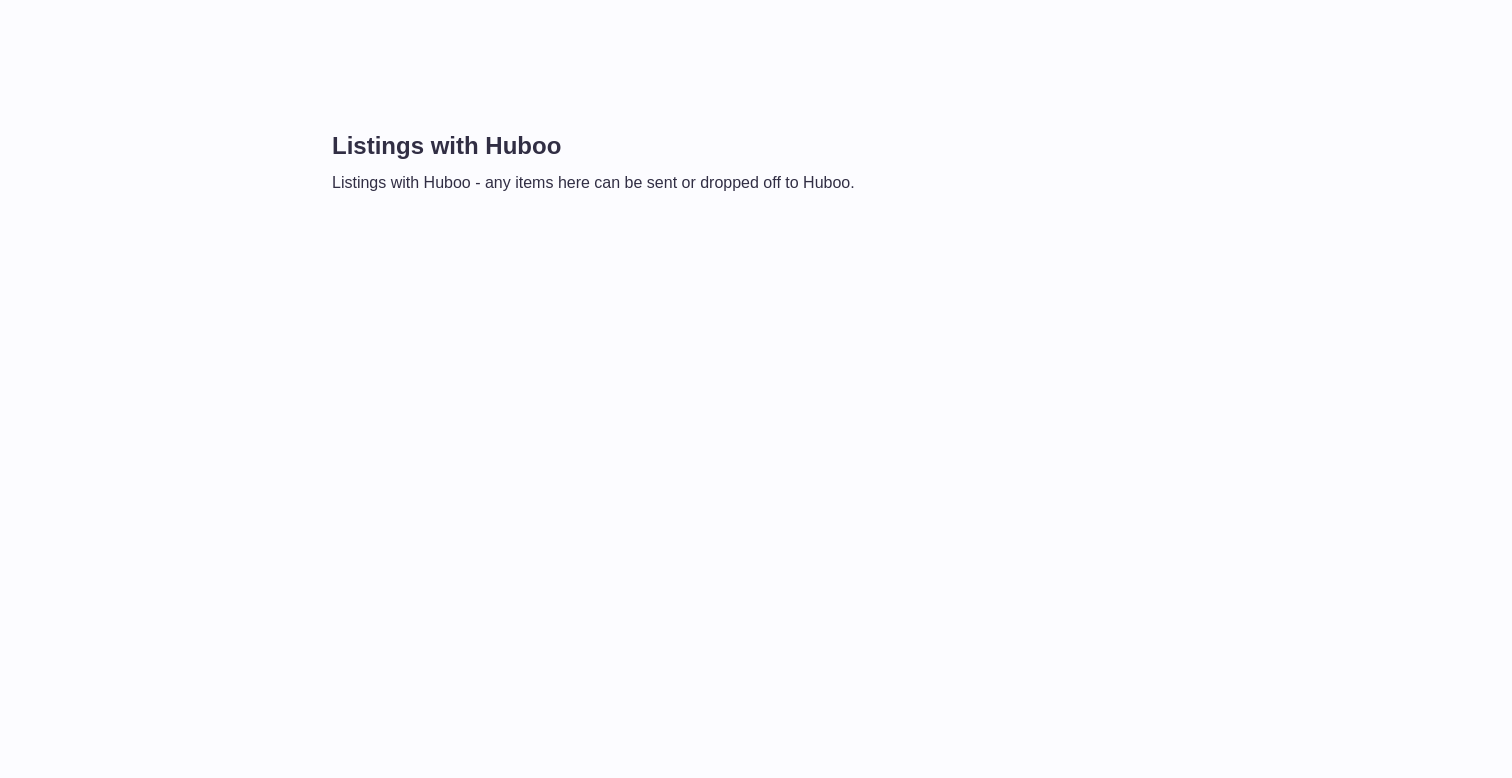 scroll, scrollTop: 0, scrollLeft: 0, axis: both 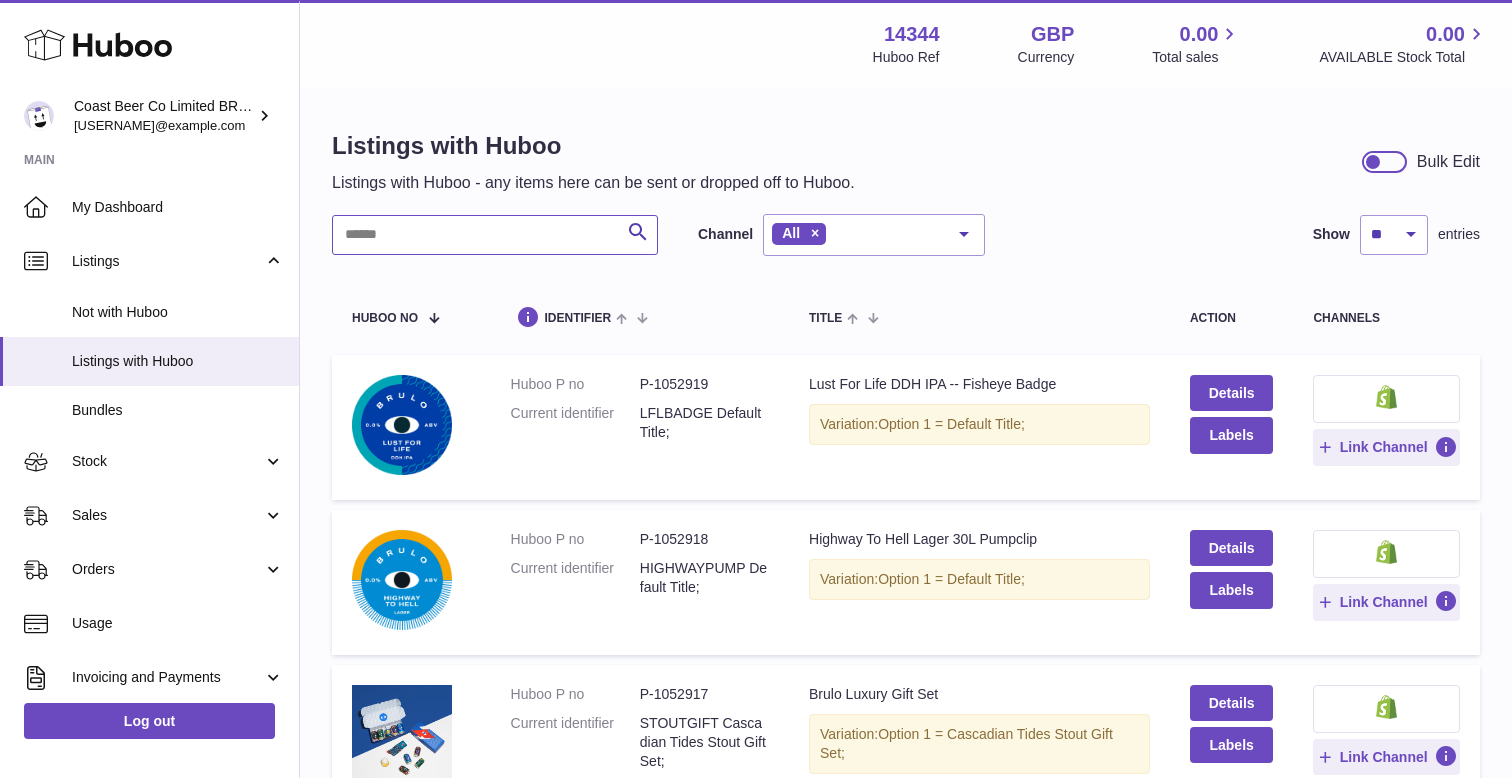 click at bounding box center [495, 235] 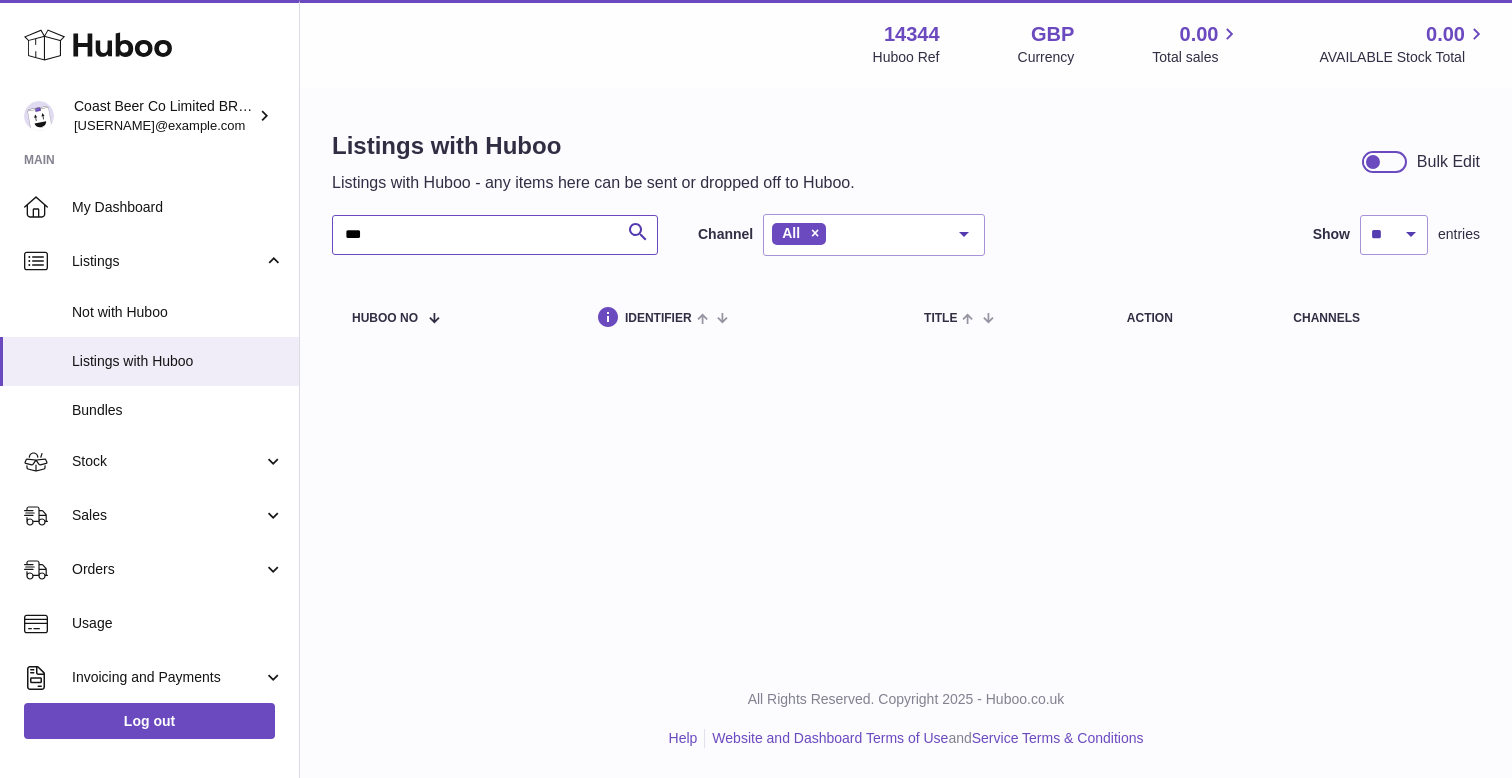 click on "***" at bounding box center [495, 235] 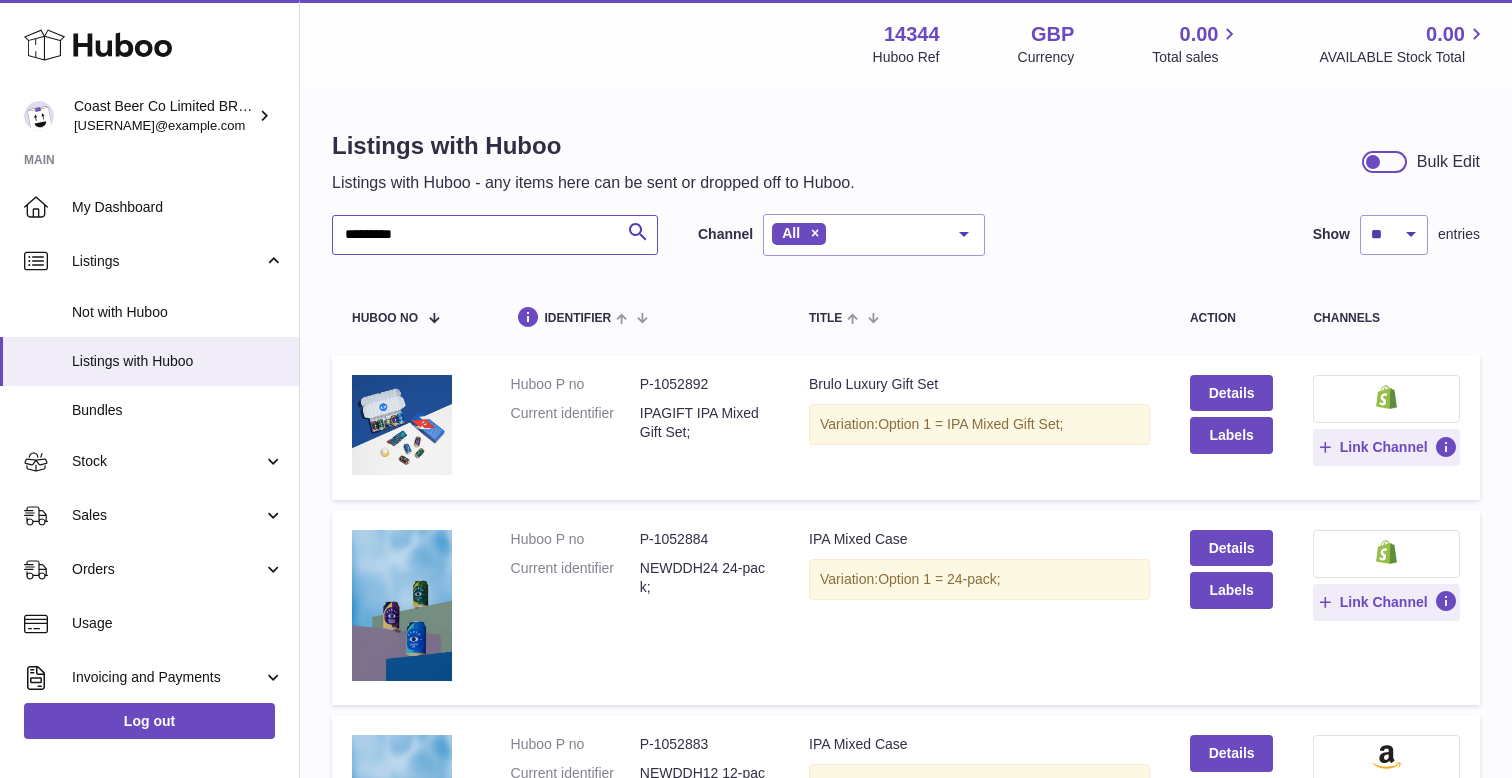 type on "*********" 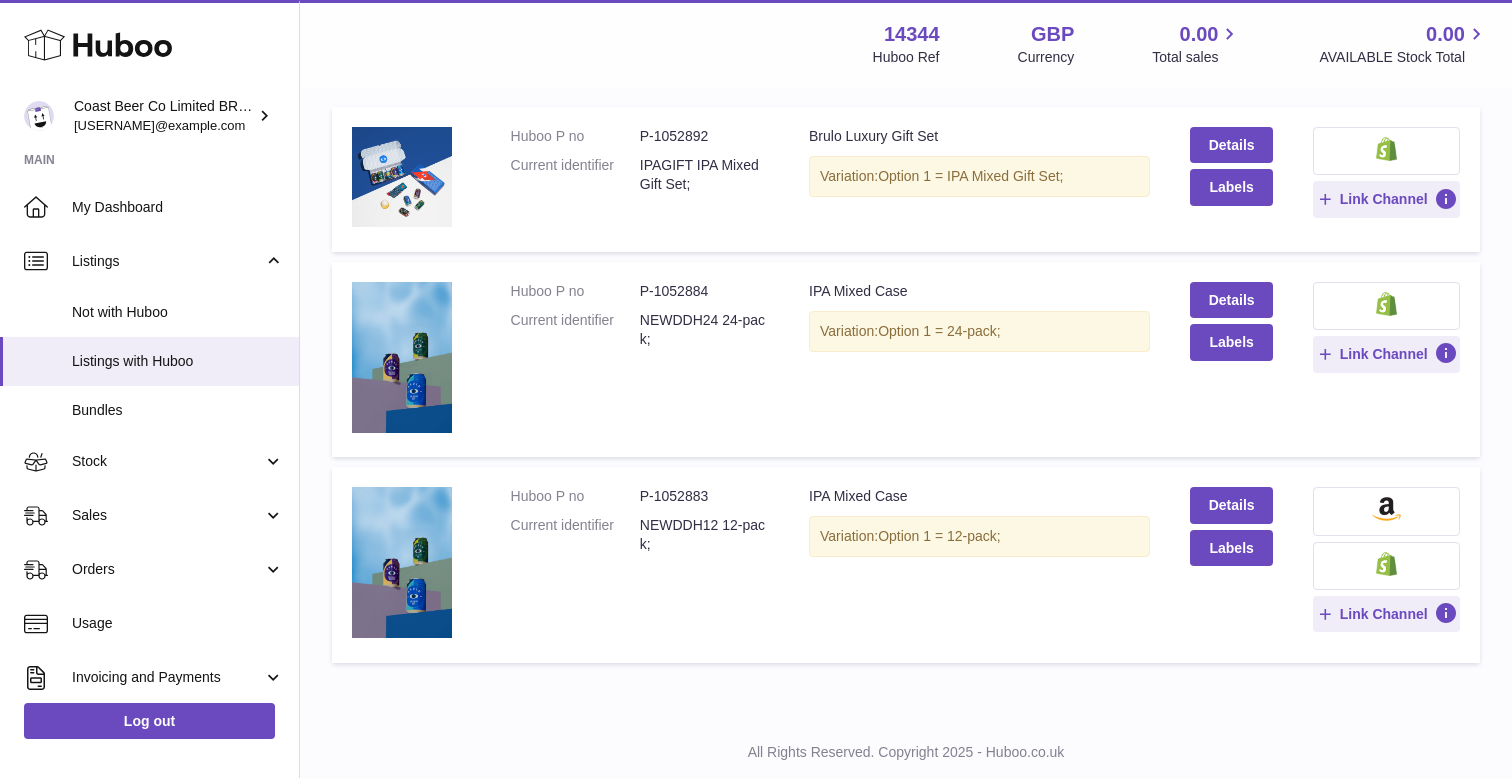 scroll, scrollTop: 250, scrollLeft: 0, axis: vertical 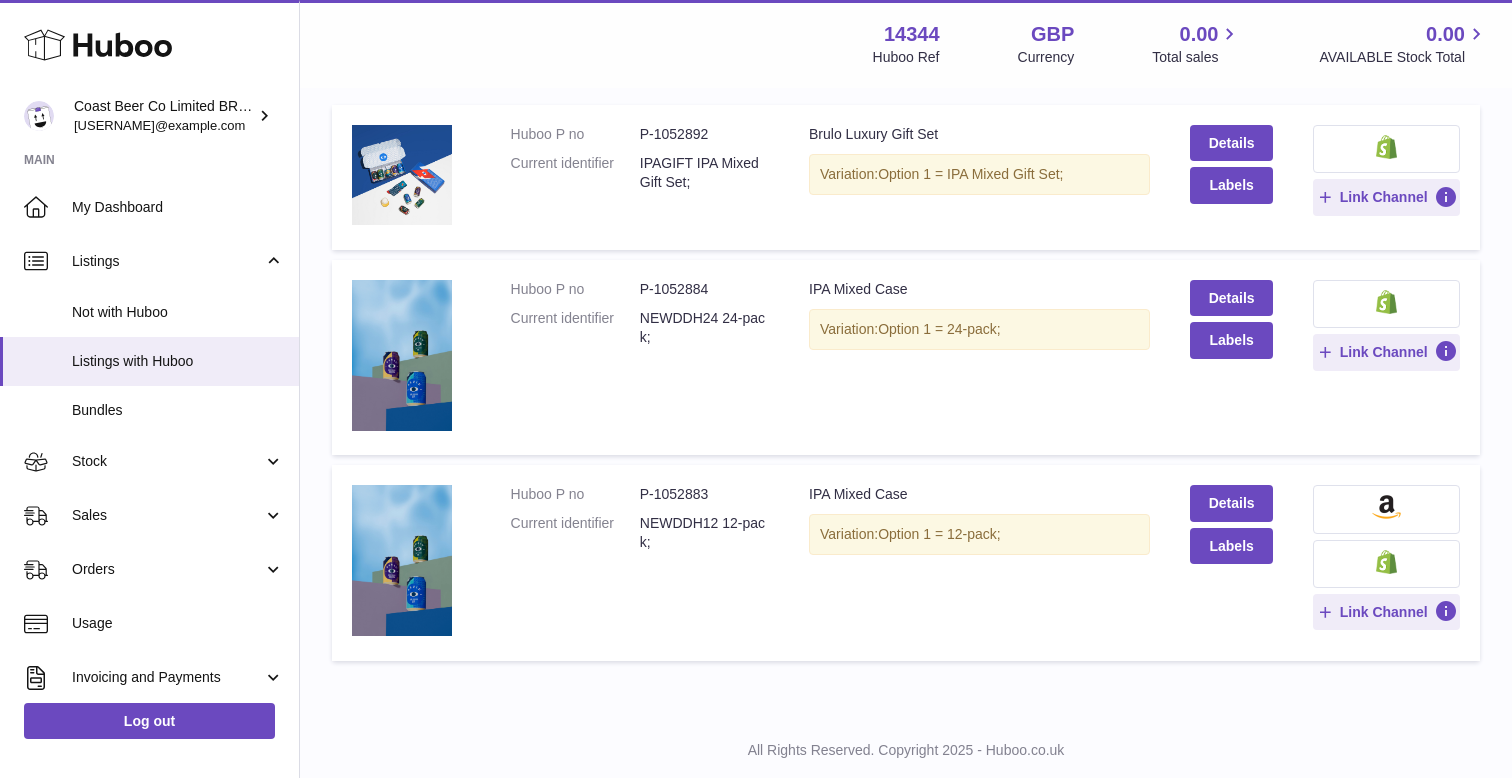 click at bounding box center (1386, 507) 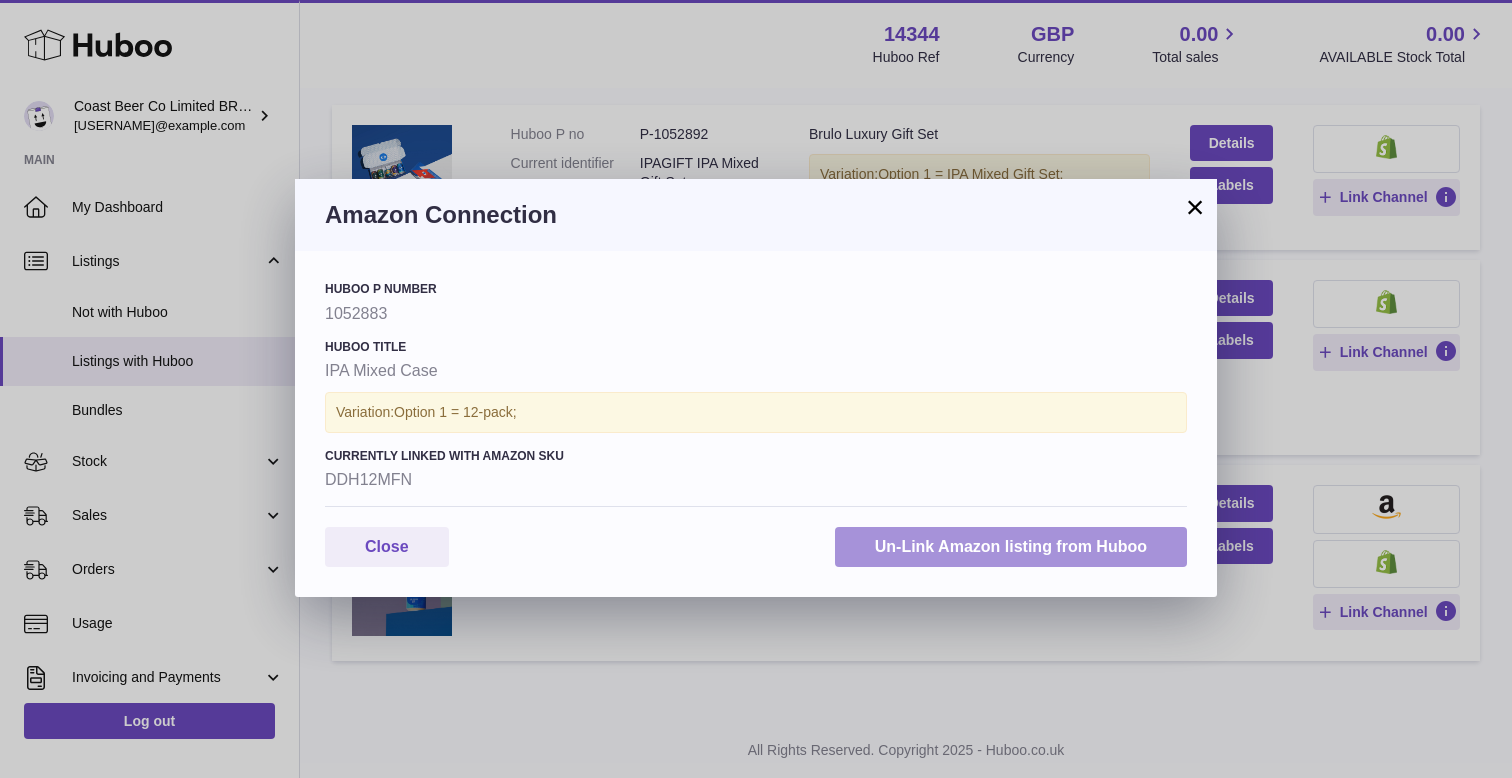 click on "Un-Link Amazon listing from Huboo" at bounding box center [1011, 547] 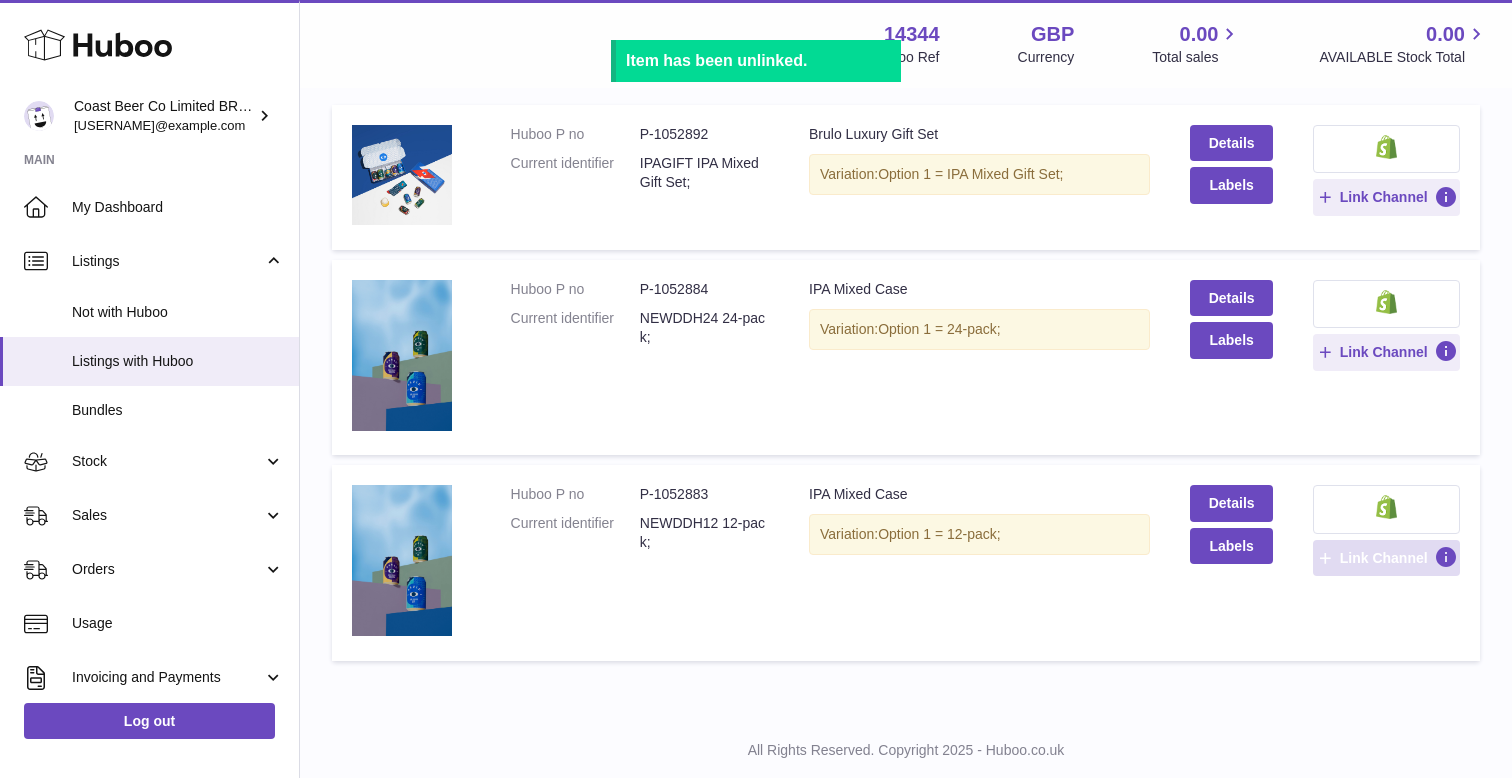 click on "Link Channel" at bounding box center (1384, 558) 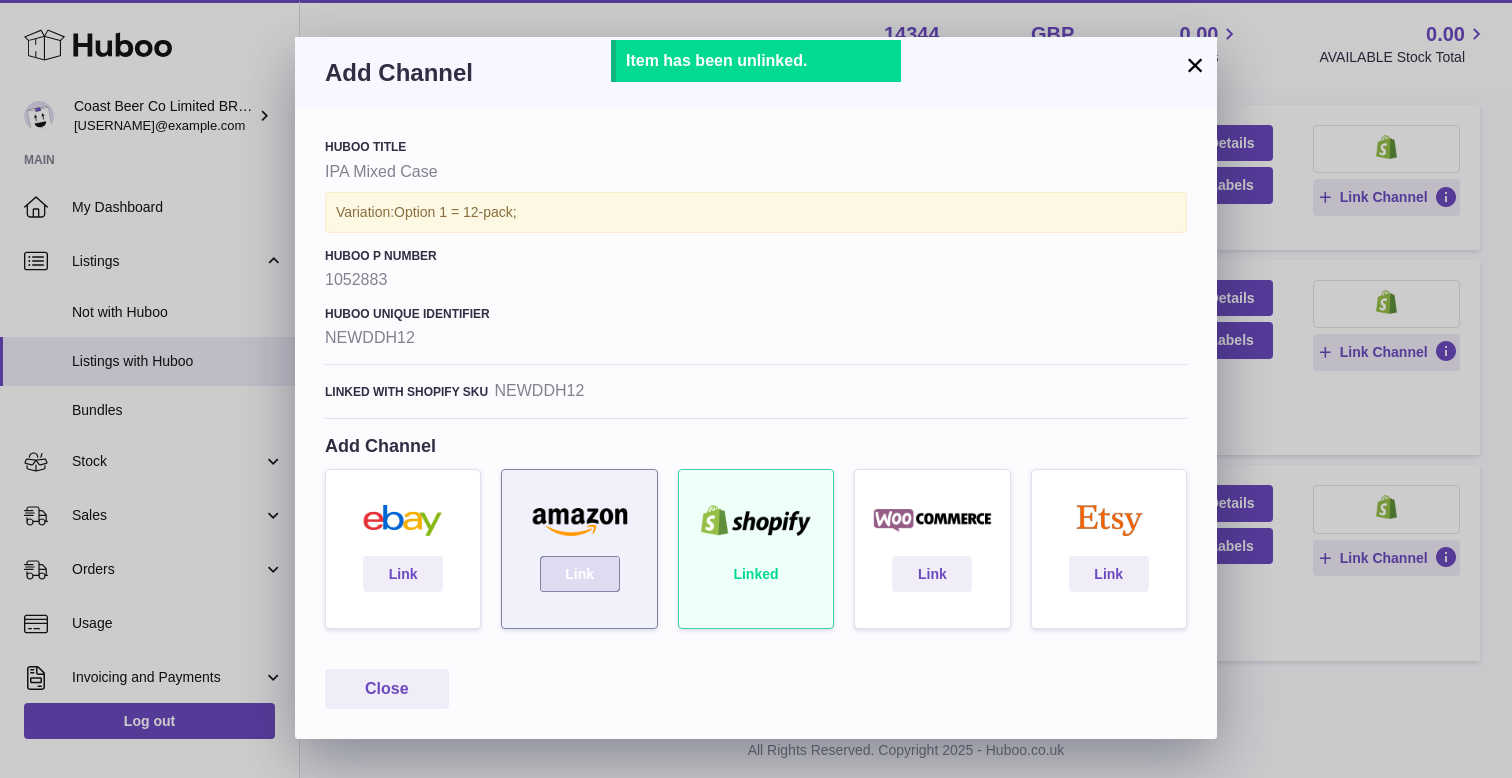 click on "Link" at bounding box center [580, 574] 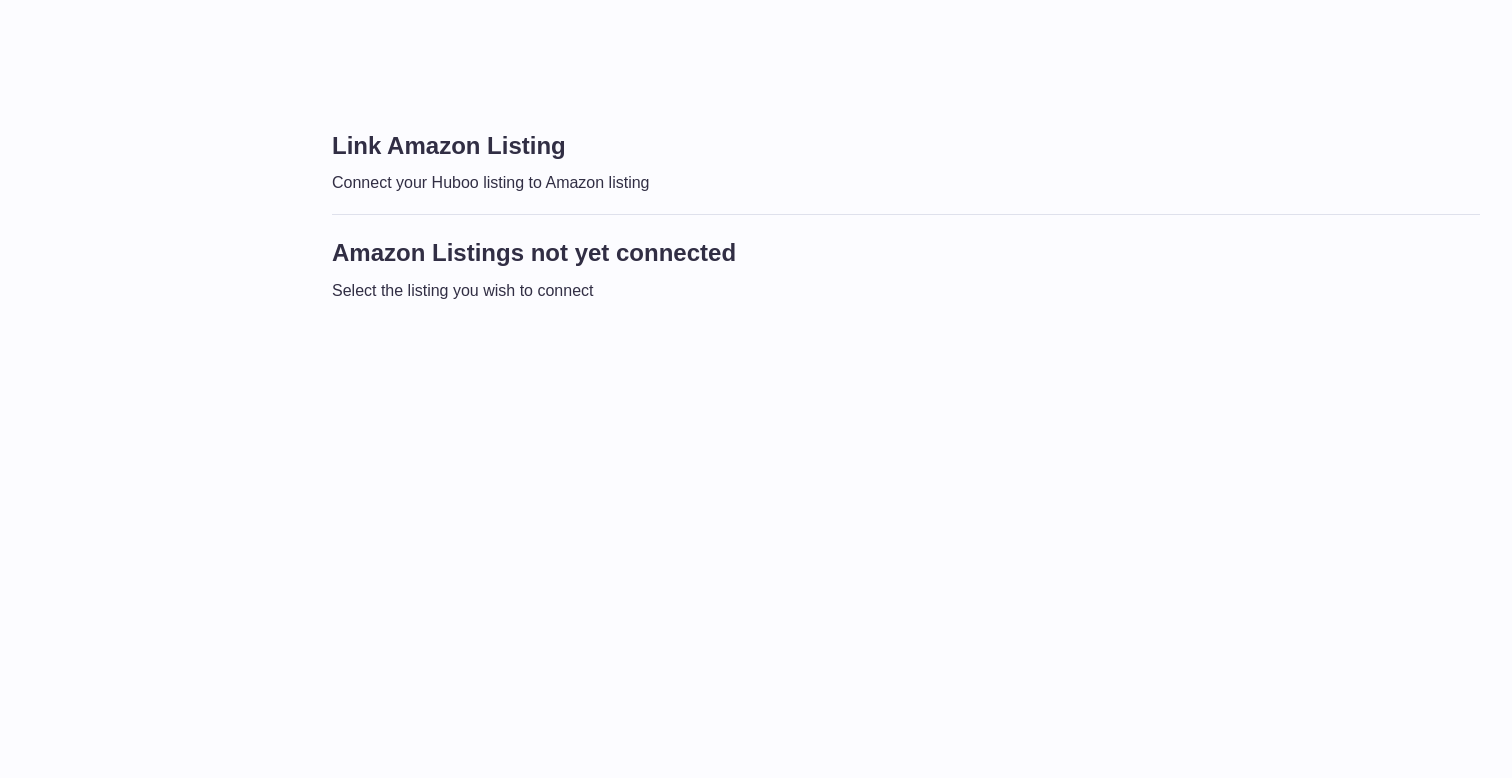 scroll, scrollTop: 0, scrollLeft: 0, axis: both 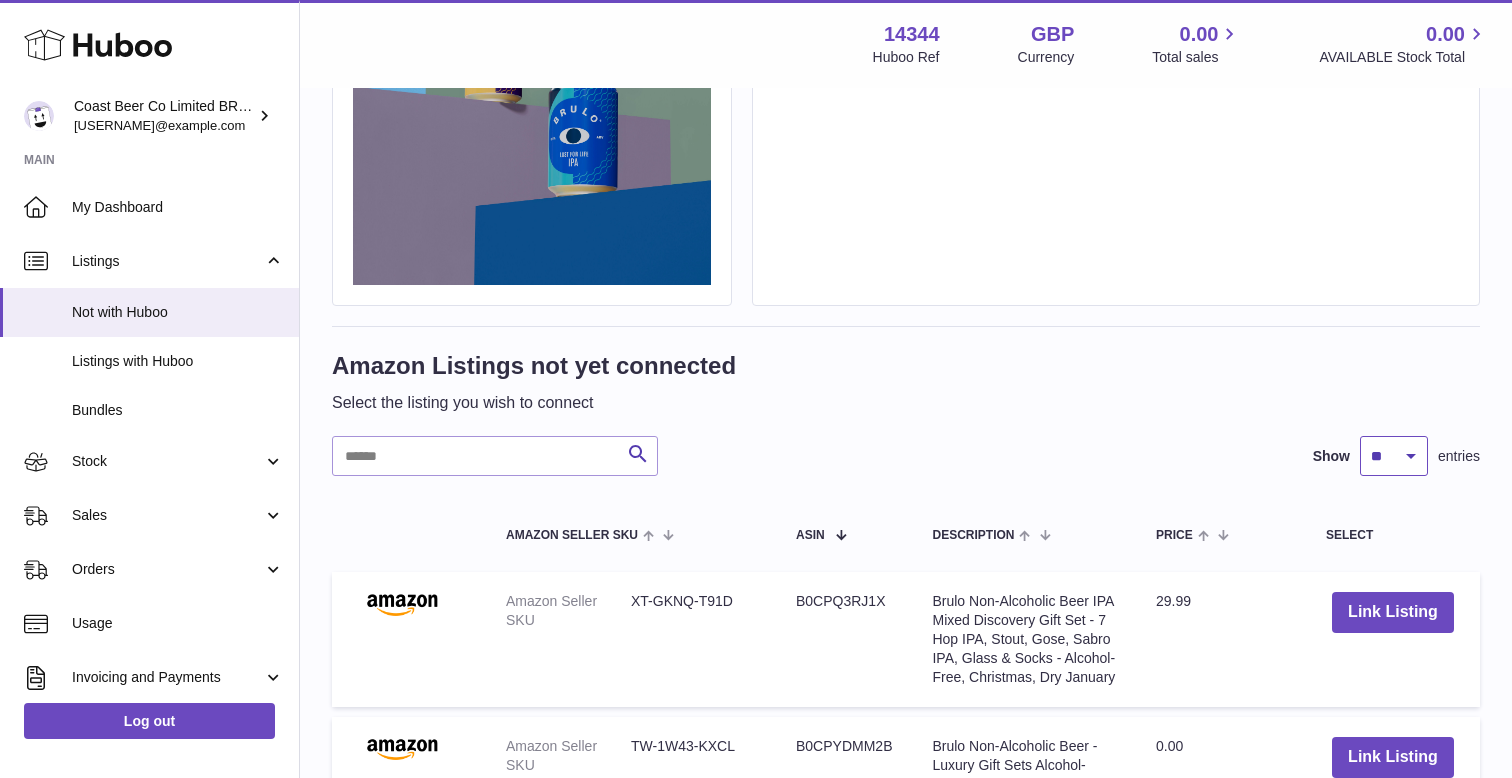 click on "** ** ** ***" at bounding box center (1394, 456) 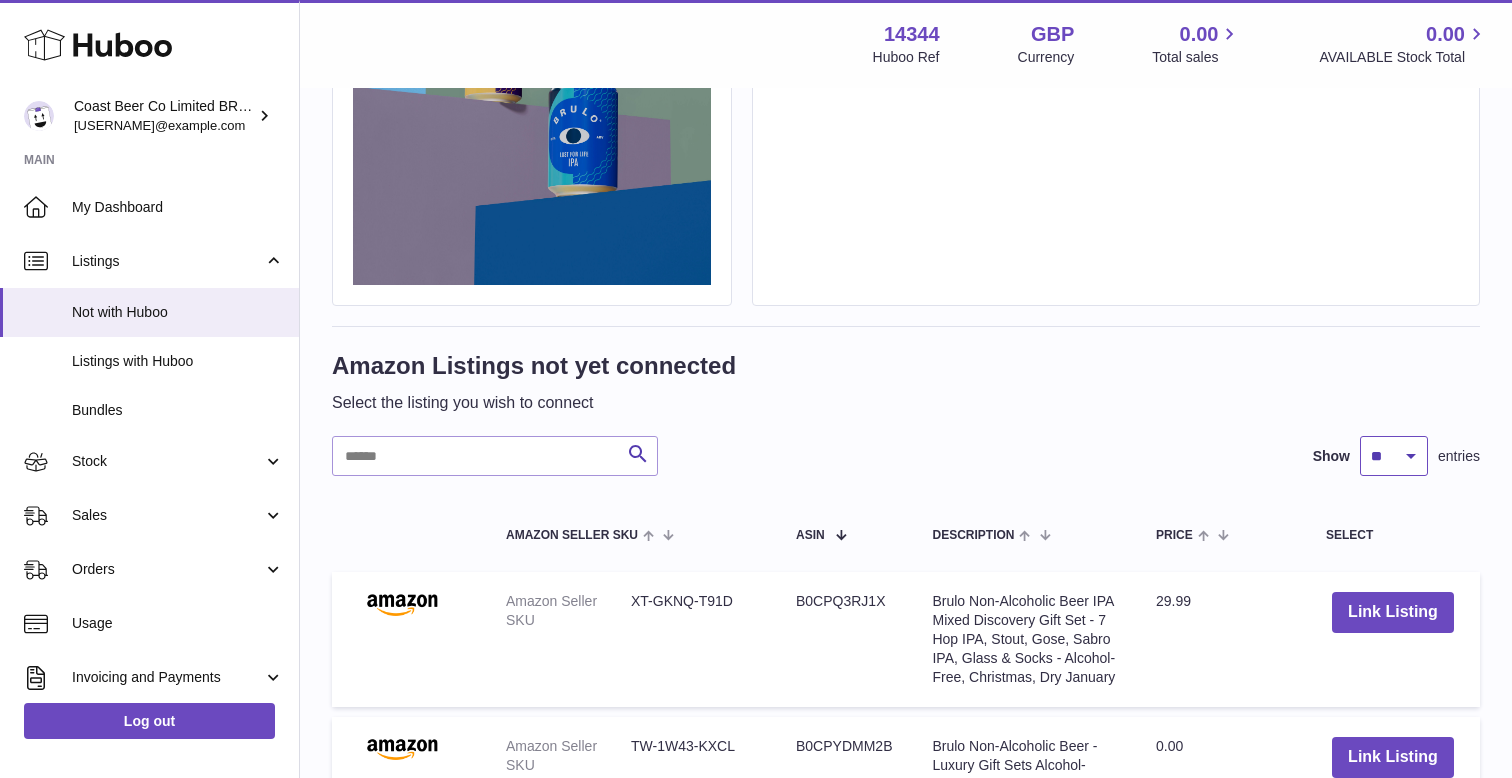 select on "***" 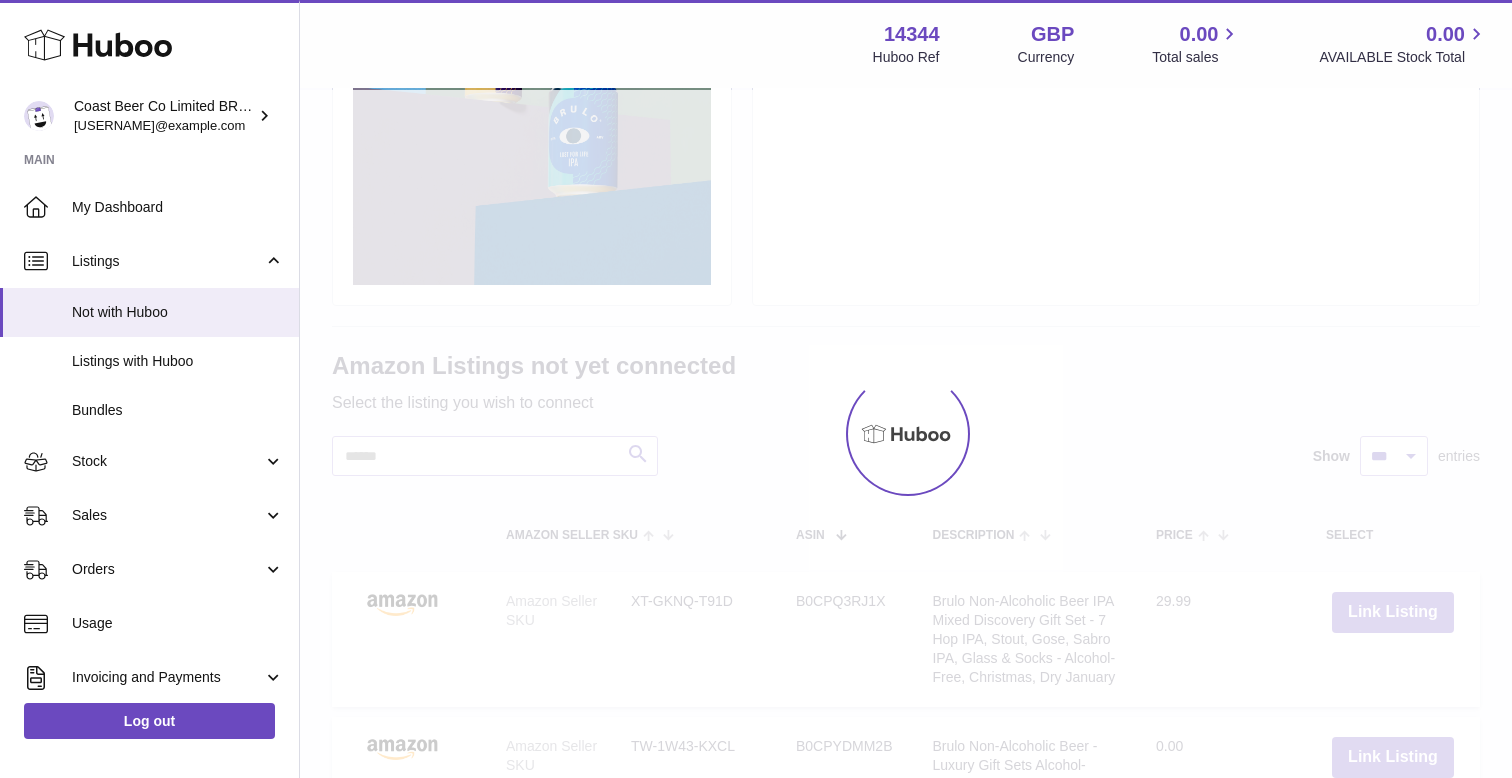 click at bounding box center (906, 434) 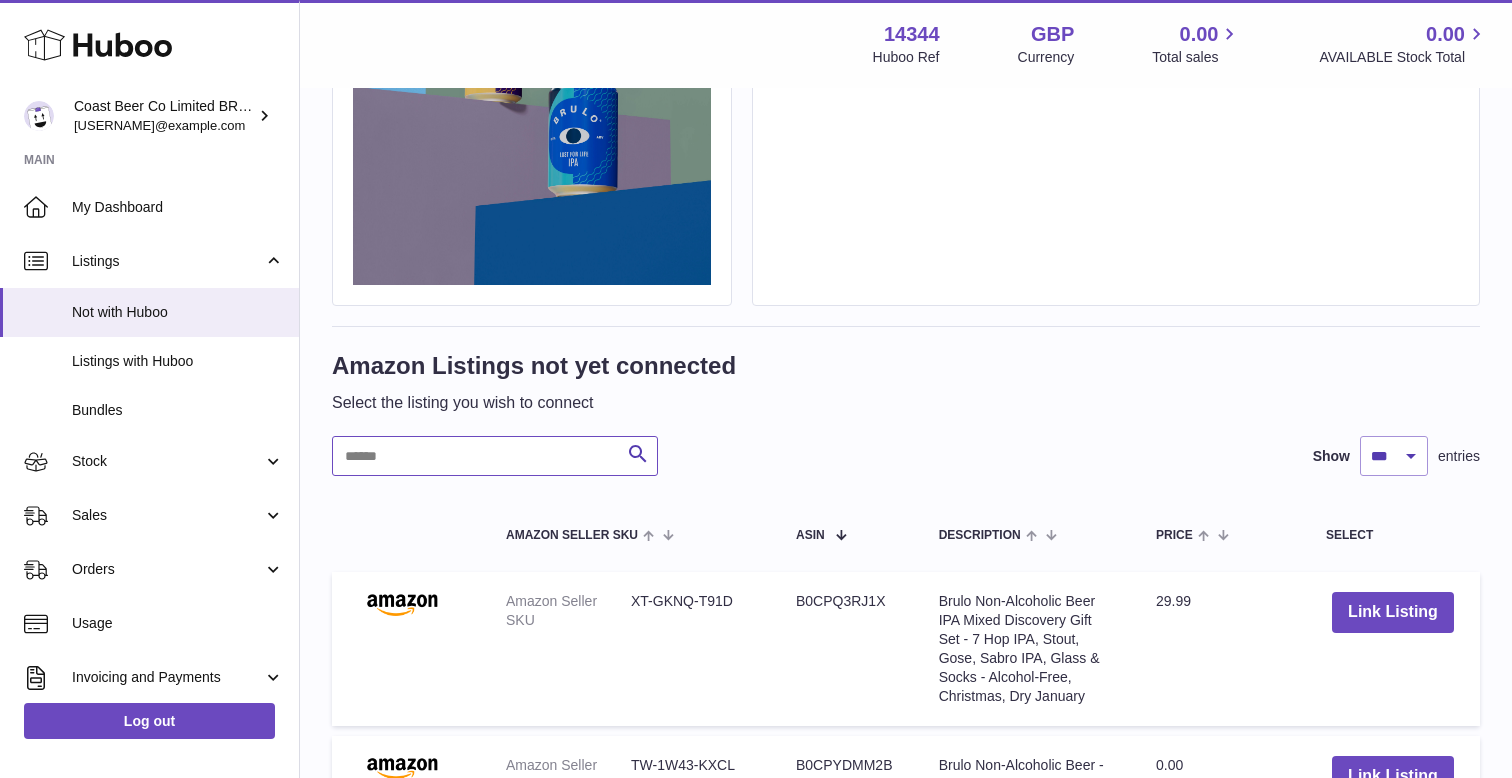 click at bounding box center (495, 456) 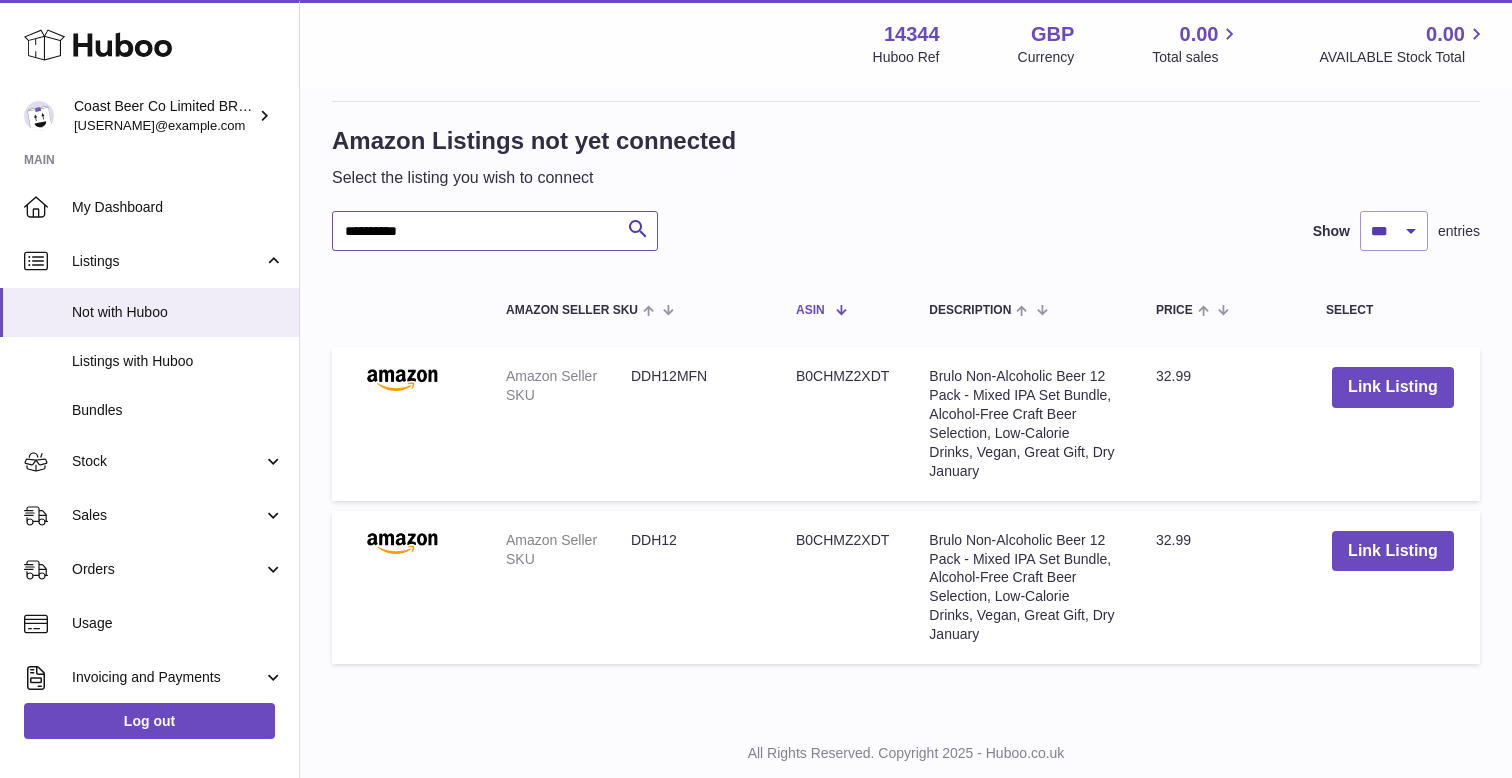 scroll, scrollTop: 717, scrollLeft: 0, axis: vertical 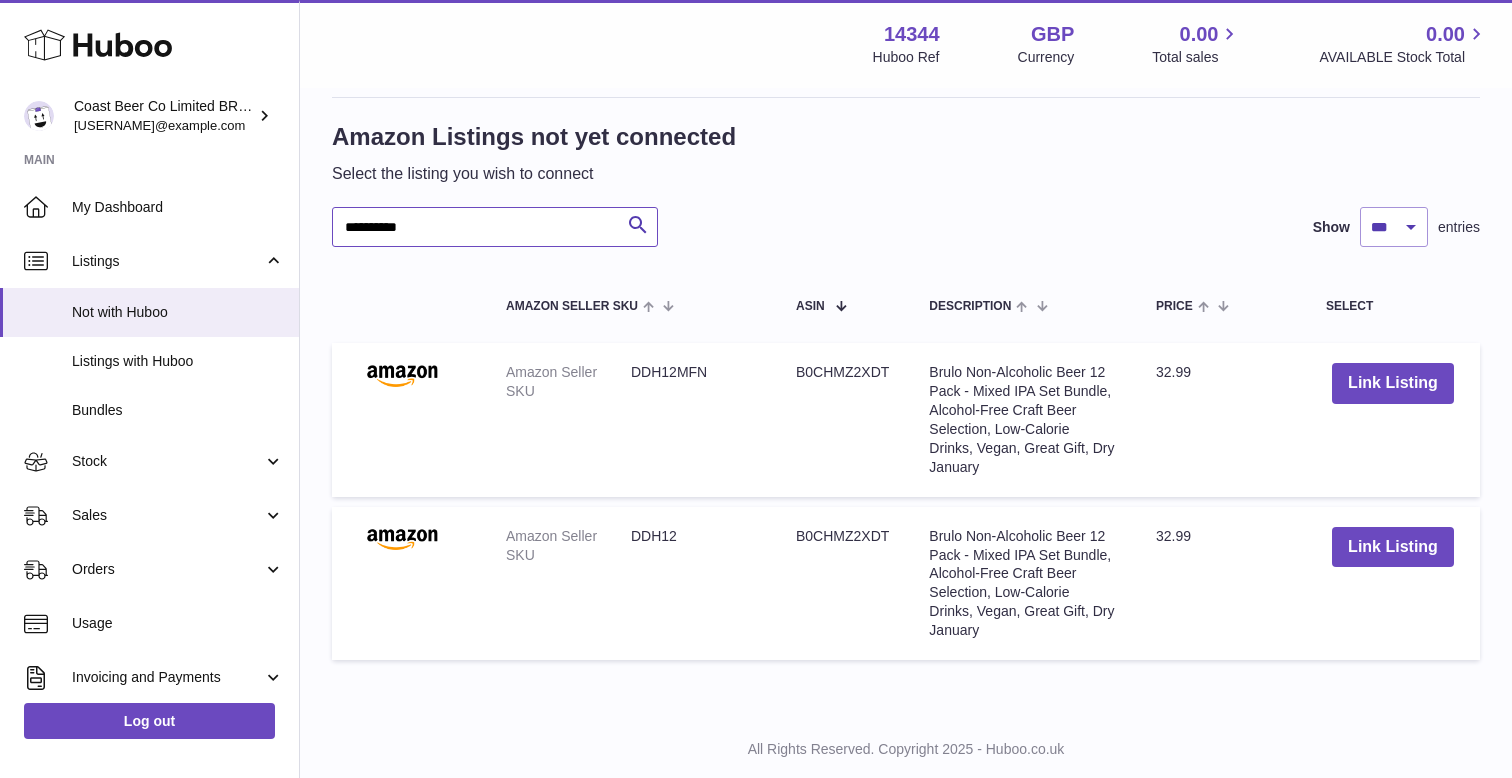 type on "**********" 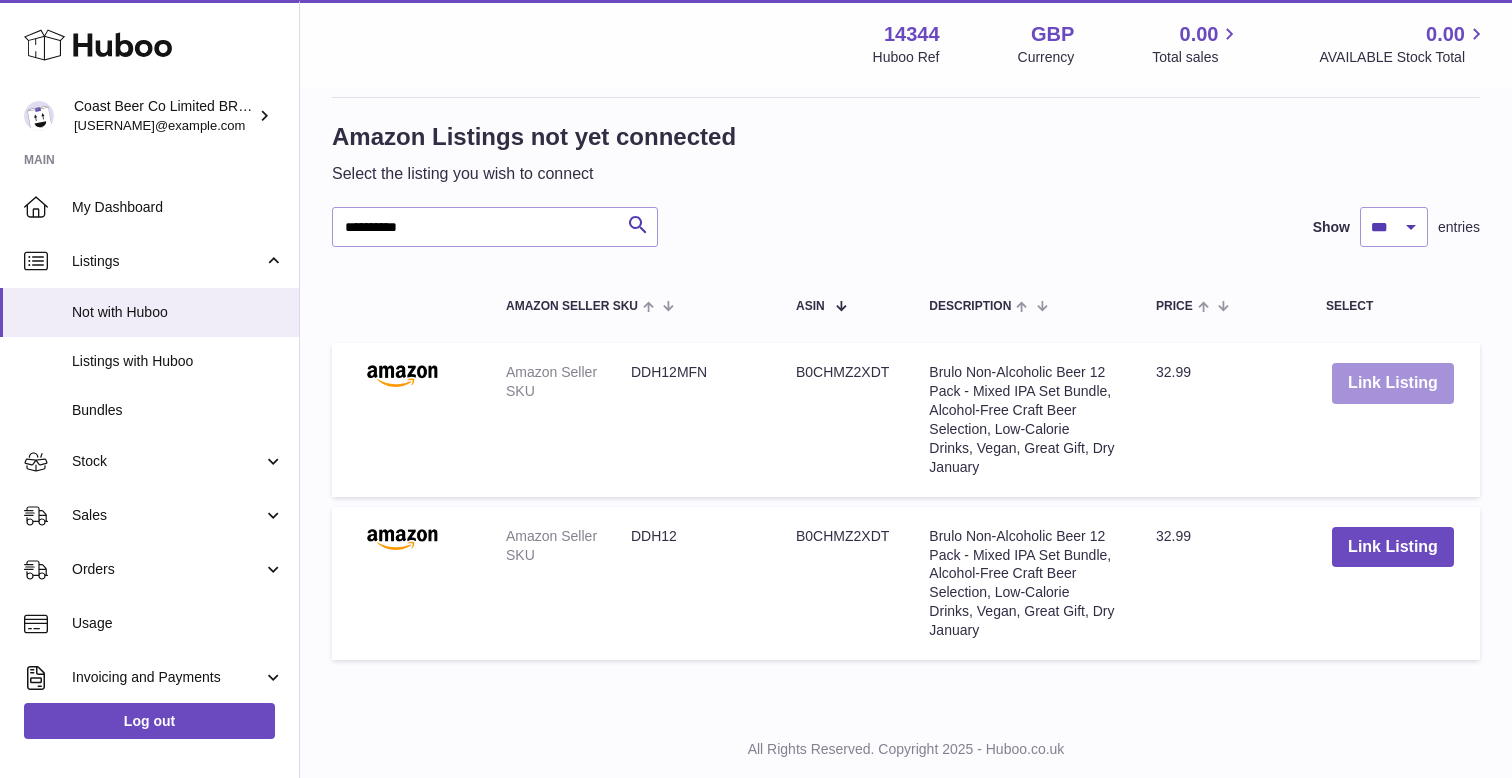 click on "Link Listing" at bounding box center (1393, 383) 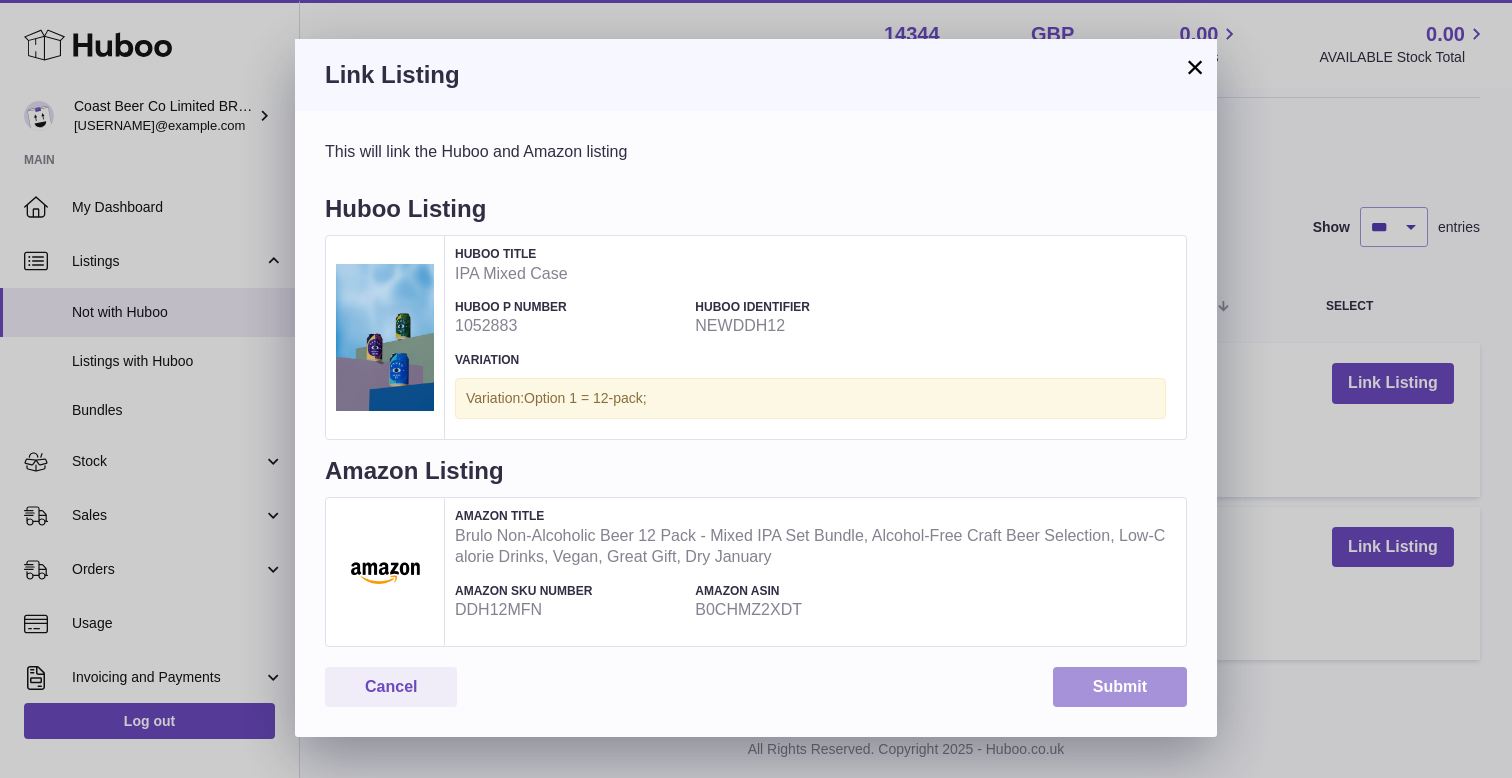 click on "Submit" at bounding box center [1120, 687] 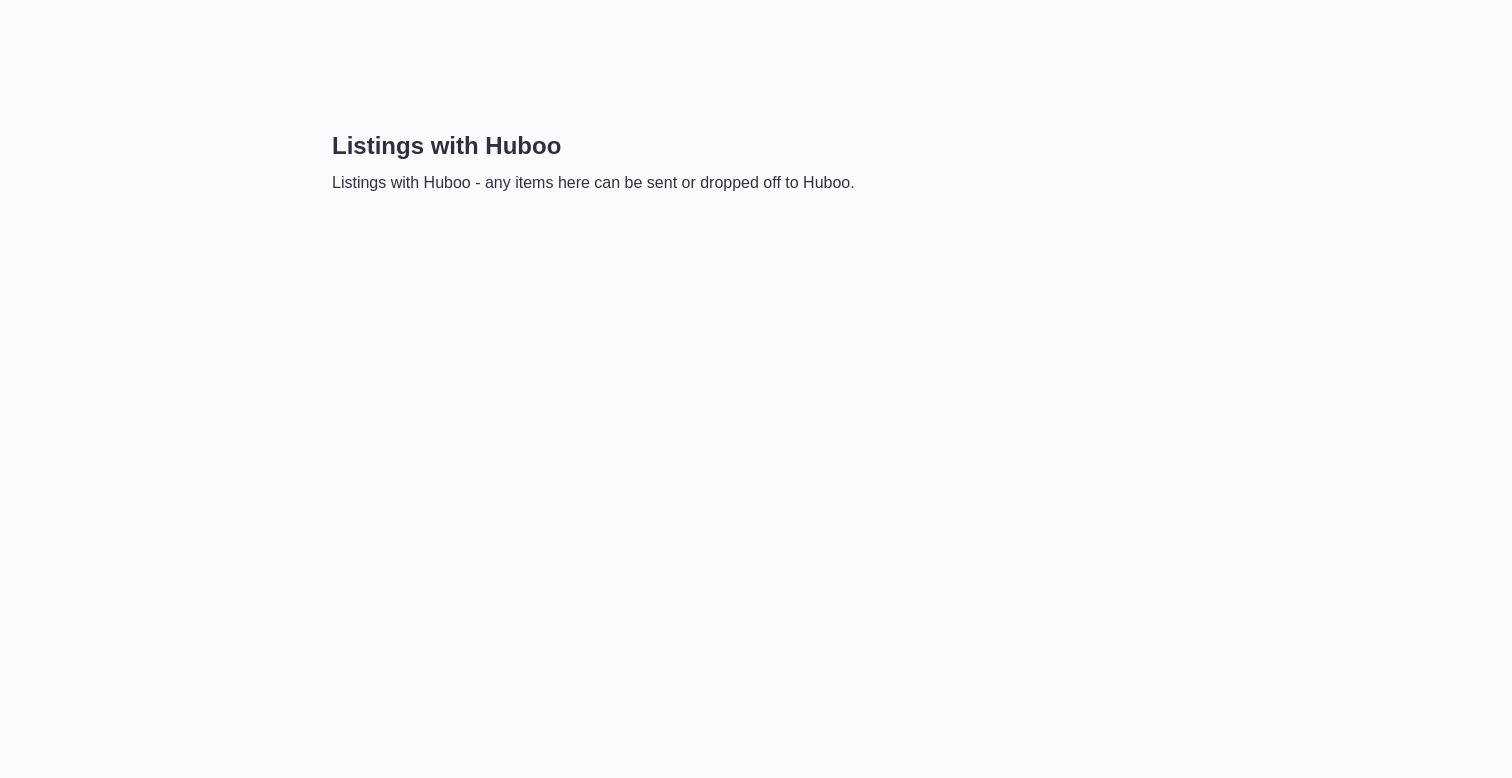 scroll, scrollTop: 0, scrollLeft: 0, axis: both 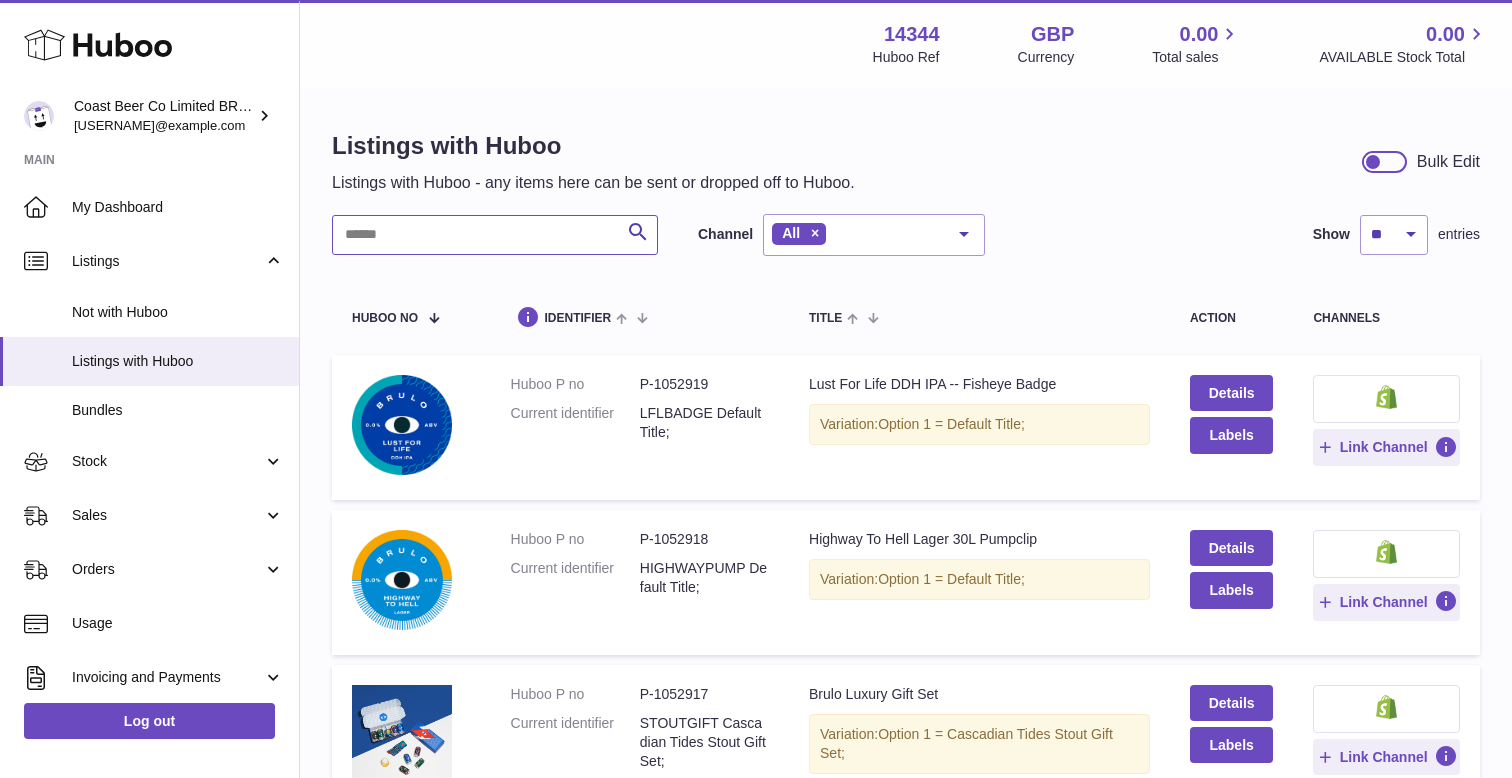 click at bounding box center [495, 235] 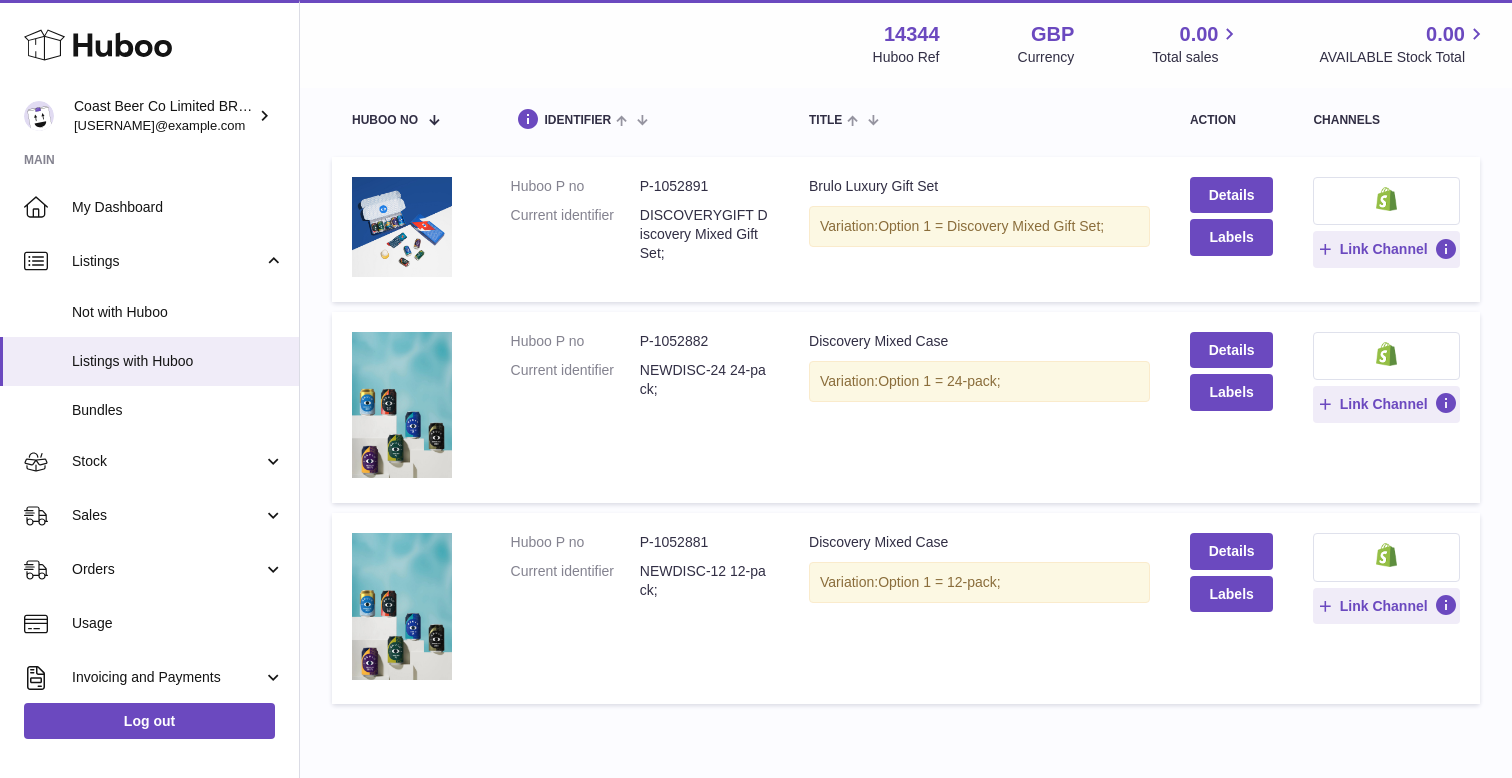 scroll, scrollTop: 293, scrollLeft: 0, axis: vertical 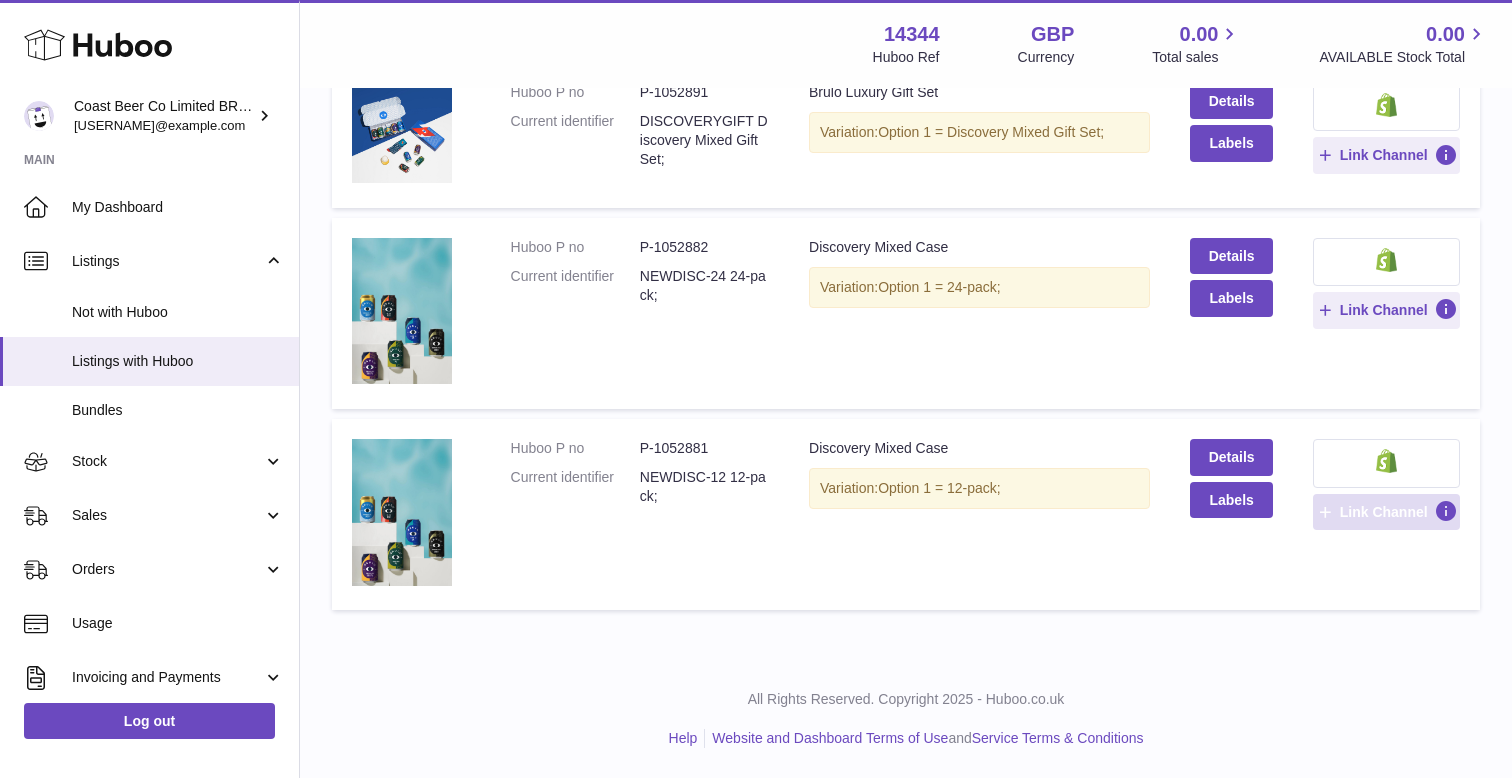 type on "*******" 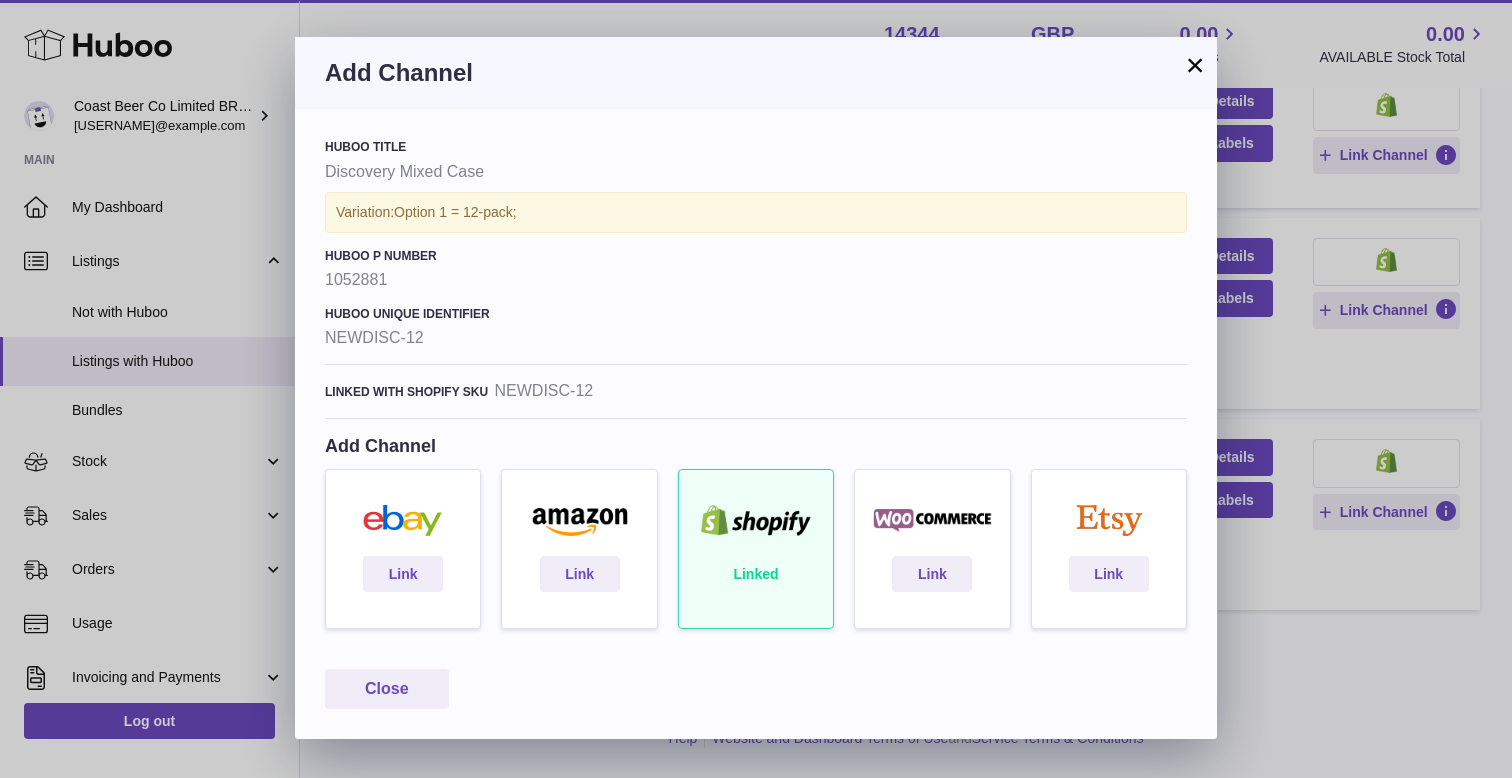 click on "×" at bounding box center (1195, 65) 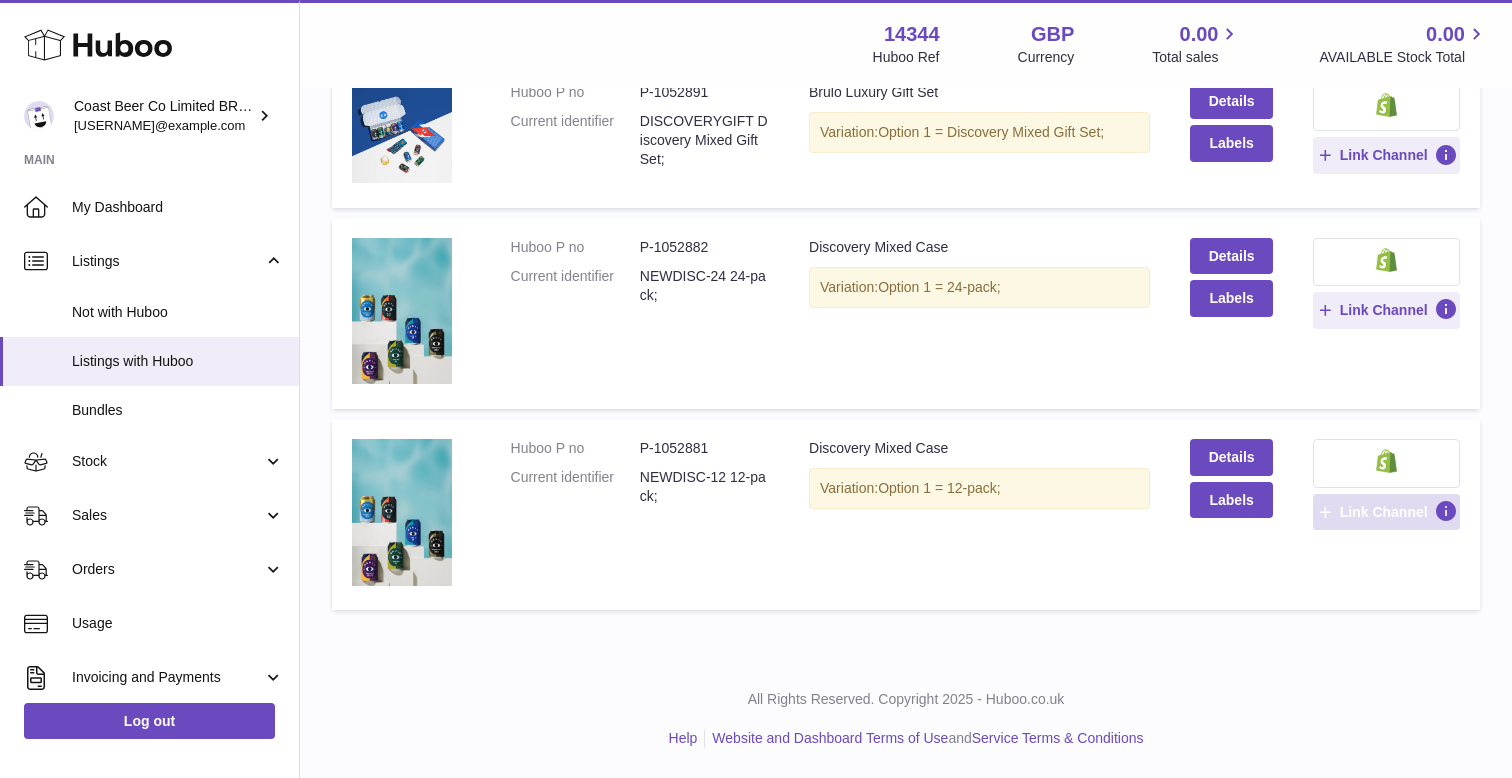 click on "Link Channel" at bounding box center [1384, 512] 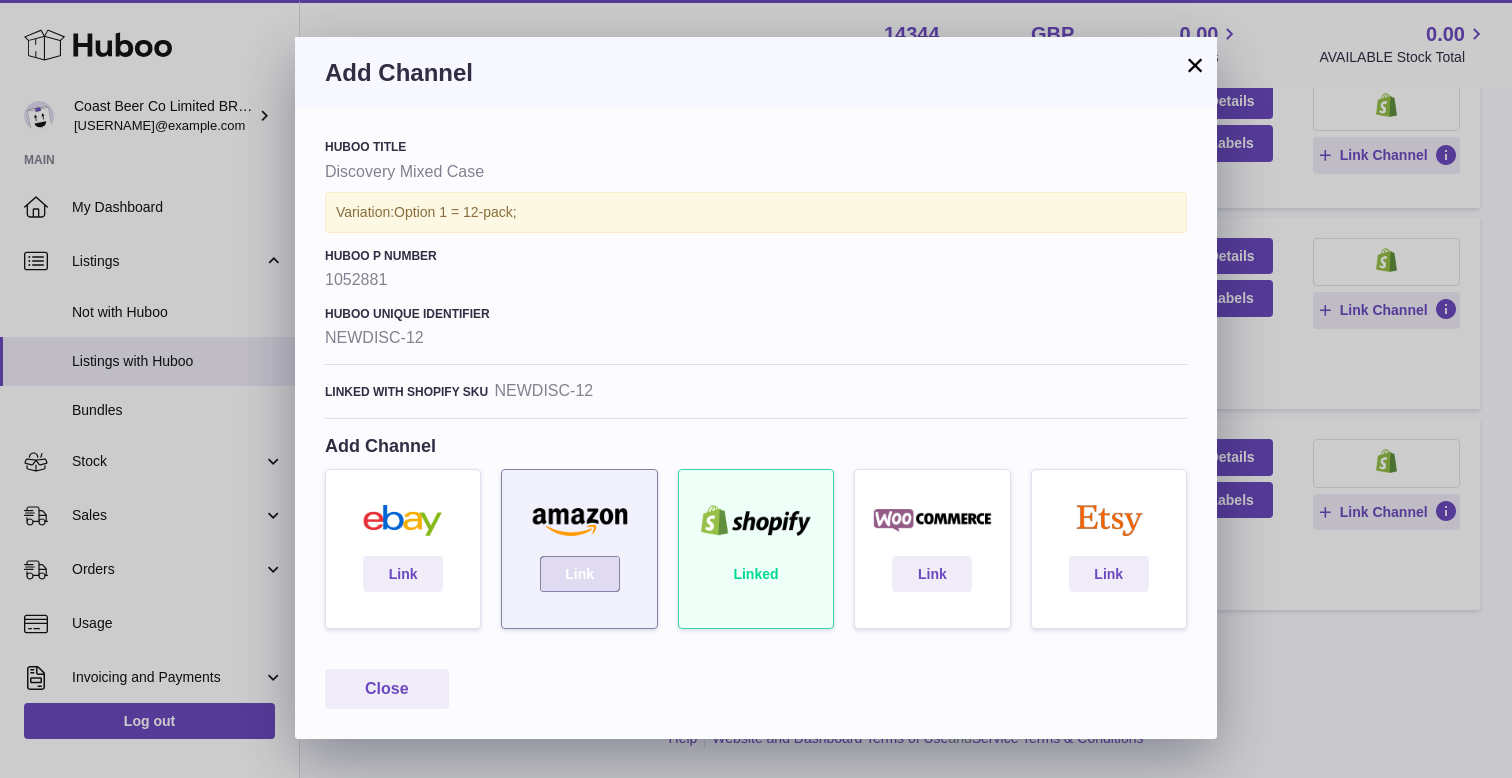click on "Link" at bounding box center [580, 574] 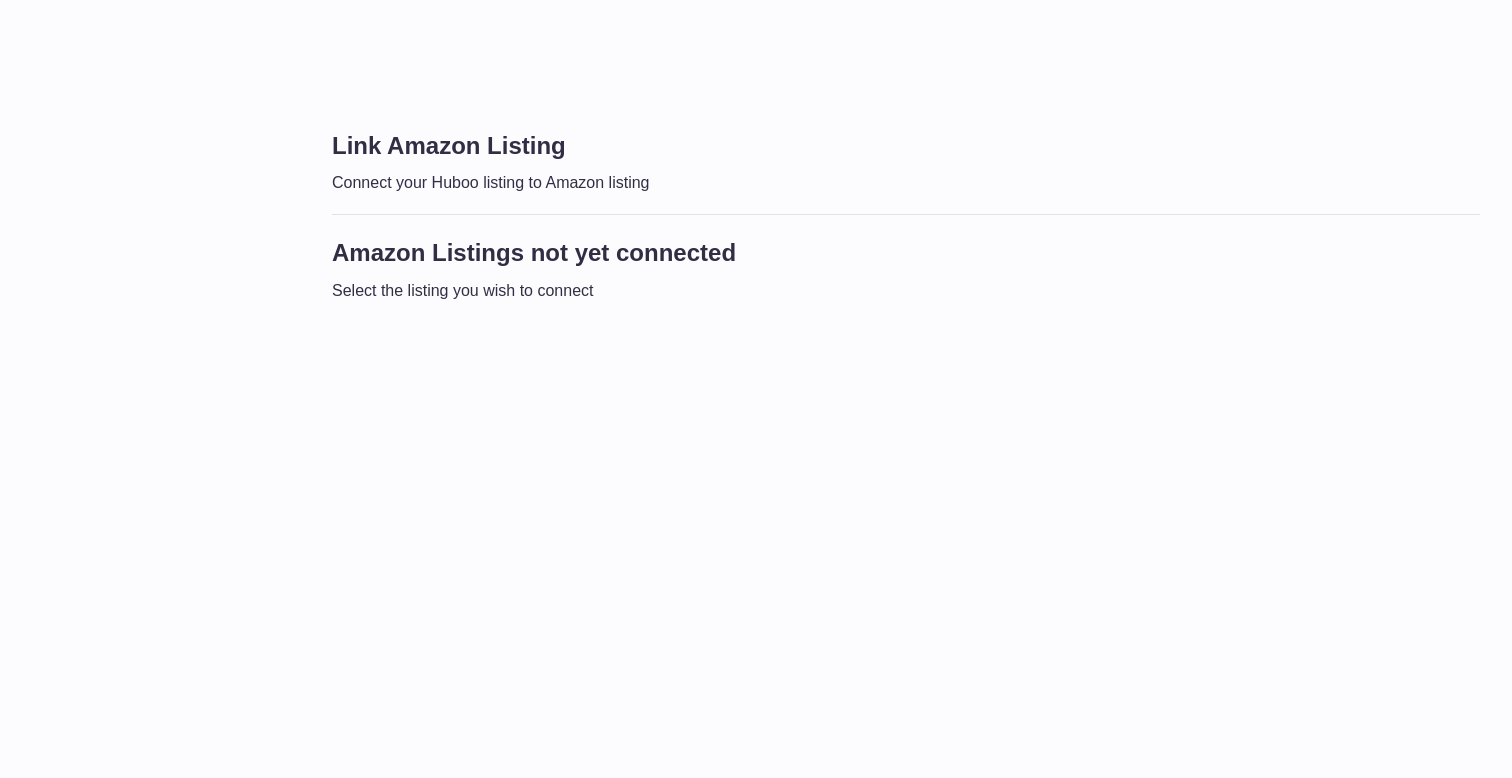 scroll, scrollTop: 0, scrollLeft: 0, axis: both 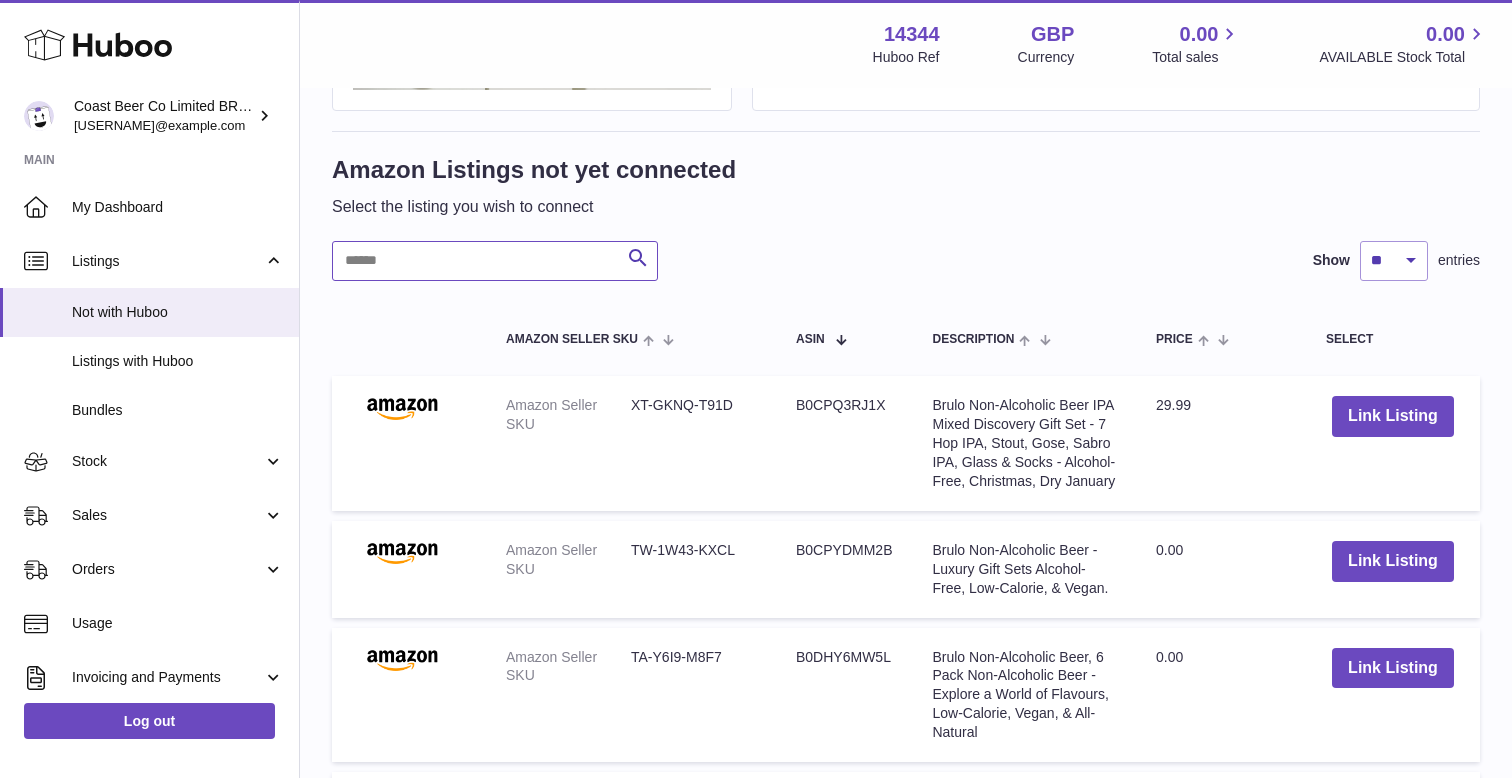 click at bounding box center [495, 261] 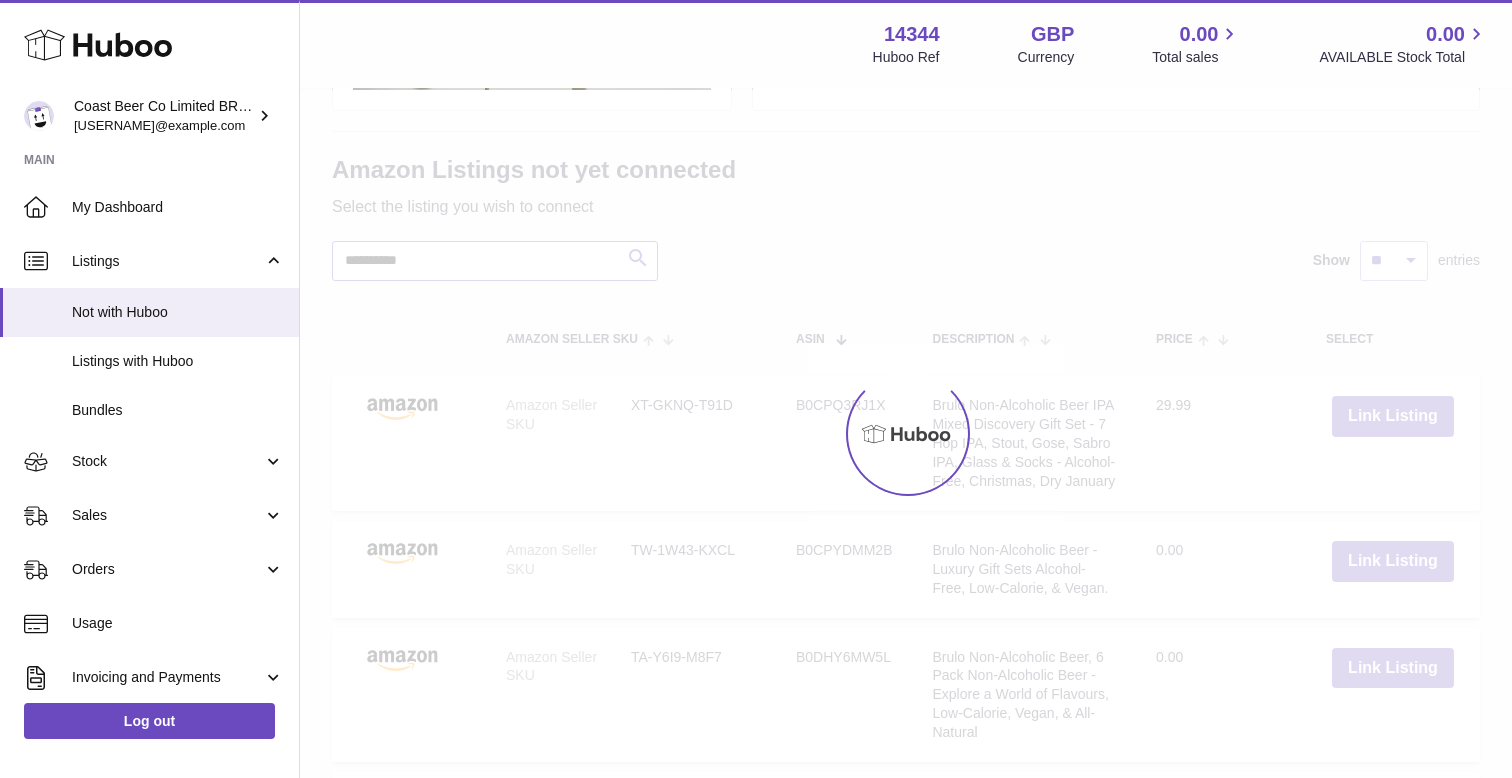 type on "**********" 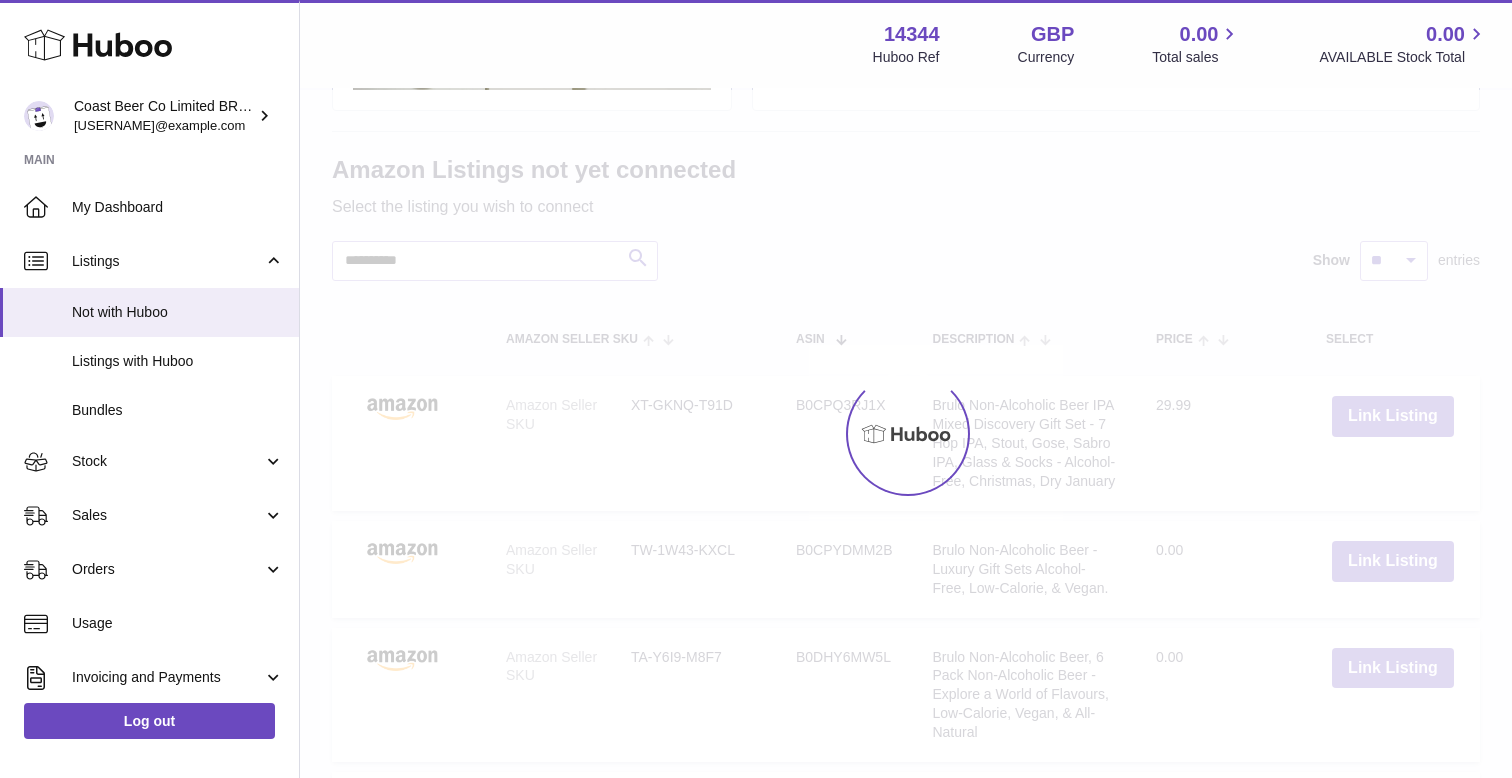 click at bounding box center (906, 434) 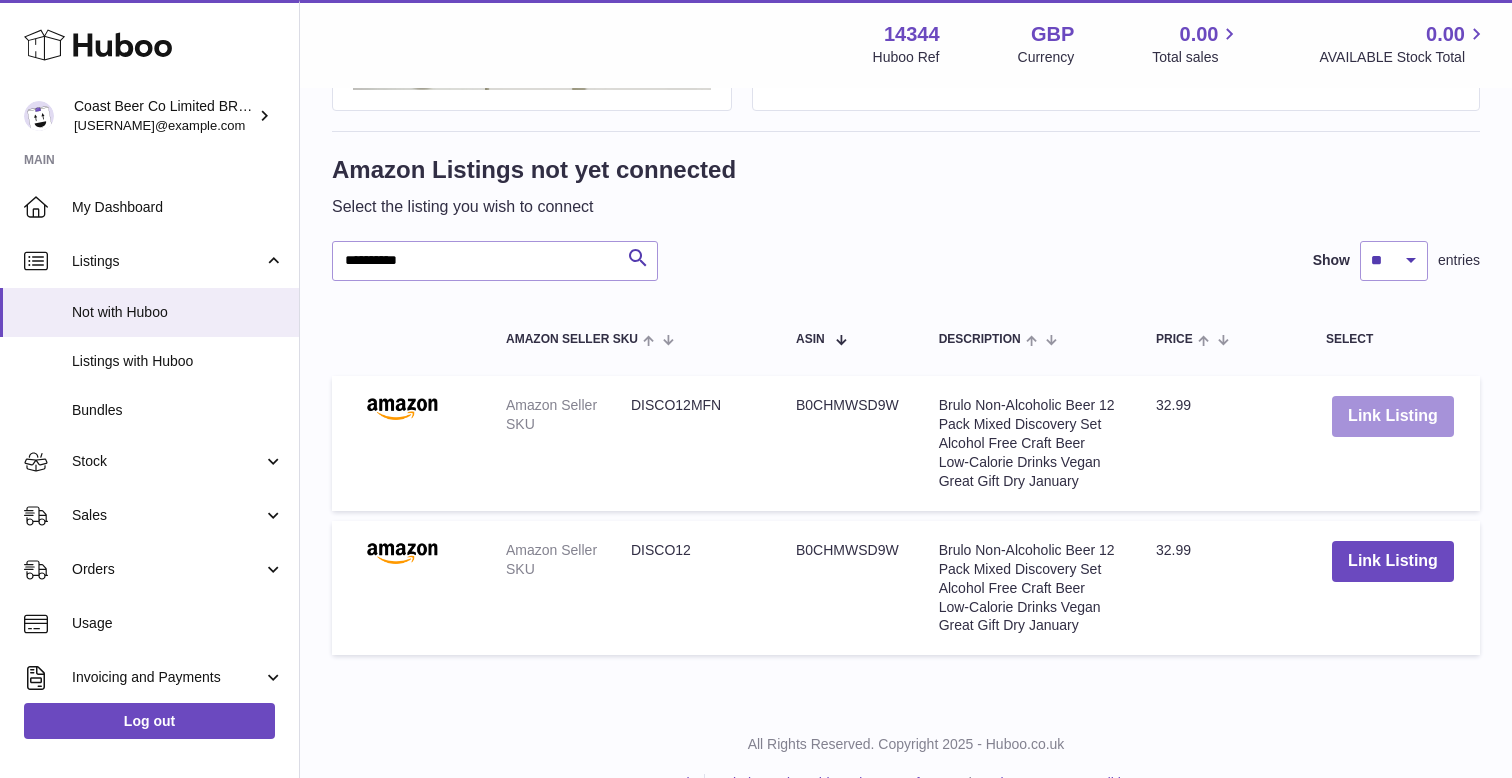 click on "Link Listing" at bounding box center (1393, 416) 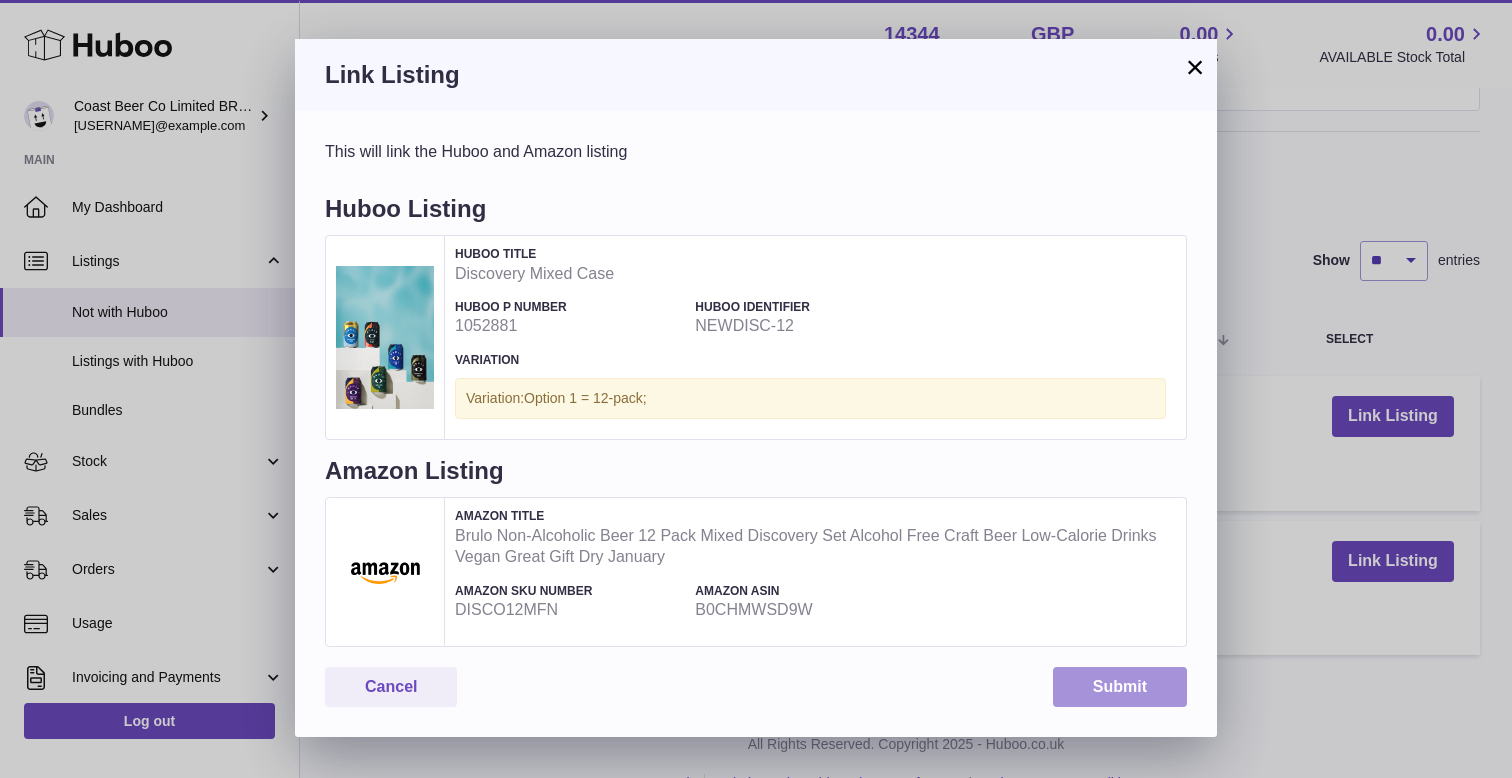 click on "Submit" at bounding box center [1120, 687] 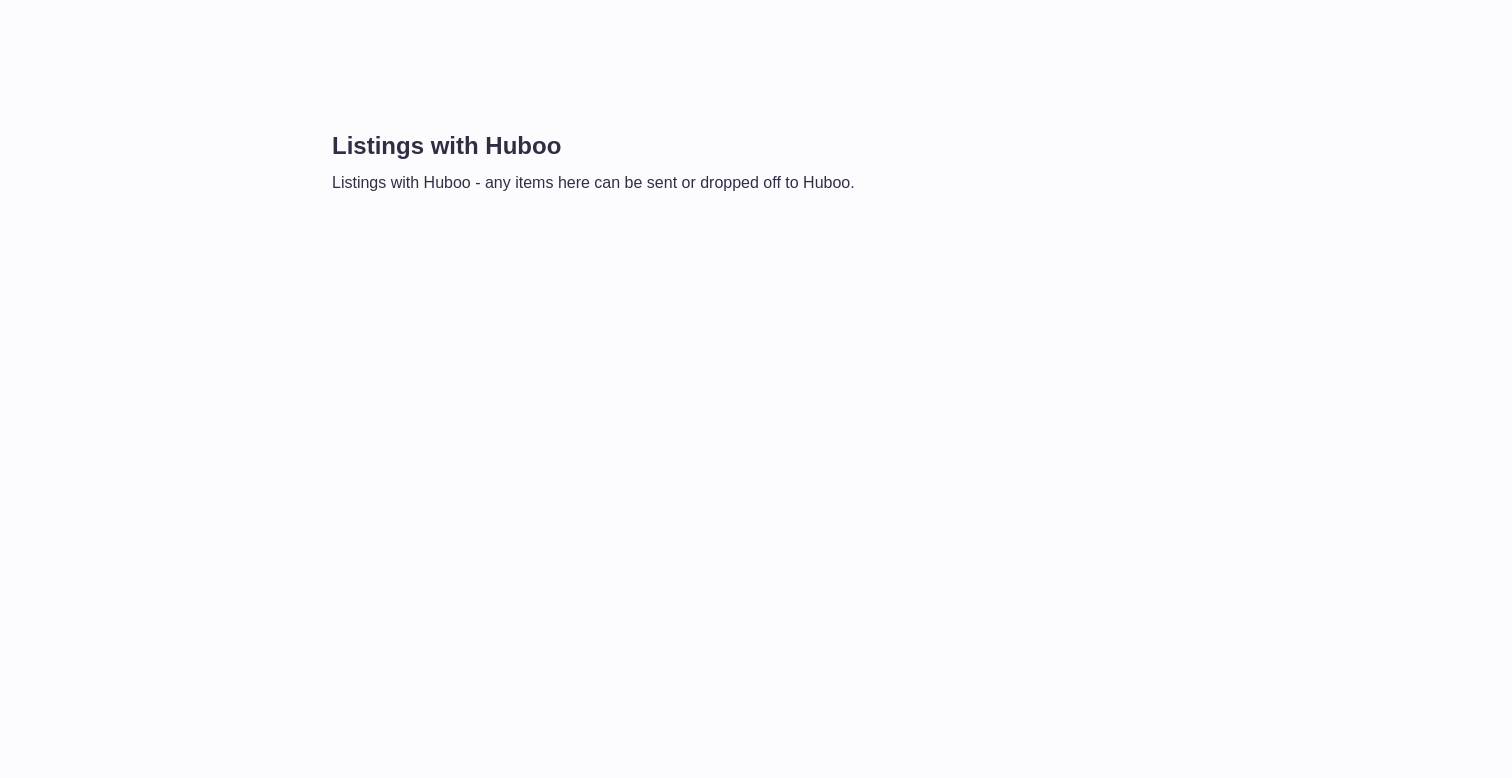 scroll, scrollTop: 0, scrollLeft: 0, axis: both 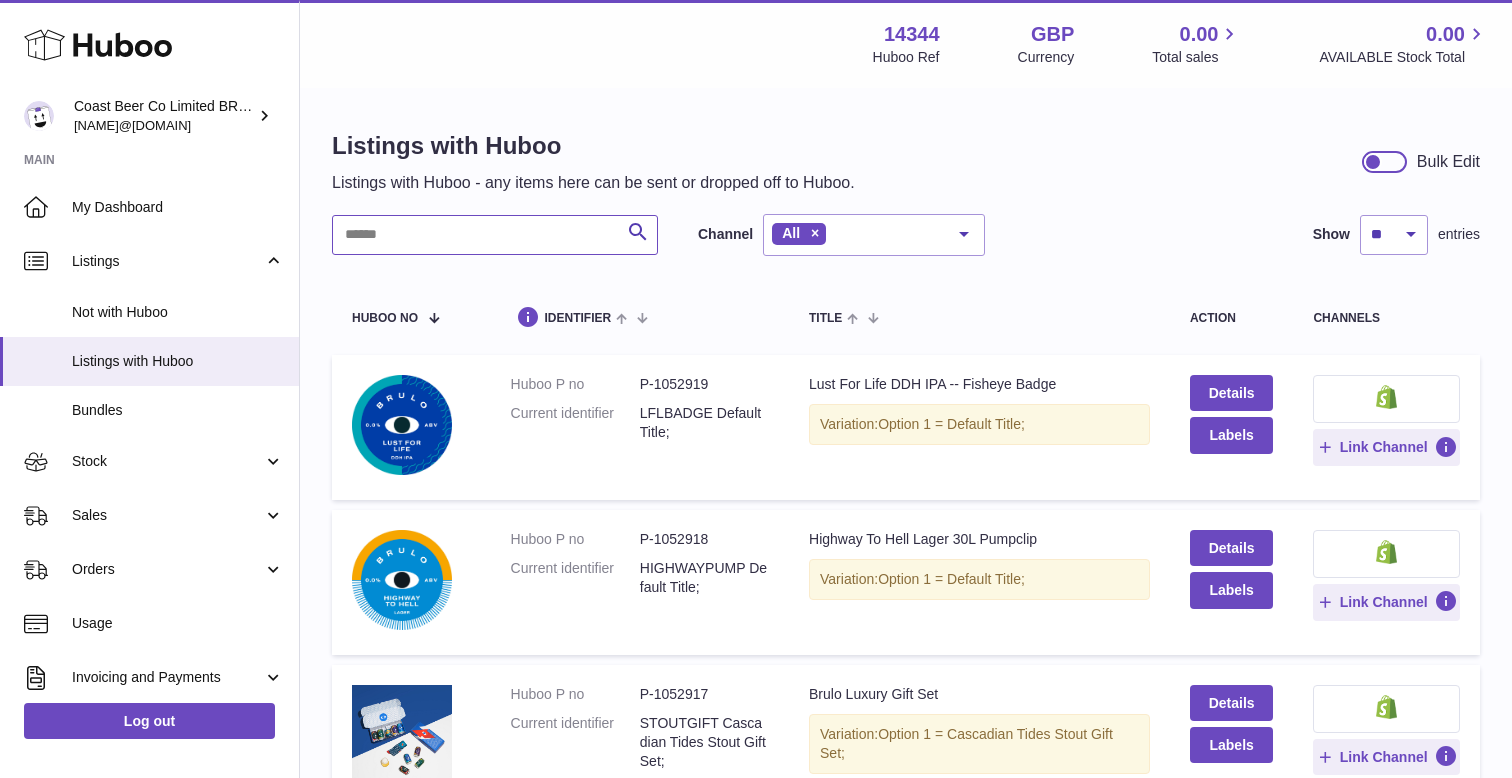 click at bounding box center [495, 235] 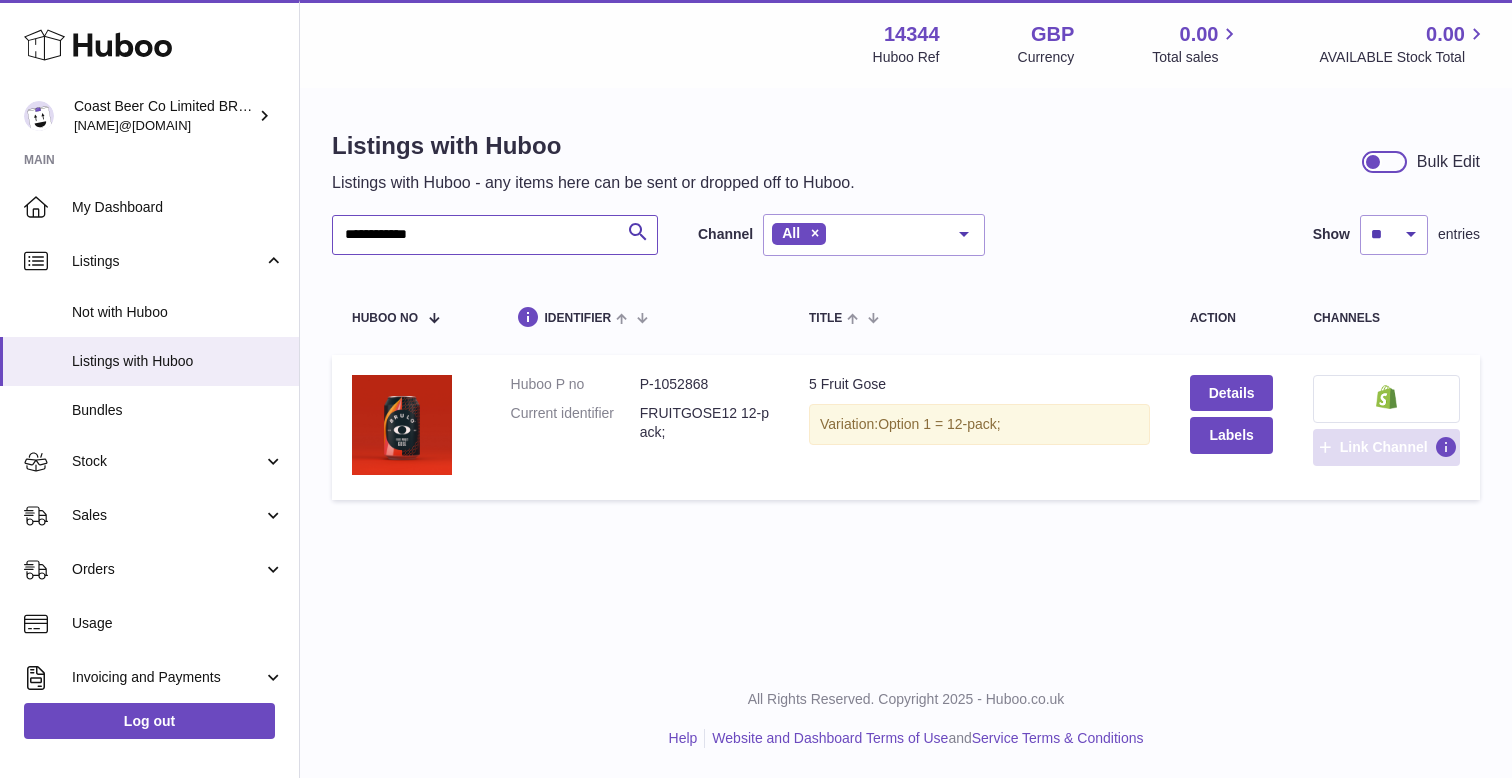 type on "**********" 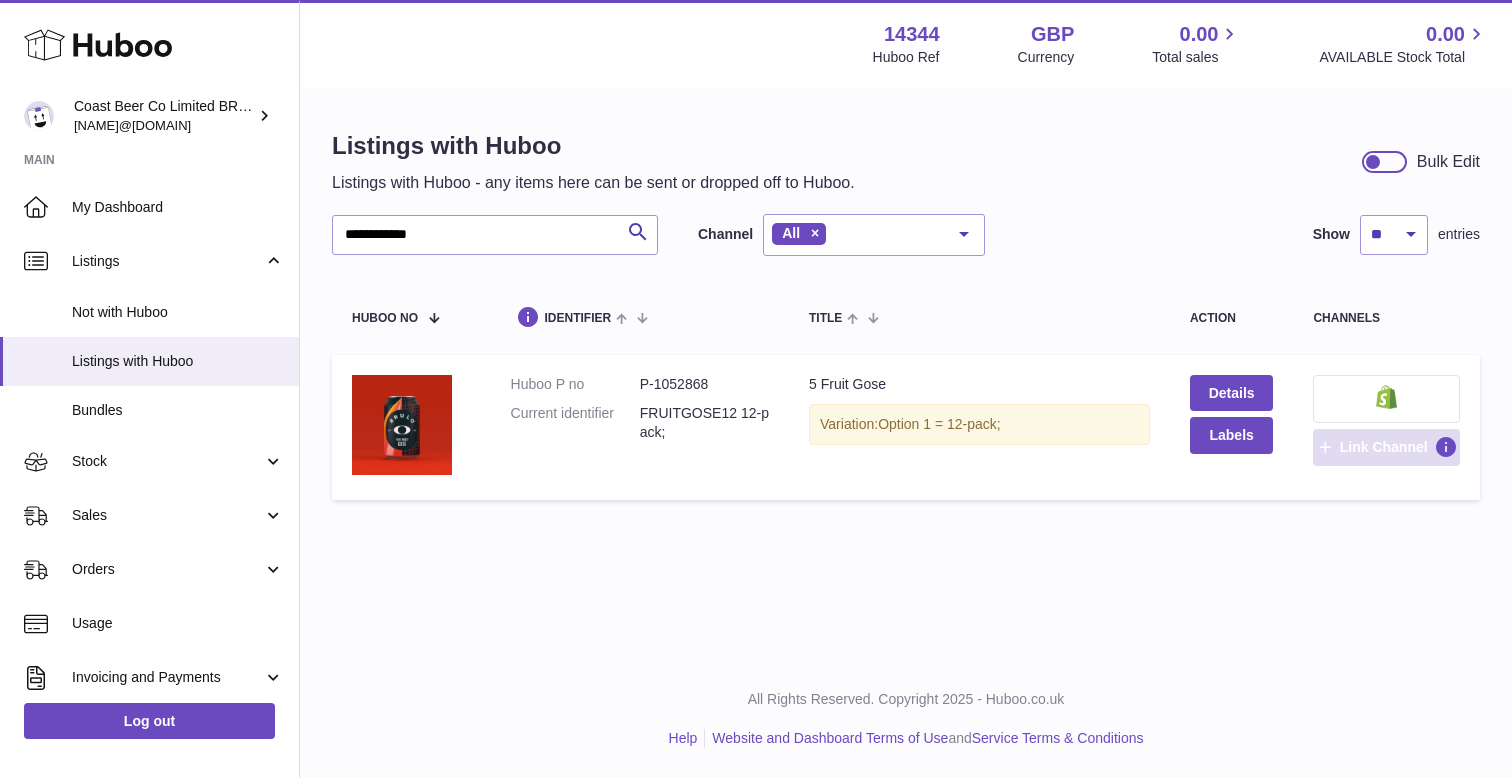 click on "Link Channel" at bounding box center [1384, 447] 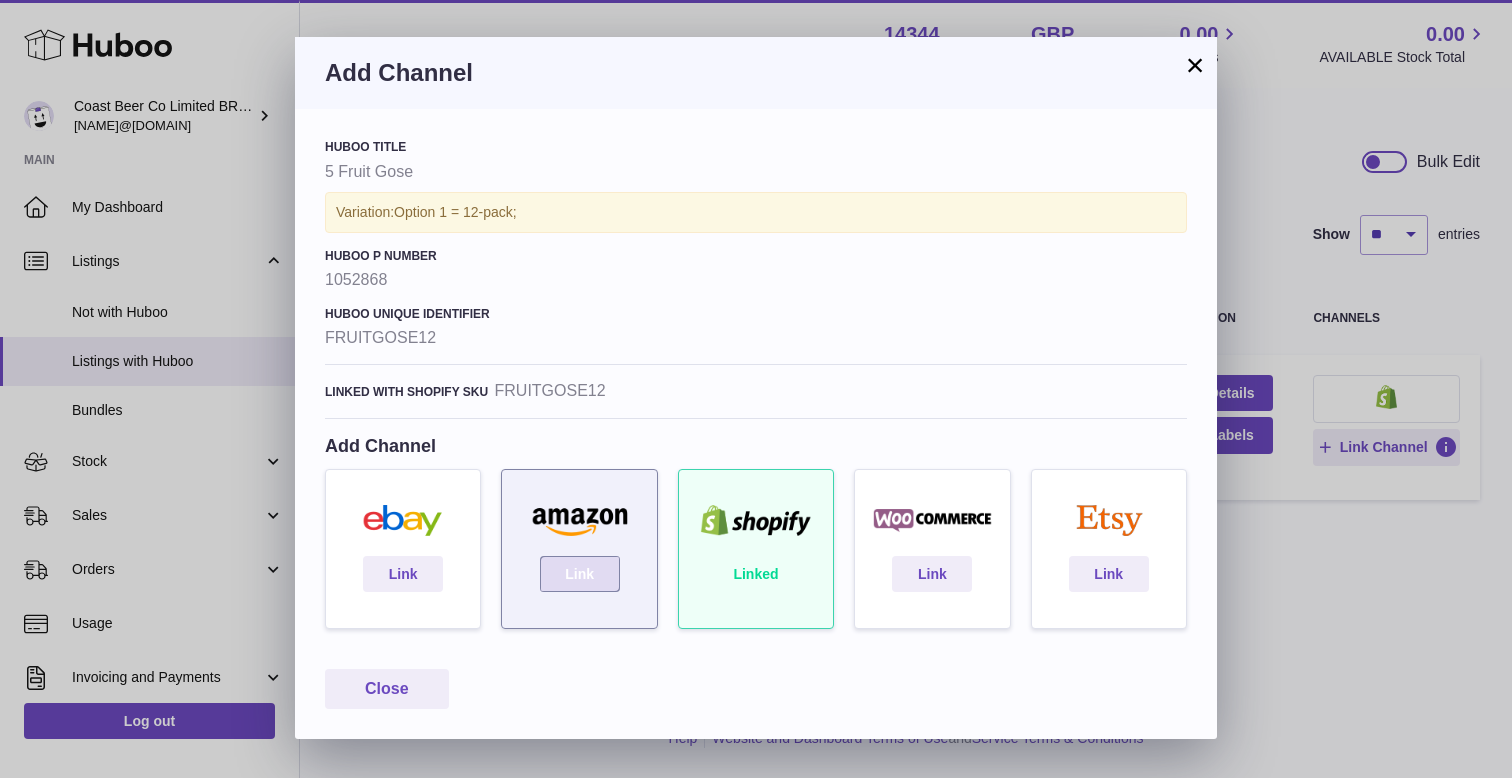 click on "Link" at bounding box center [580, 574] 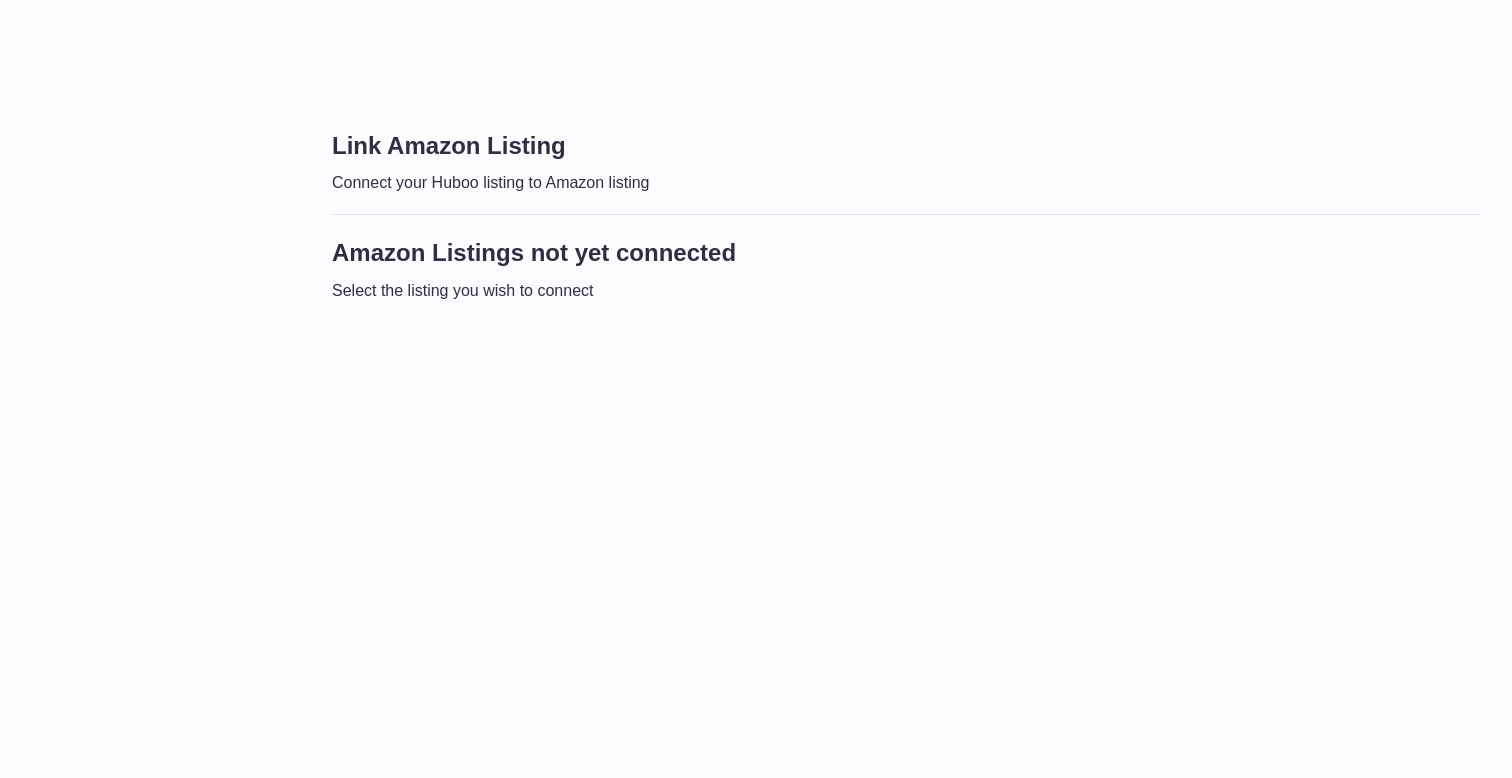 scroll, scrollTop: 0, scrollLeft: 0, axis: both 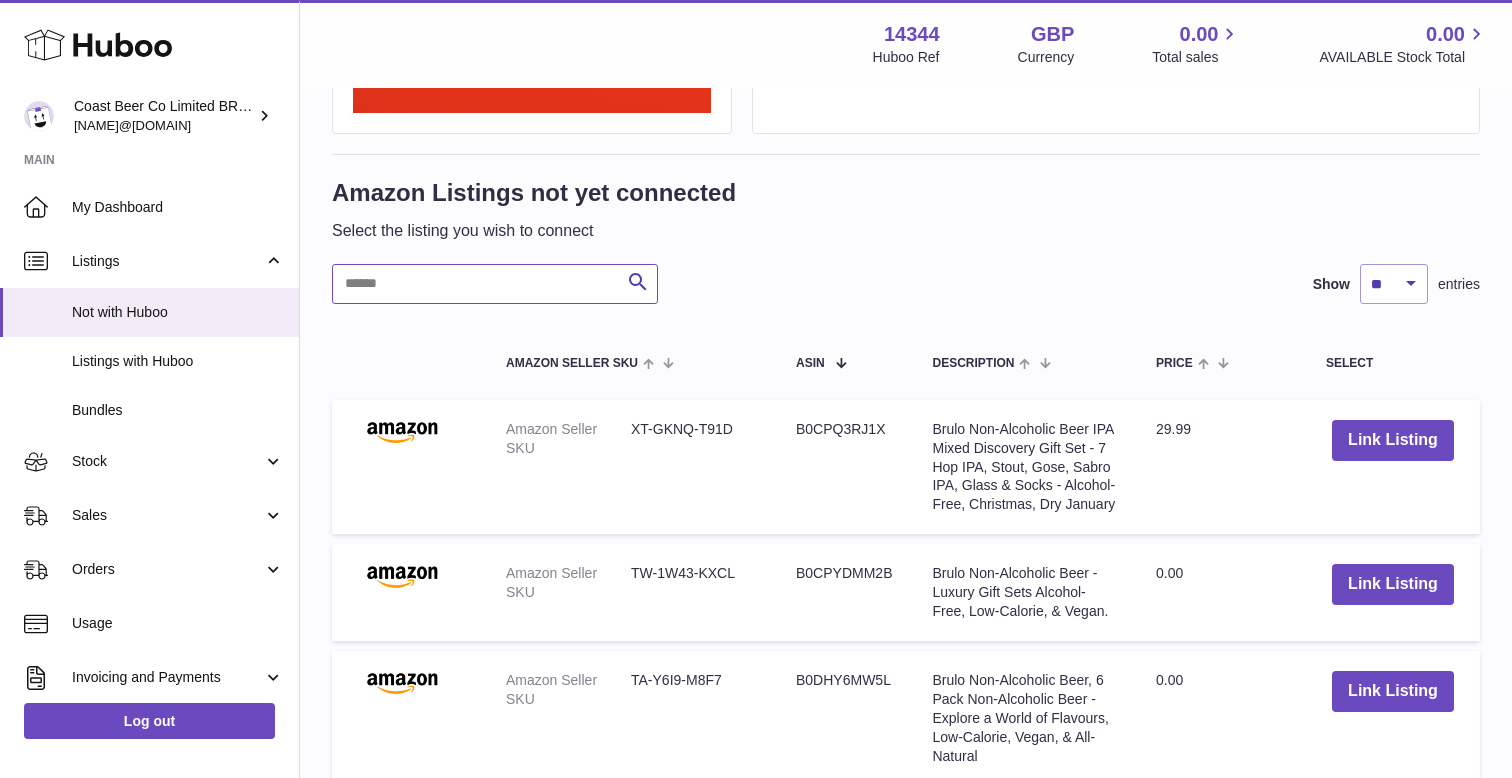 click at bounding box center (495, 284) 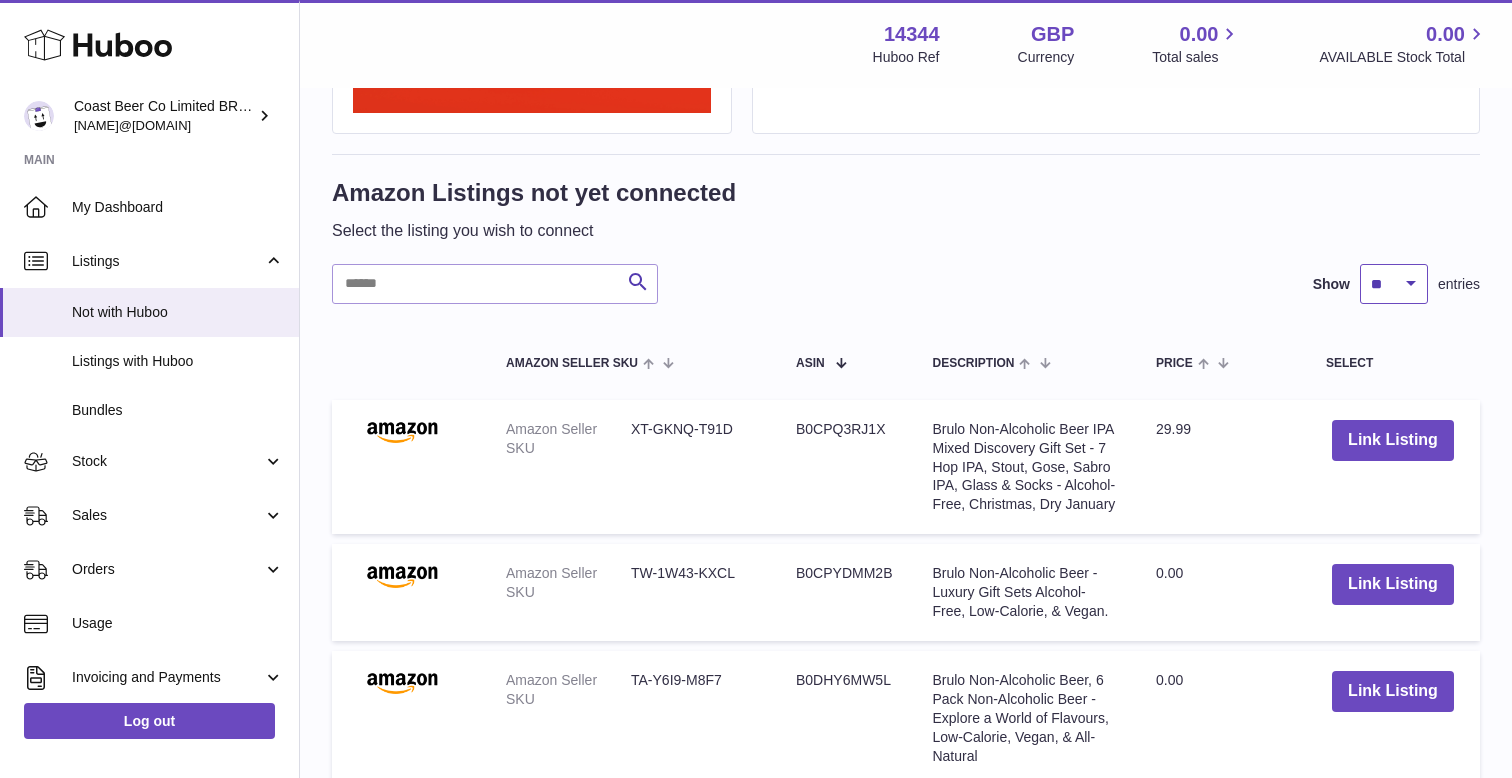 click on "** ** ** ***" at bounding box center [1394, 284] 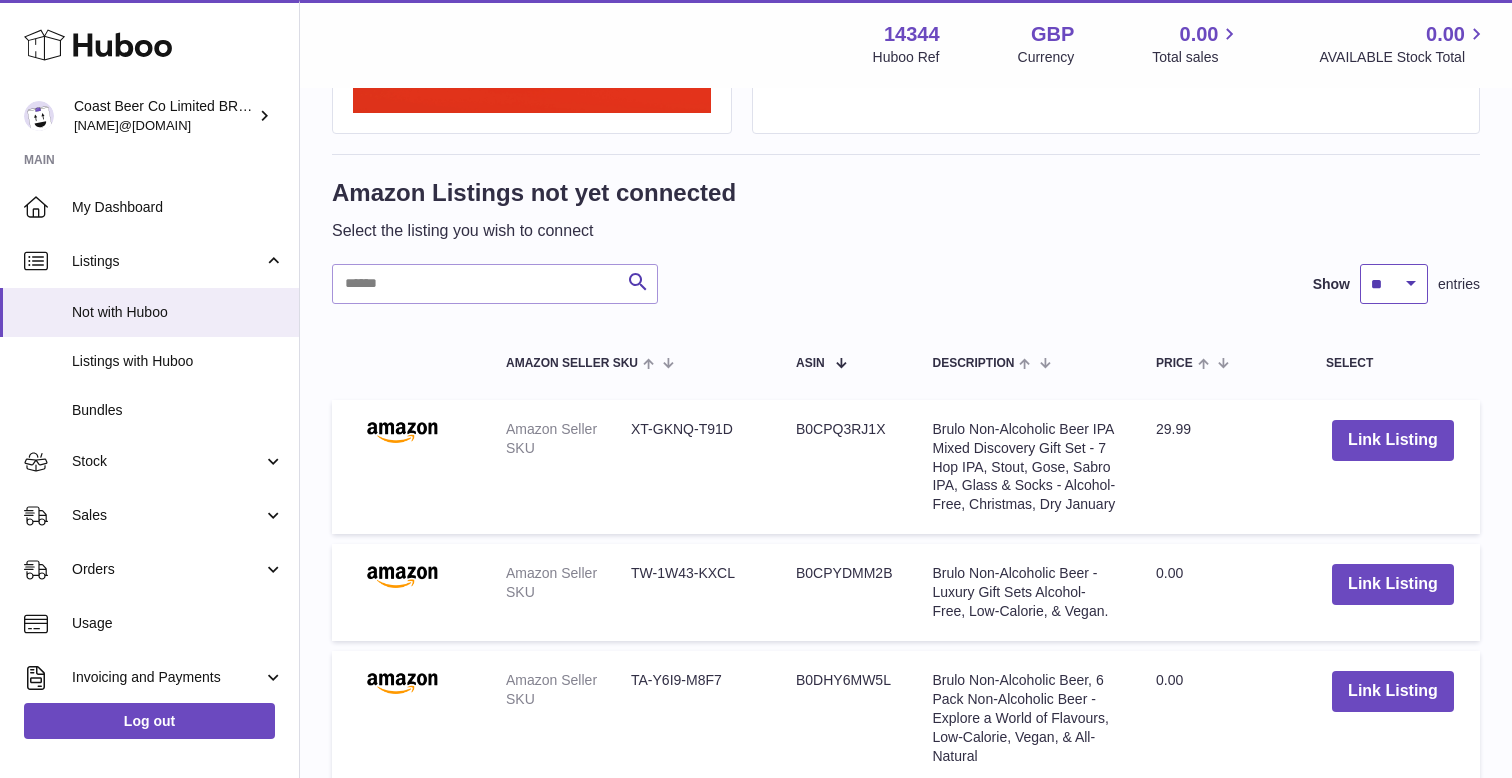 select on "***" 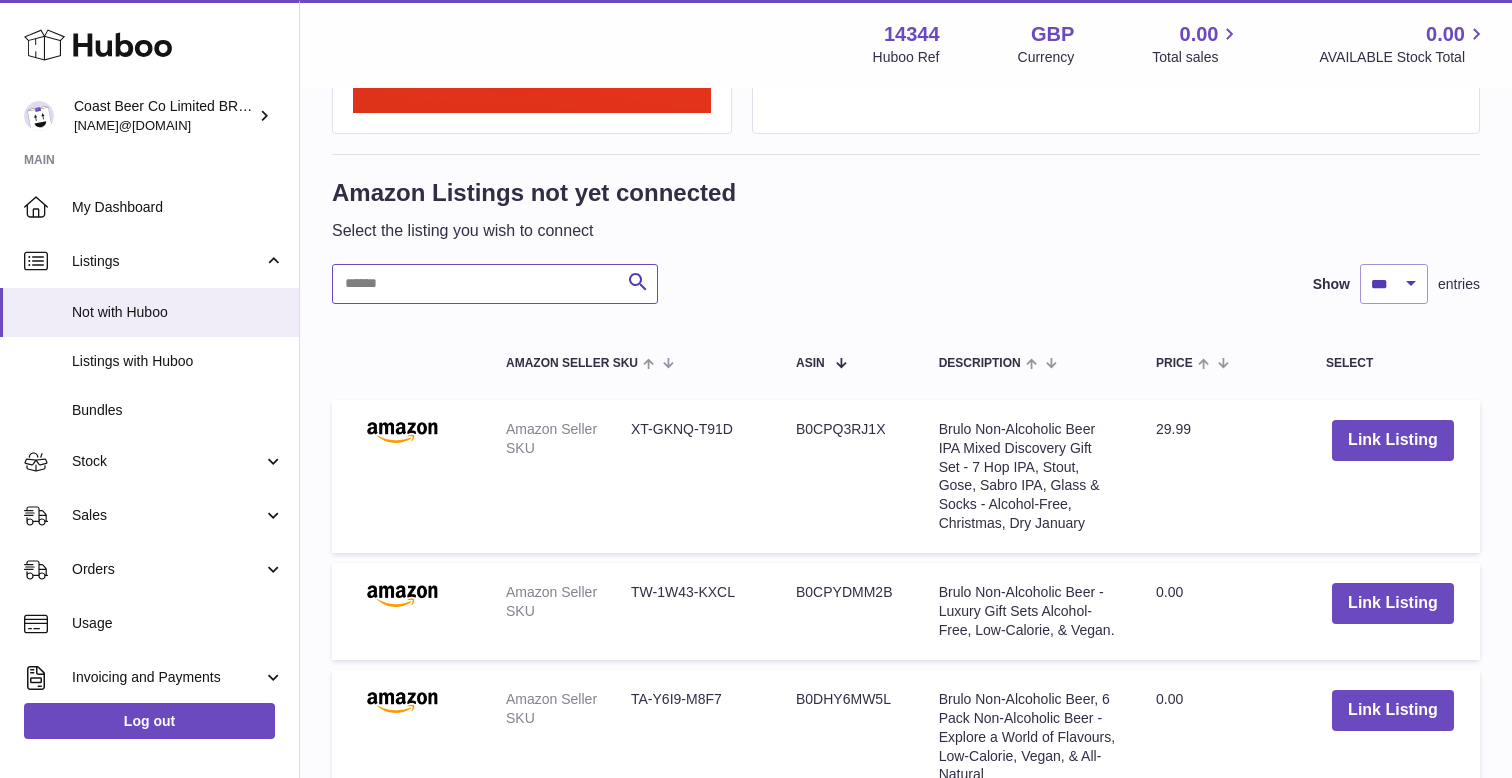 click at bounding box center [495, 284] 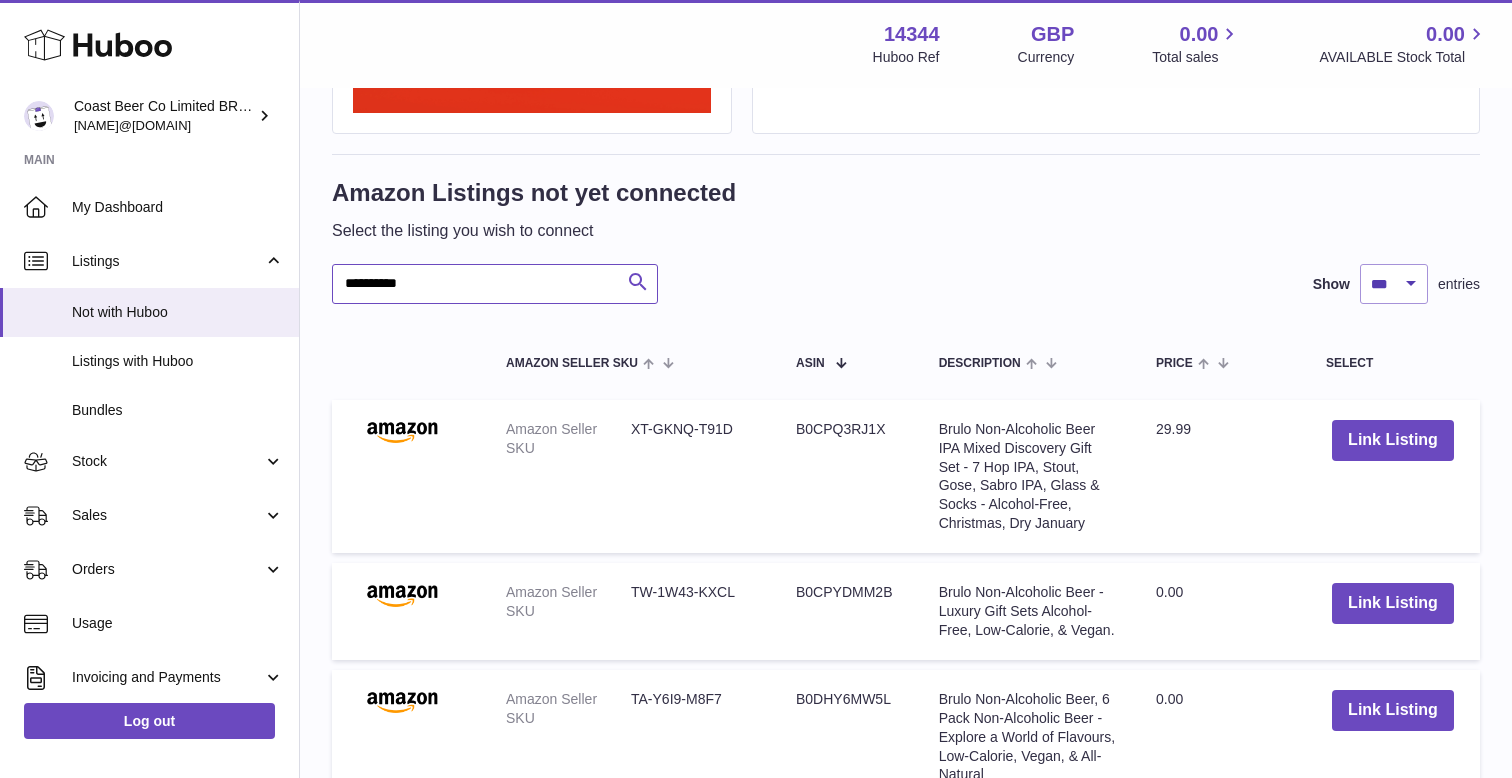 type on "**********" 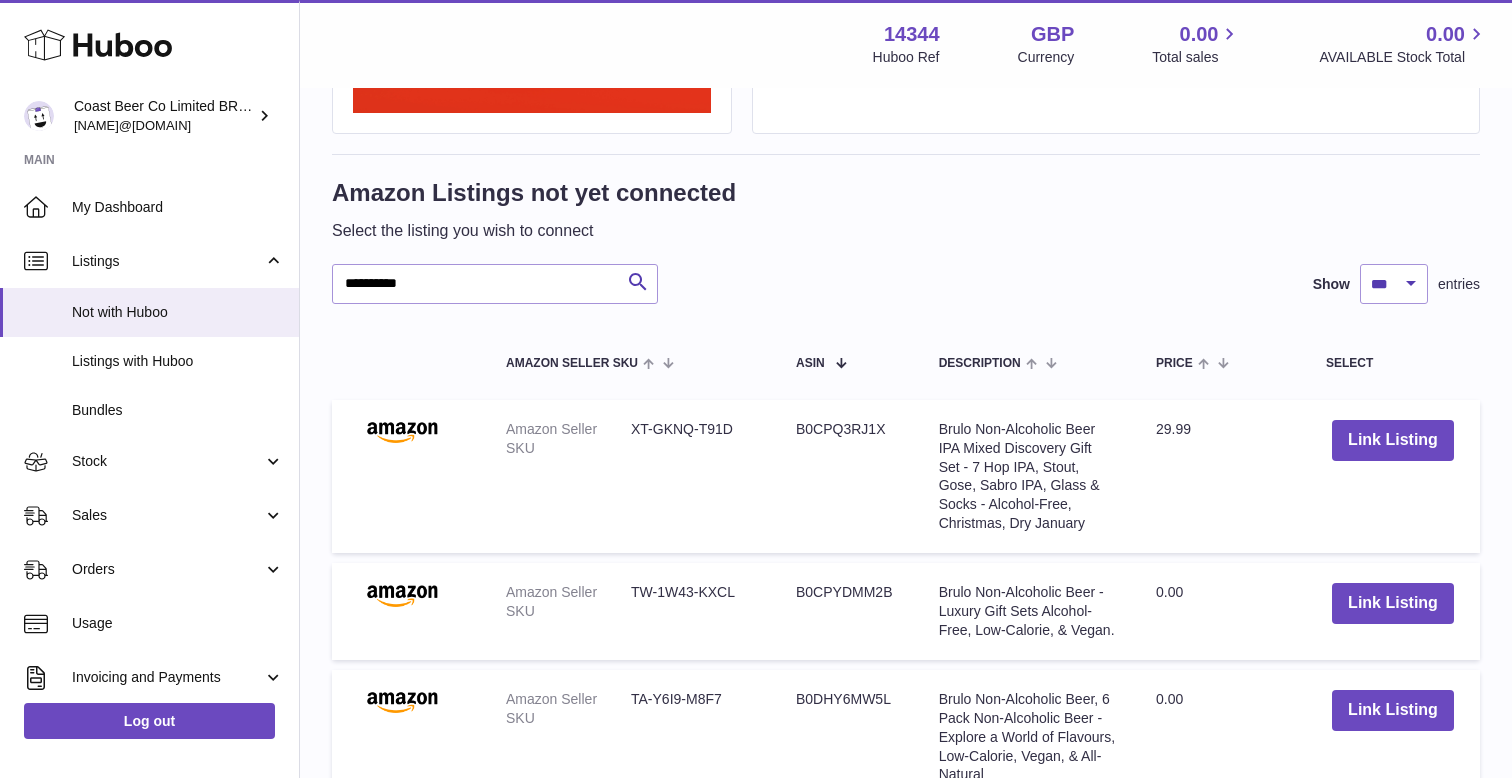 click at bounding box center (0, 389) 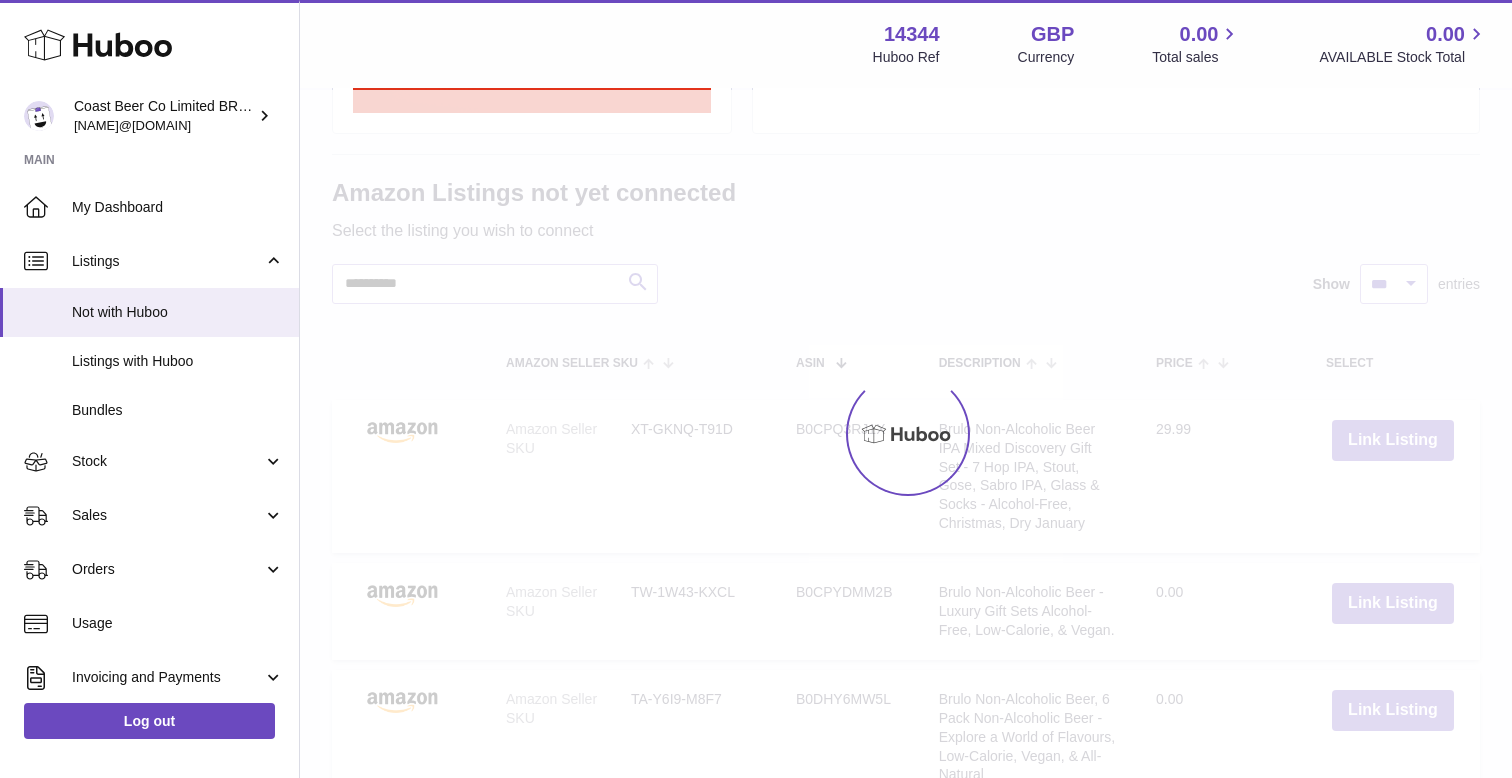 scroll, scrollTop: 423, scrollLeft: 0, axis: vertical 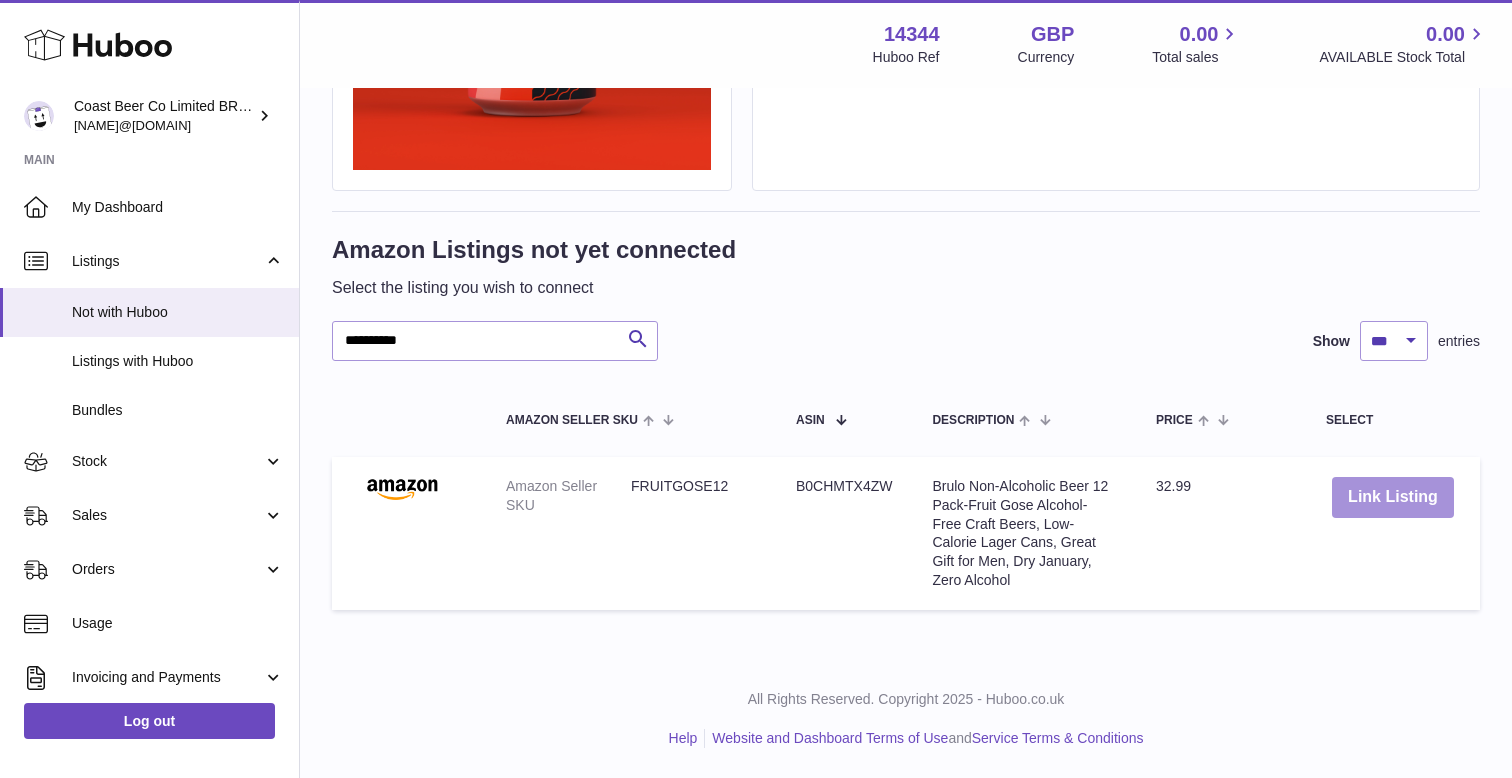 click on "Link Listing" at bounding box center (1393, 497) 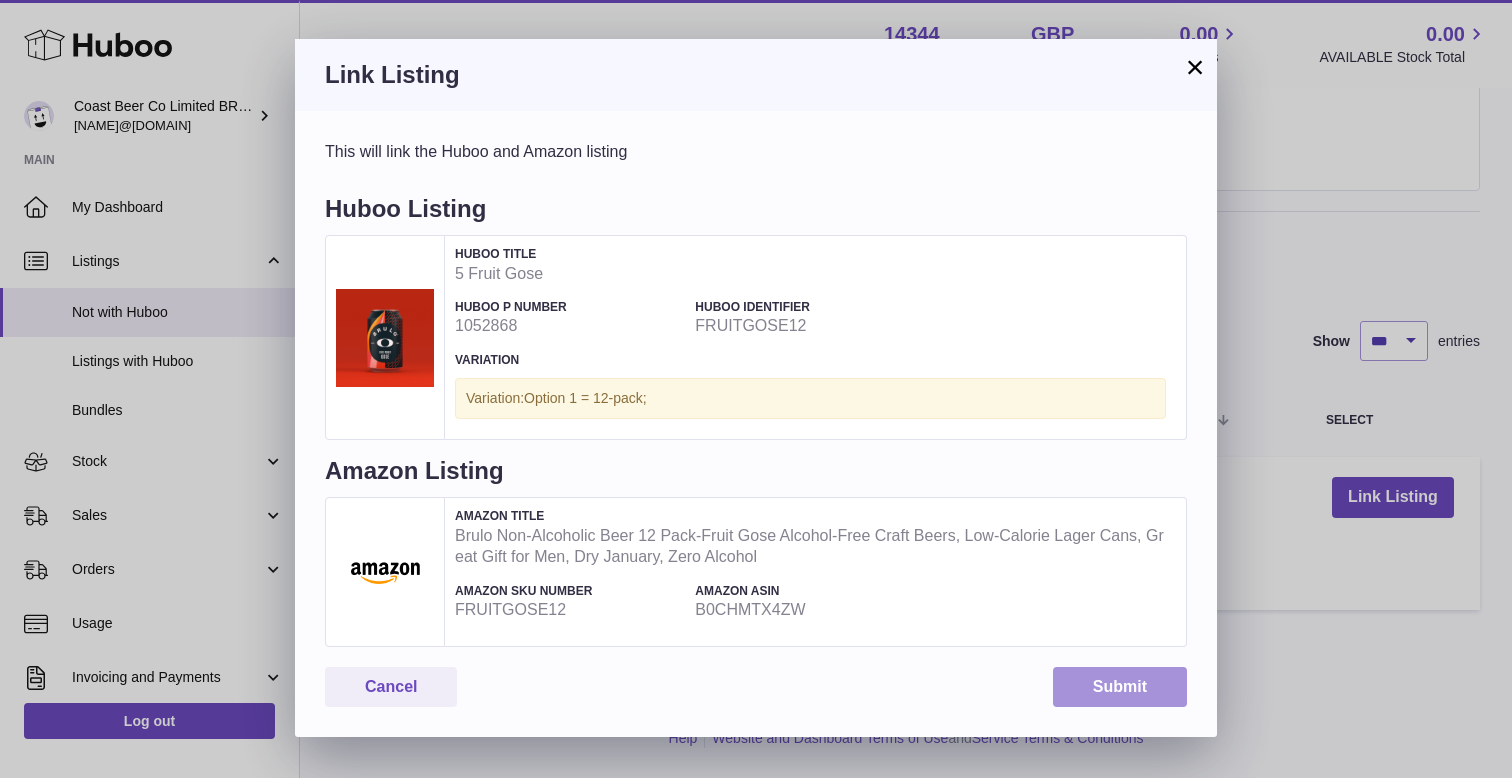click on "Submit" at bounding box center [1120, 687] 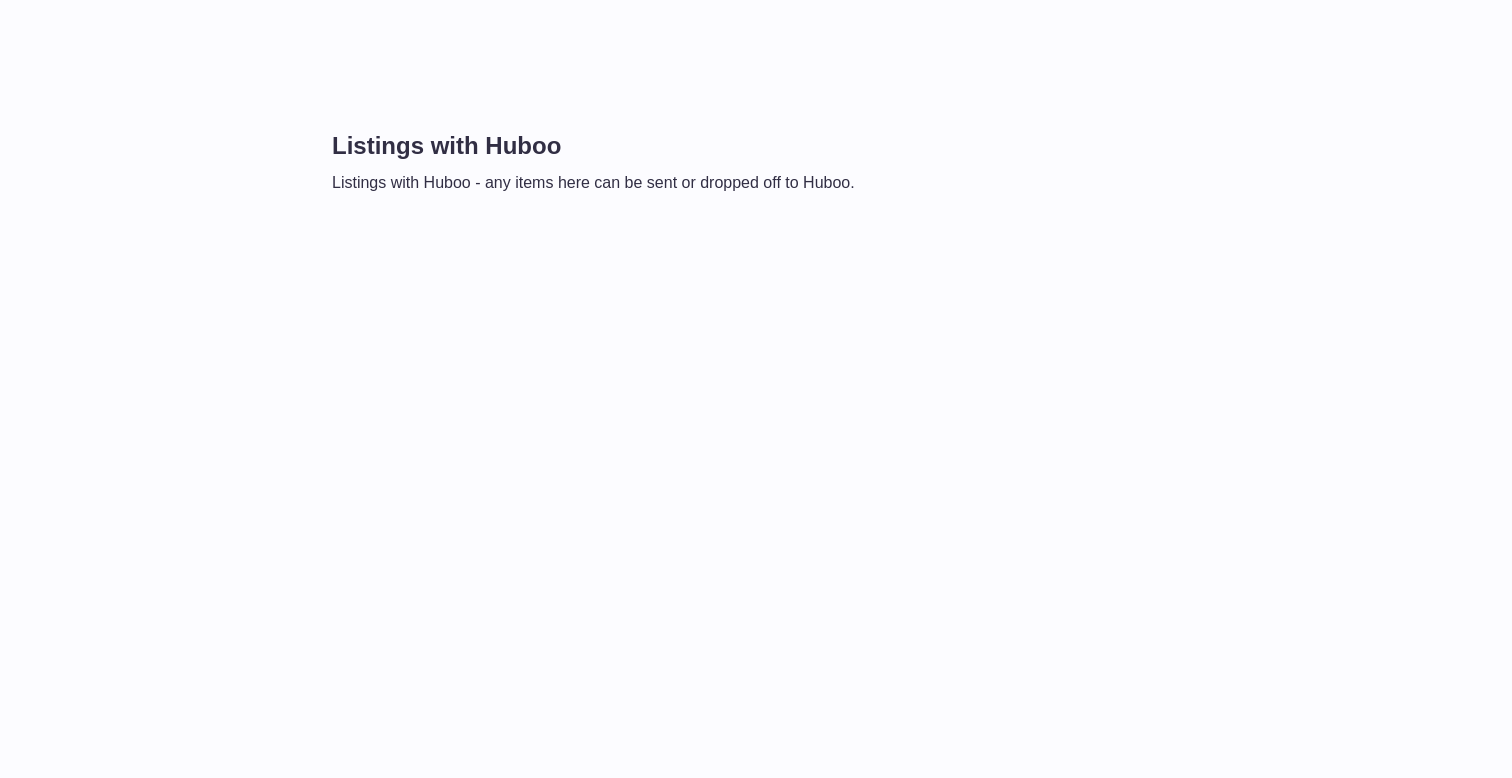 scroll, scrollTop: 0, scrollLeft: 0, axis: both 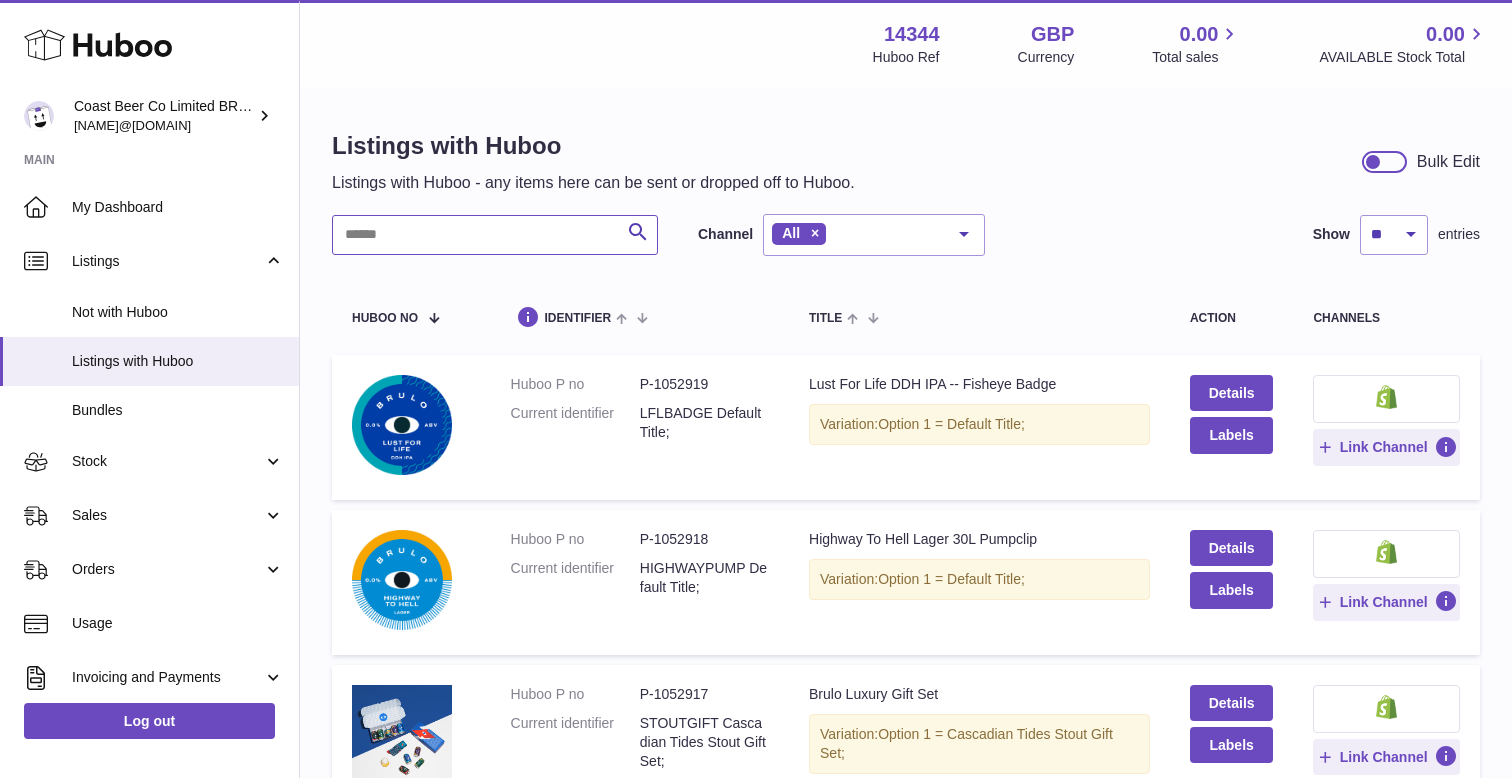 click at bounding box center [495, 235] 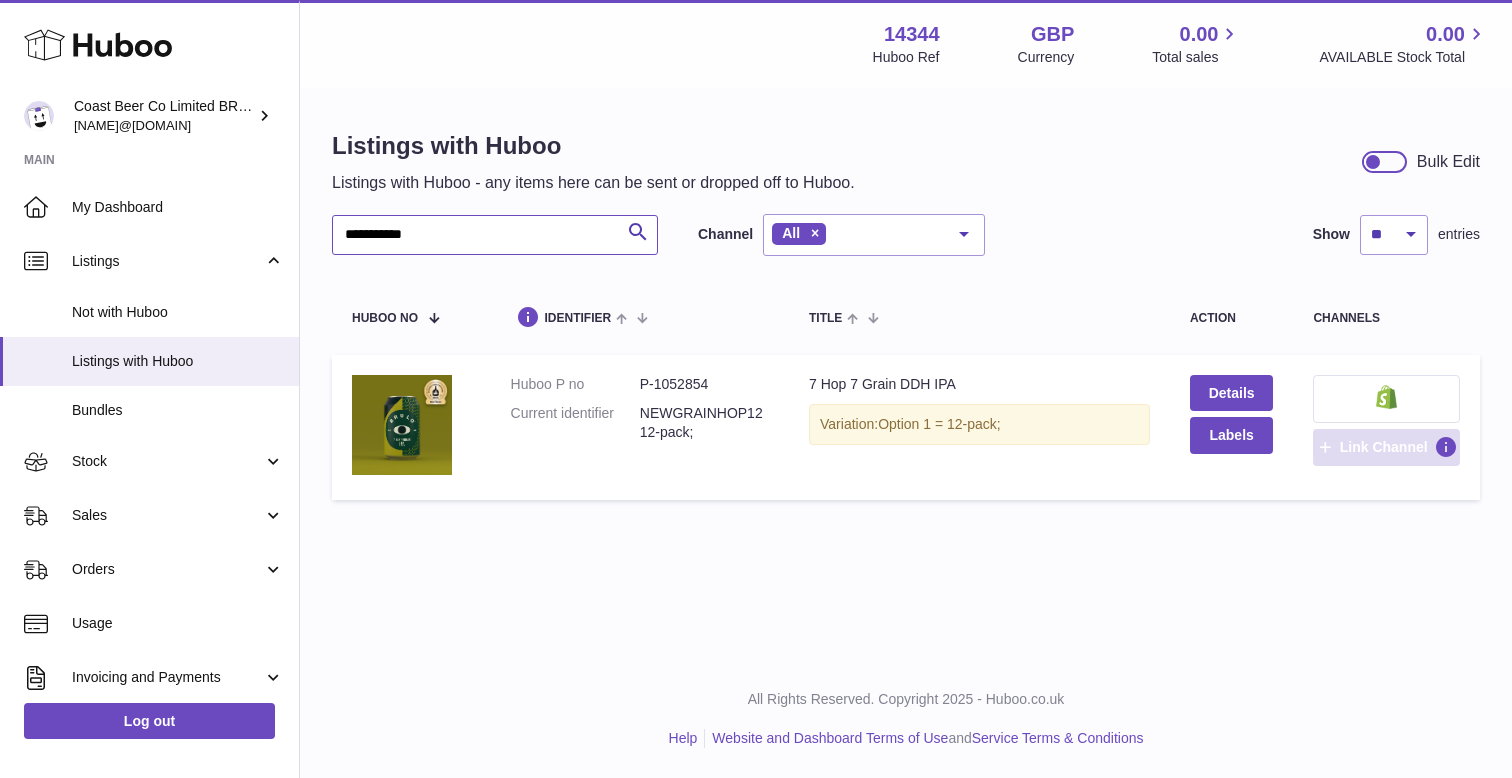 type on "**********" 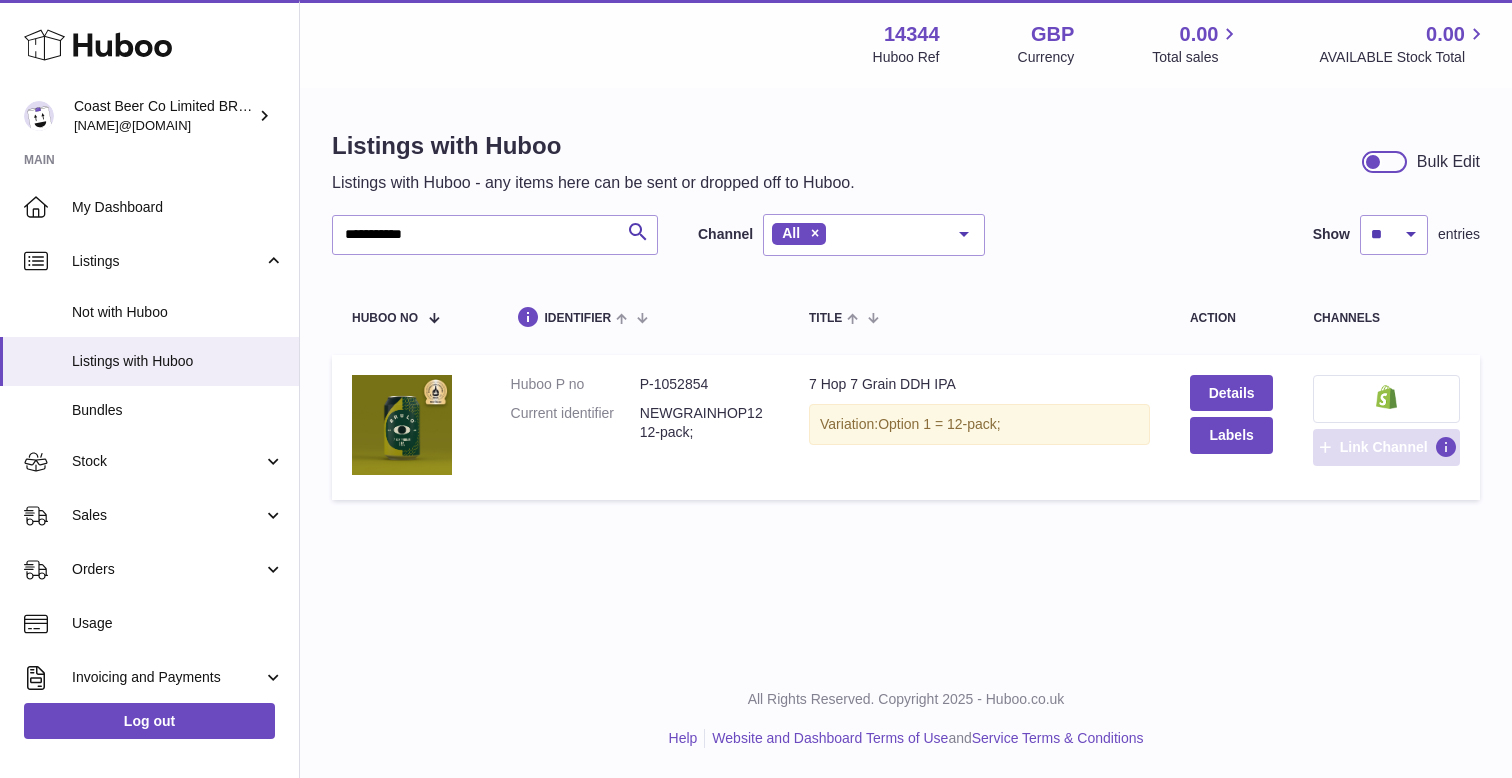 click on "Link Channel" at bounding box center [1384, 447] 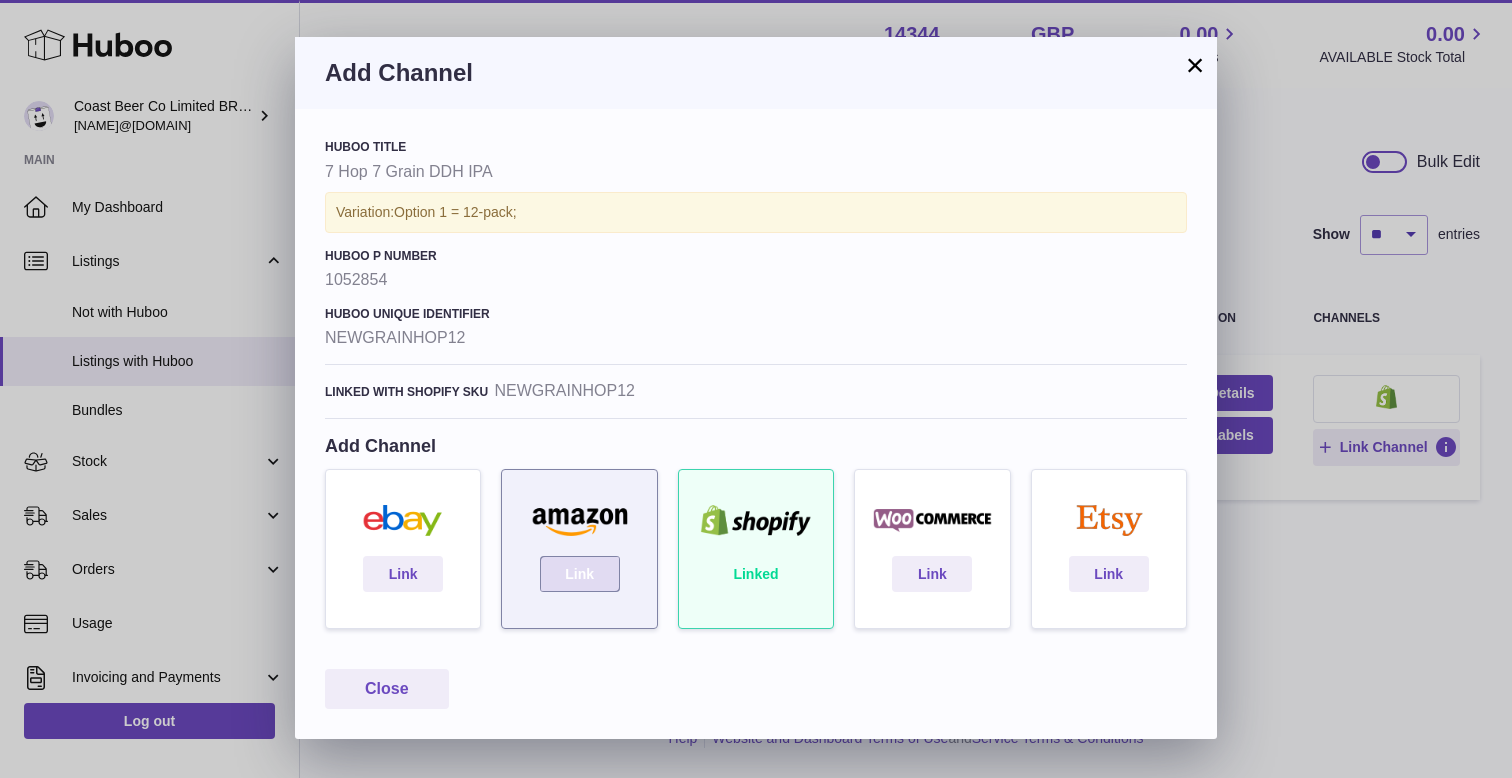 click on "Link" at bounding box center (580, 574) 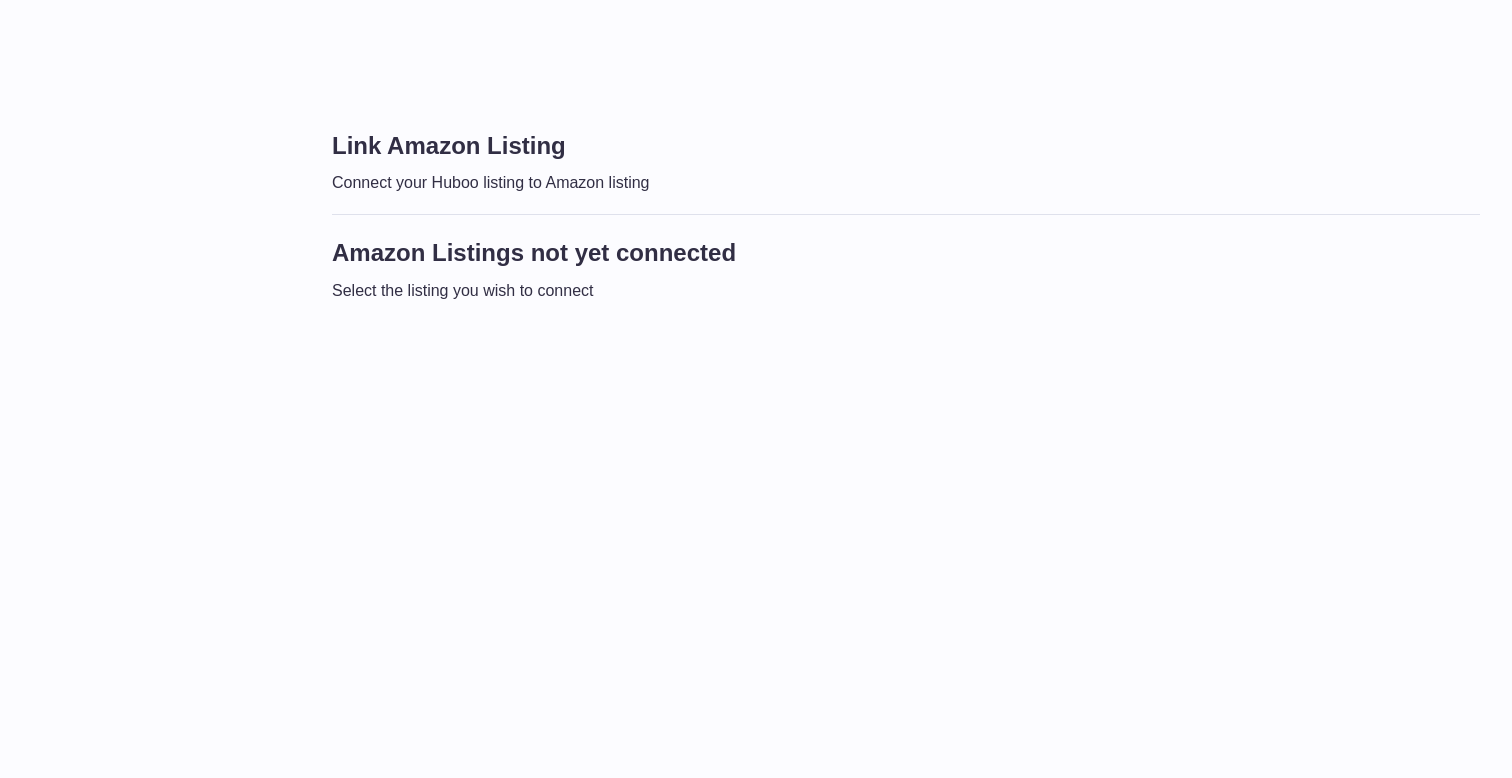 scroll, scrollTop: 0, scrollLeft: 0, axis: both 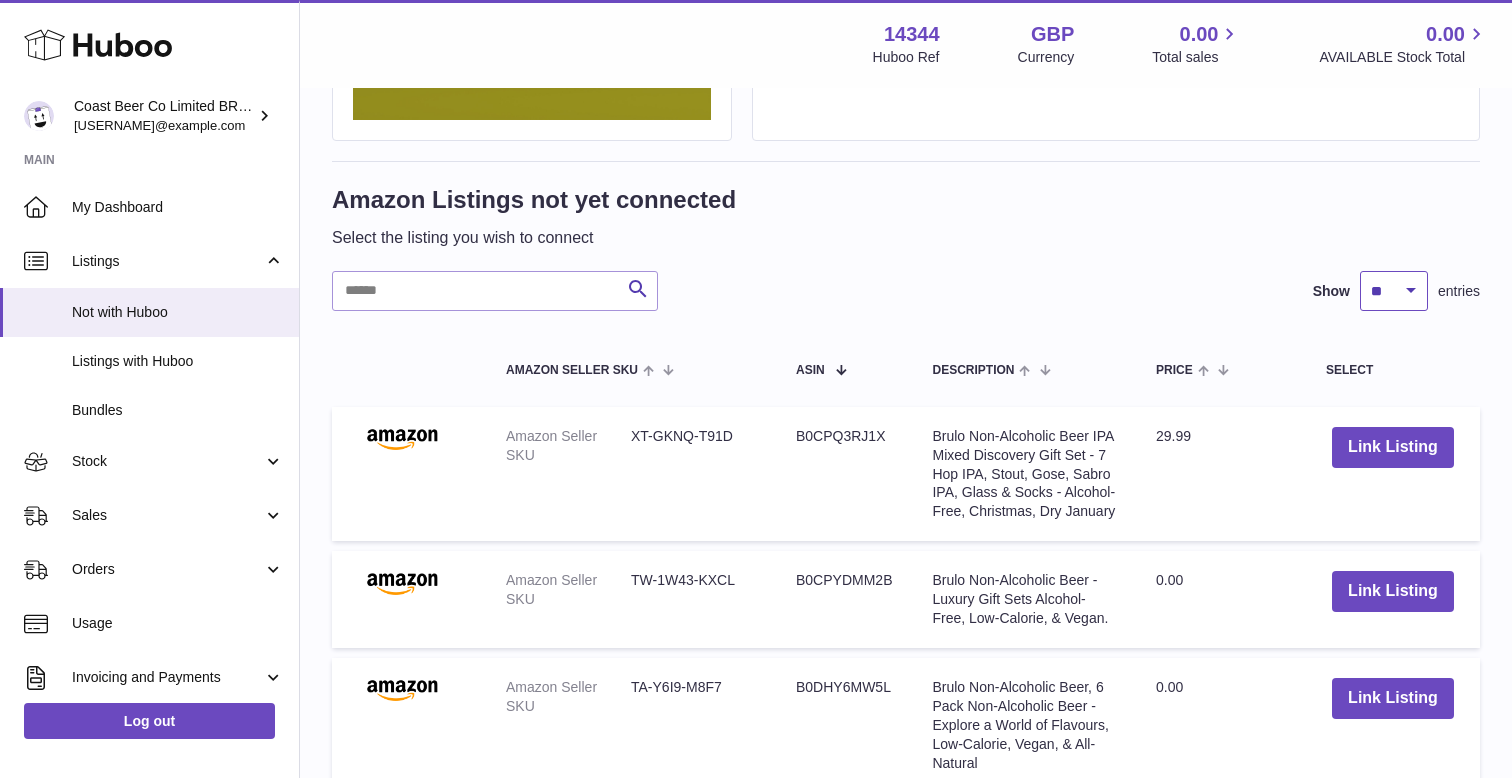 click on "** ** ** ***" at bounding box center [1394, 291] 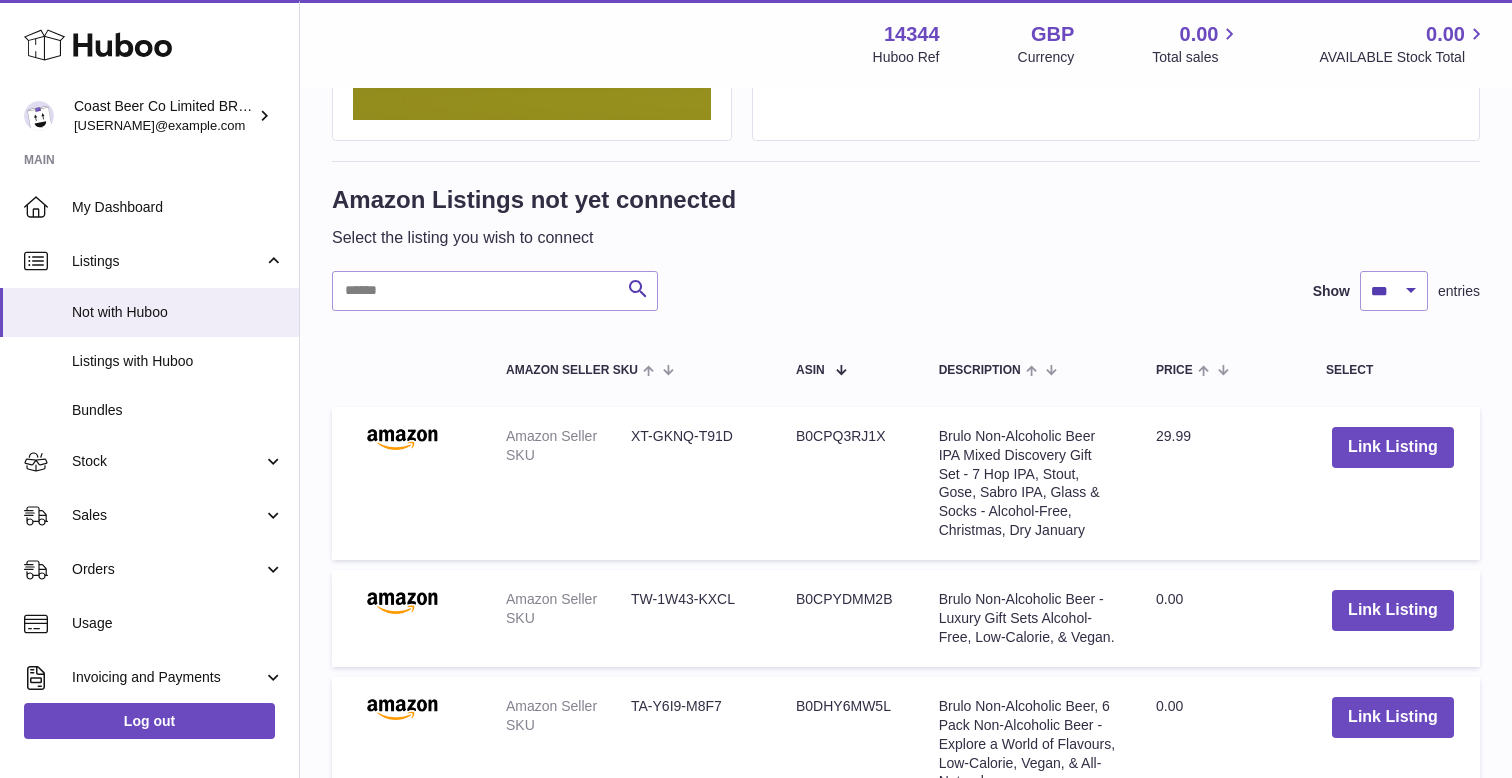 click on "Amazon Listings not yet connected   Select the listing you wish to connect" at bounding box center [906, 216] 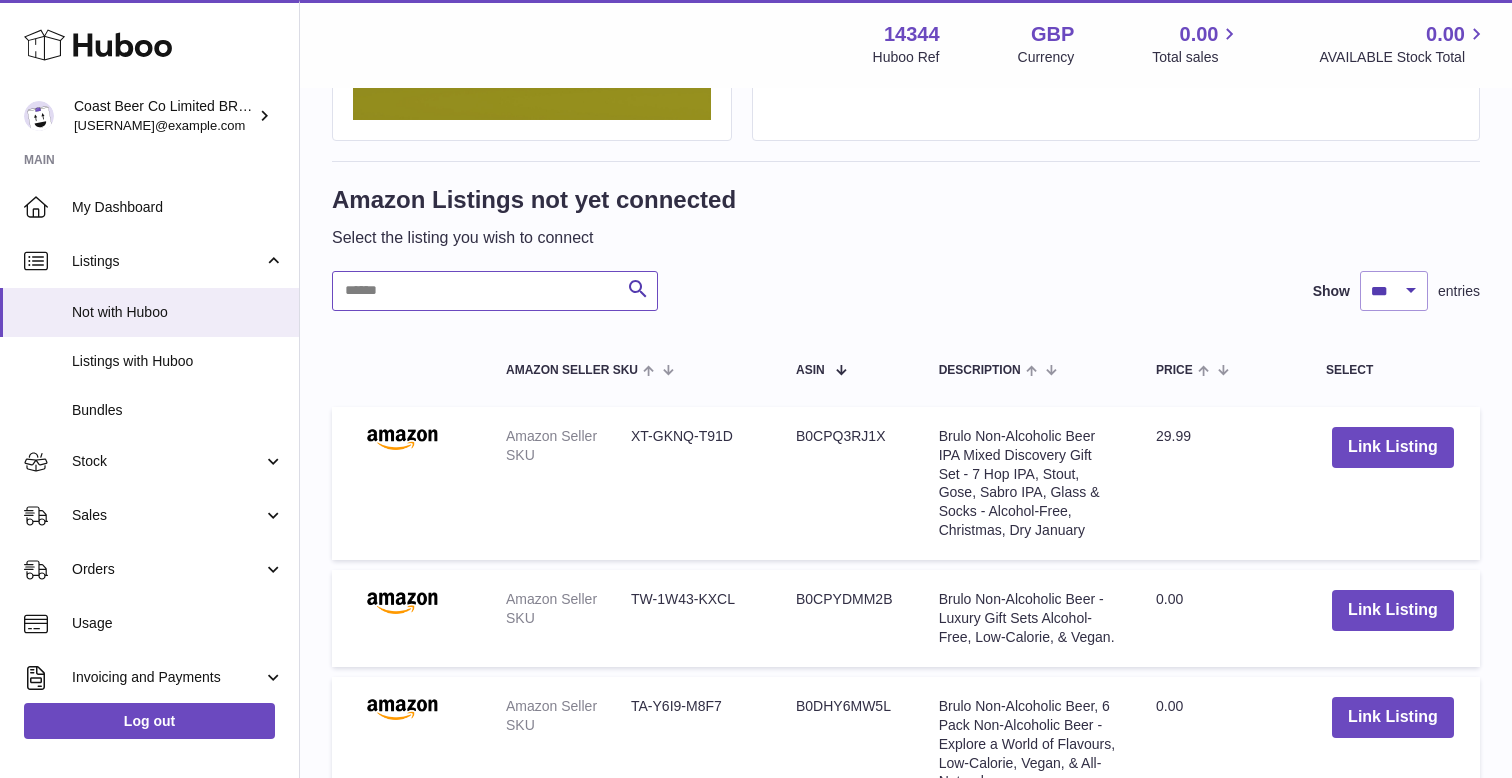 click at bounding box center [495, 291] 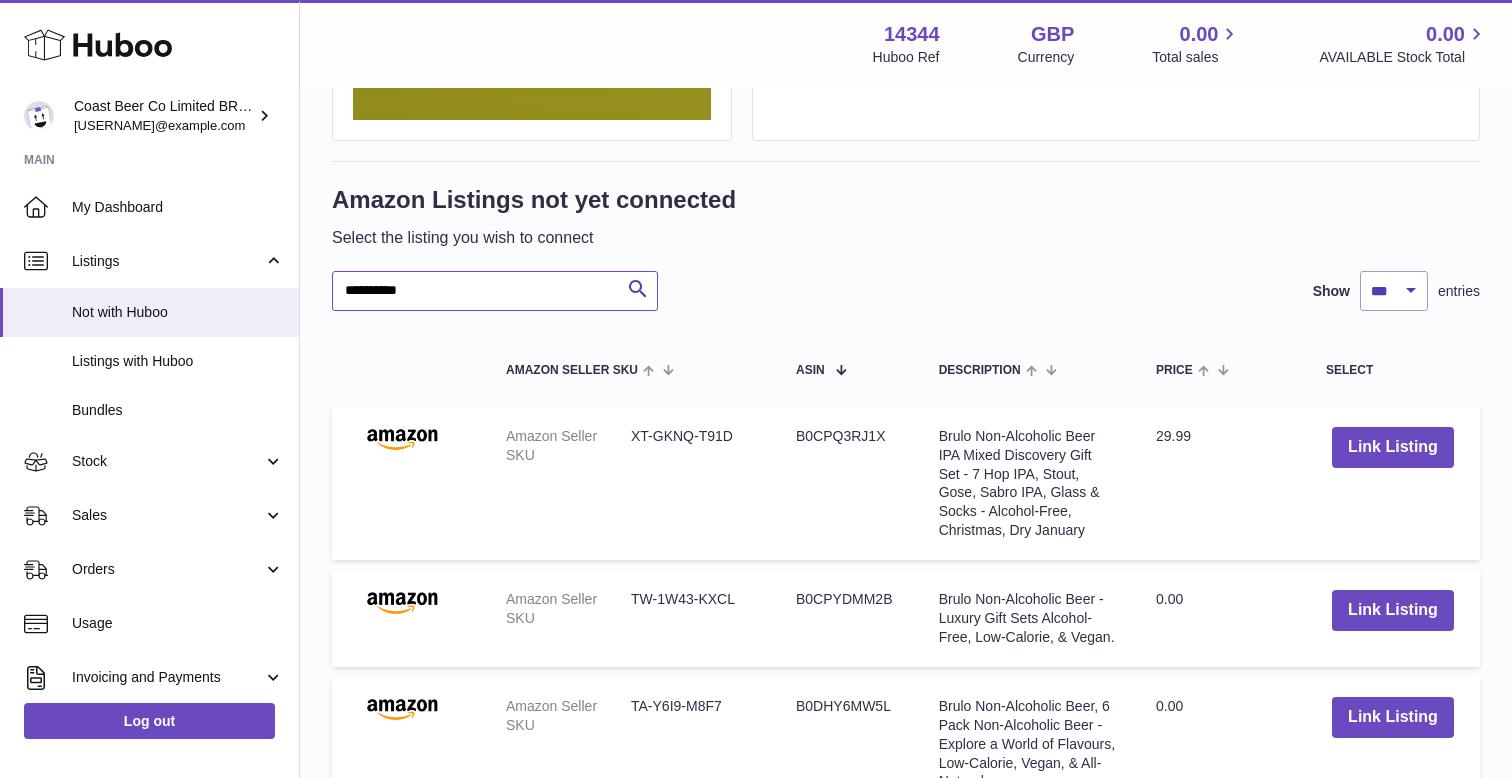 type on "**********" 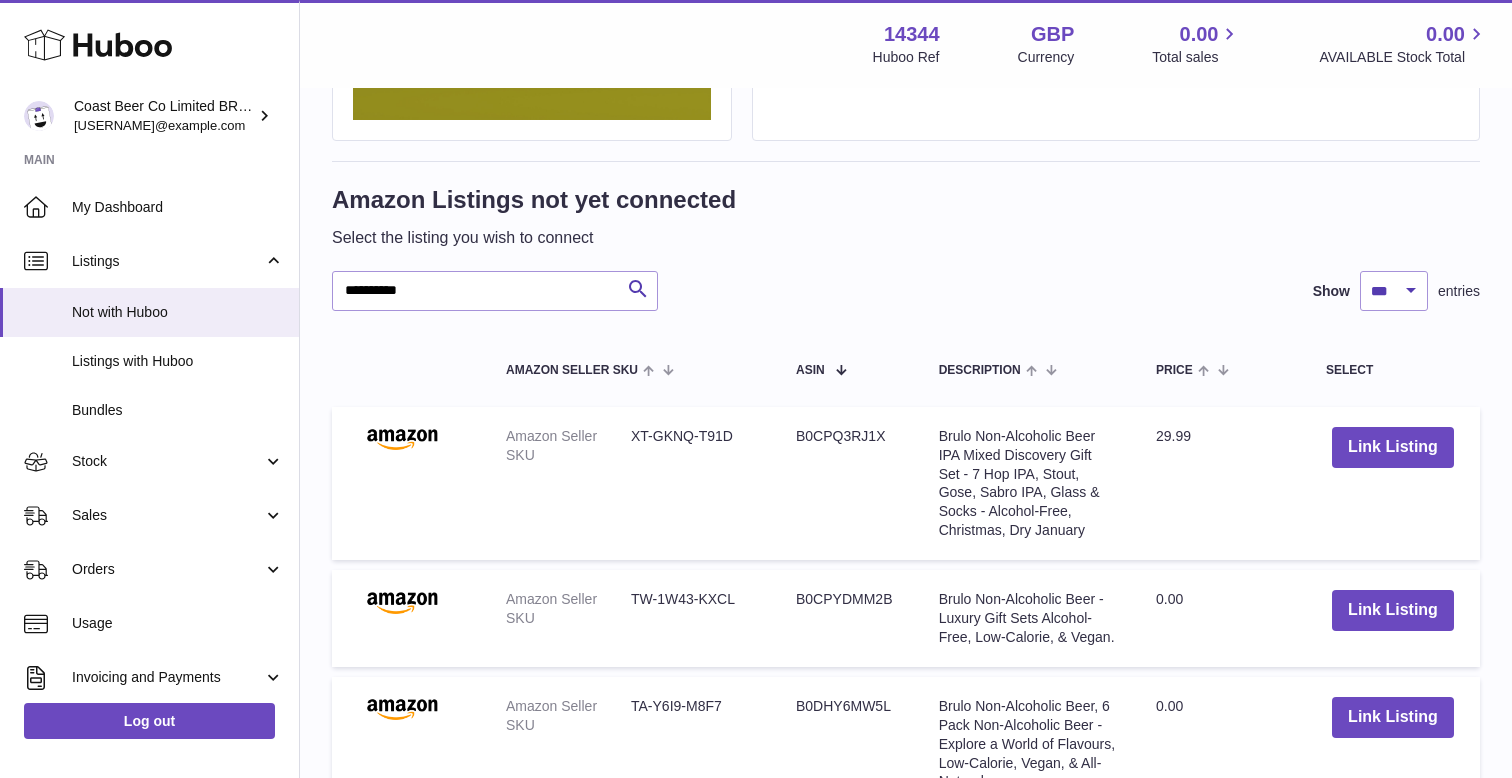 click at bounding box center (0, 389) 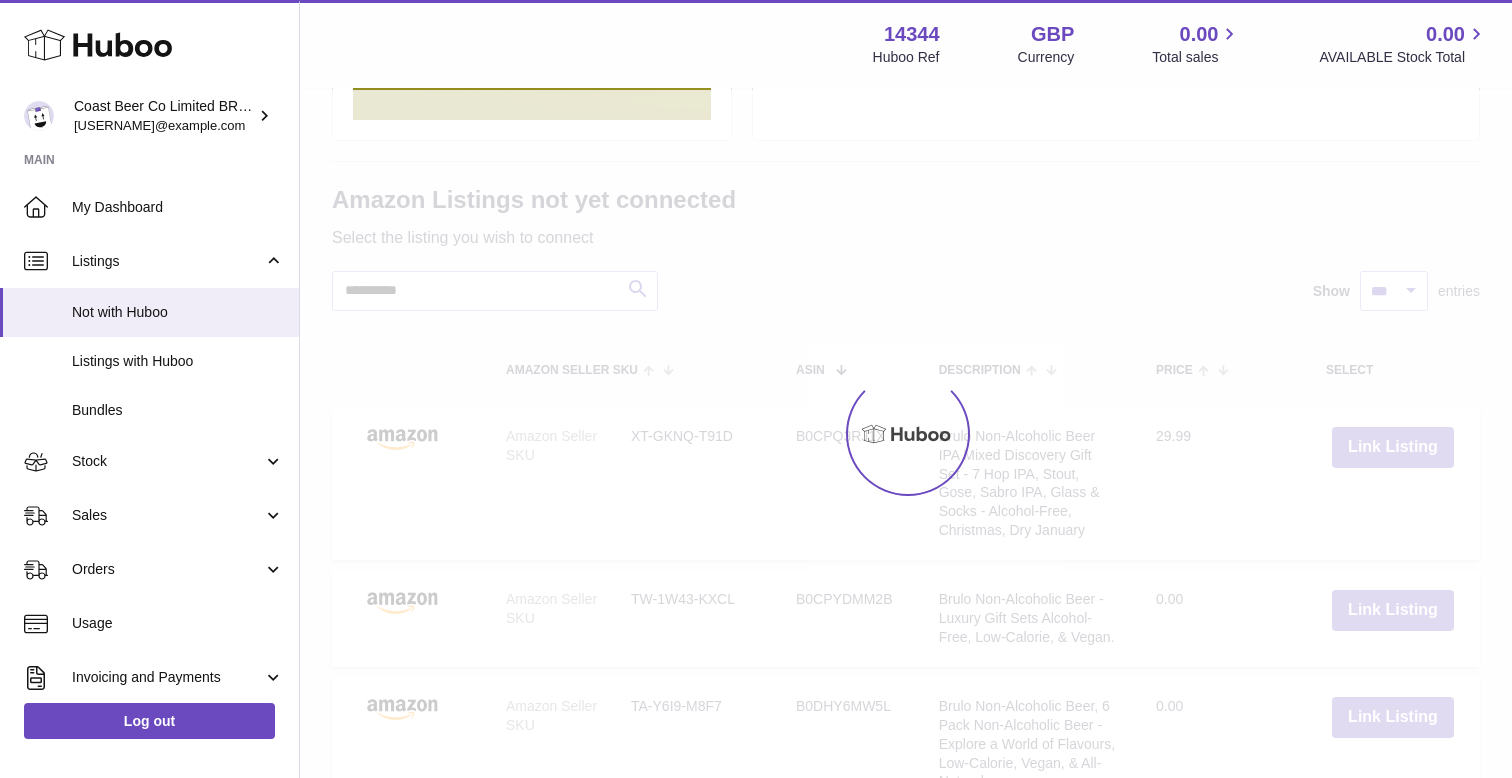 scroll, scrollTop: 423, scrollLeft: 0, axis: vertical 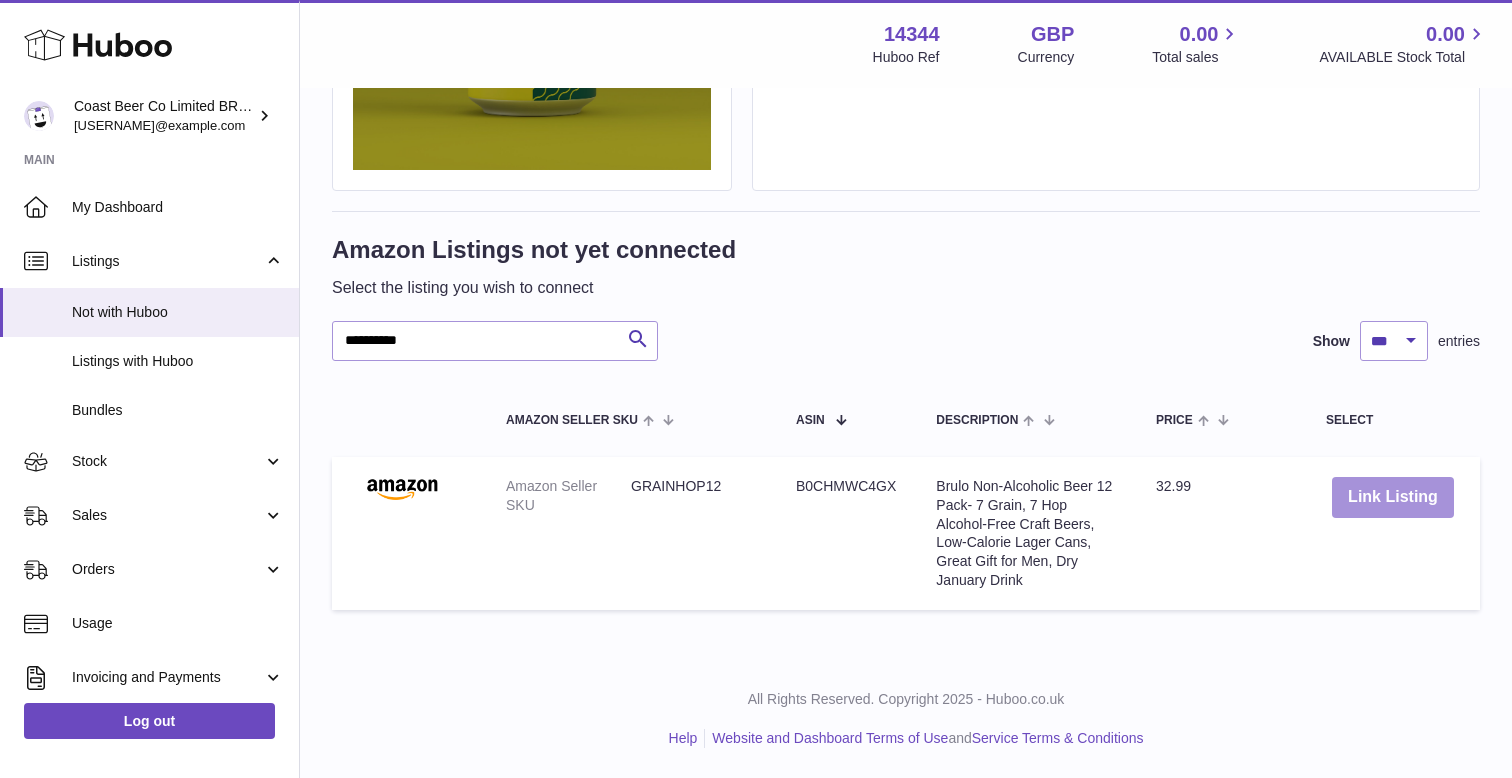 click on "Link Listing" at bounding box center [1393, 497] 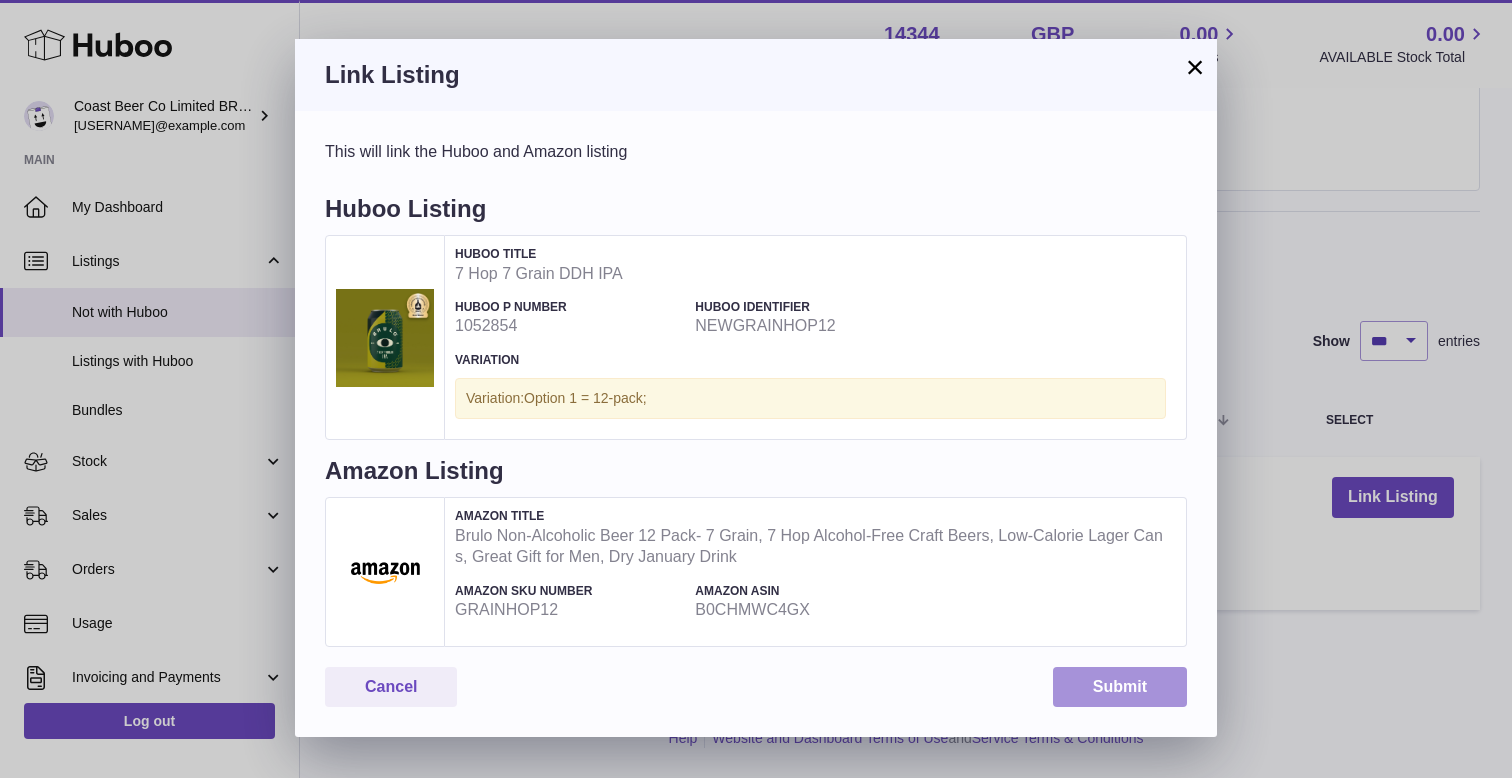 click on "Submit" at bounding box center (1120, 687) 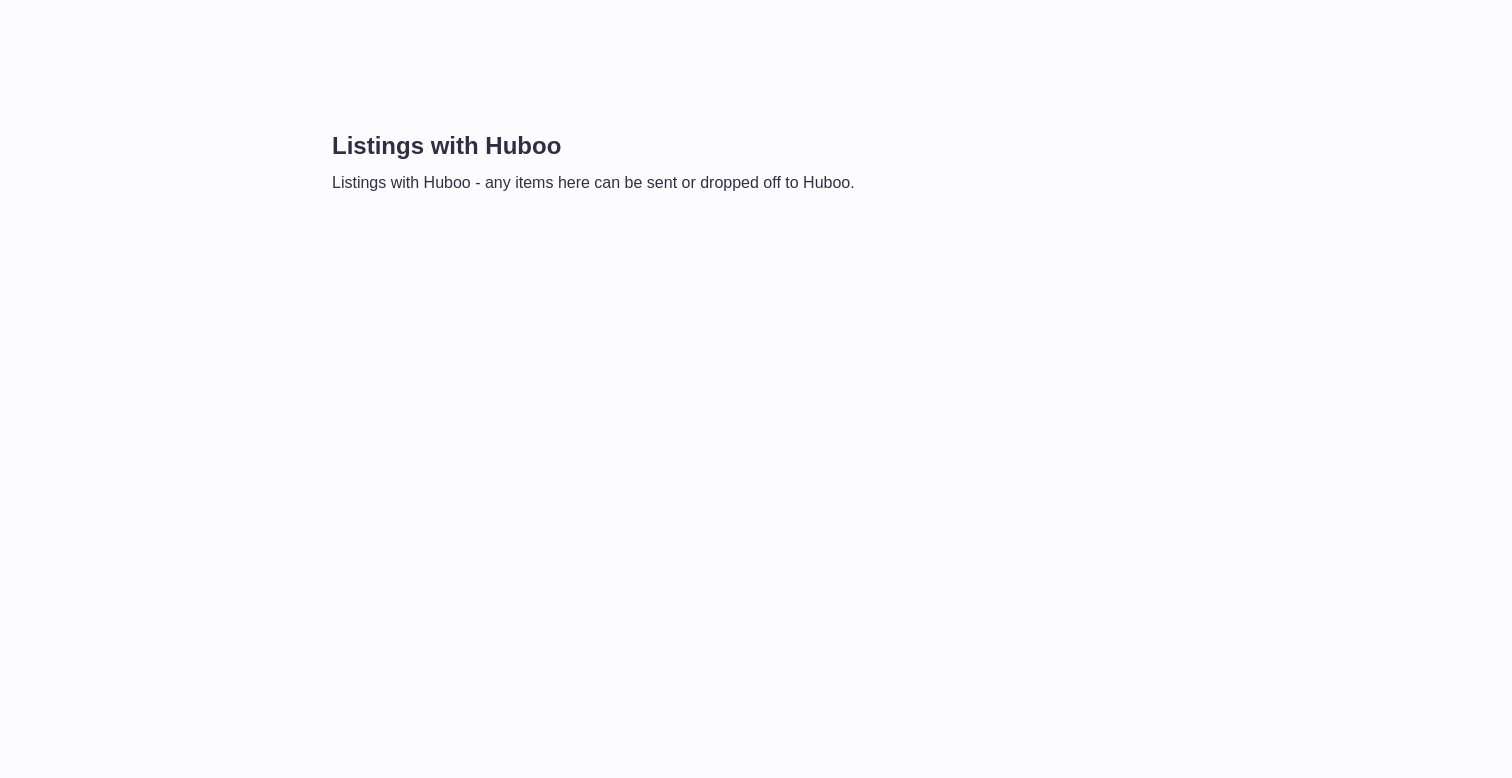 scroll, scrollTop: 0, scrollLeft: 0, axis: both 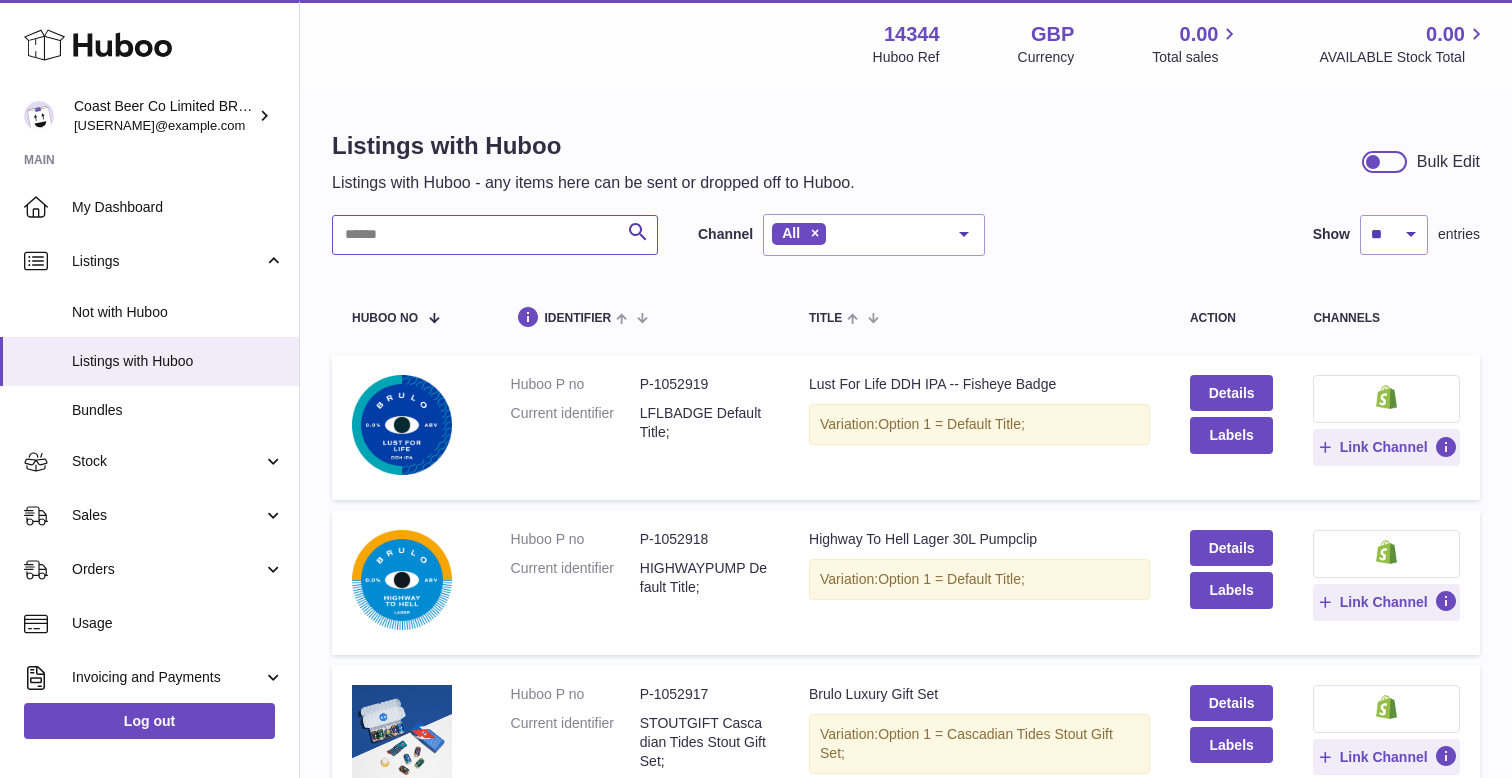 click at bounding box center [495, 235] 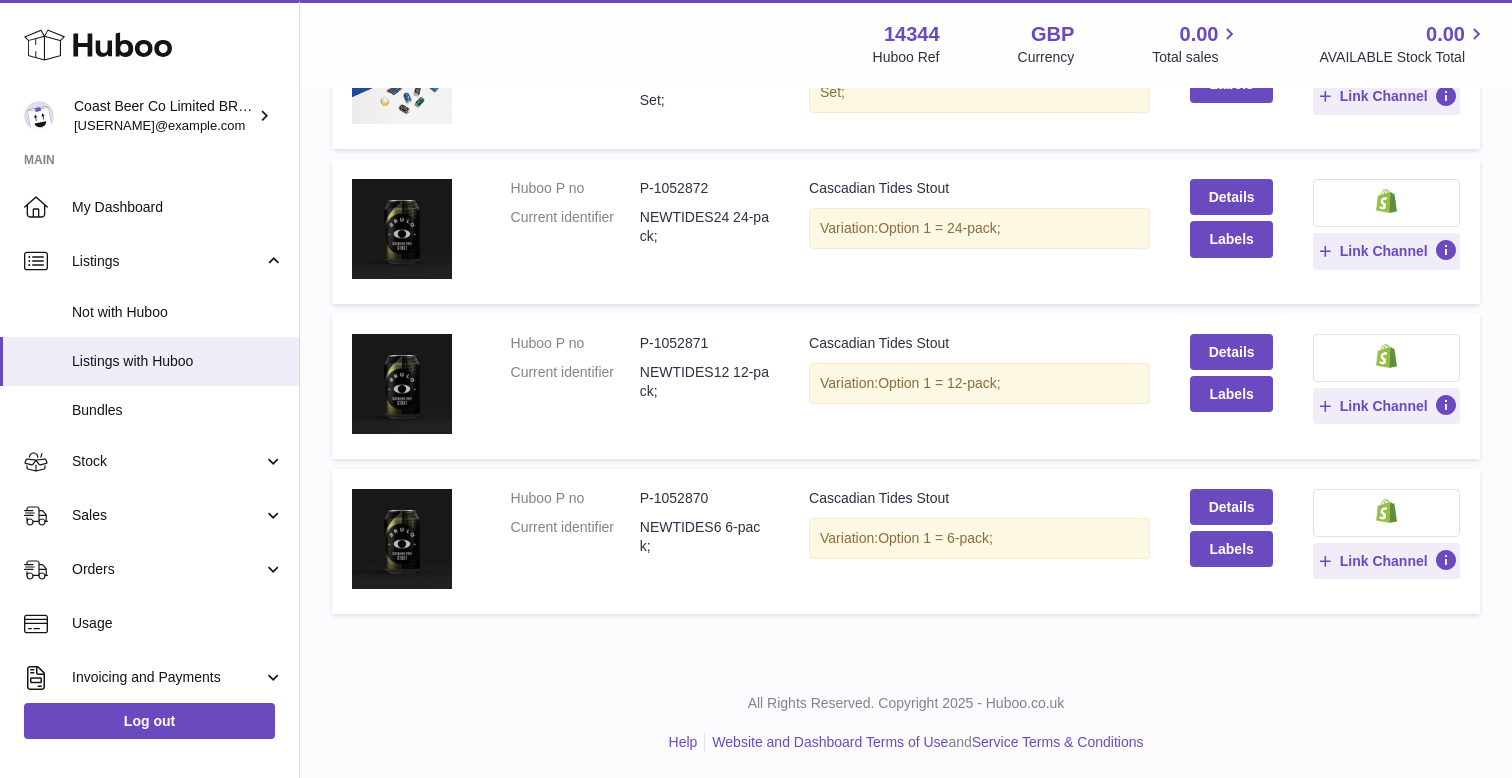 scroll, scrollTop: 355, scrollLeft: 0, axis: vertical 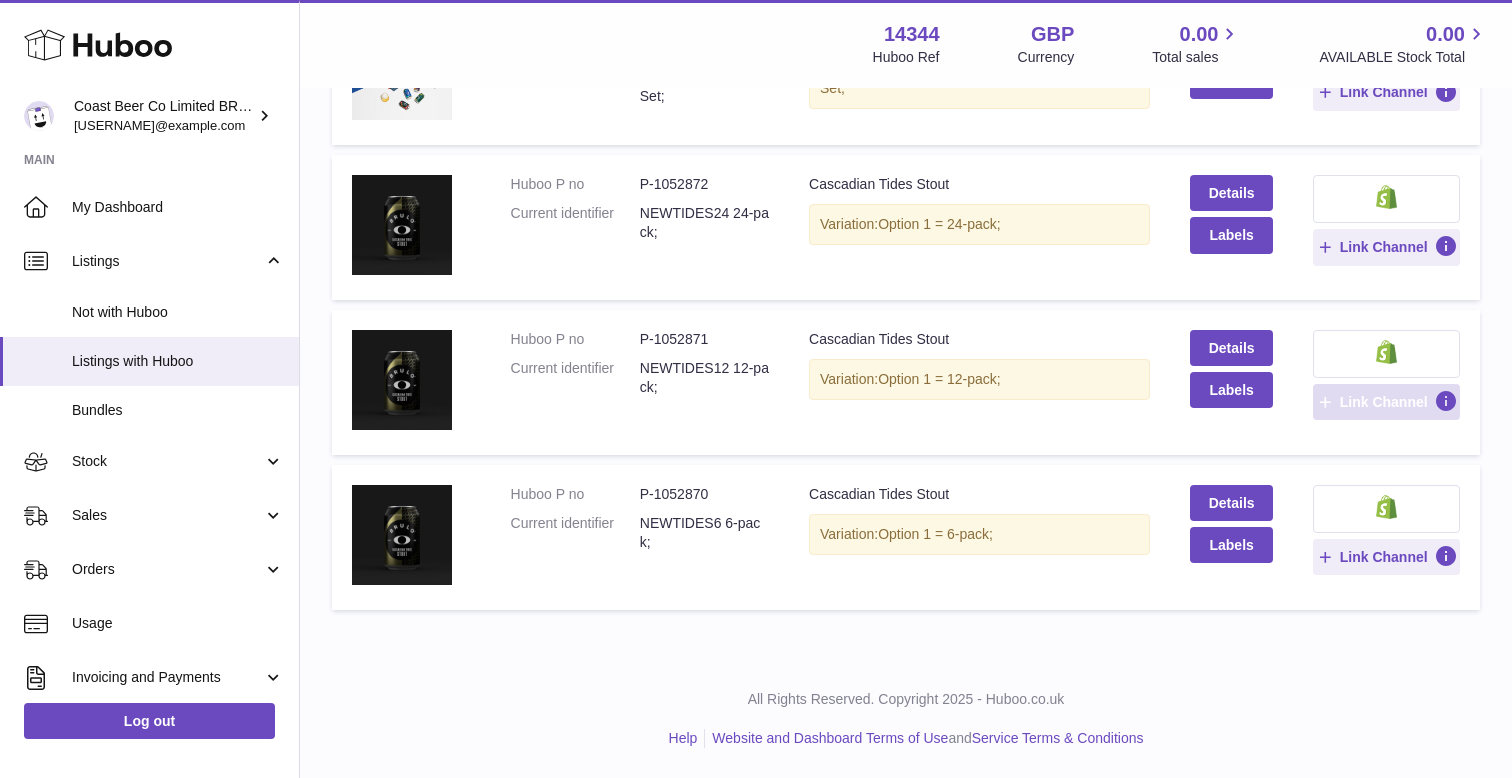 type on "*****" 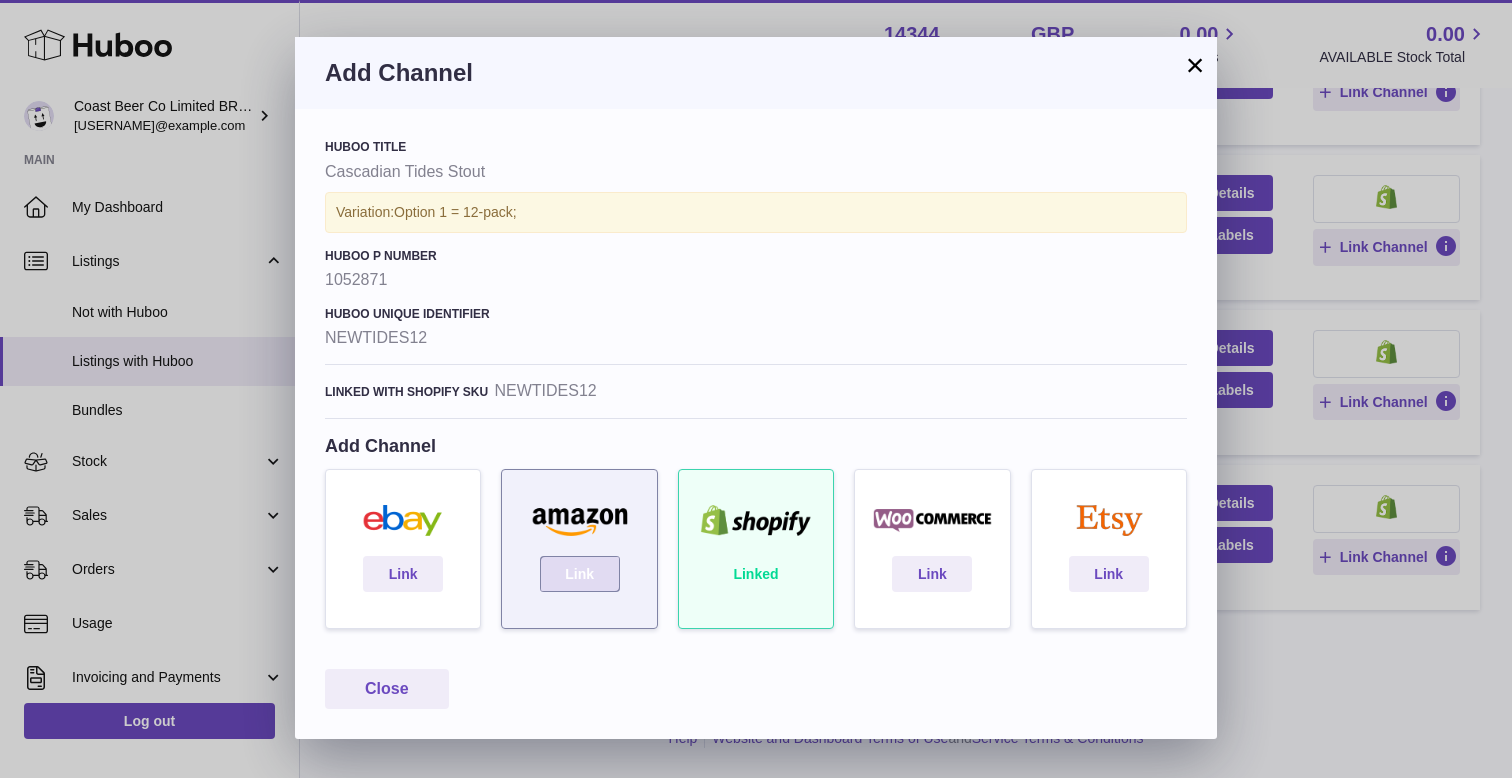 click on "Link" at bounding box center (580, 574) 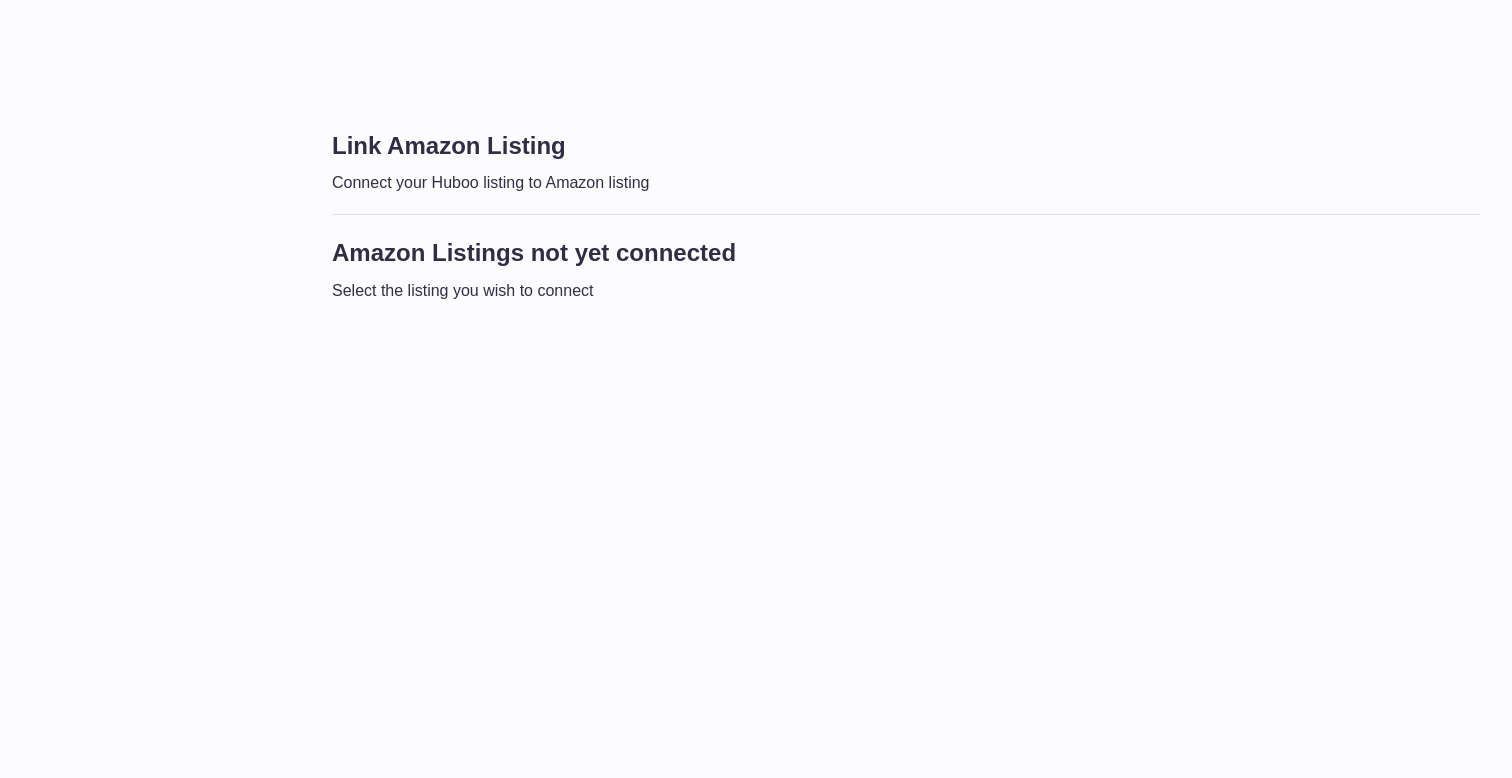 scroll, scrollTop: 0, scrollLeft: 0, axis: both 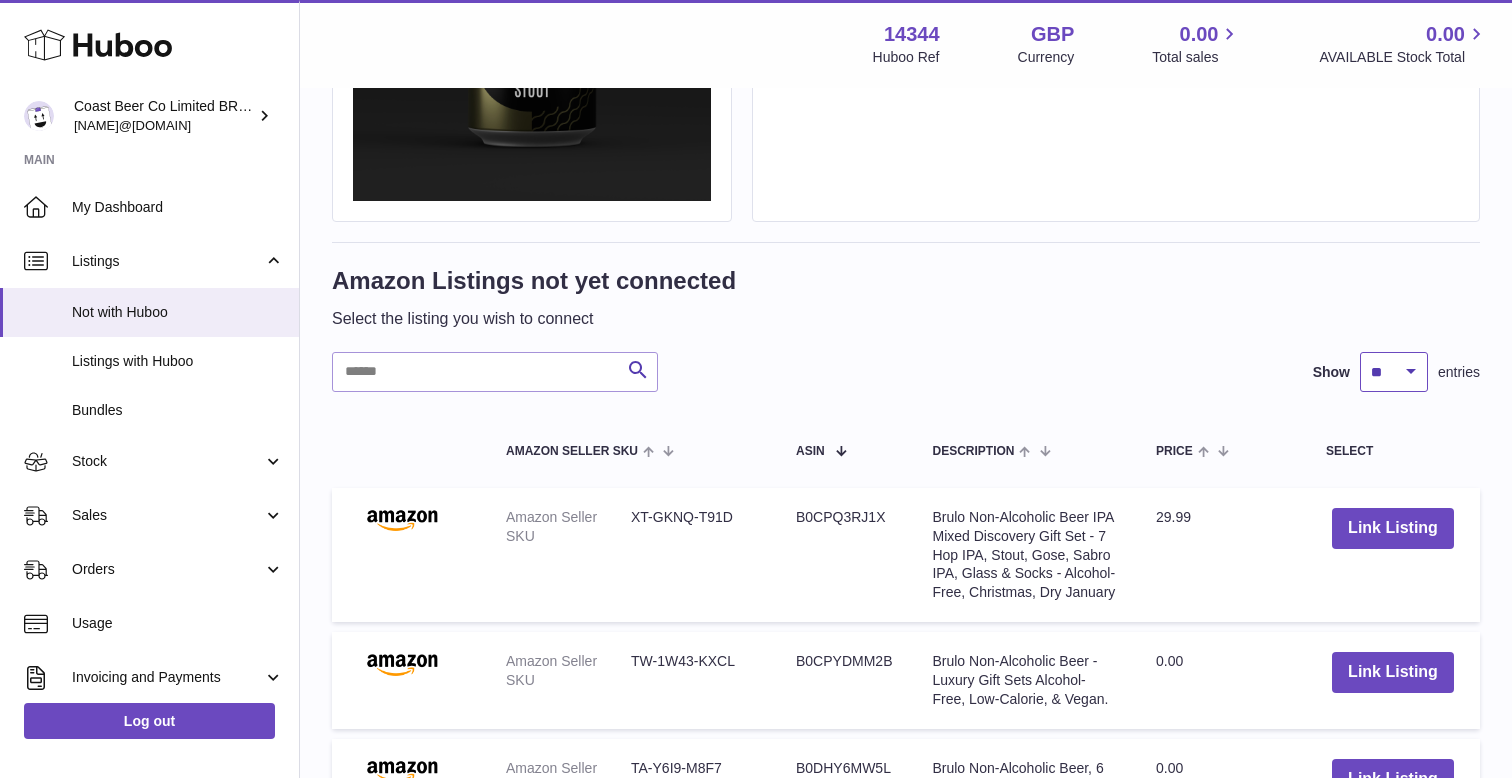 click on "** ** ** ***" at bounding box center (1394, 372) 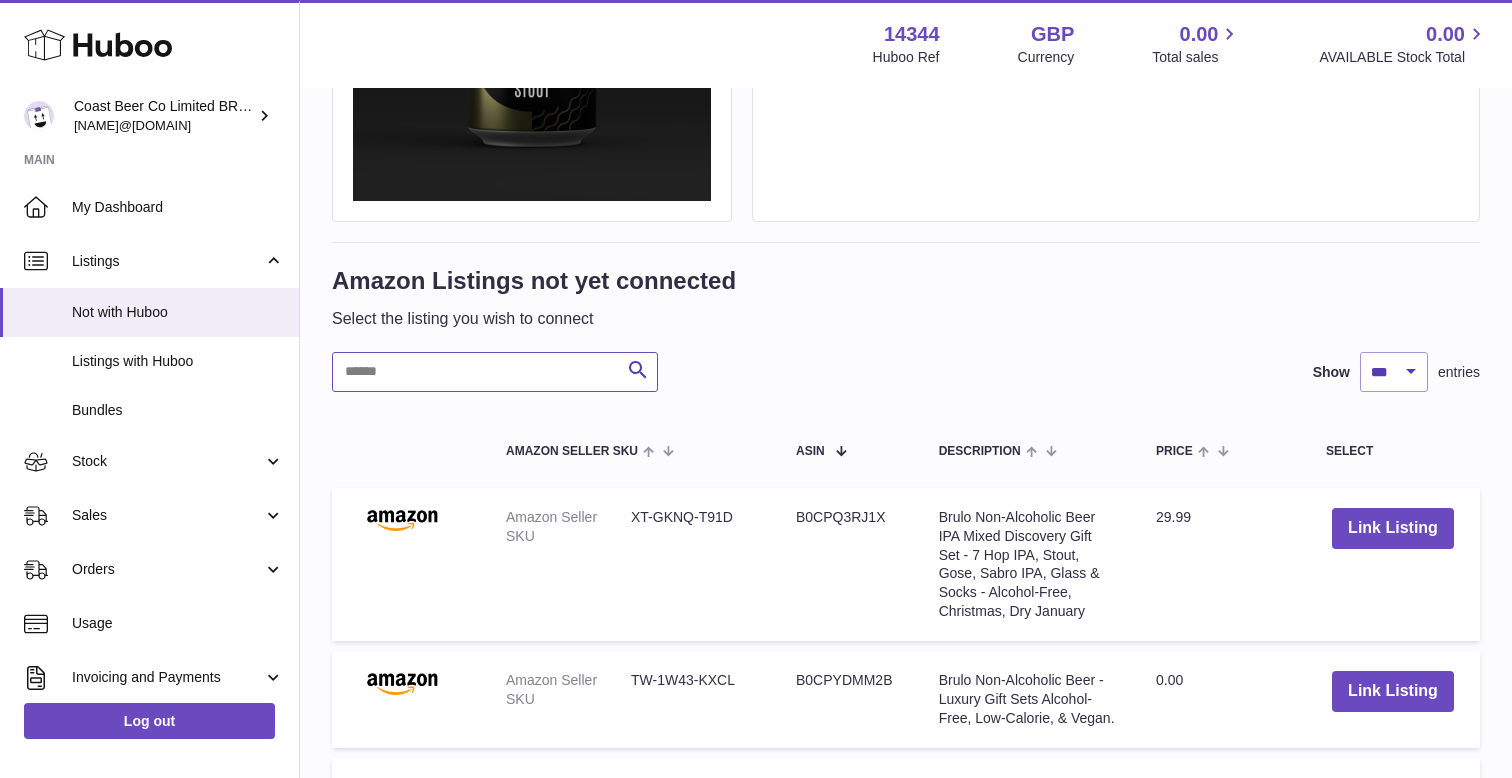 click at bounding box center (495, 372) 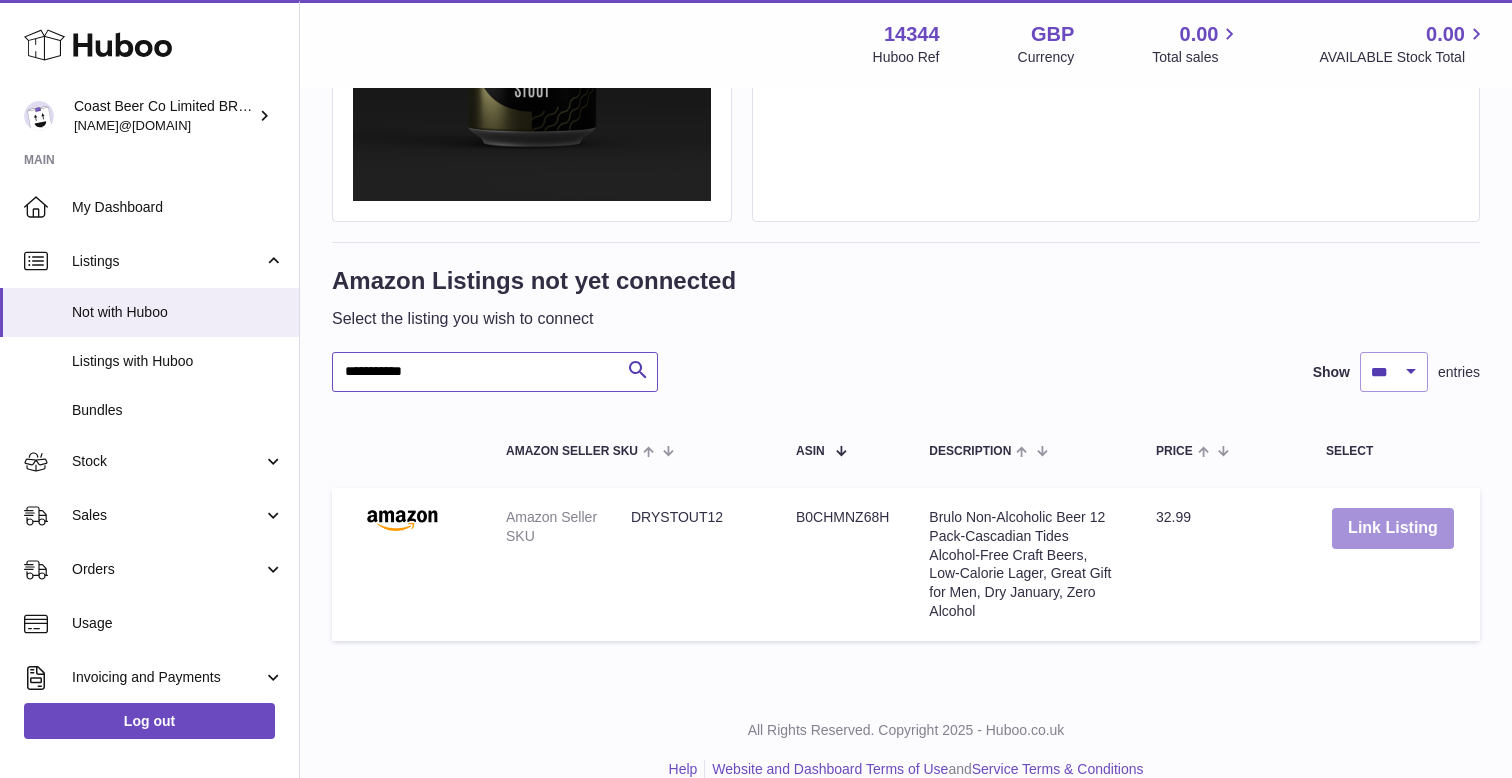 type on "**********" 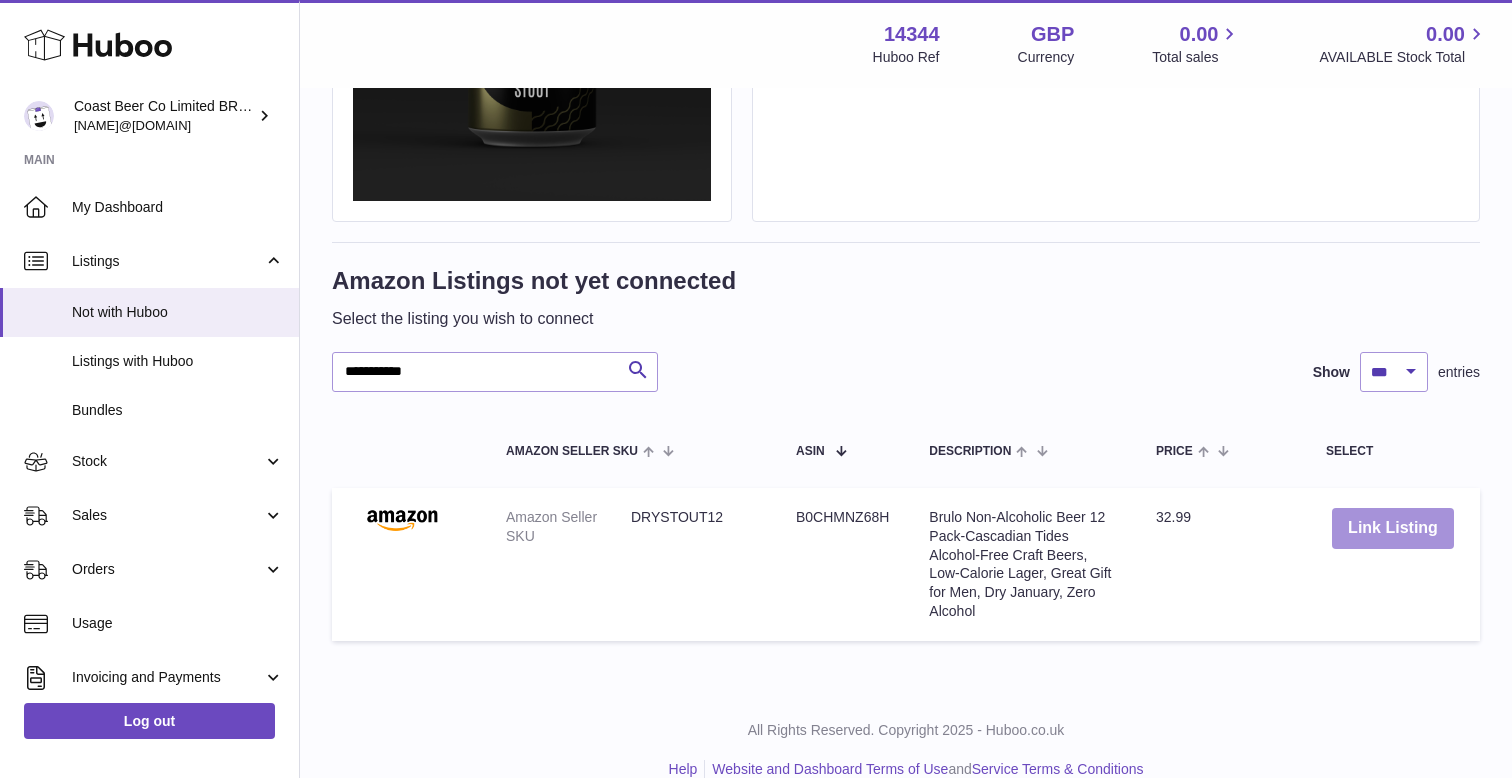 click on "Link Listing" at bounding box center (1393, 528) 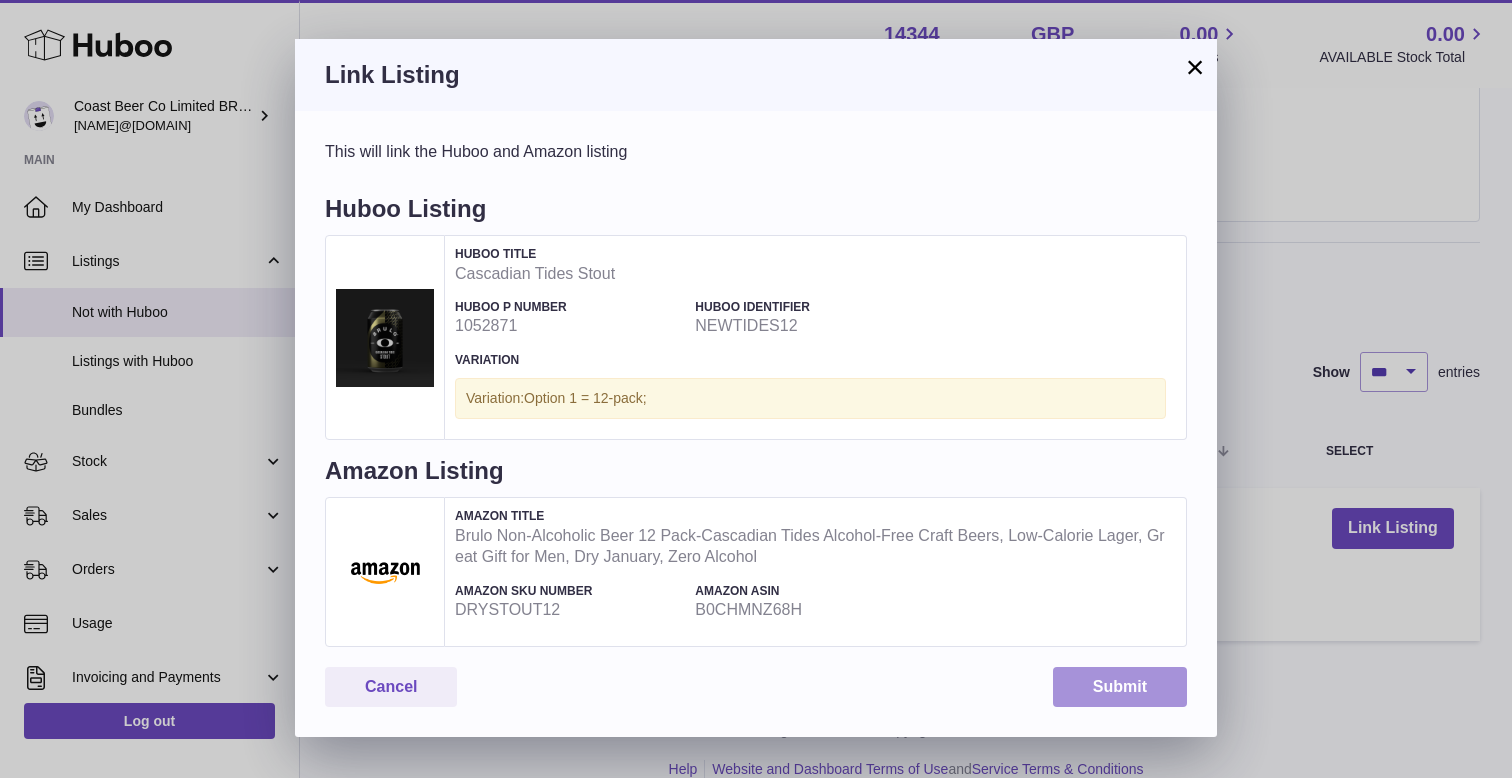 click on "Submit" at bounding box center [1120, 687] 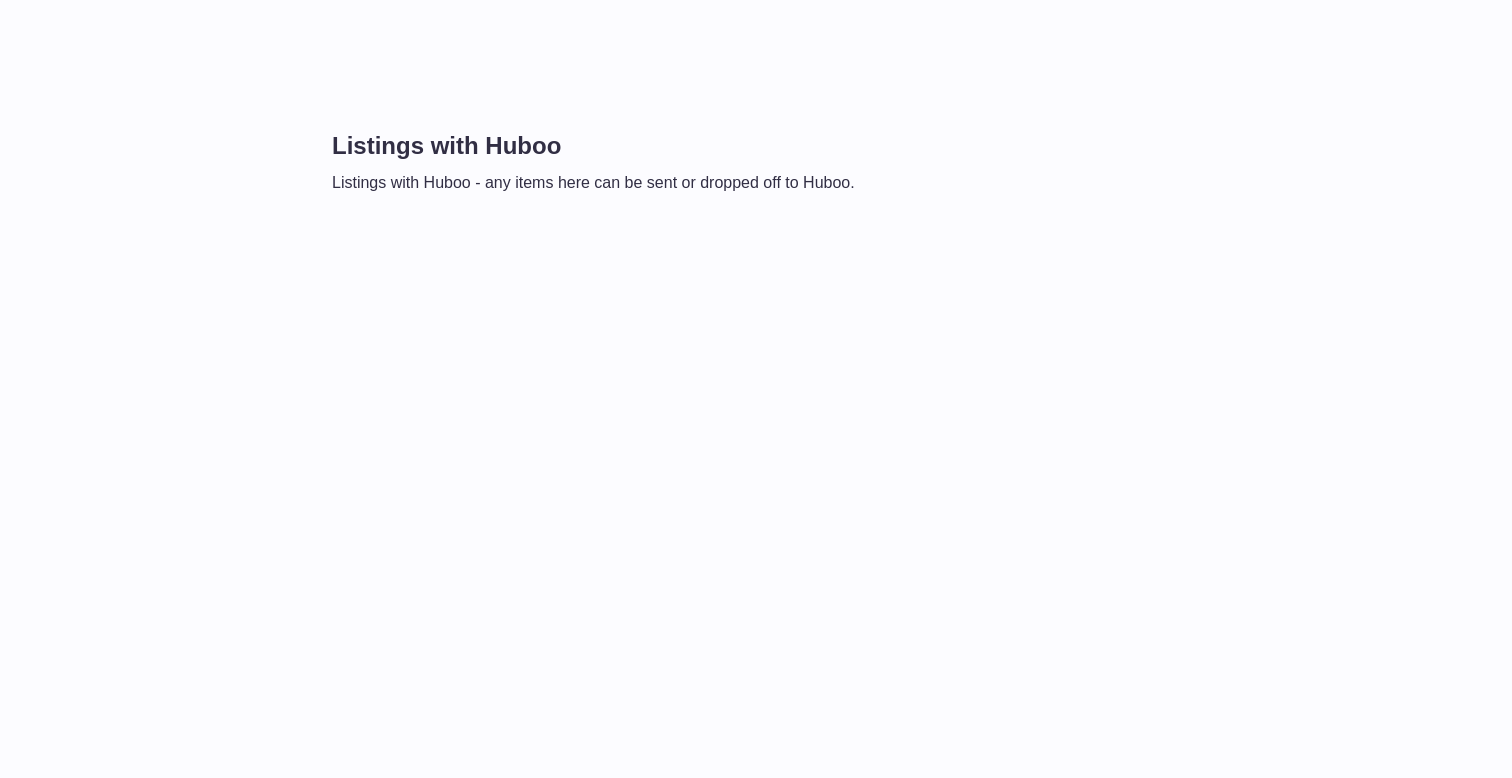 scroll, scrollTop: 0, scrollLeft: 0, axis: both 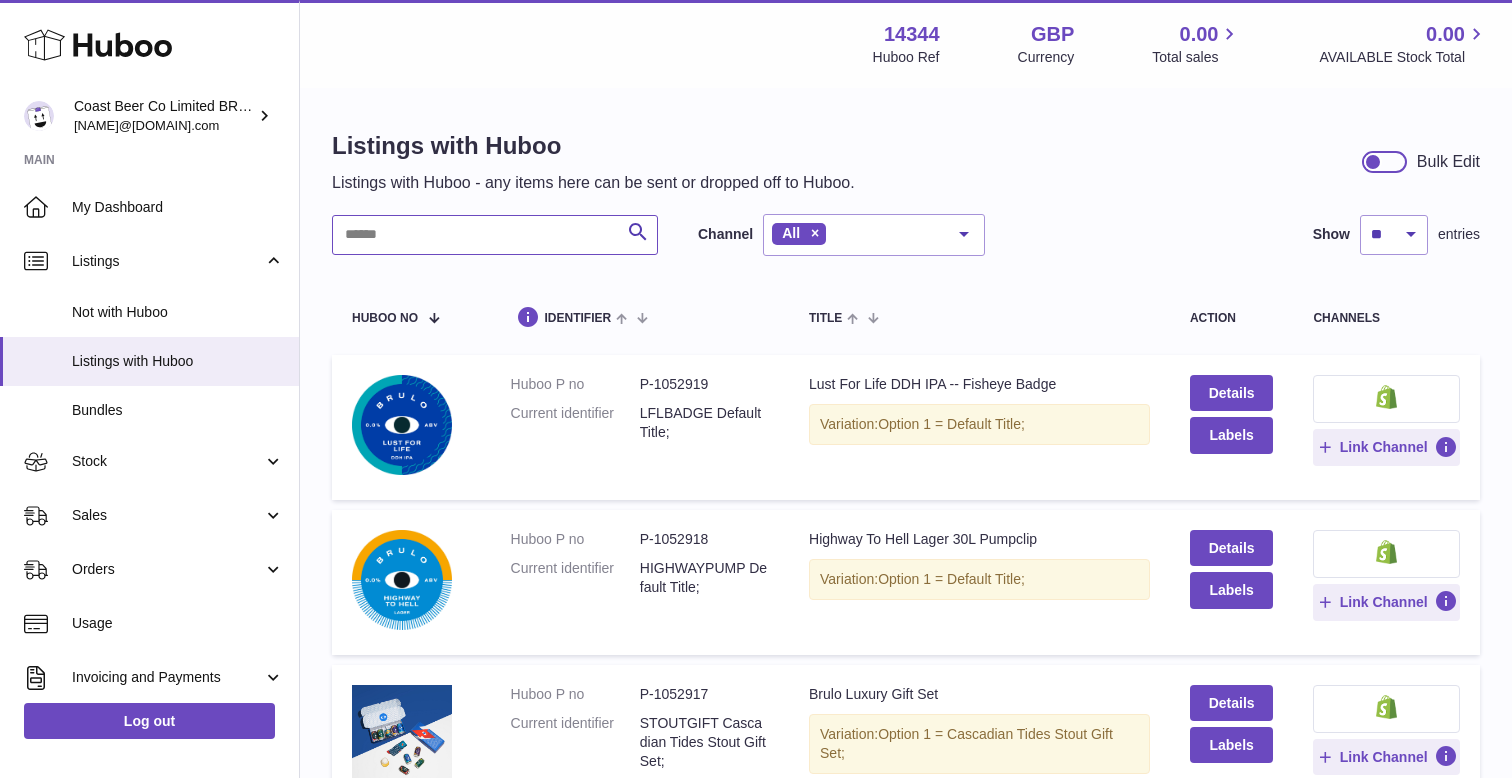 click at bounding box center (495, 235) 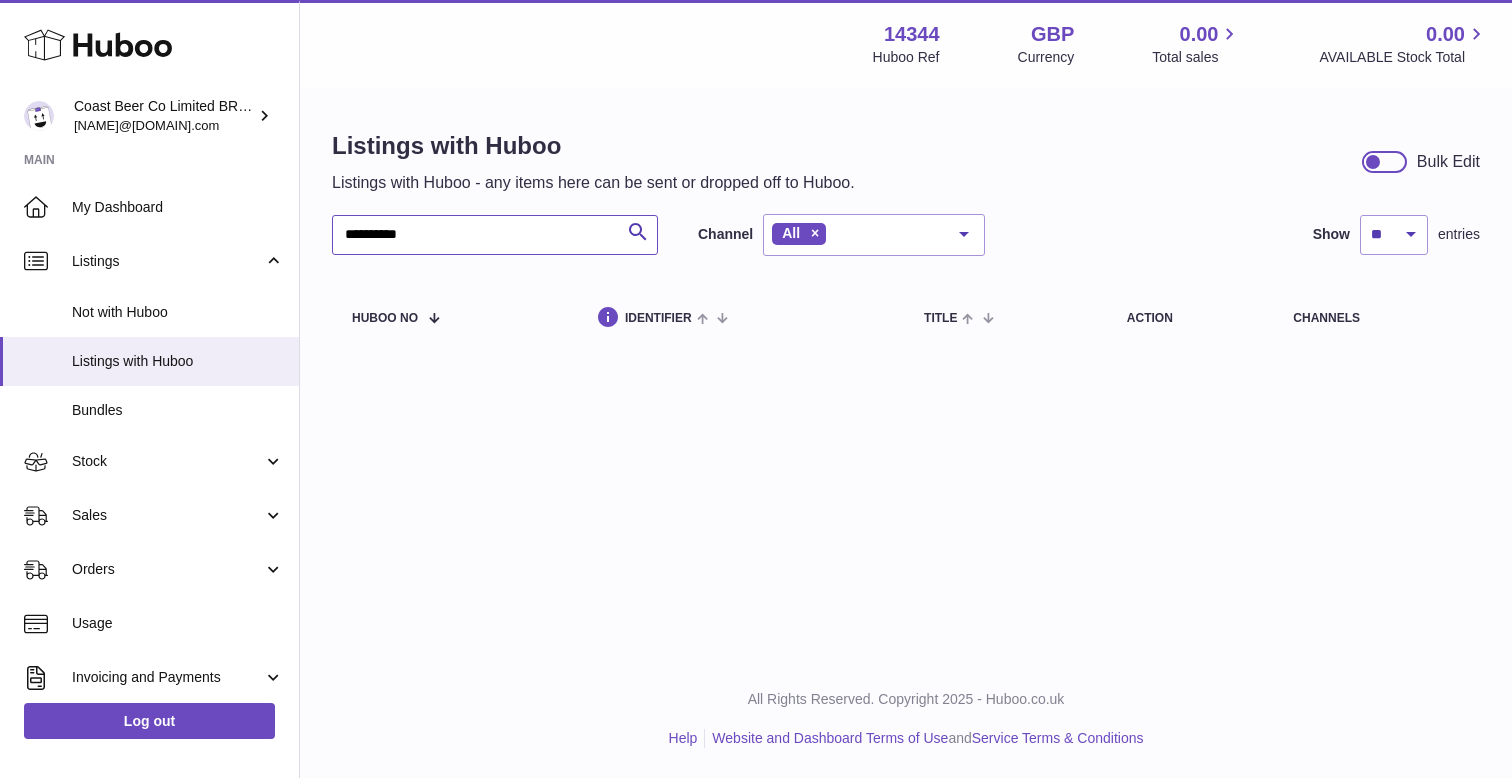 click on "**********" at bounding box center (495, 235) 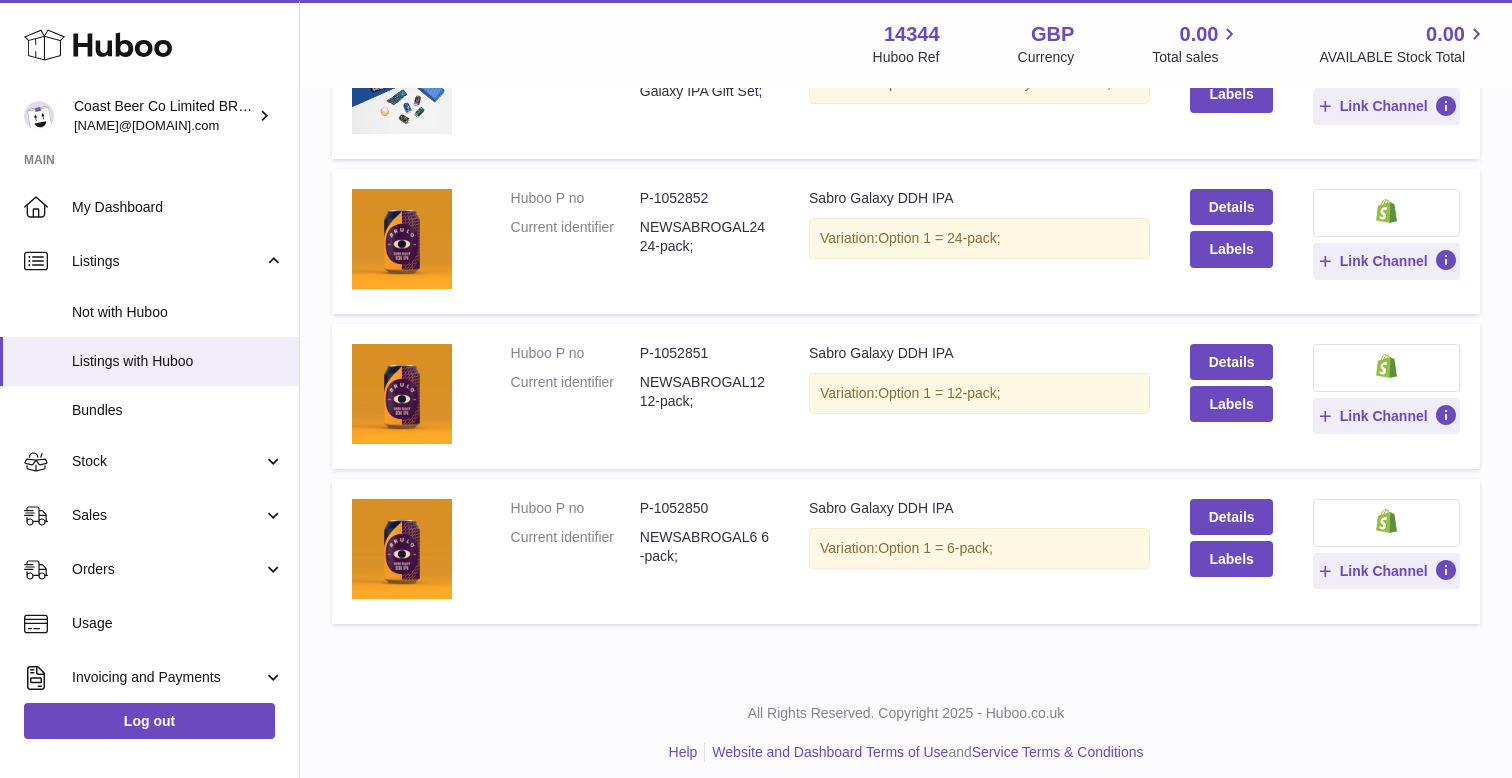 scroll, scrollTop: 355, scrollLeft: 0, axis: vertical 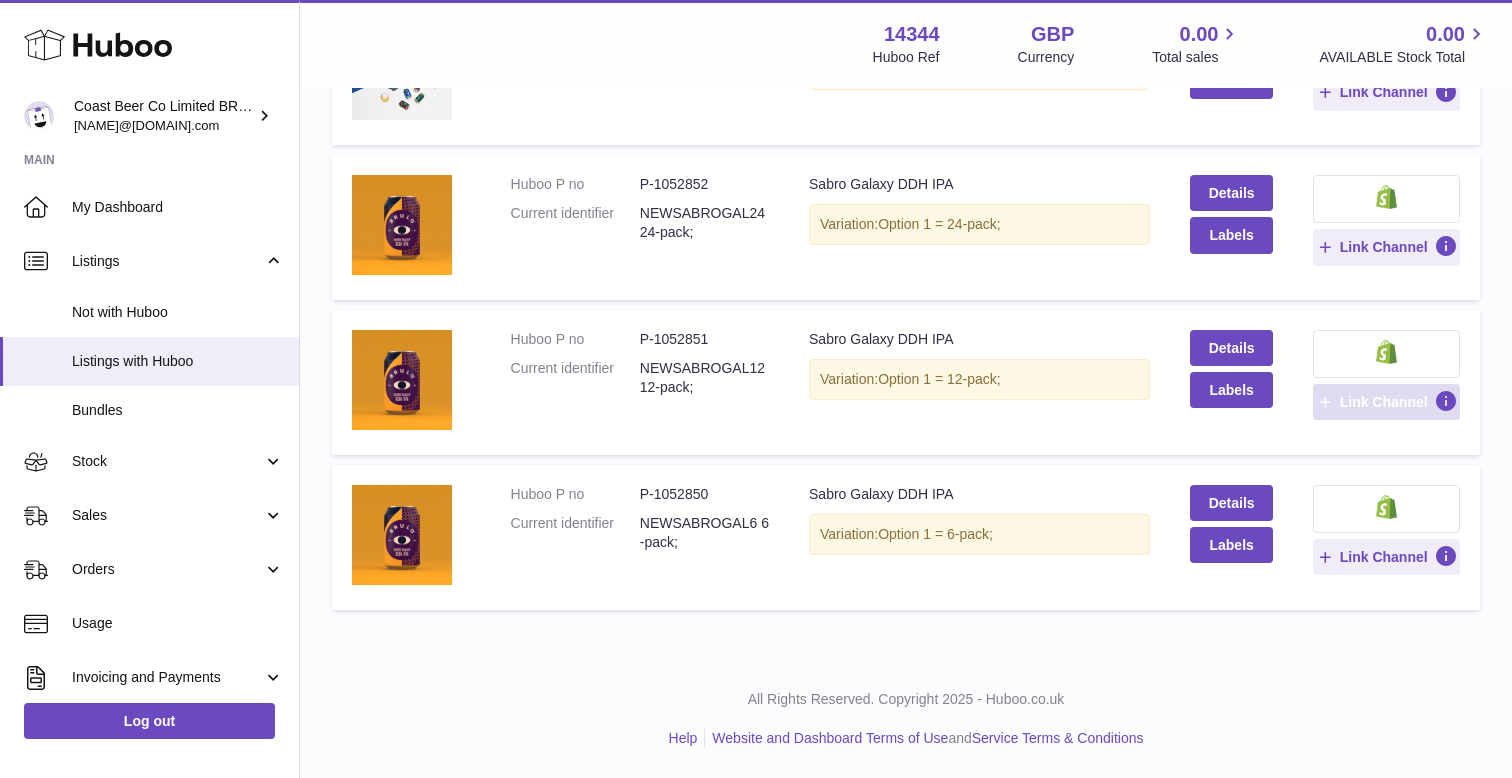 type on "*****" 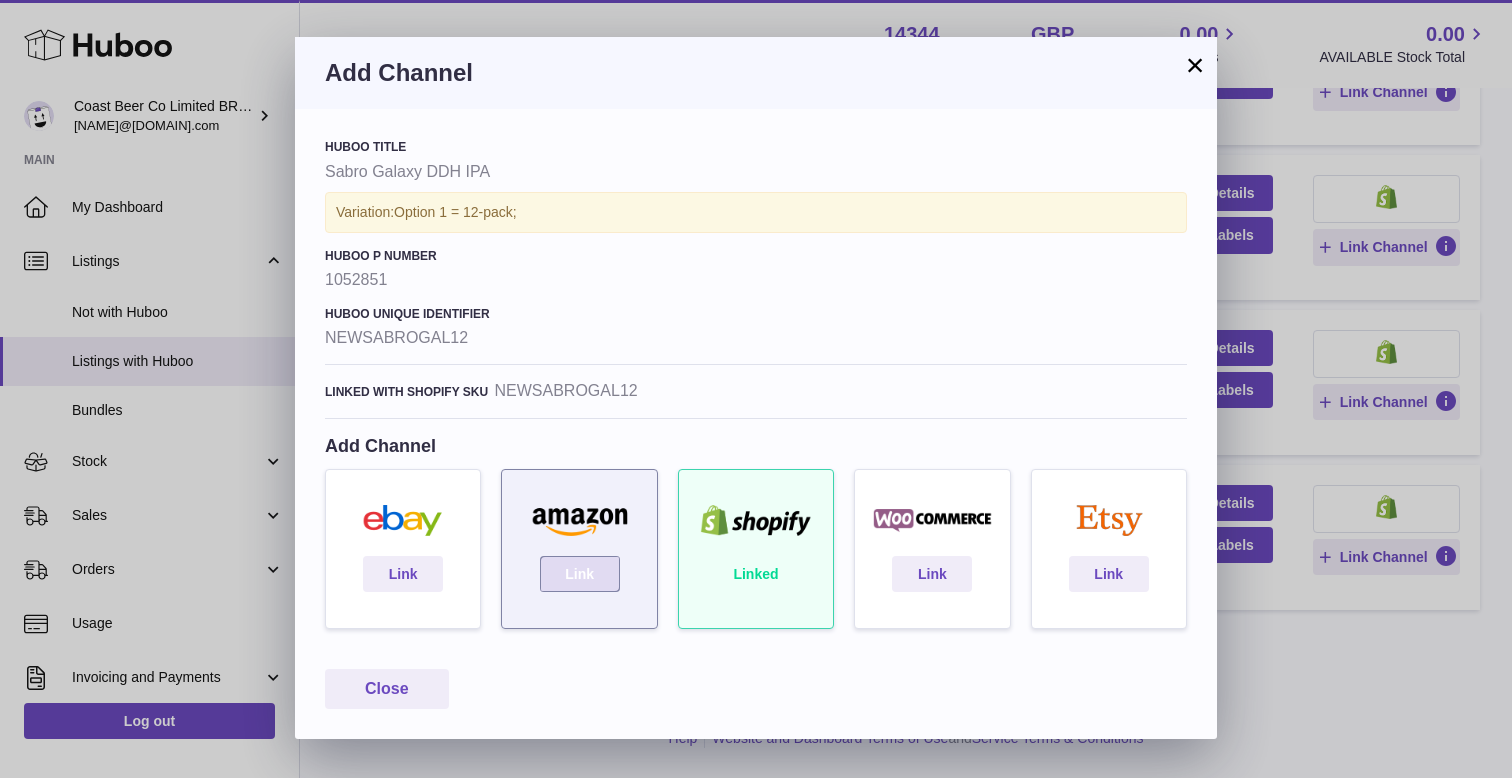 click on "Link" at bounding box center (580, 574) 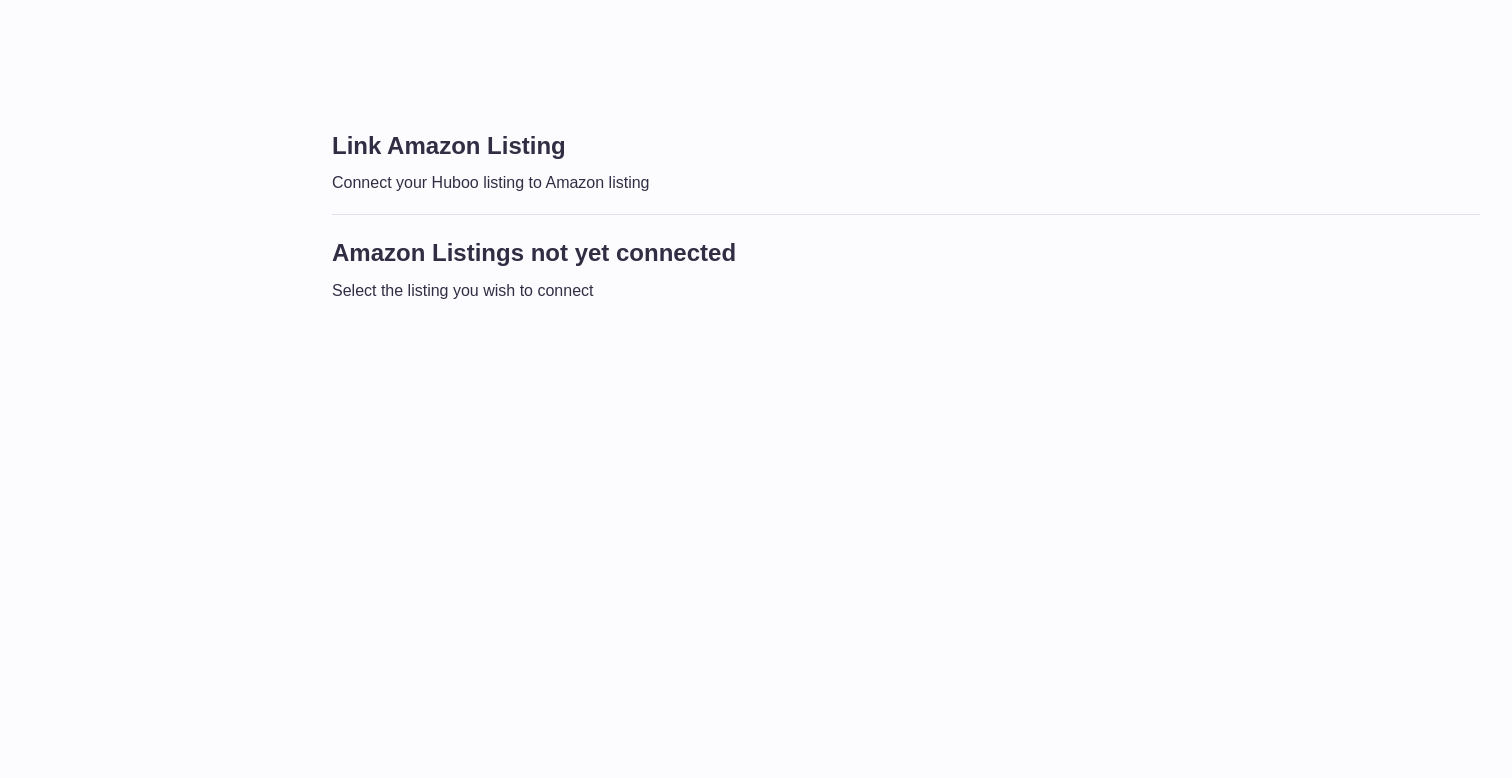 scroll, scrollTop: 0, scrollLeft: 0, axis: both 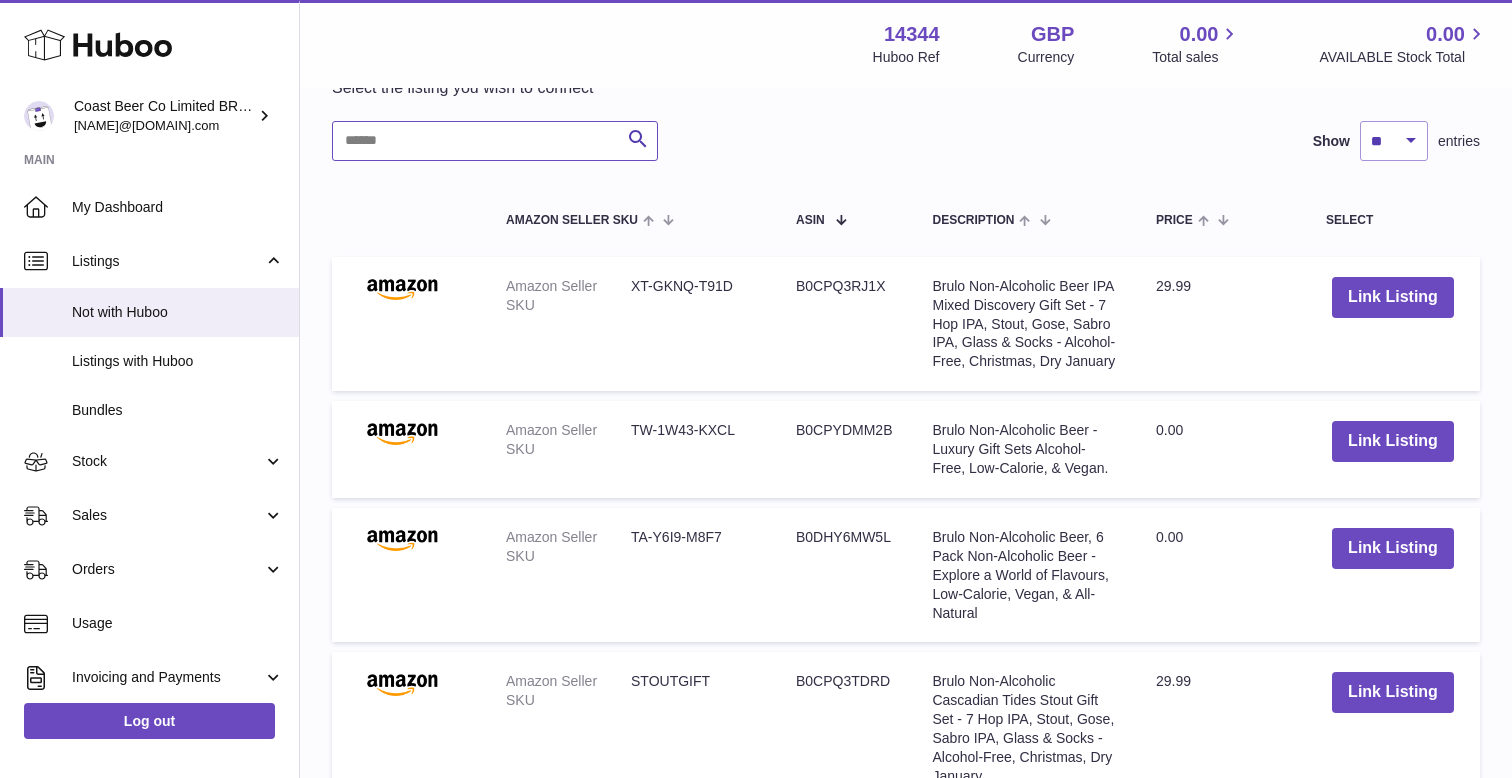 click at bounding box center (495, 141) 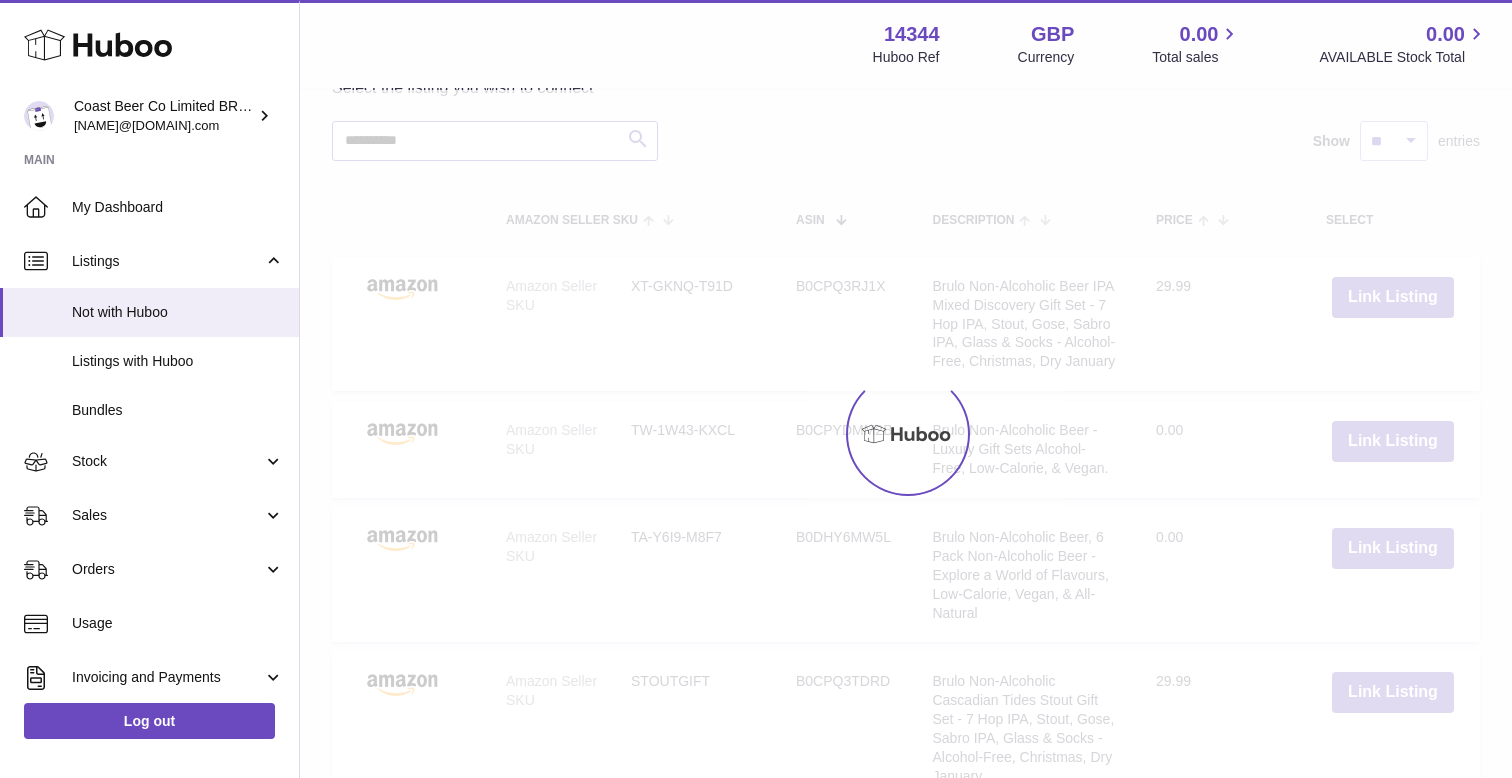 scroll, scrollTop: 404, scrollLeft: 0, axis: vertical 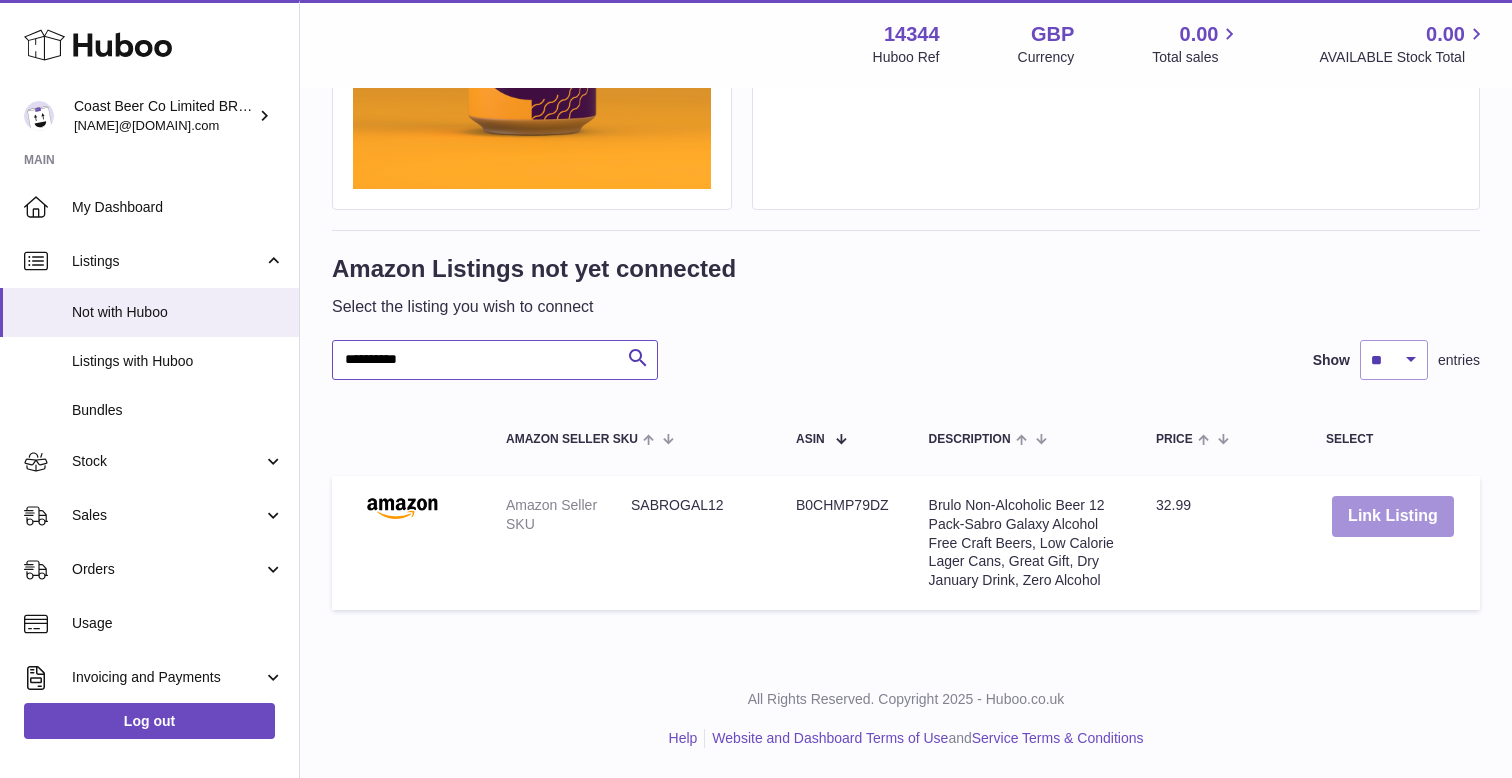 type on "**********" 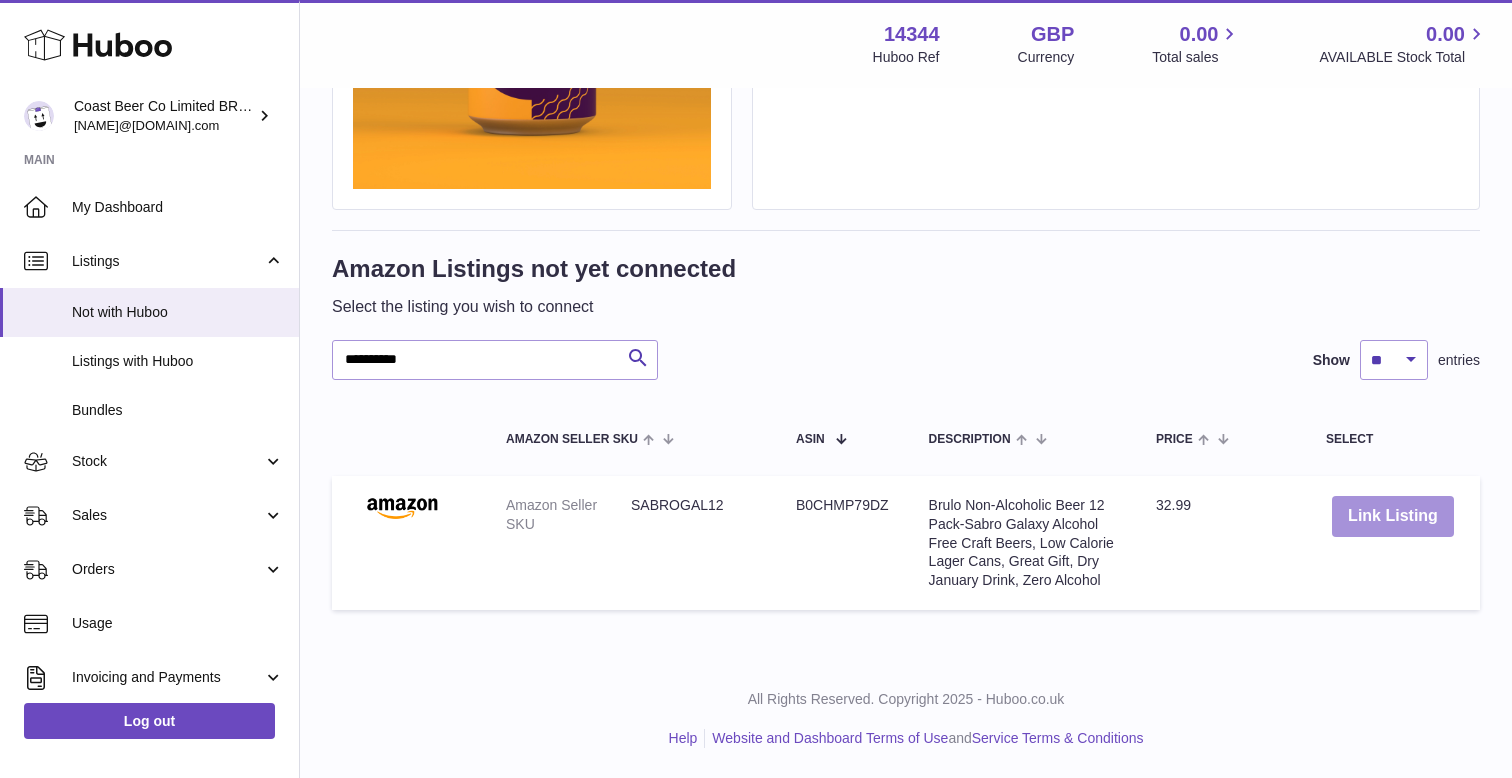 click on "Link Listing" at bounding box center (1393, 516) 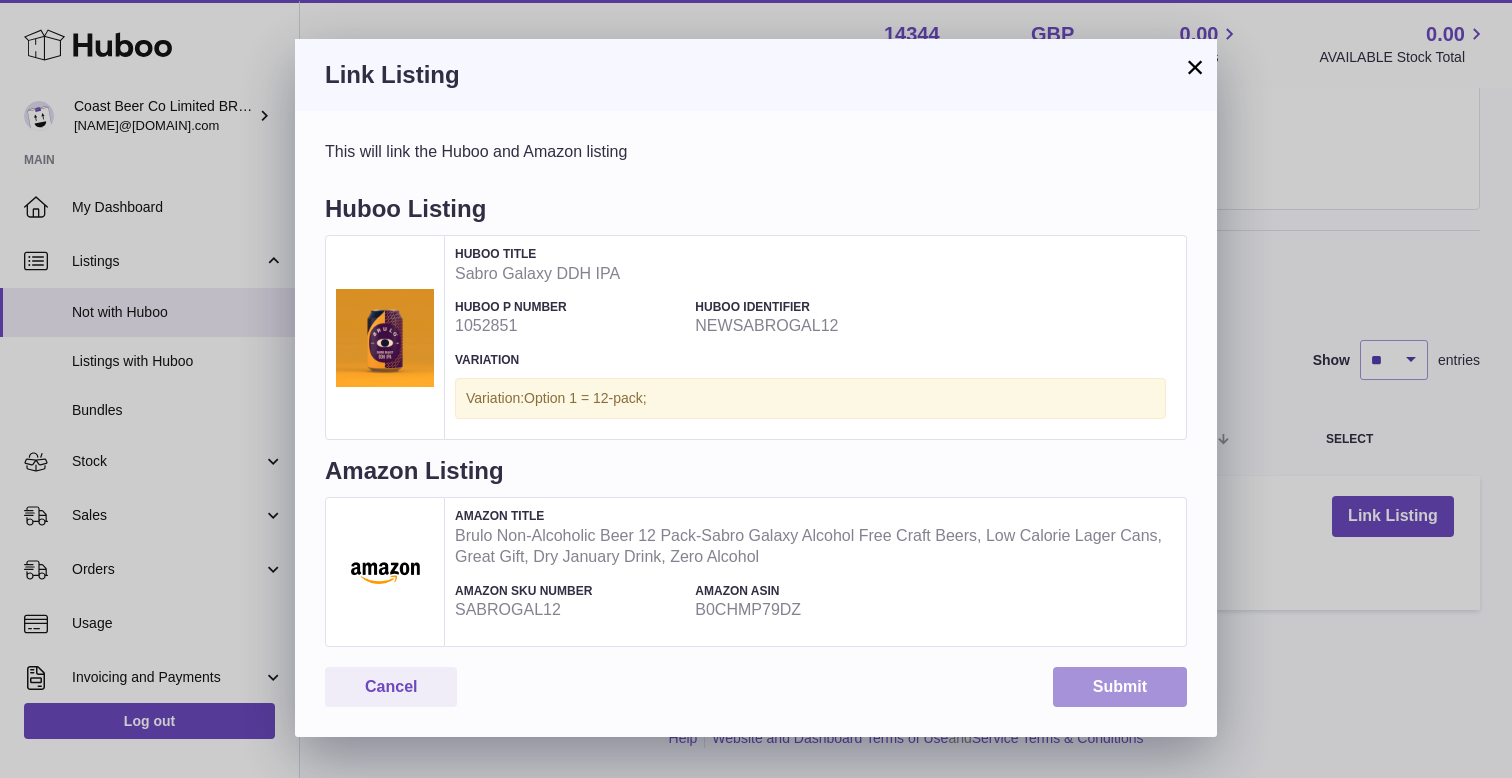 click on "Submit" at bounding box center (1120, 687) 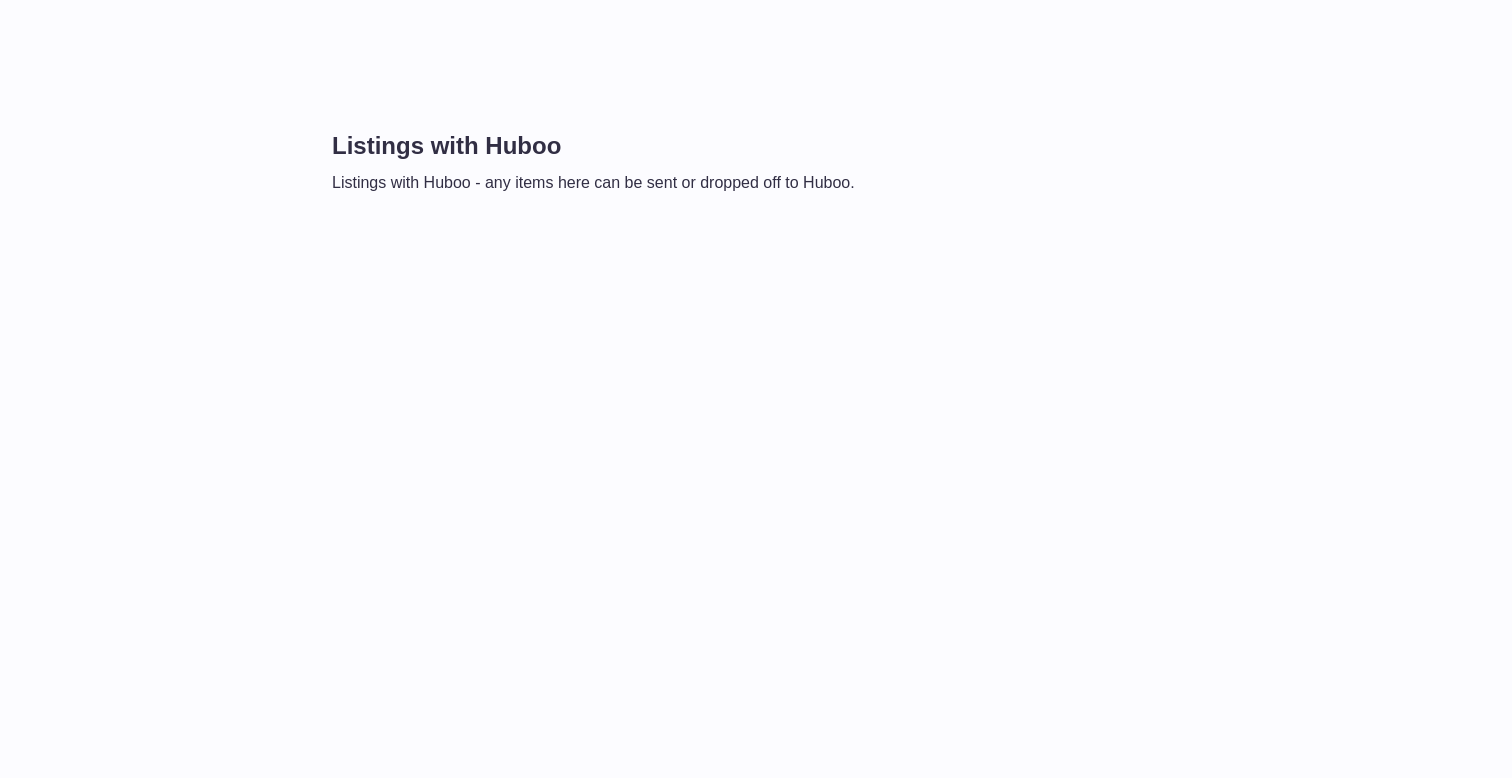 scroll, scrollTop: 0, scrollLeft: 0, axis: both 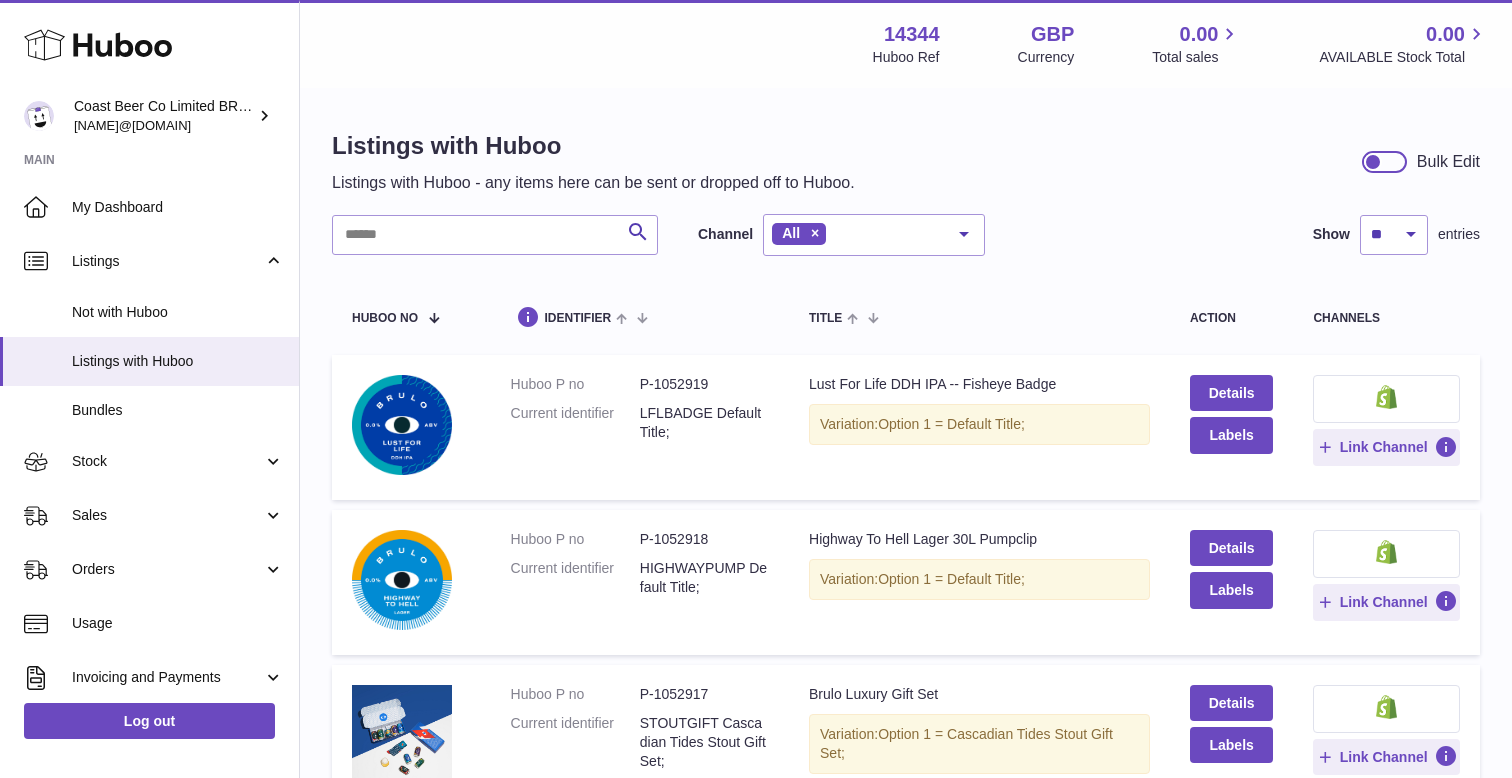 click on "Listings with Huboo   Listings with Huboo - any items here can be sent or dropped off to Huboo.
Bulk Edit
Search
Channel
All                   All   eBay   Amazon   Shopify   Woocommerce   Etsy     No elements found. Consider changing the search query.   List is empty.
Show
** ** ** ***
entries
Huboo no       identifier       title
action
channels
Huboo P no   P-1052919   Current identifier
LFLBADGE
Default Title;
Title   Lust For Life DDH IPA -- Fisheye Badge
Variation:
Option 1 = Default Title;
Details
Labels
Link Channel       Huboo P no   P-1052918   Current identifier         Title" at bounding box center [906, 1042] 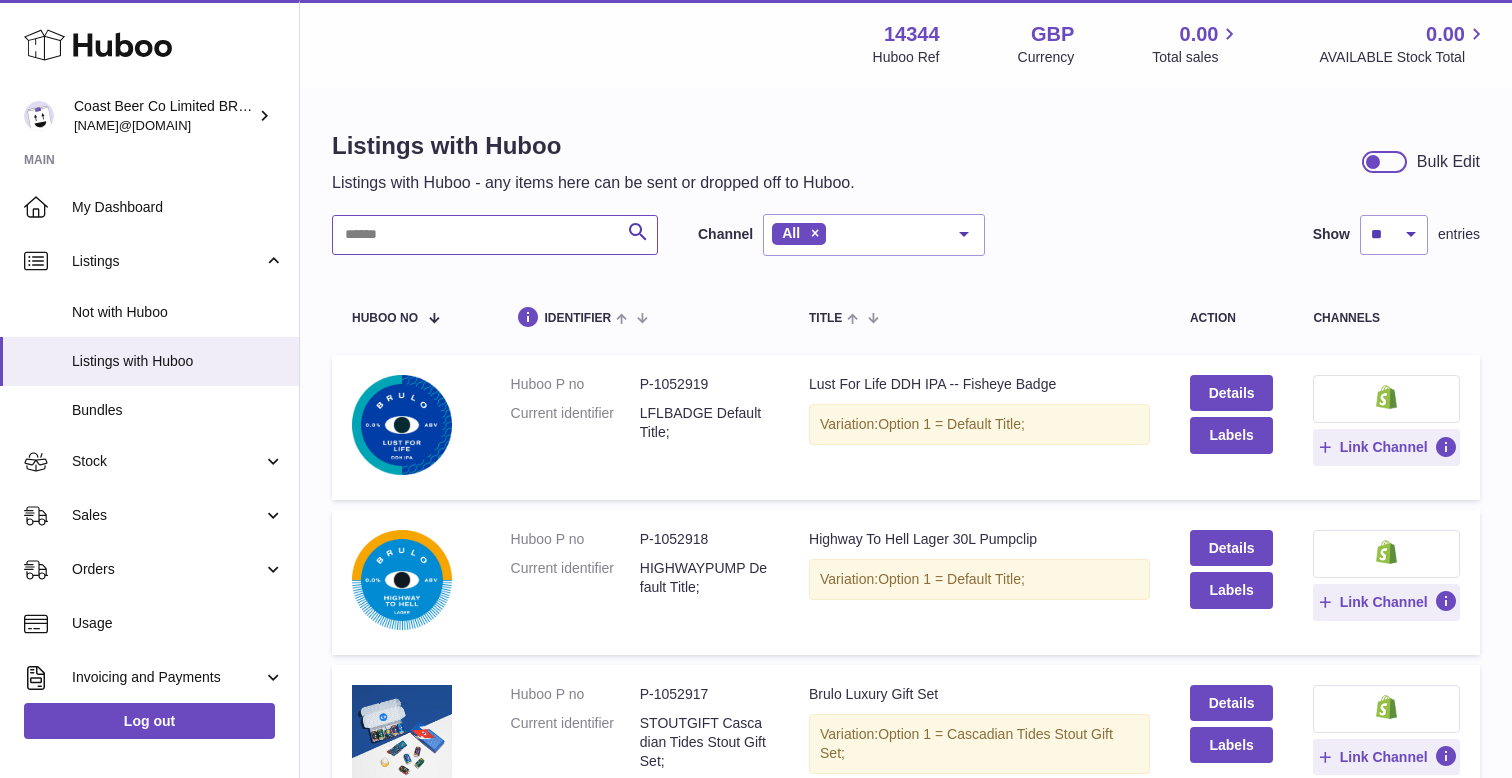click at bounding box center [495, 235] 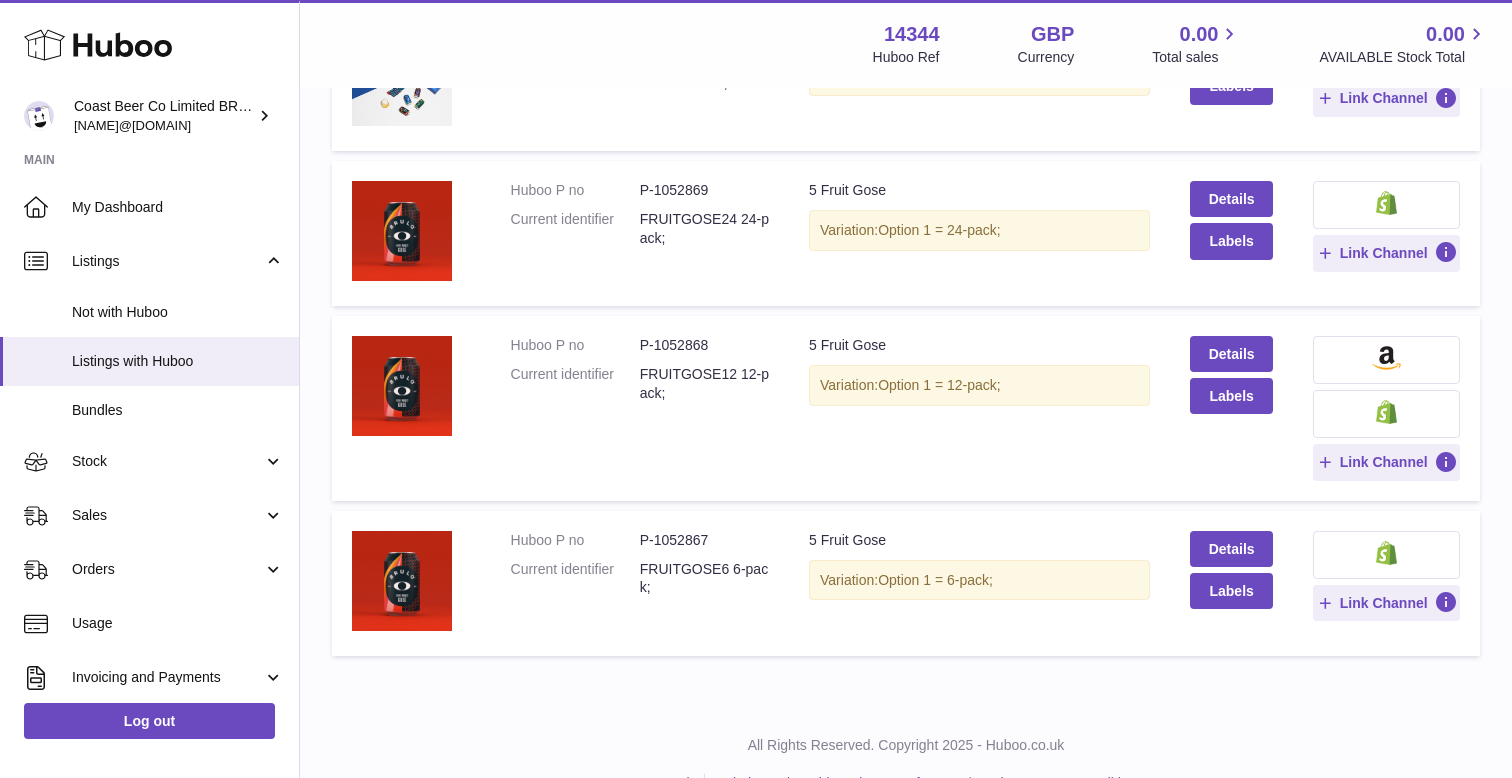 scroll, scrollTop: 395, scrollLeft: 0, axis: vertical 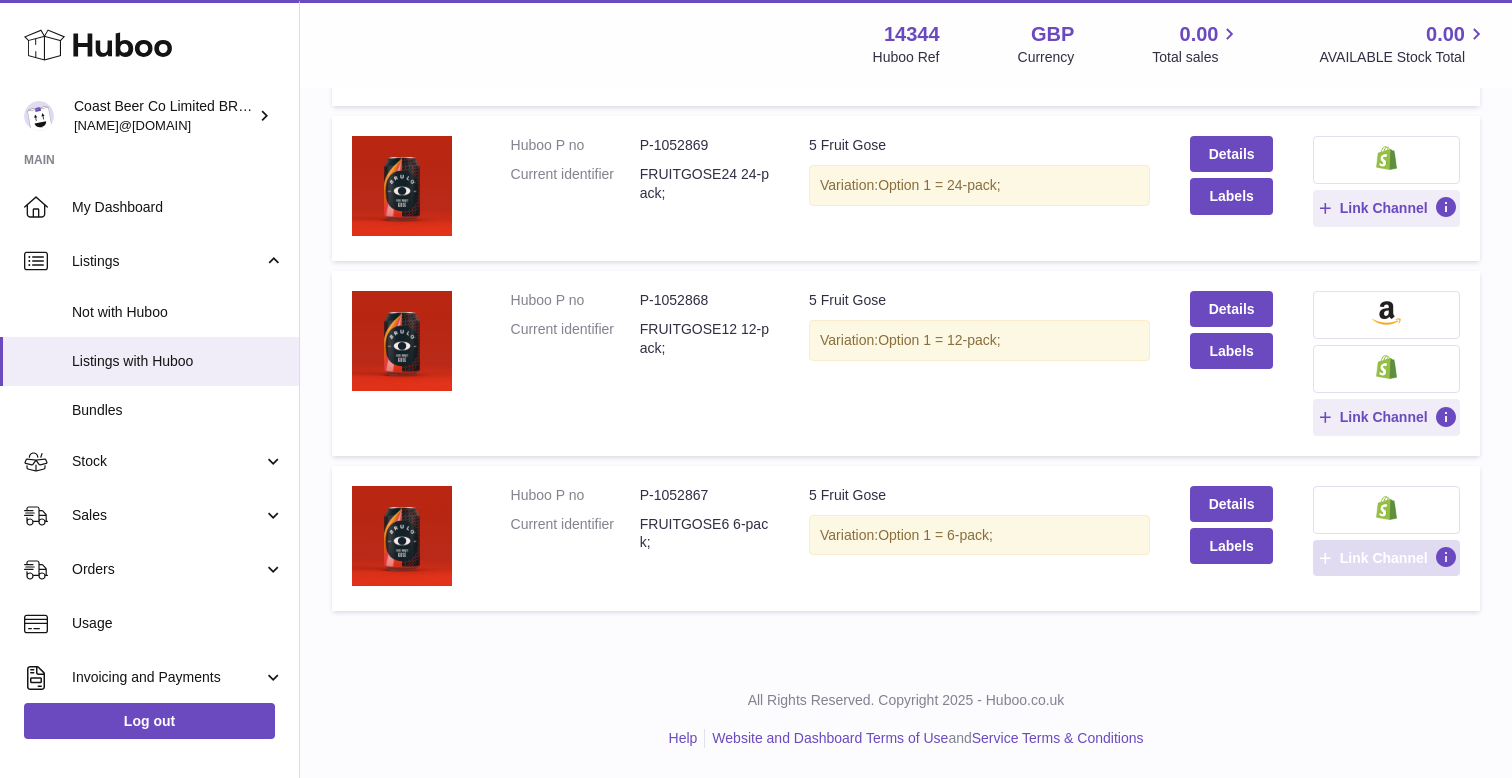 type on "*****" 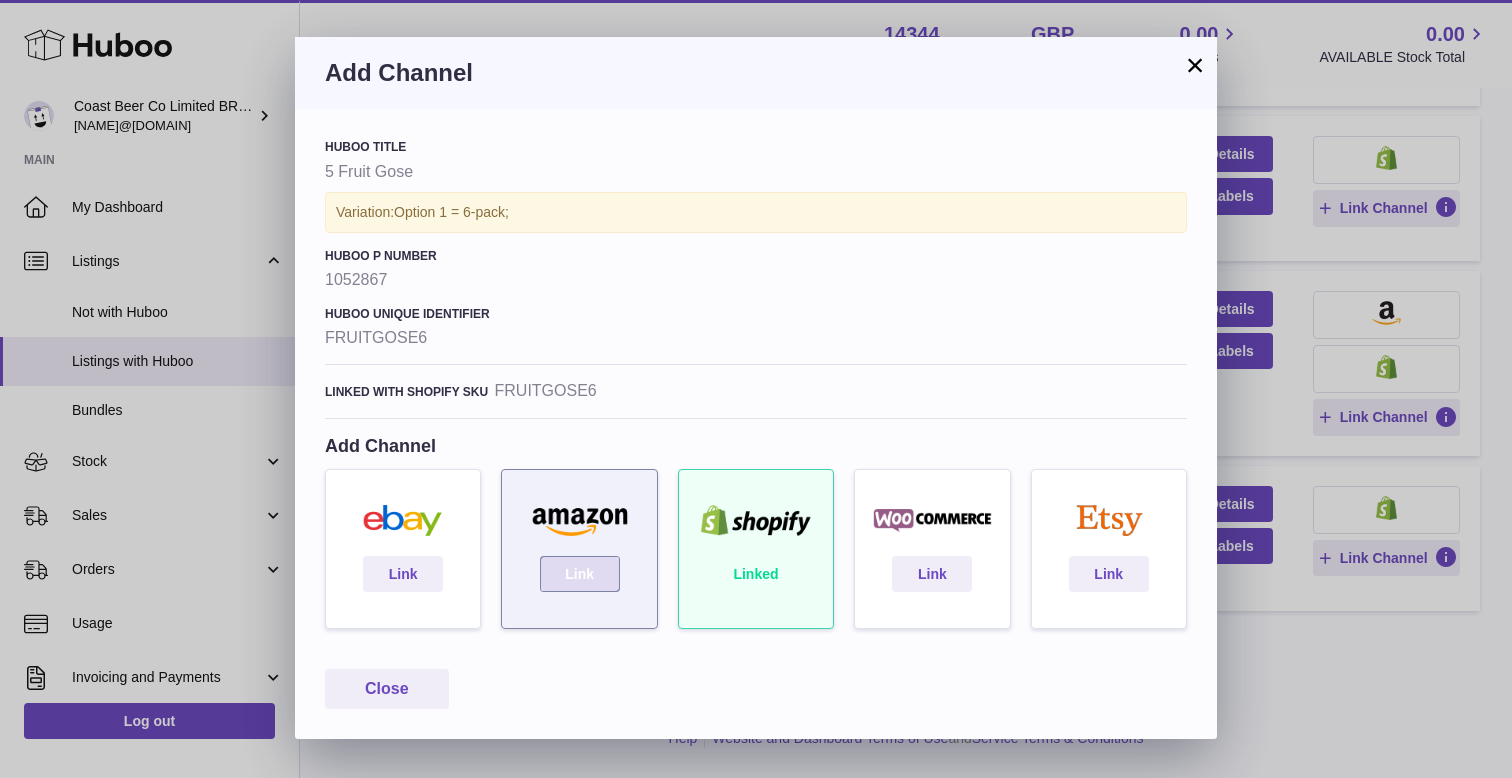 click on "Link" at bounding box center [580, 574] 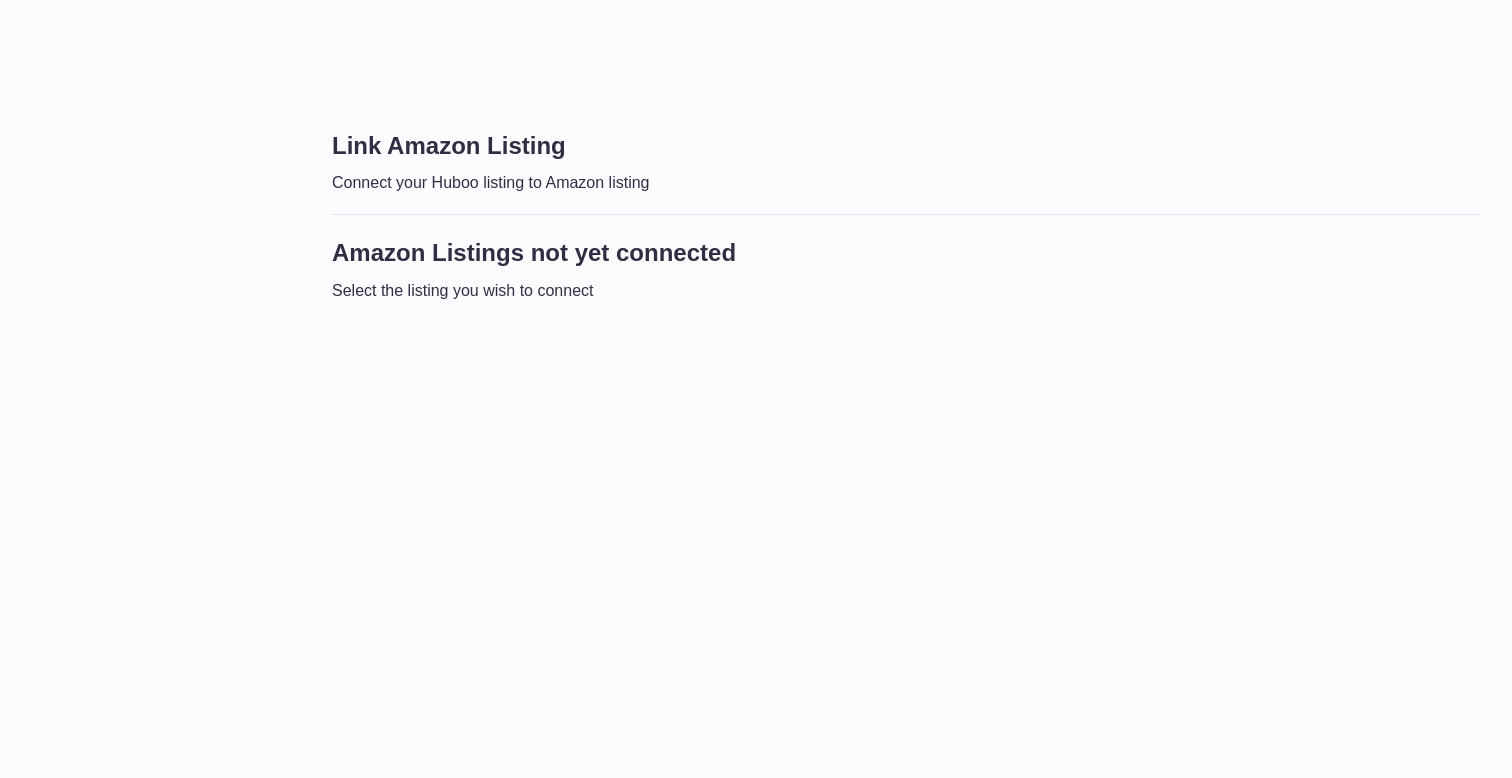 scroll, scrollTop: 0, scrollLeft: 0, axis: both 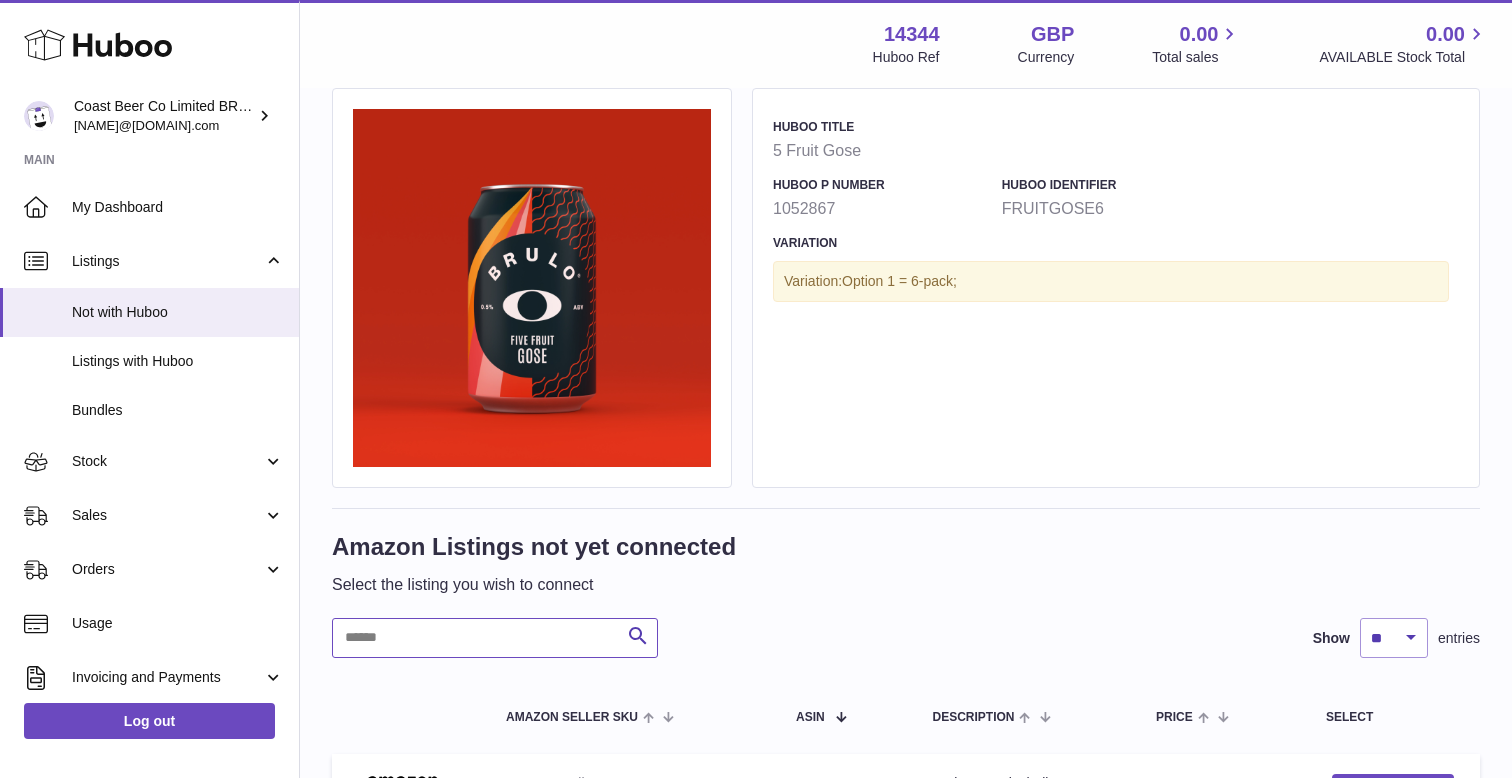 click at bounding box center (495, 638) 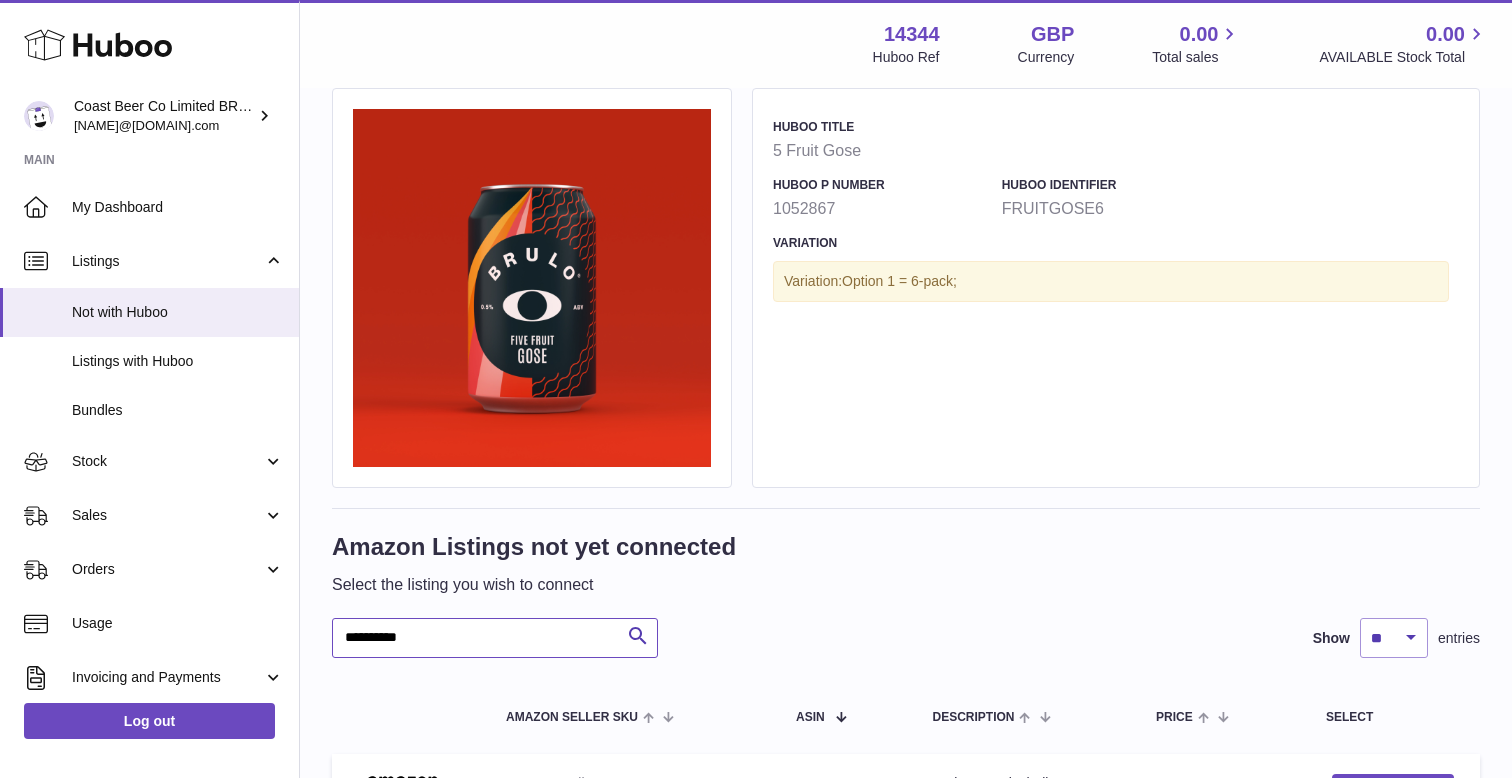 scroll, scrollTop: 254, scrollLeft: 0, axis: vertical 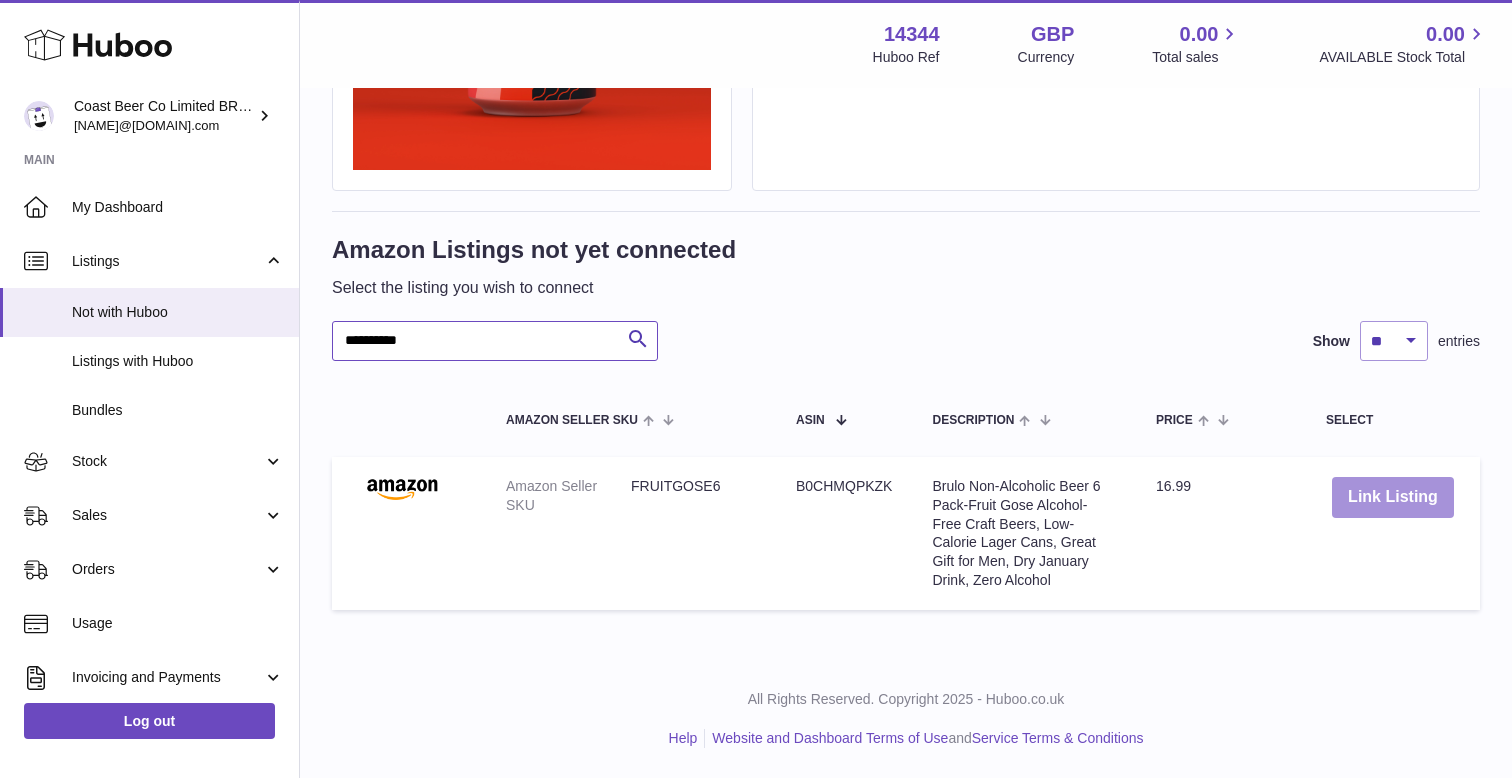 type on "**********" 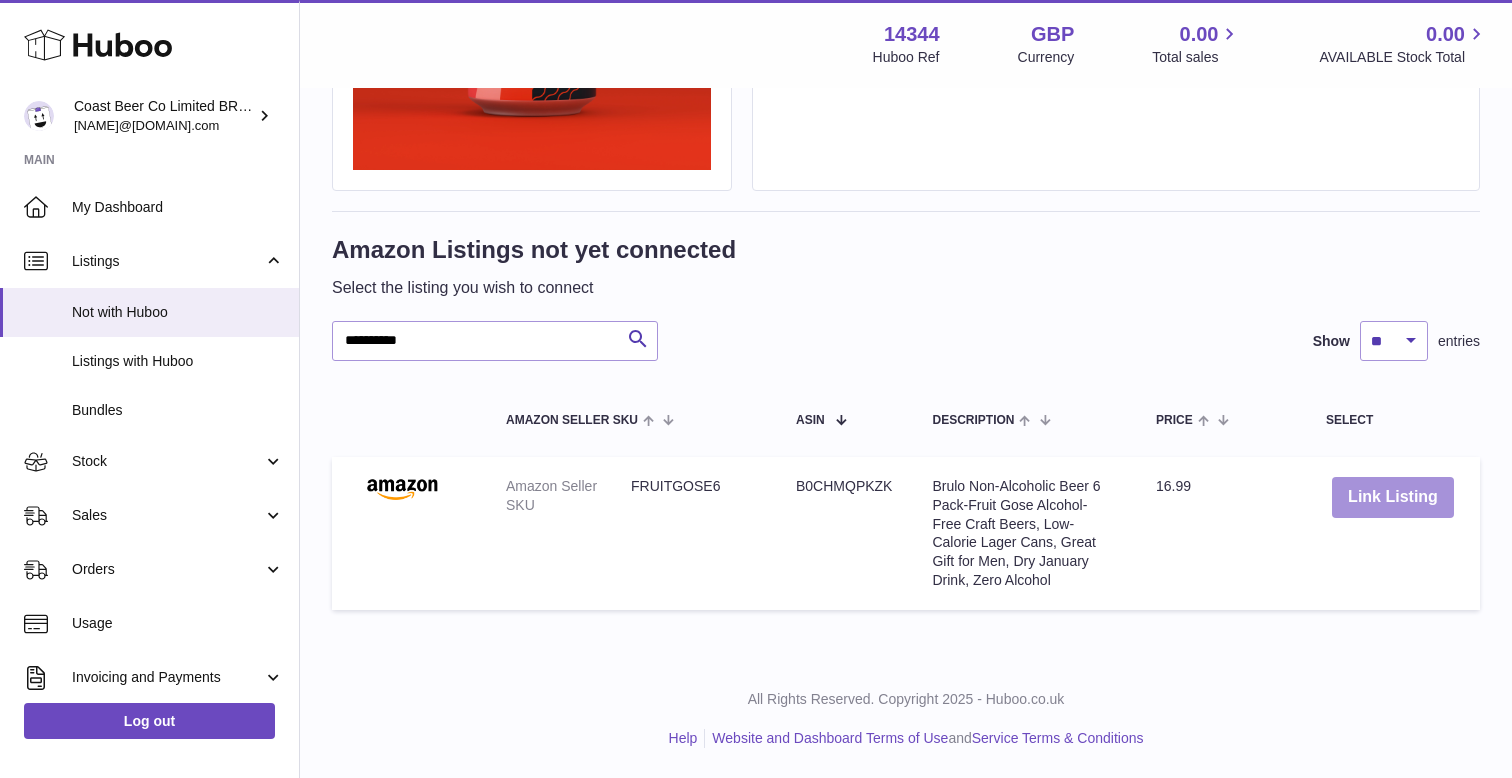 click on "Link Listing" at bounding box center (1393, 497) 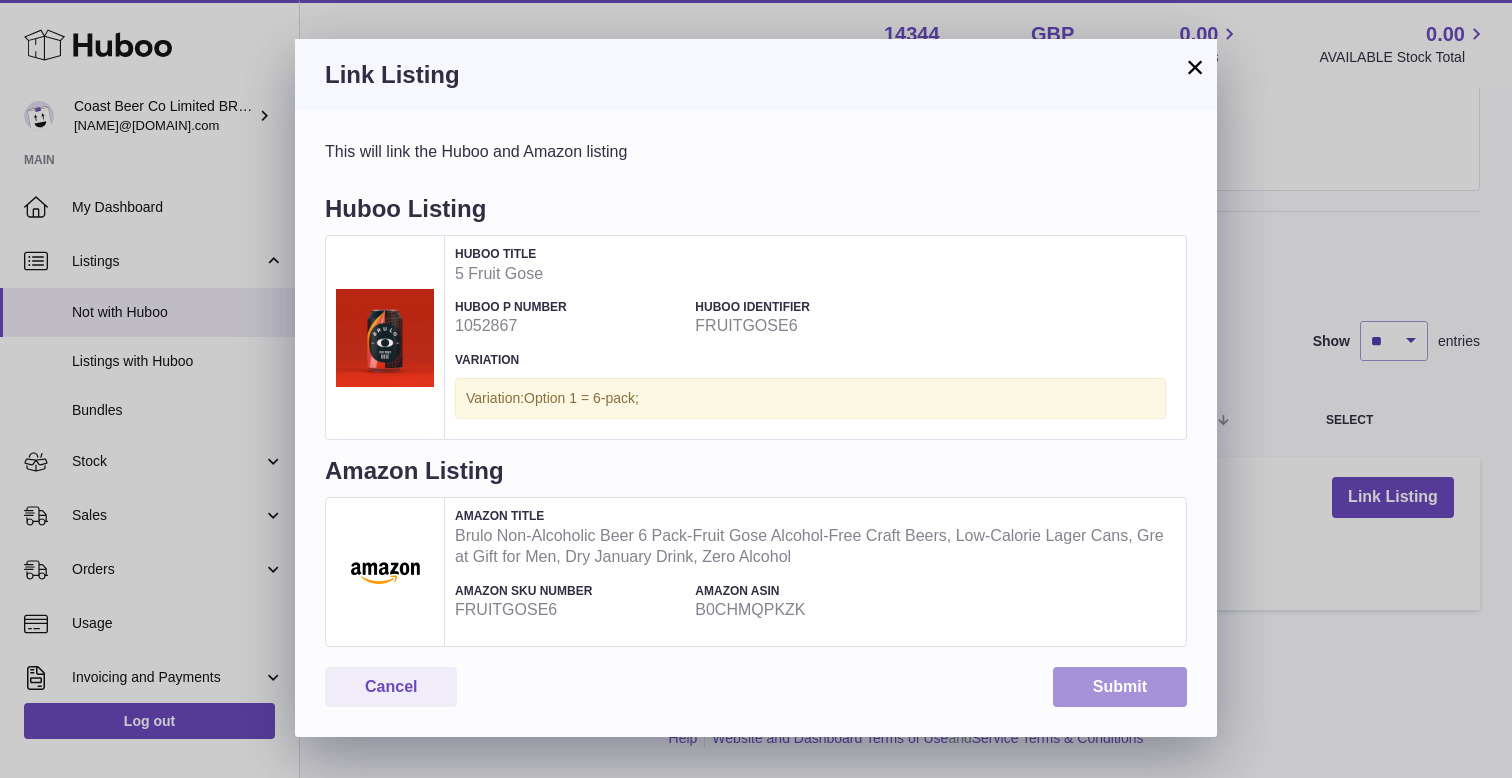 click on "Submit" at bounding box center [1120, 687] 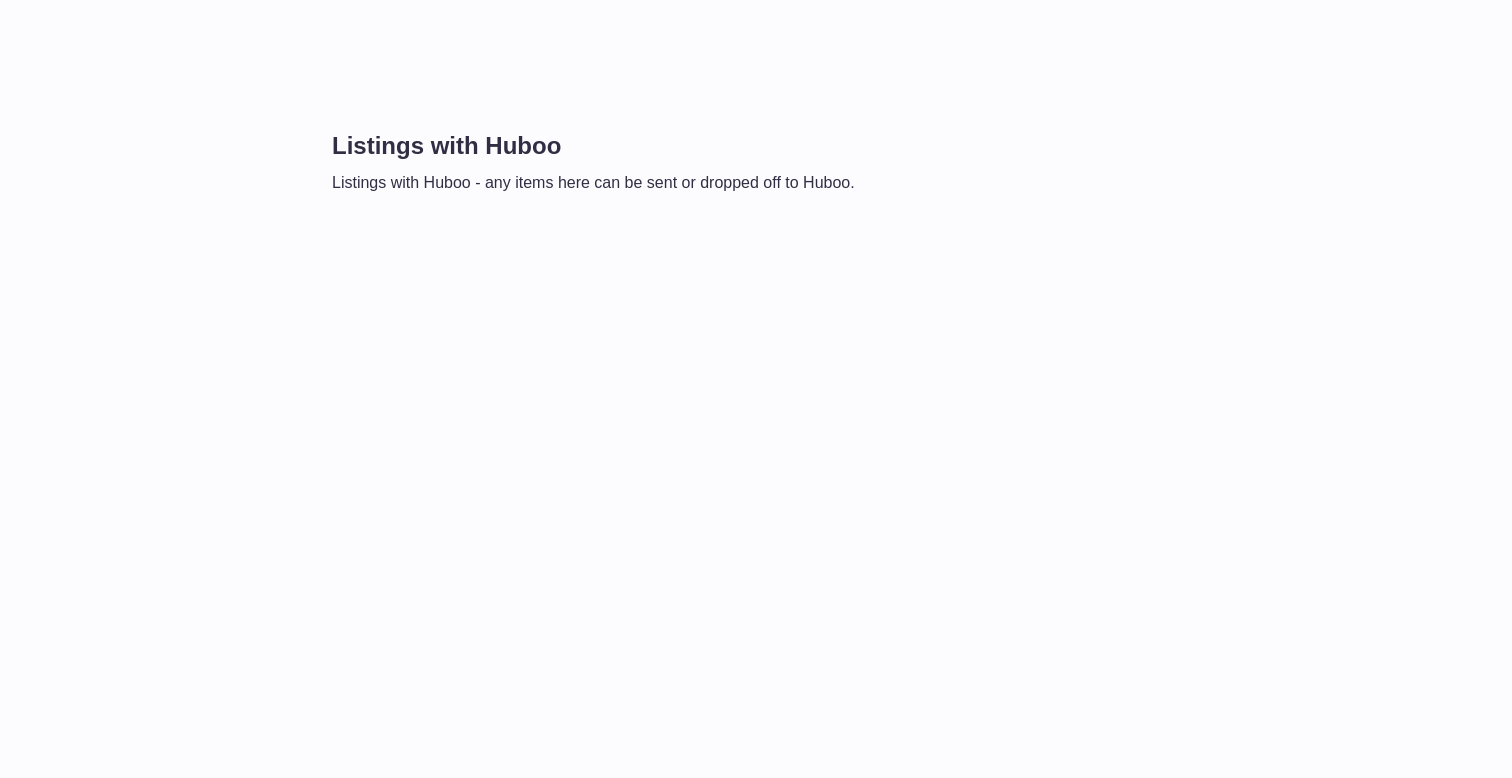 scroll, scrollTop: 0, scrollLeft: 0, axis: both 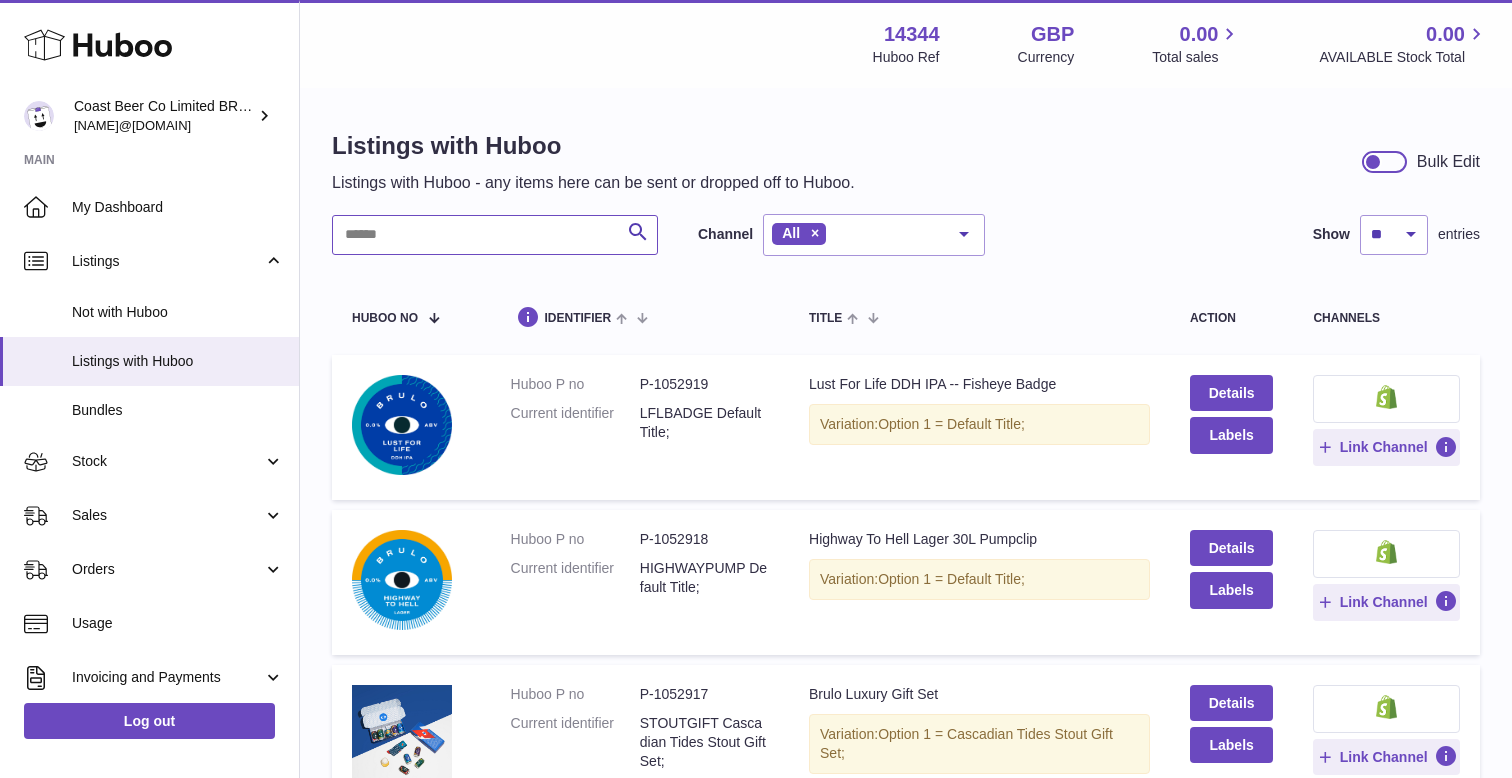 click at bounding box center (495, 235) 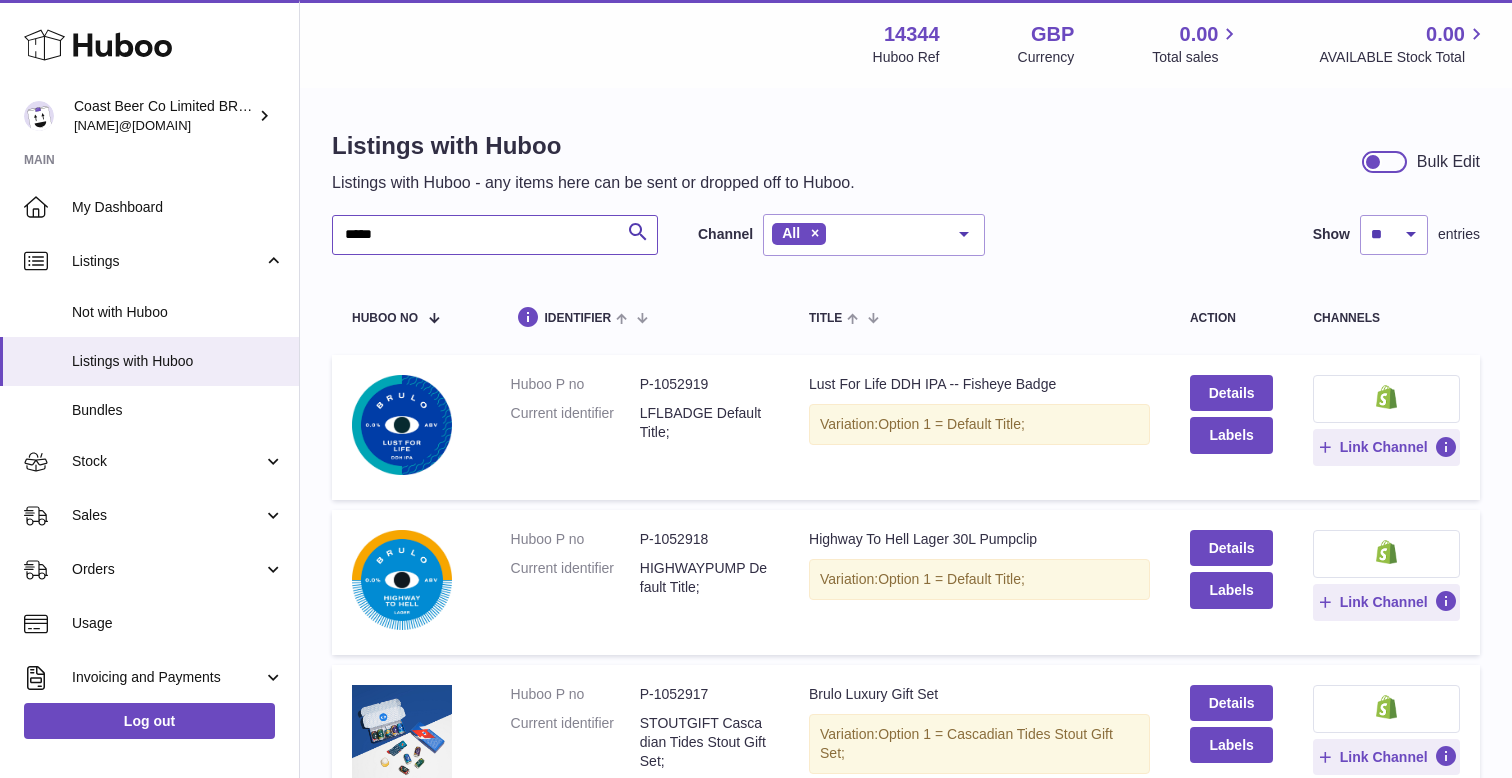 type on "*****" 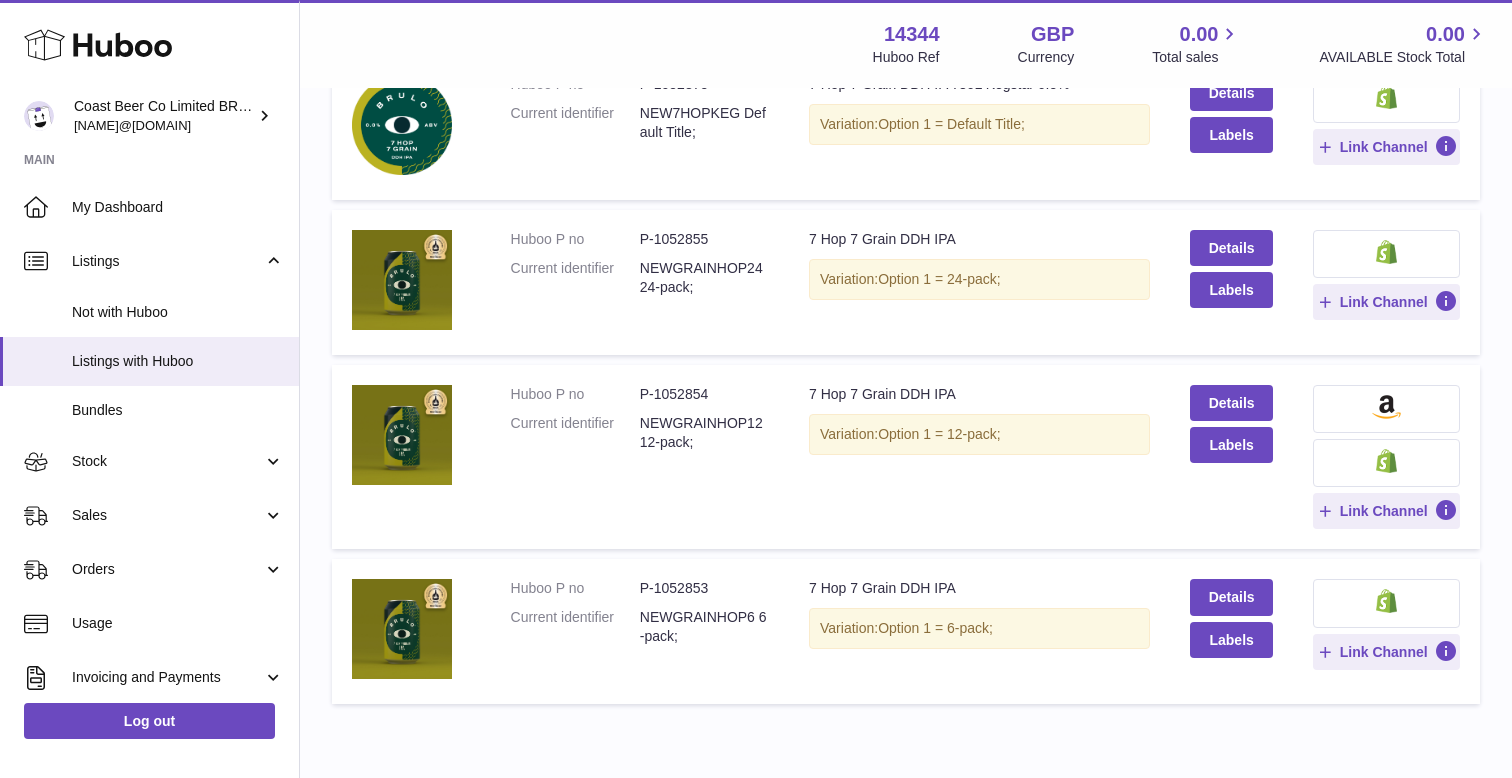 scroll, scrollTop: 766, scrollLeft: 0, axis: vertical 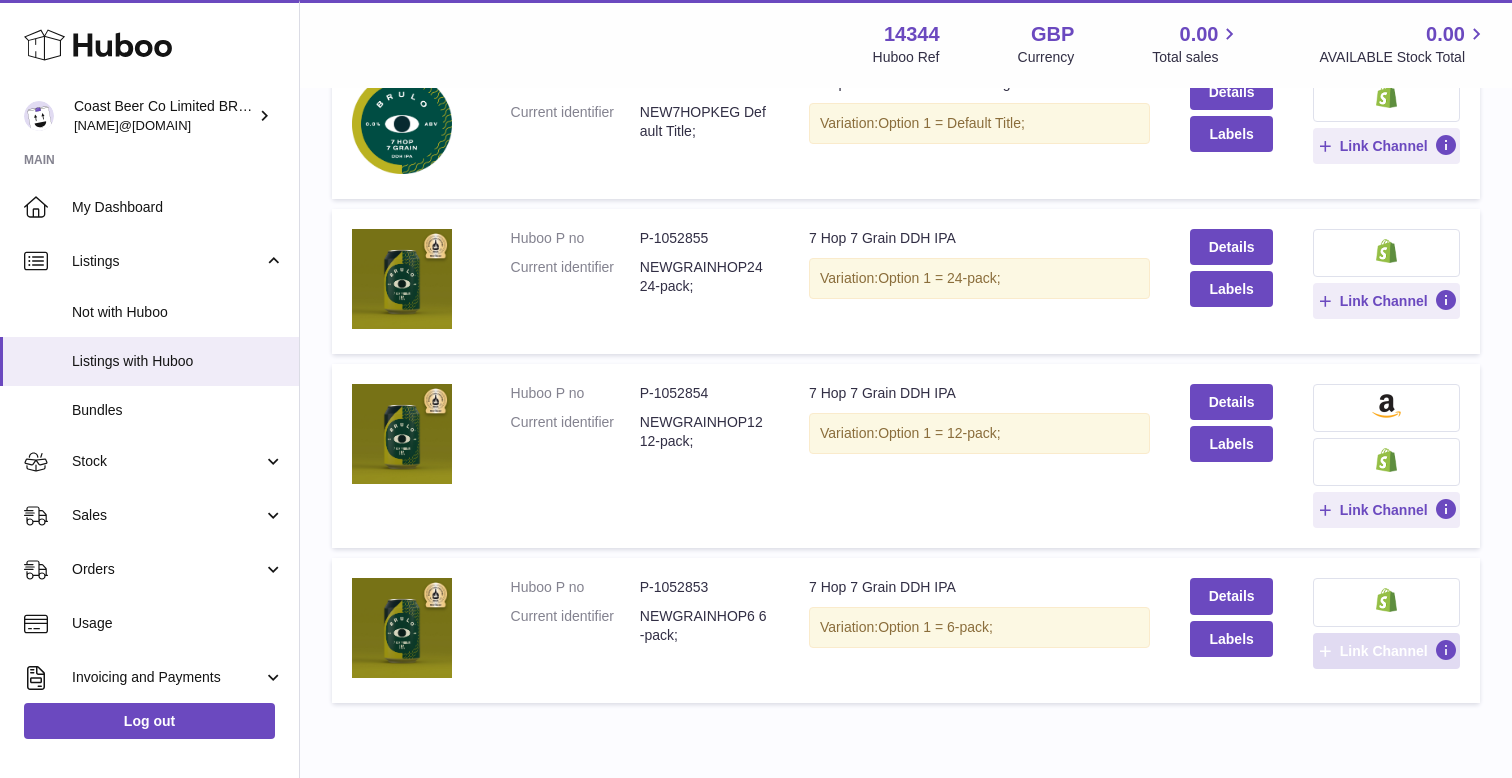 click on "Link Channel" at bounding box center (1384, 651) 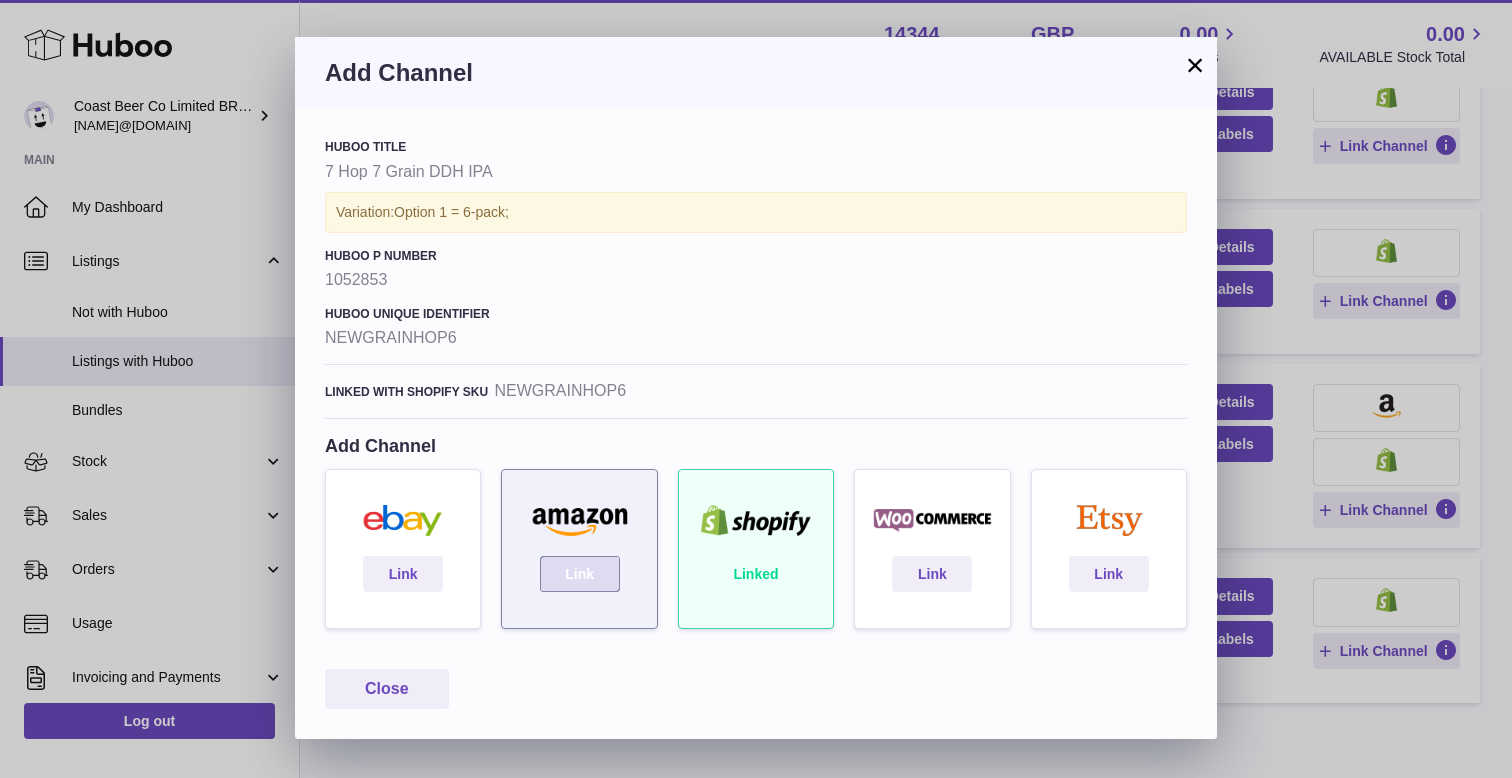 click on "Link" at bounding box center (580, 574) 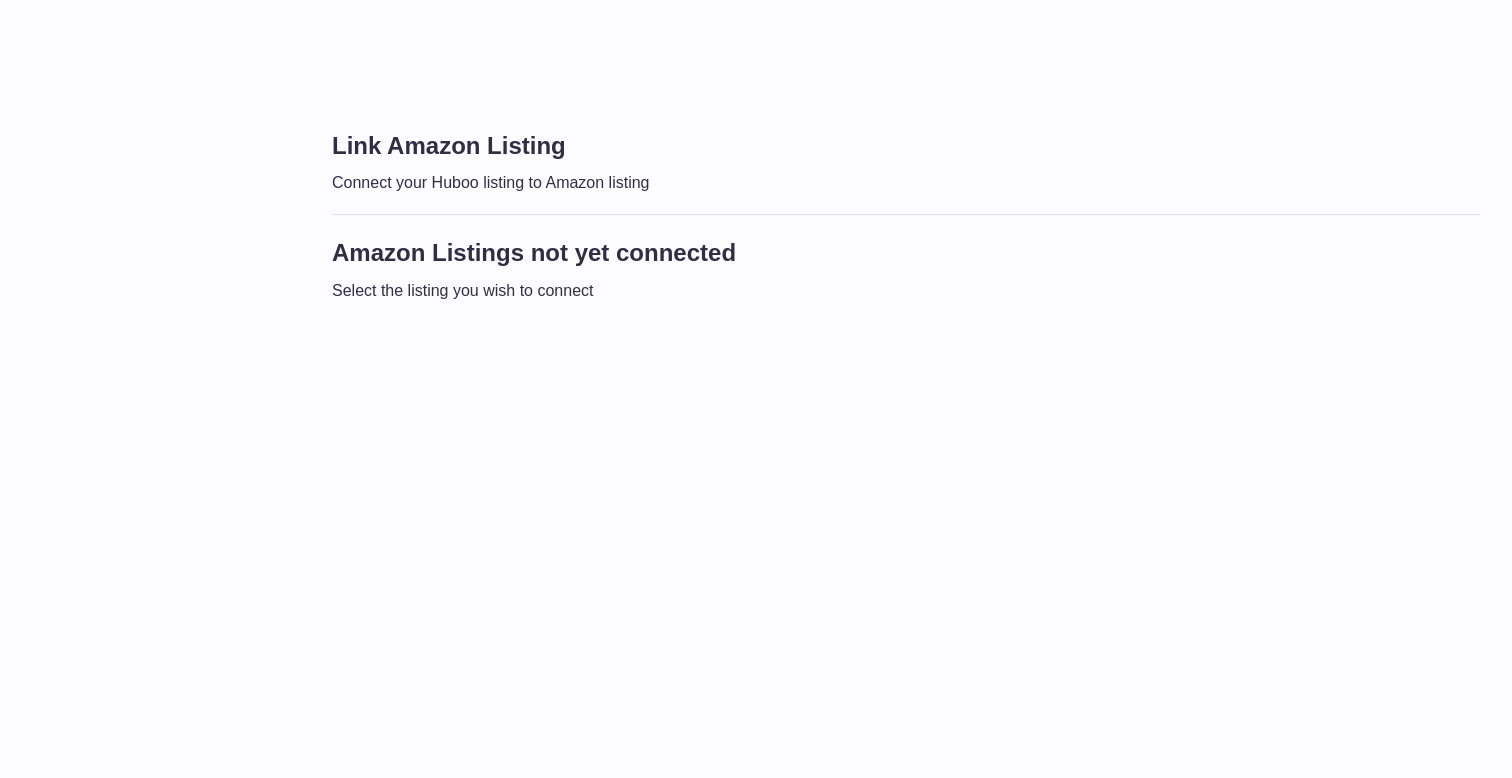 scroll, scrollTop: 0, scrollLeft: 0, axis: both 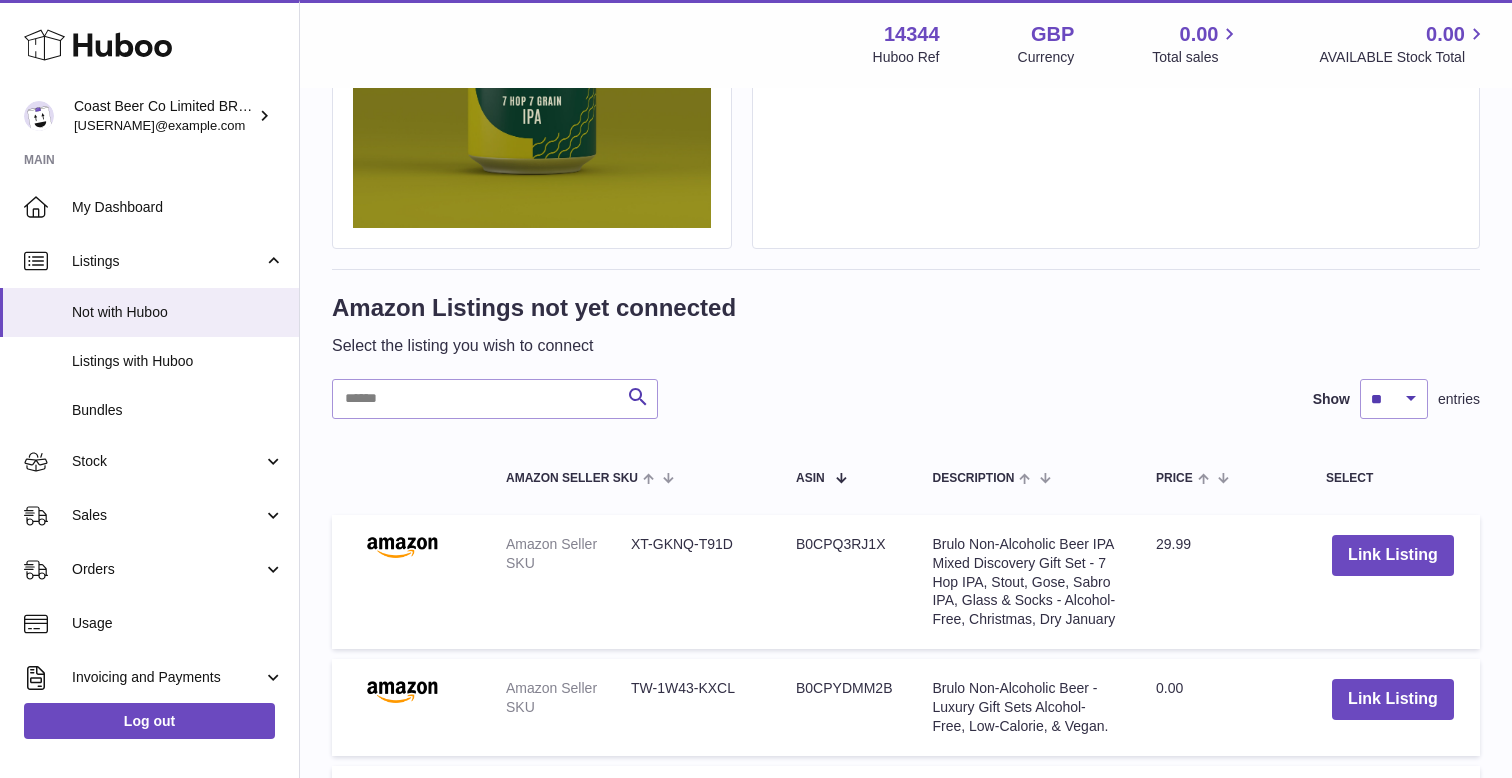 click on "Link Amazon Listing   Connect your Huboo listing to Amazon listing     Huboo Title   7 Hop 7 Grain DDH IPA   Huboo P number   1052853   Huboo Identifier   NEWGRAINHOP6   Variation
Variation:
Option 1 = 6-pack;
Amazon Listings not yet connected   Select the listing you wish to connect         Search
Show
** ** ** ***
entries
Amazon Seller SKU       ASIN       Description       Price
Select
Amazon Seller SKU   XT-GKNQ-T91D   ASIN
B0CPQ3RJ1X
Description
Brulo Non-Alcoholic Beer IPA Mixed Discovery Gift Set - 7 Hop IPA, Stout, Gose, Sabro IPA, Glass & Socks - Alcohol-Free, Christmas, Dry January
Price   29.99
Link Listing
Amazon Seller SKU   TW-1W43-KXCL   ASIN
B0CPYDMM2B
Description   Price   0.00
Link Listing
ASIN" at bounding box center (906, 916) 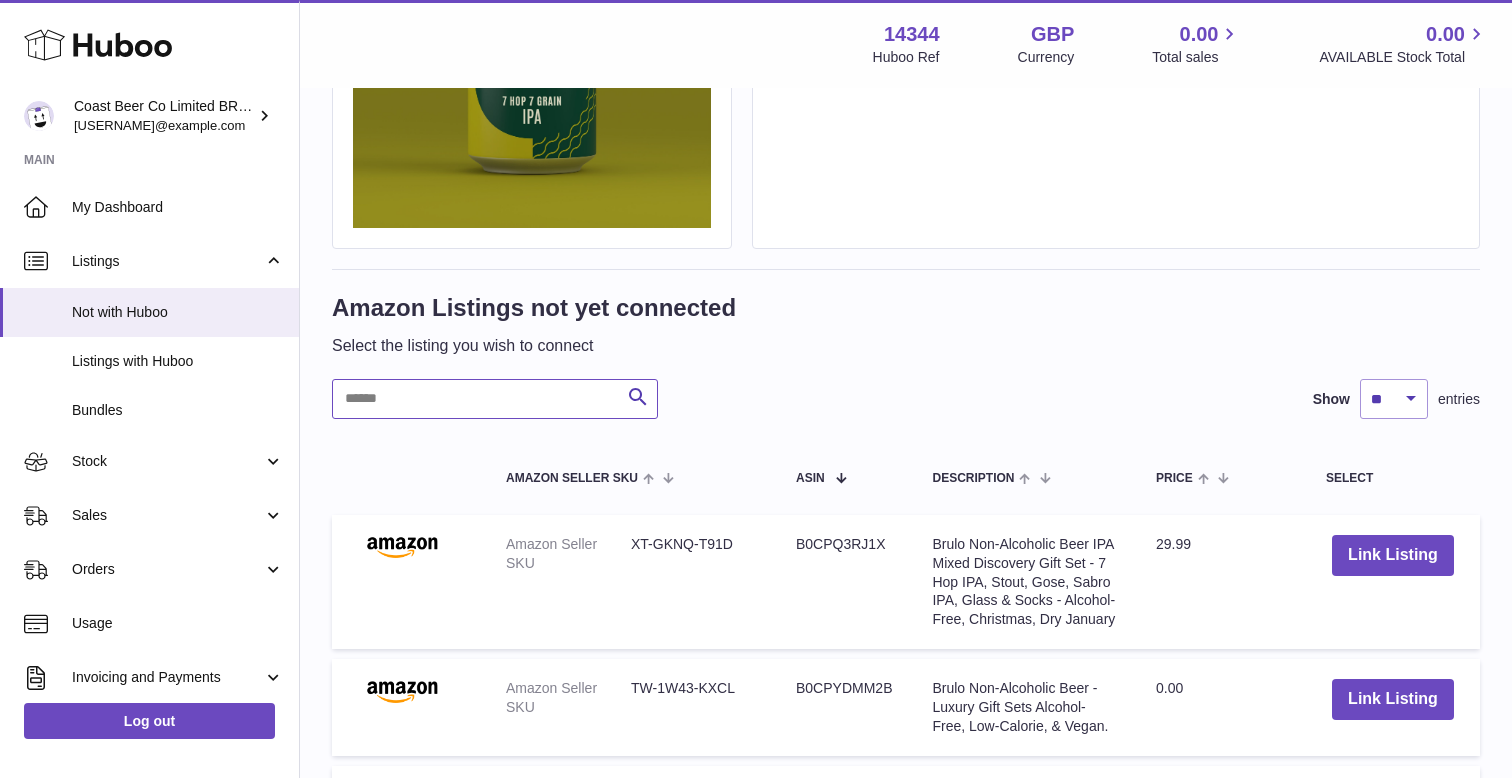 click at bounding box center (495, 399) 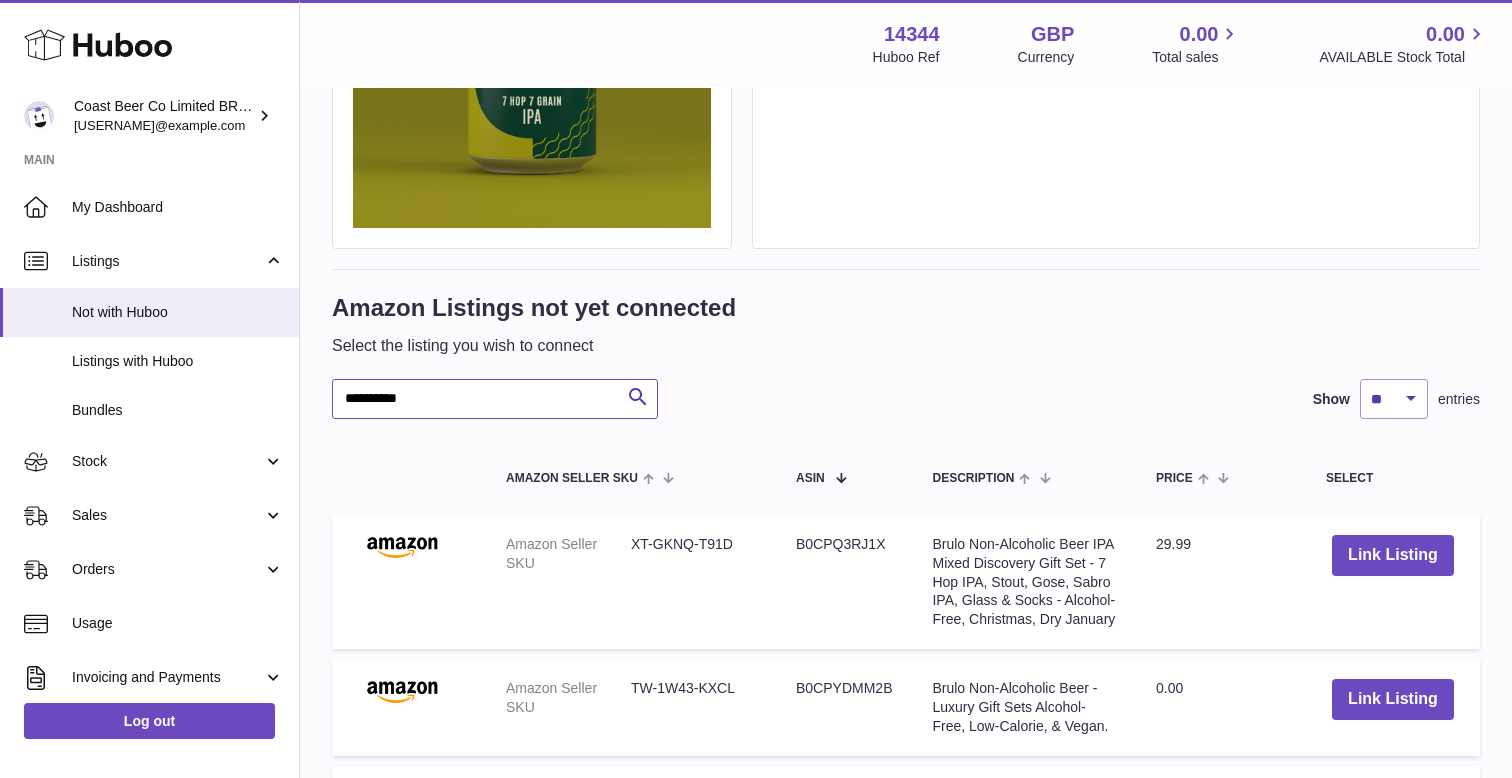 type on "**********" 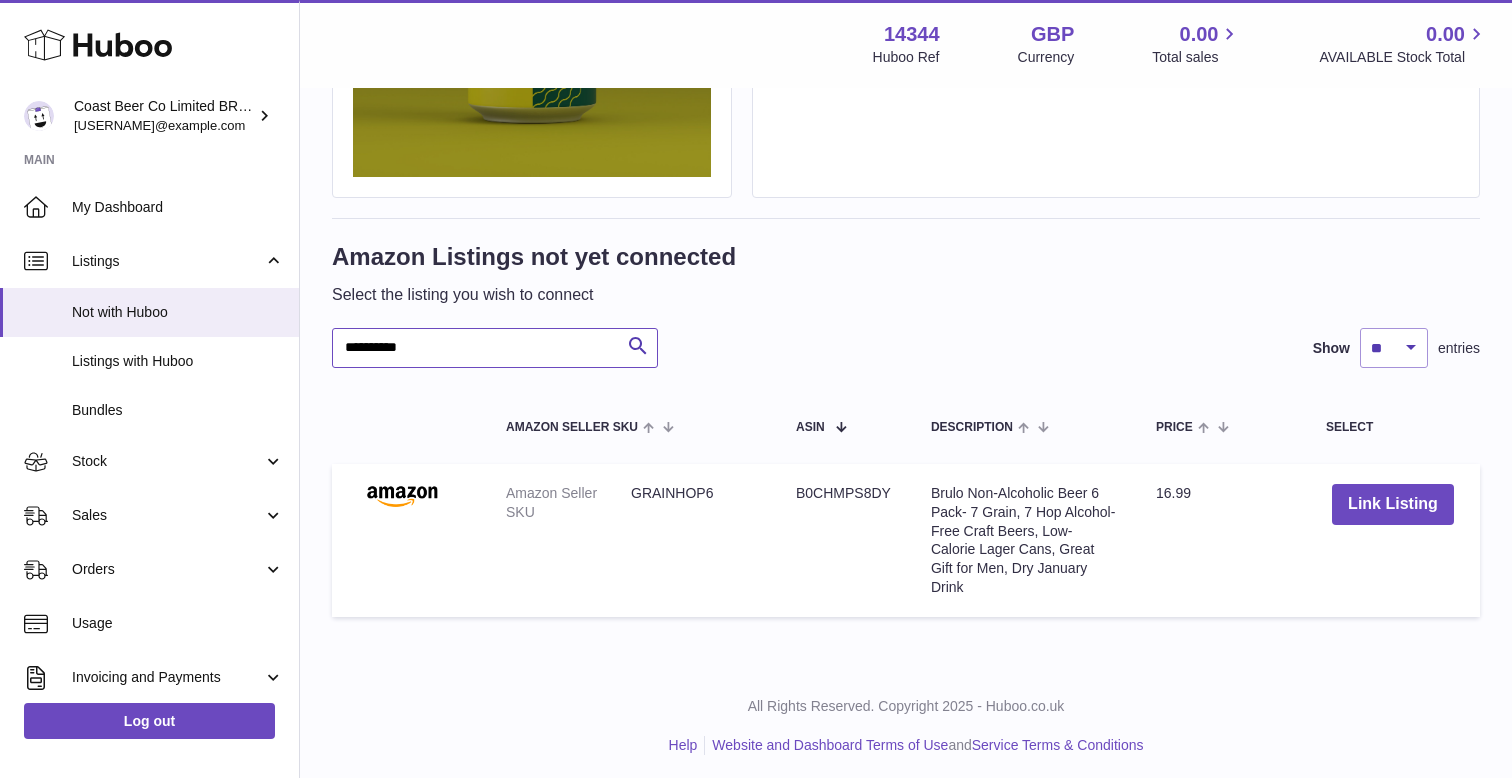 scroll, scrollTop: 423, scrollLeft: 0, axis: vertical 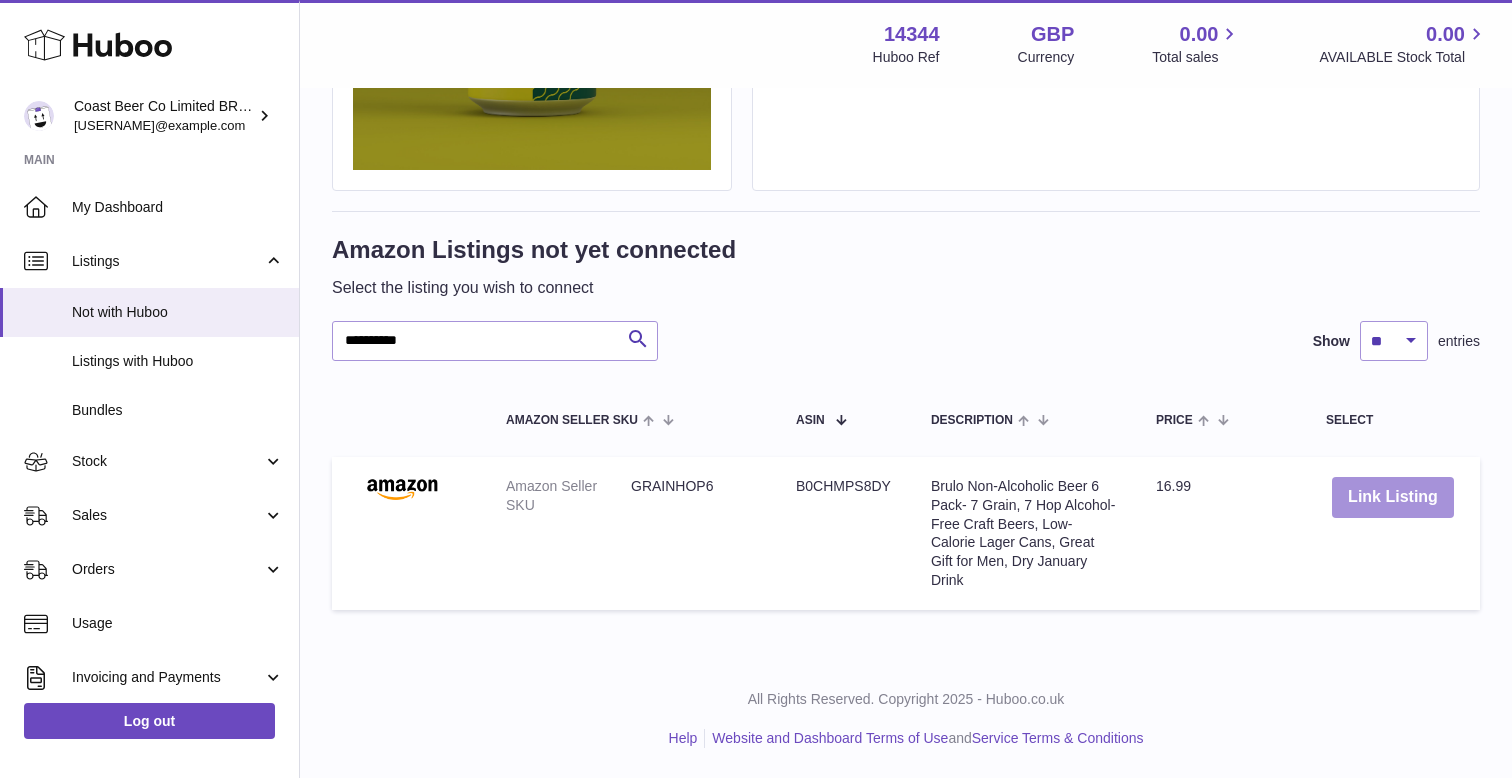 click on "Link Listing" at bounding box center (1393, 497) 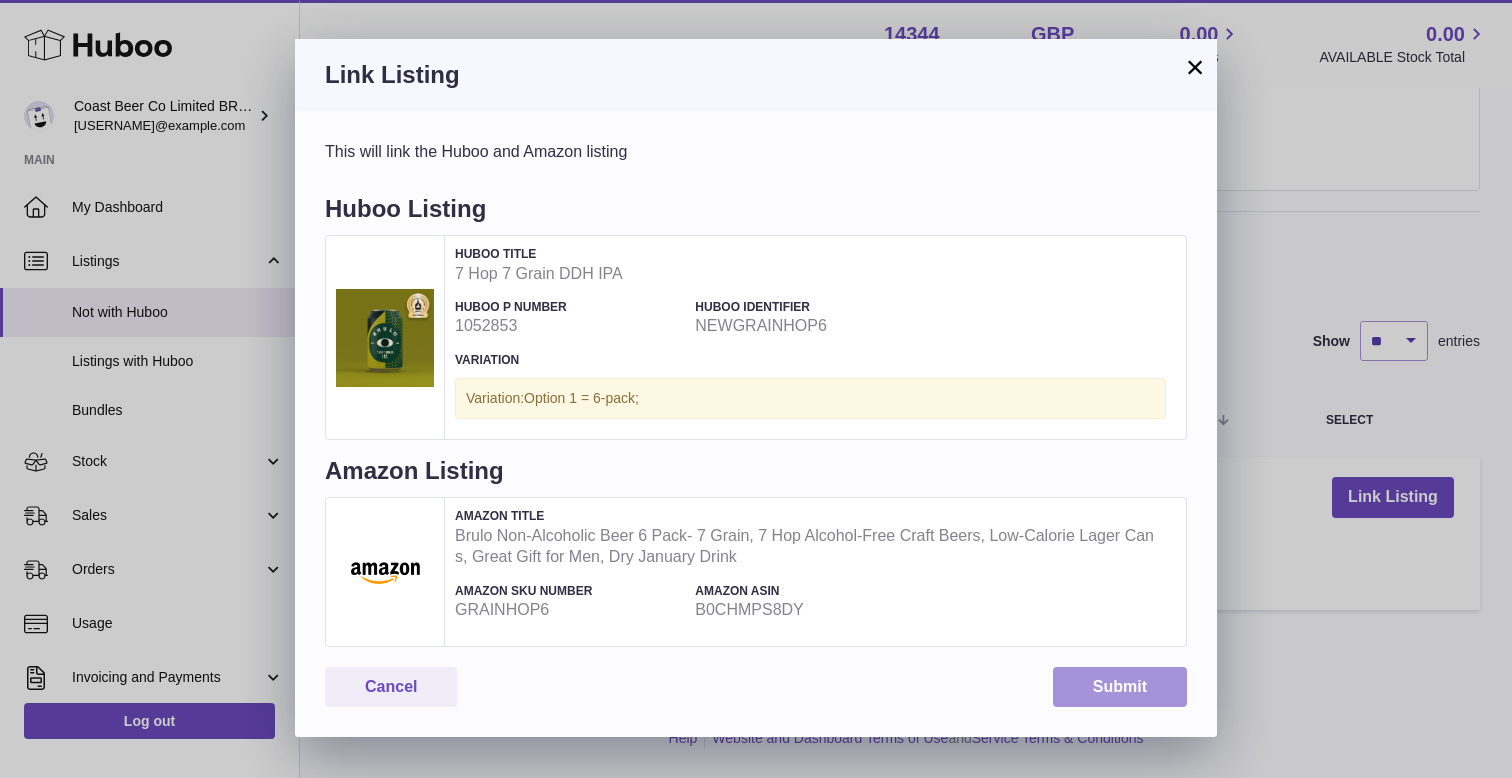 click on "Submit" at bounding box center [1120, 687] 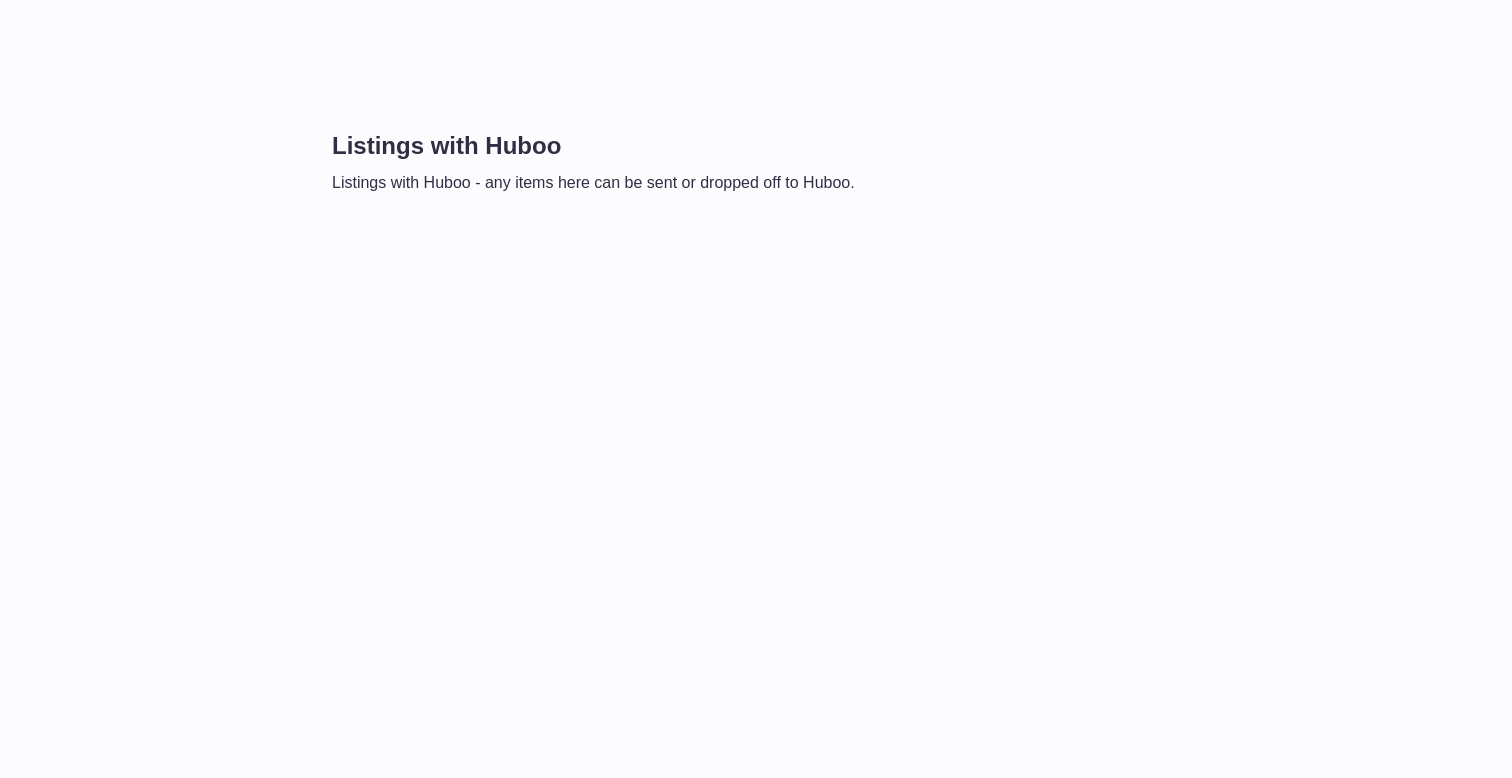 scroll, scrollTop: 0, scrollLeft: 0, axis: both 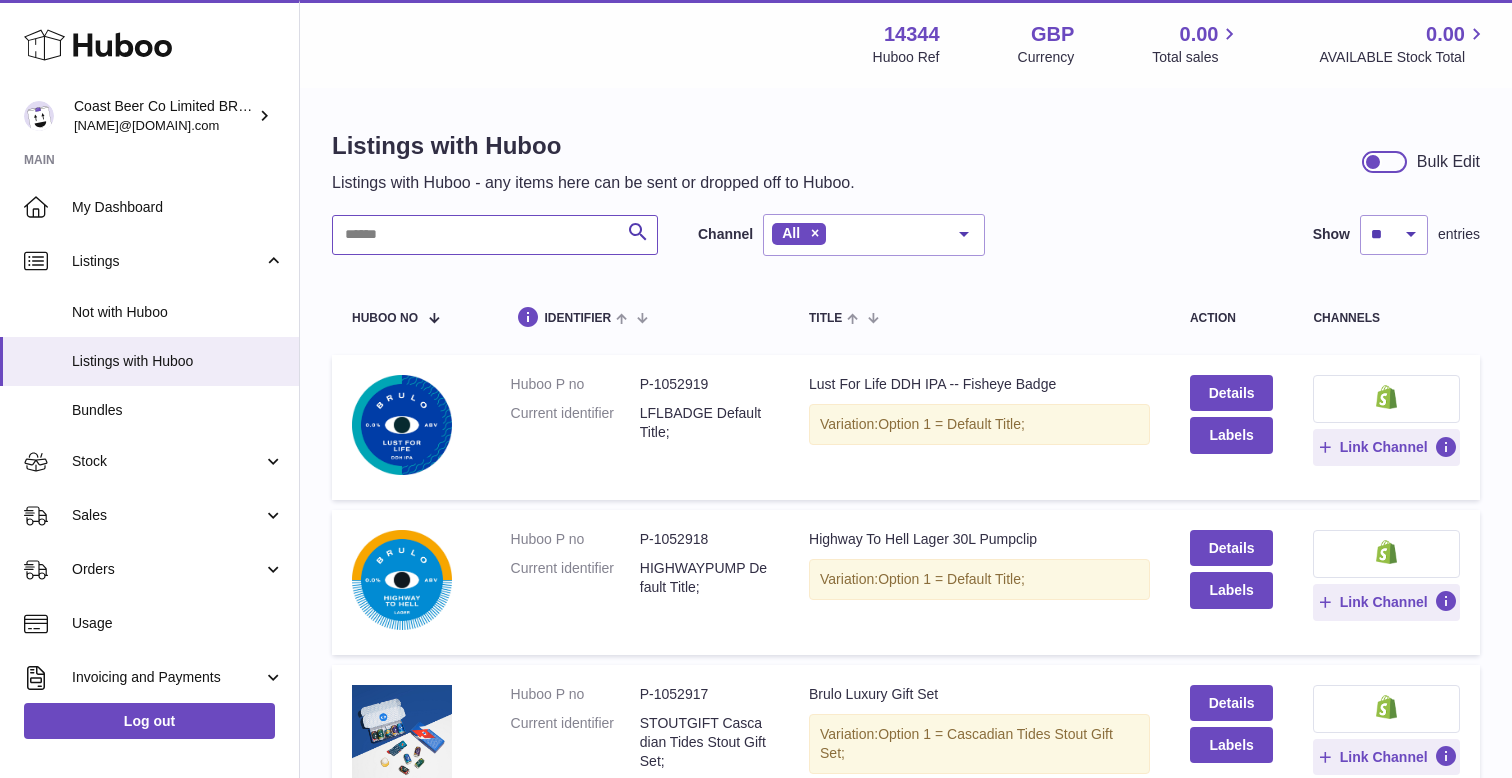 click at bounding box center [495, 235] 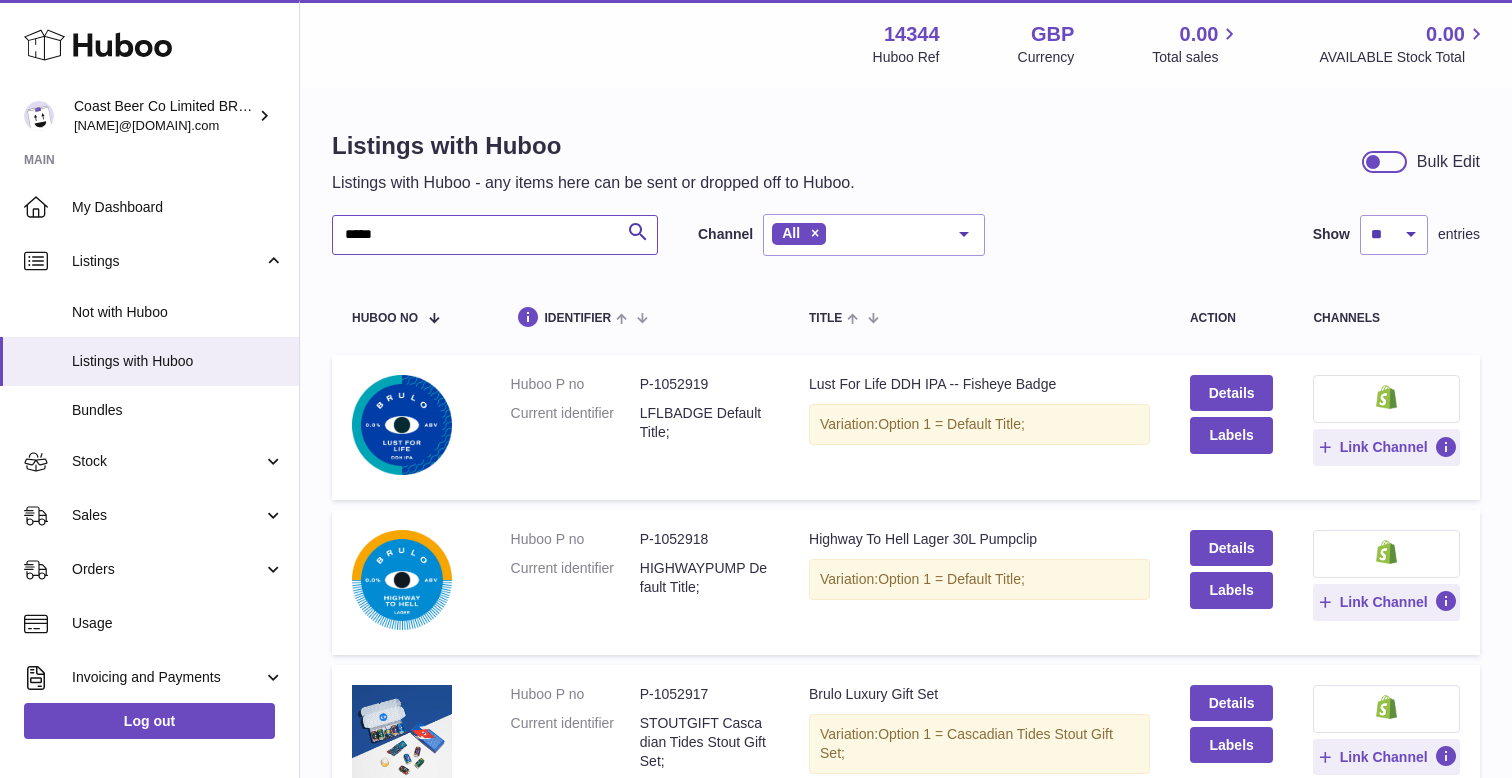 type on "*****" 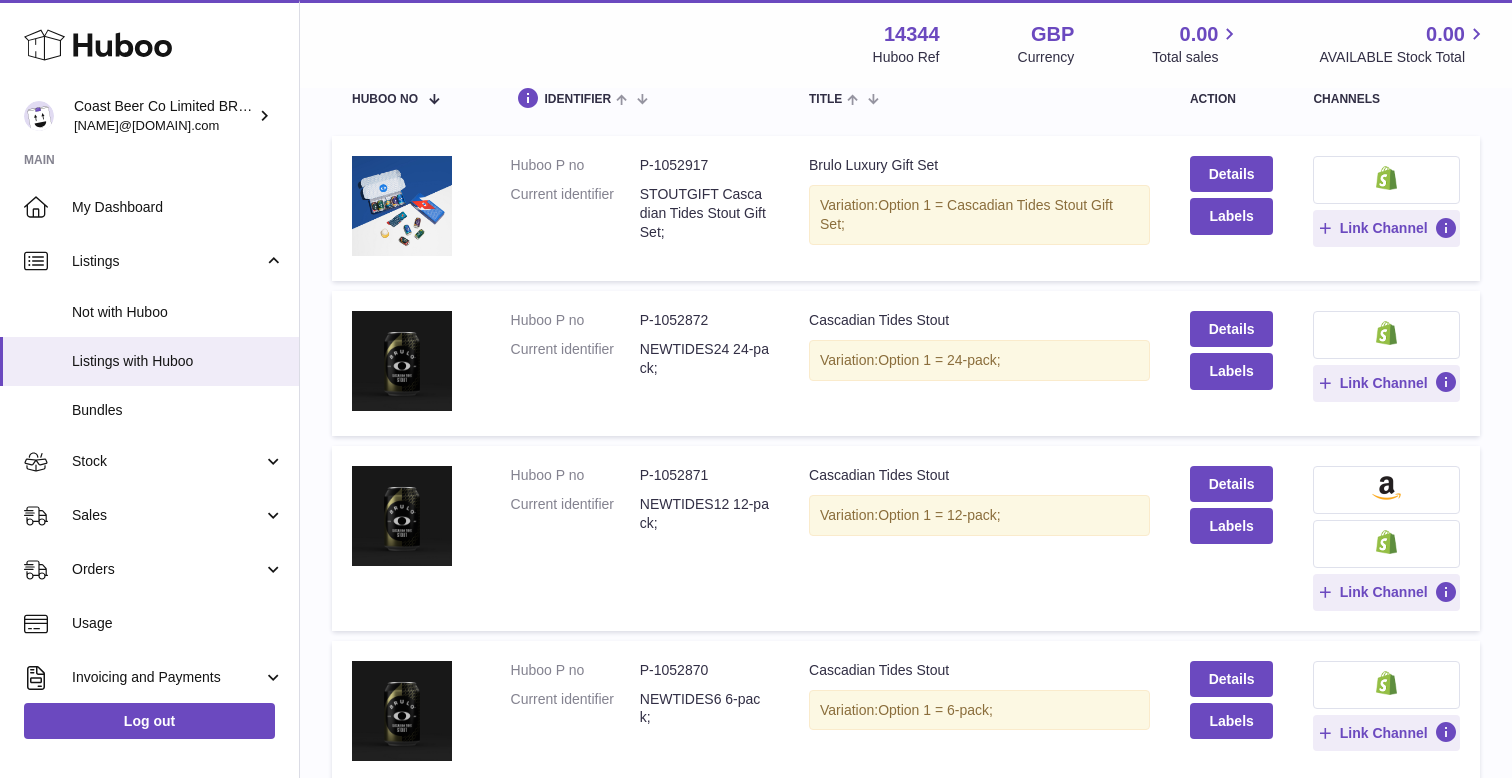 scroll, scrollTop: 390, scrollLeft: 0, axis: vertical 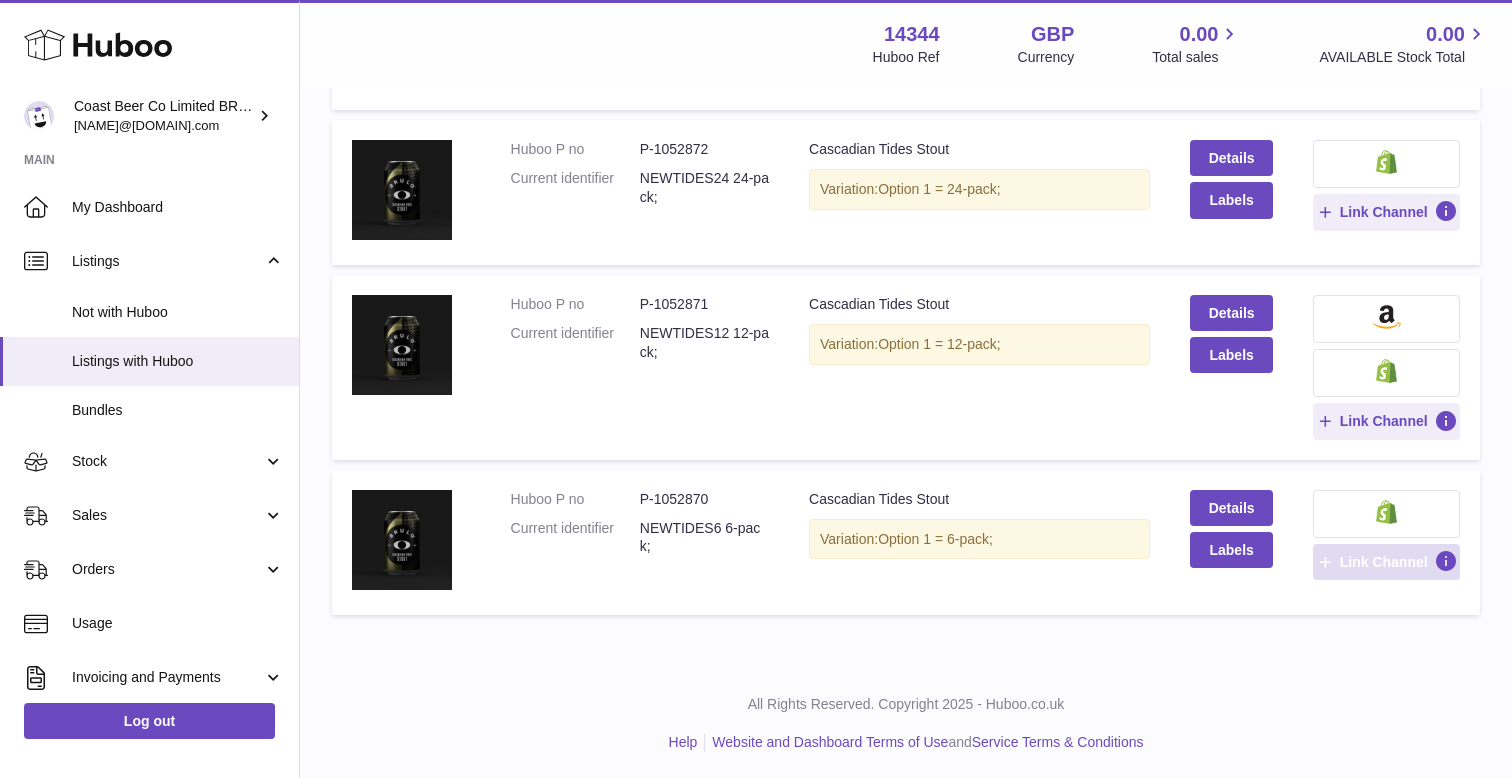 click on "Link Channel" at bounding box center (1384, 562) 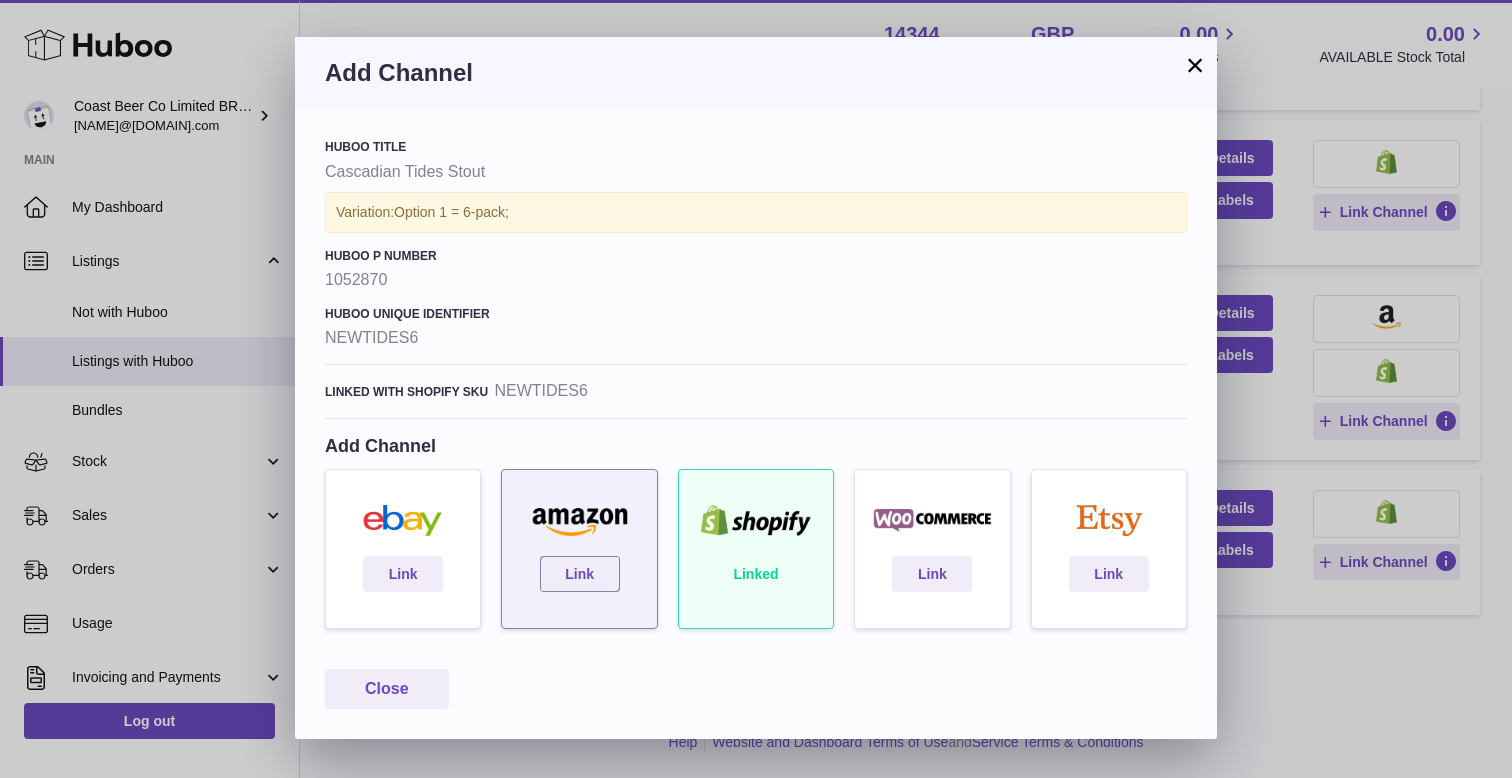 click on "Link" at bounding box center (579, 549) 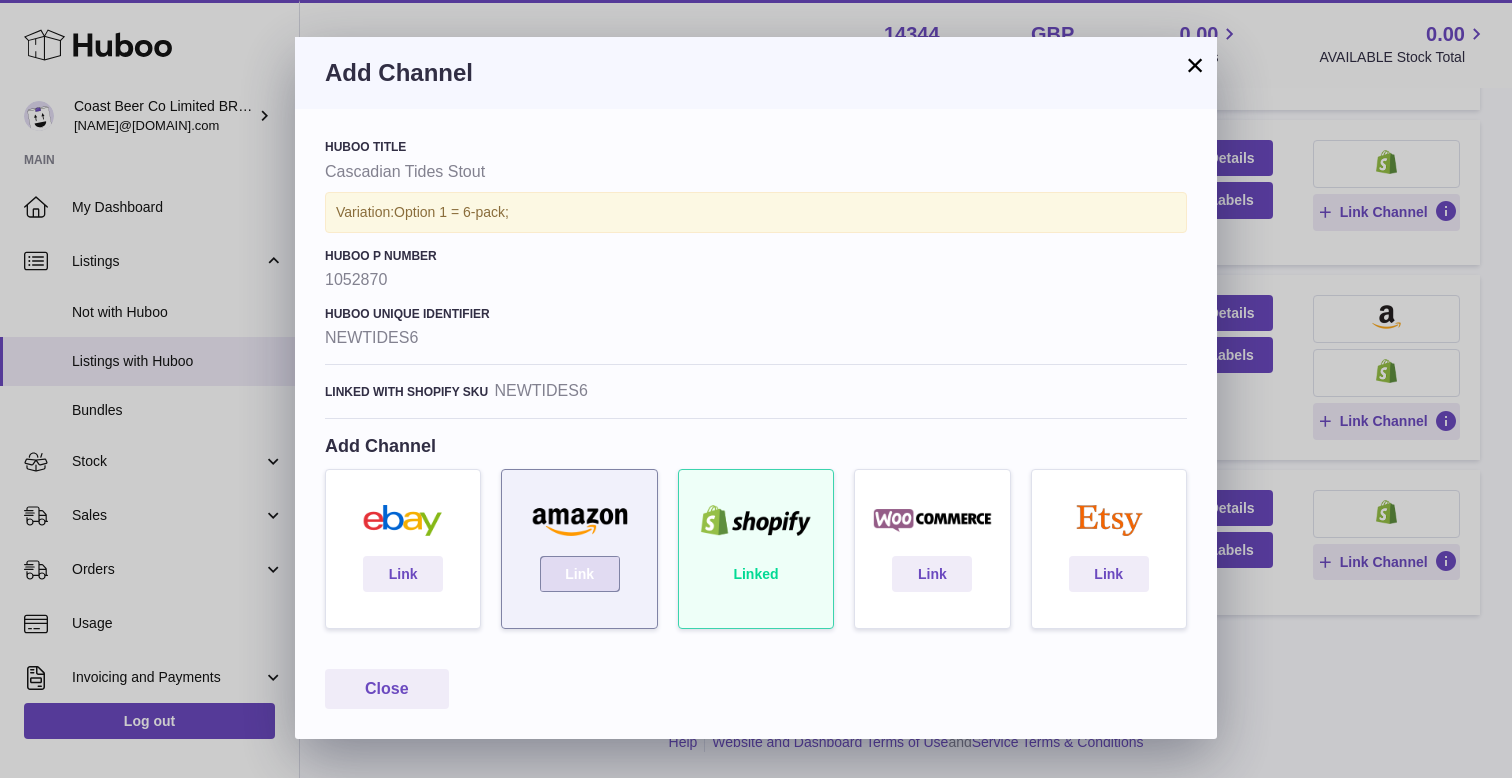 click on "Link" at bounding box center [580, 574] 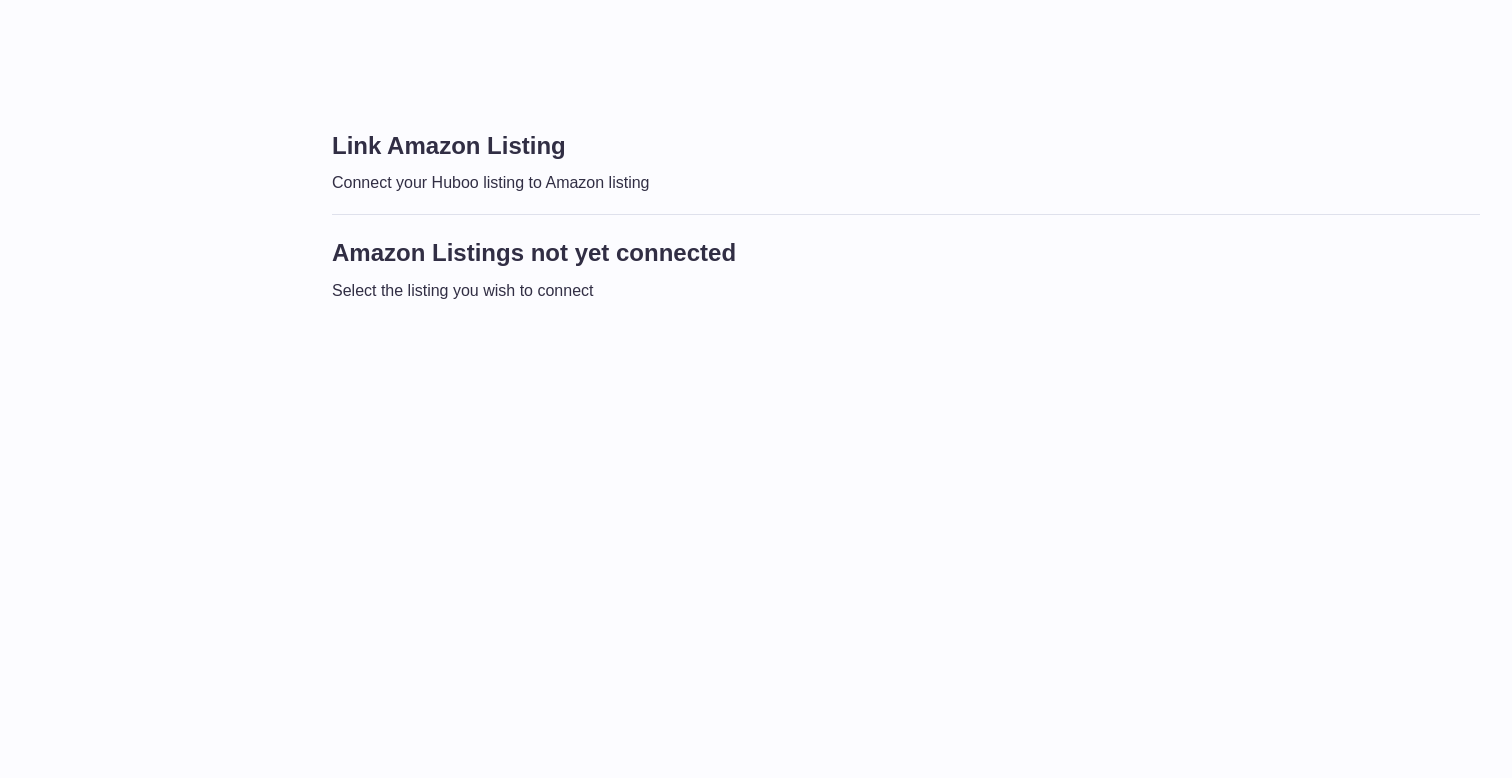 scroll, scrollTop: 0, scrollLeft: 0, axis: both 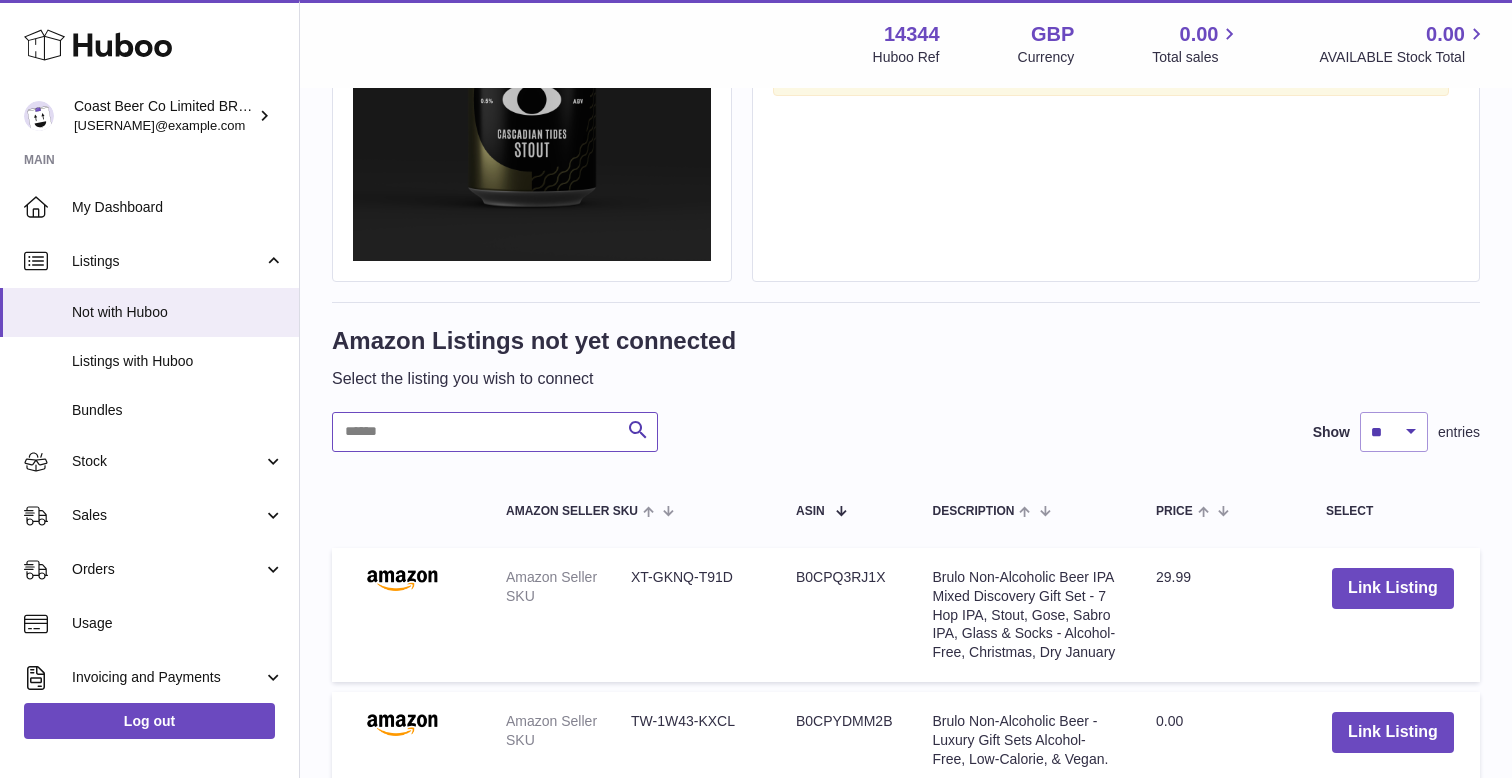 click at bounding box center (495, 432) 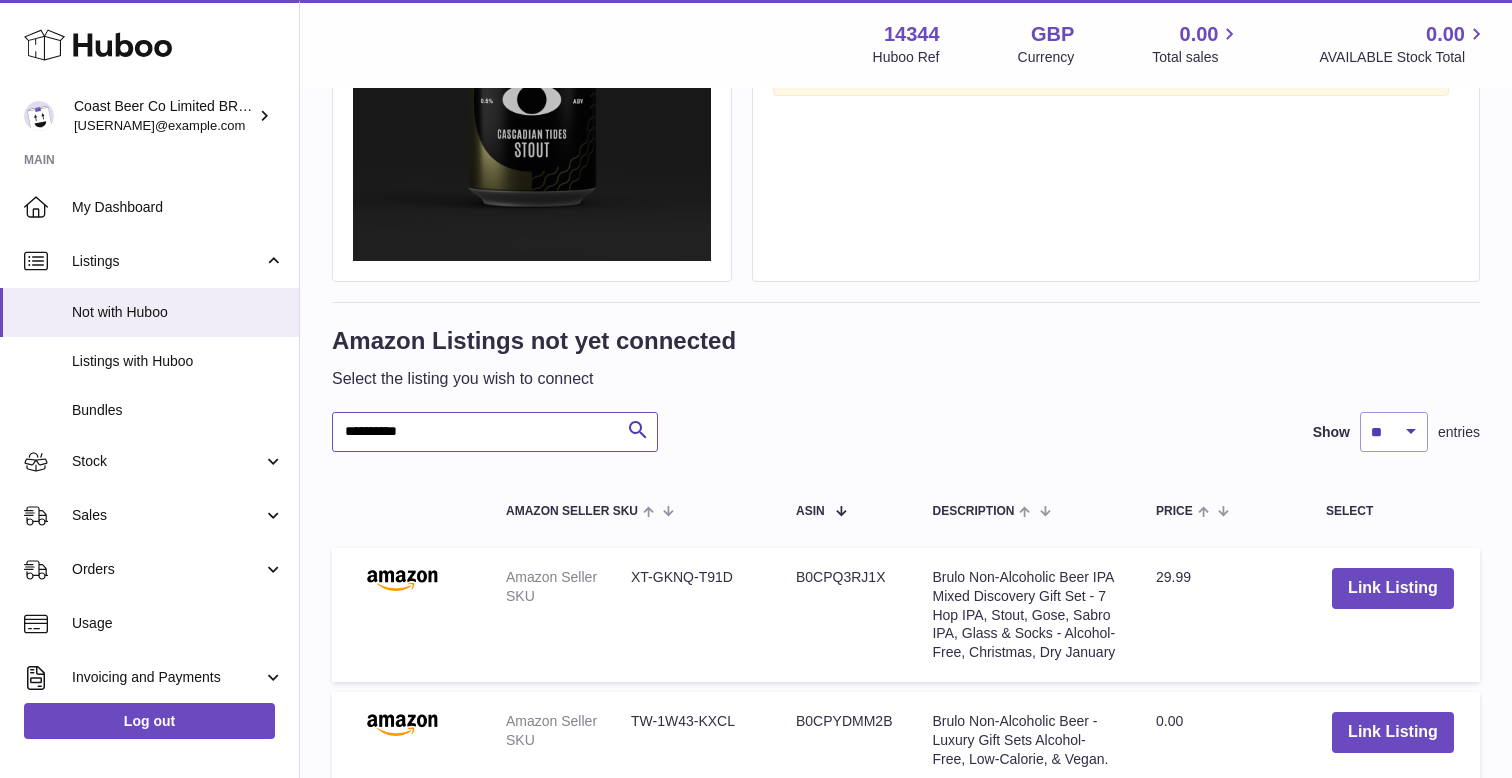 type on "**********" 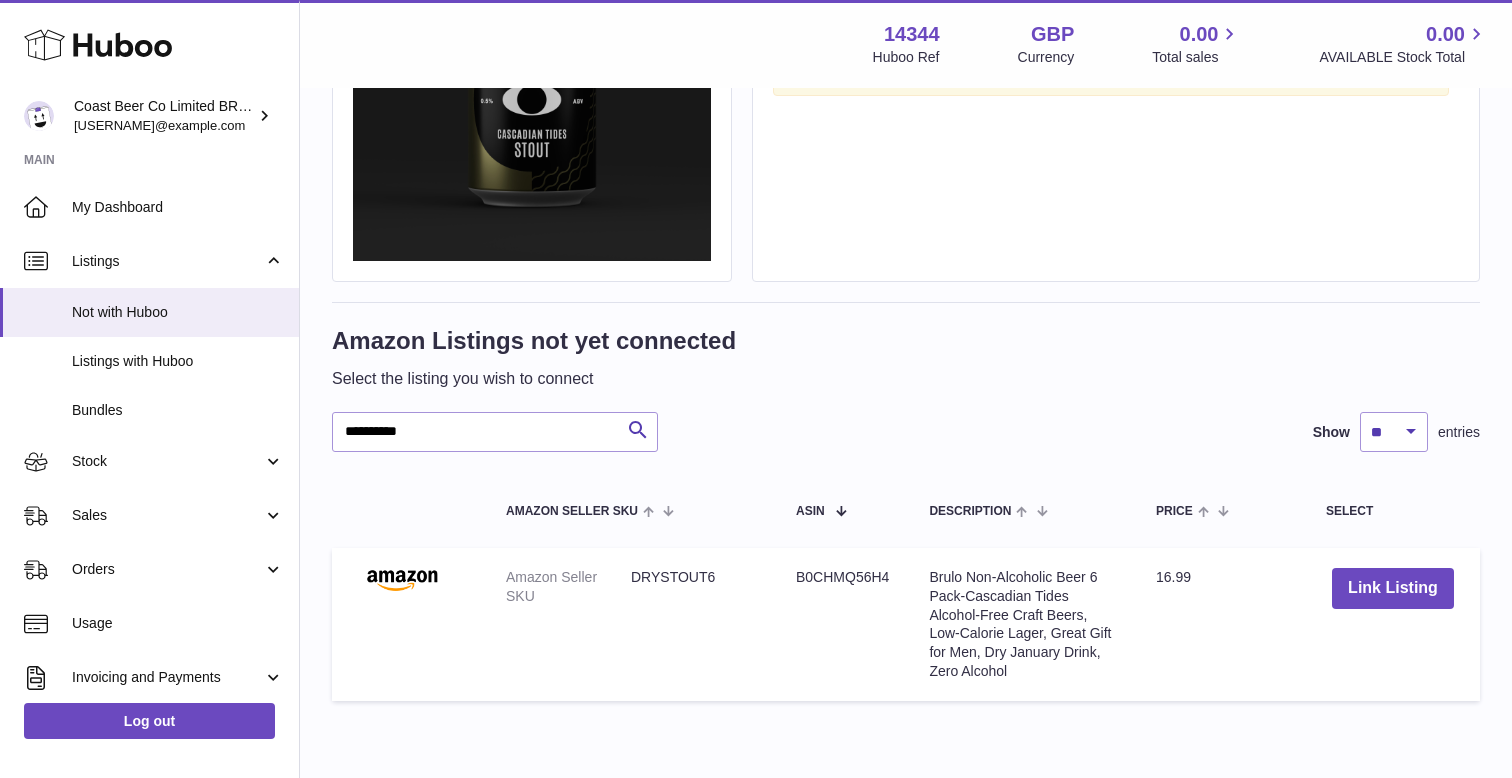 click on "Link Listing" at bounding box center [1393, 624] 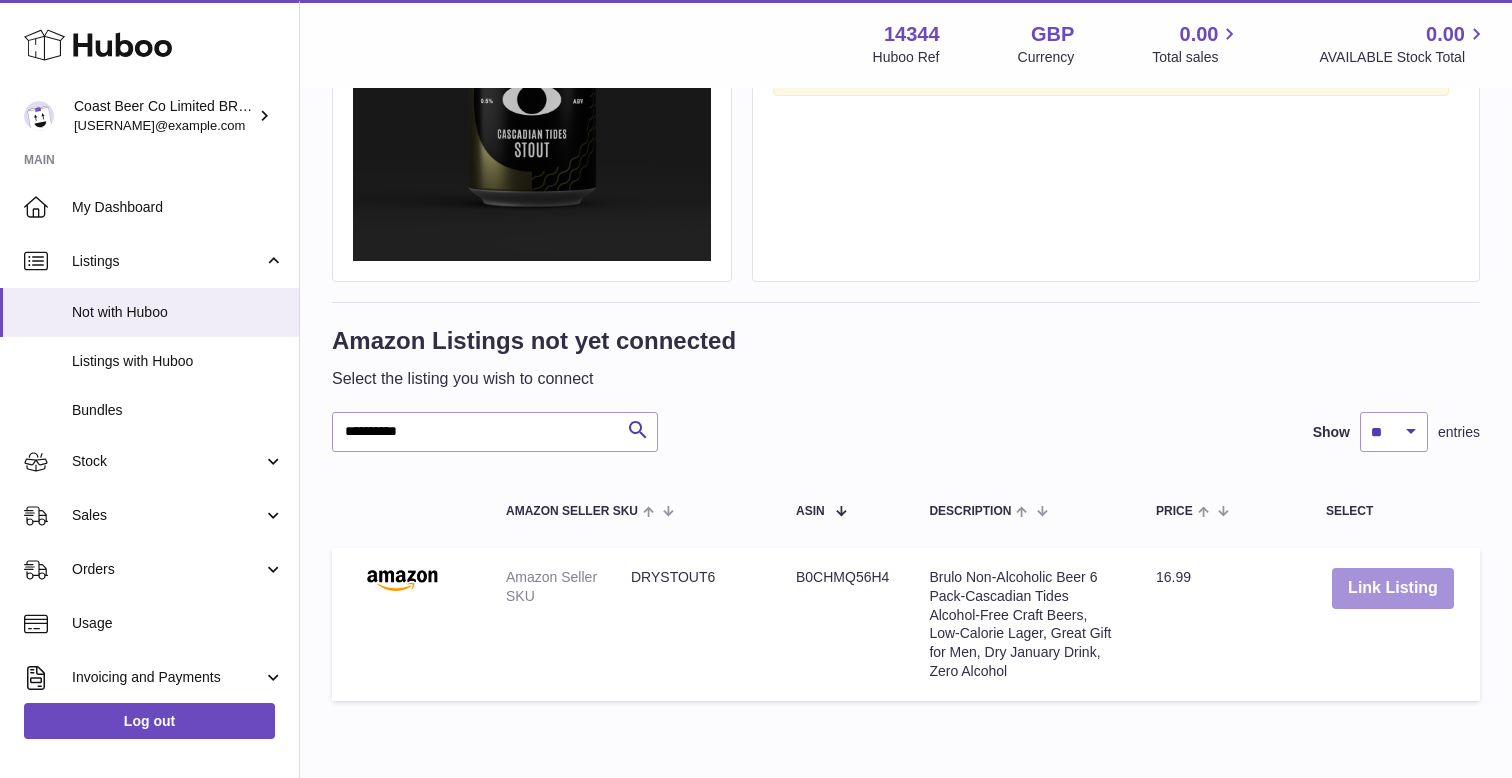 click on "Link Listing" at bounding box center (1393, 588) 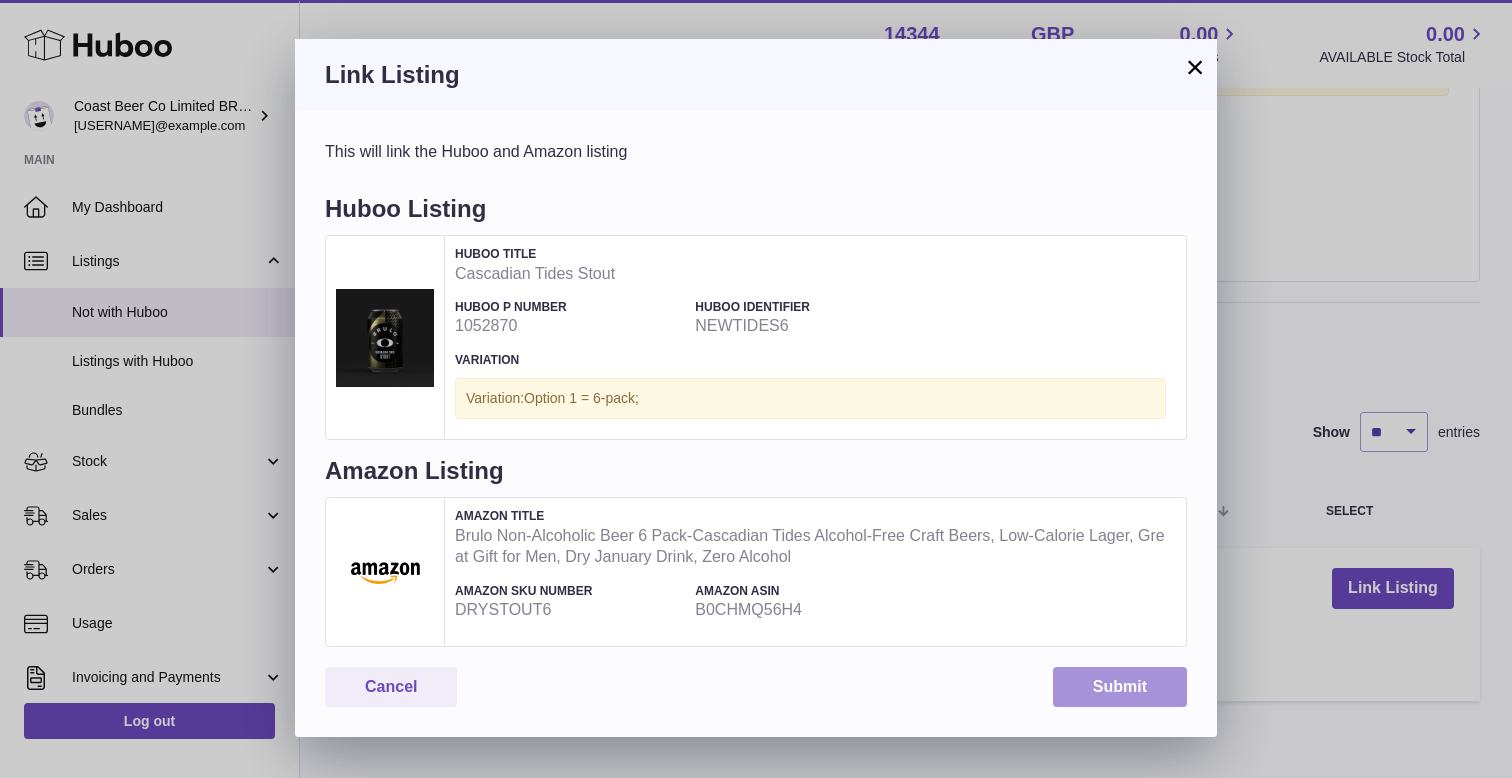 click on "Submit" at bounding box center (1120, 687) 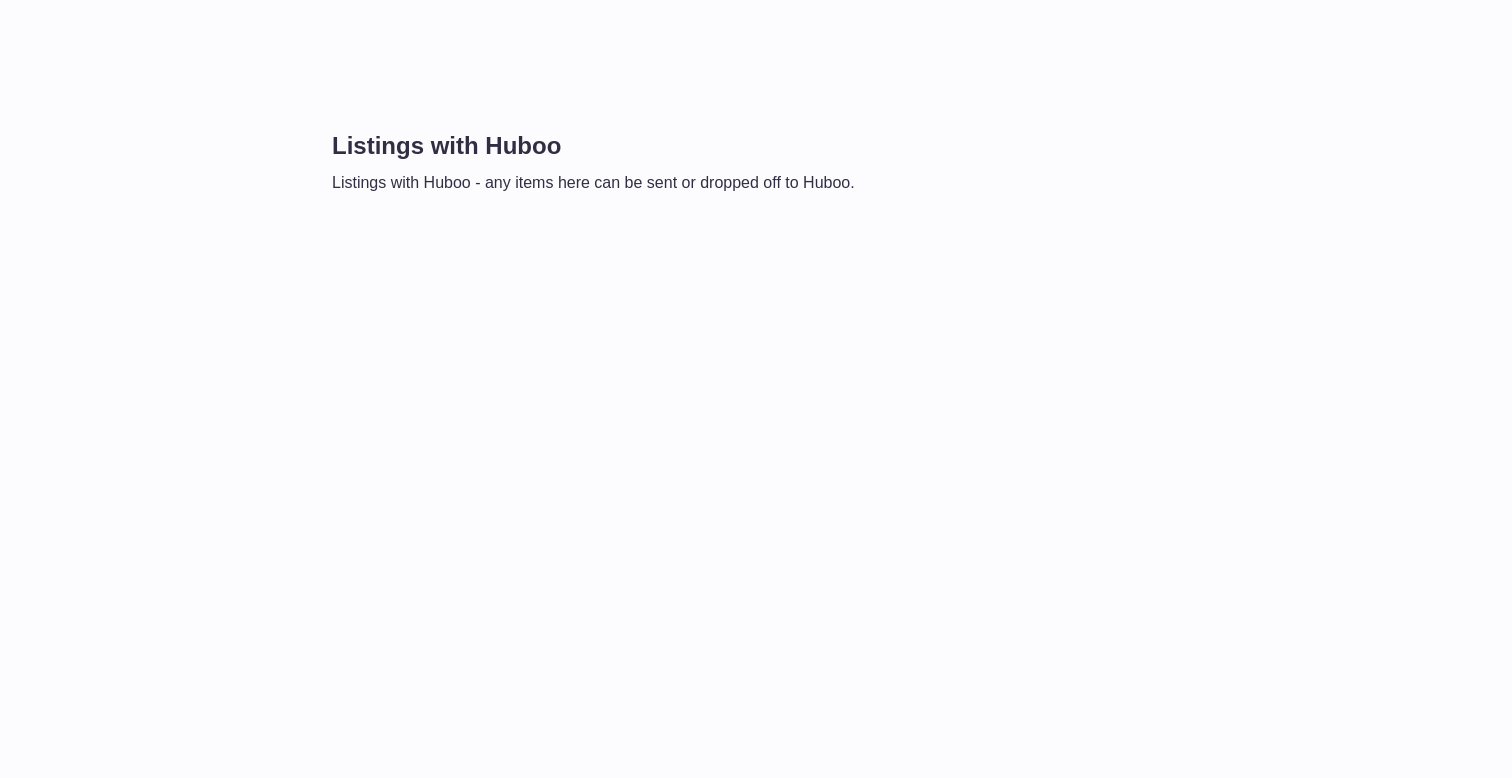 scroll, scrollTop: 0, scrollLeft: 0, axis: both 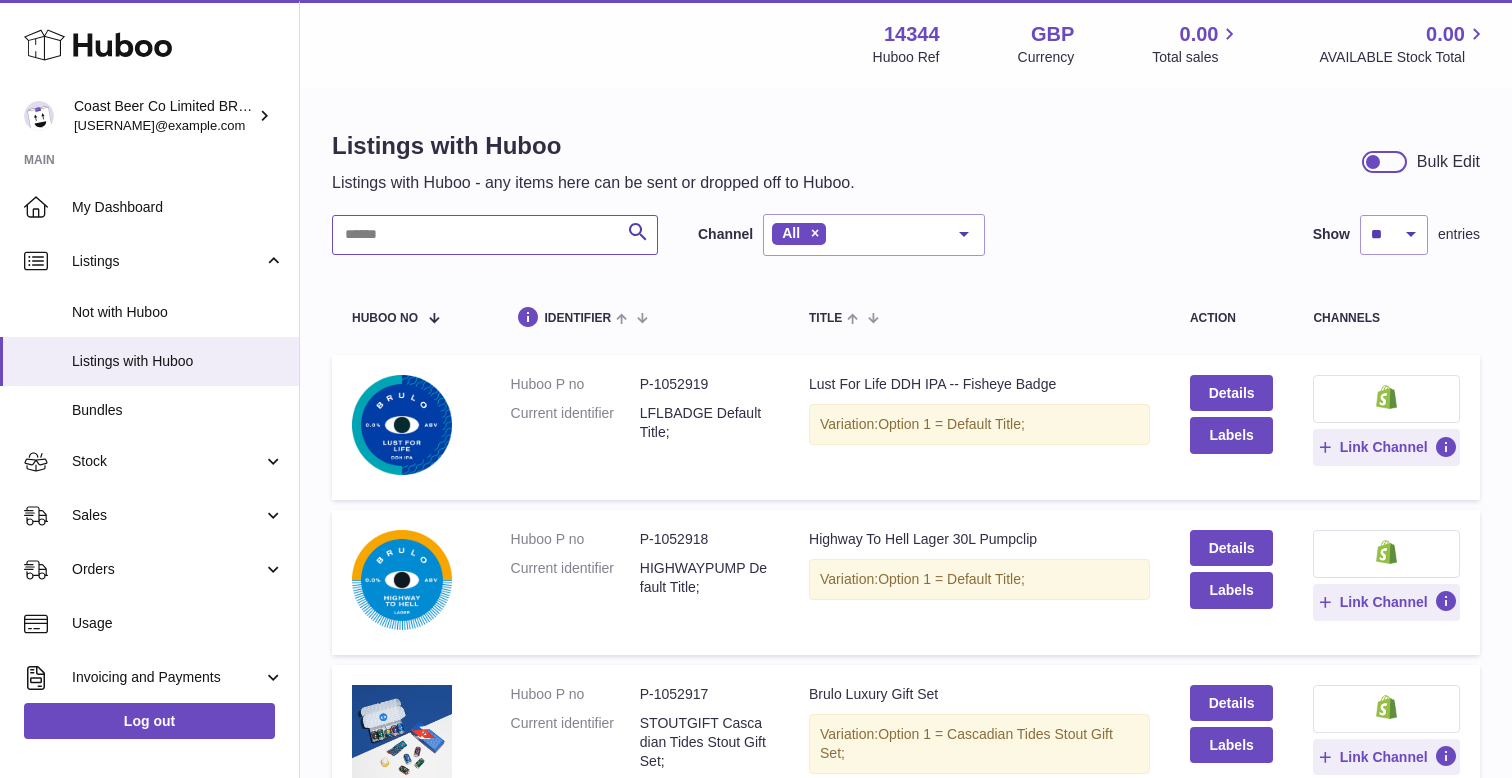 click at bounding box center [495, 235] 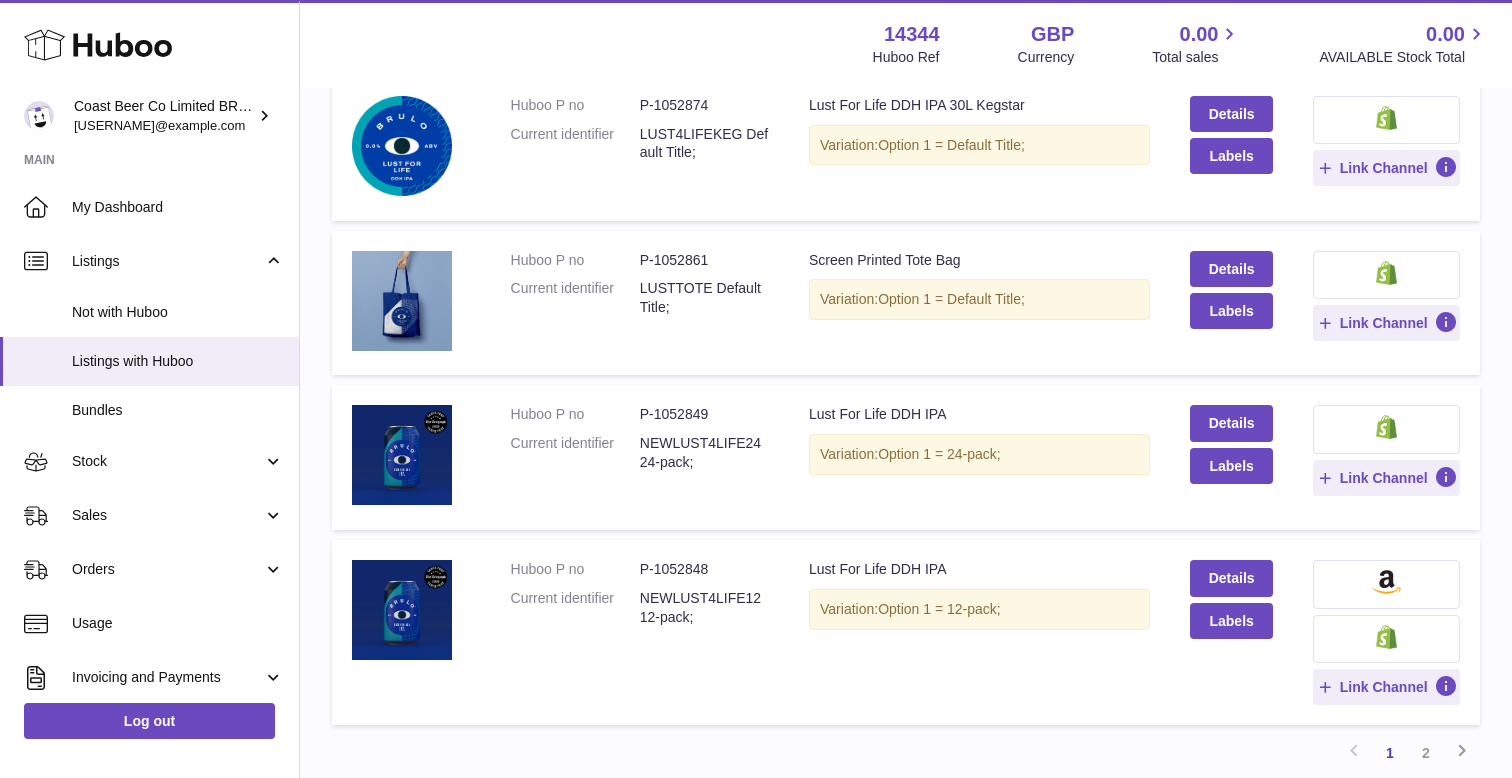 scroll, scrollTop: 1341, scrollLeft: 0, axis: vertical 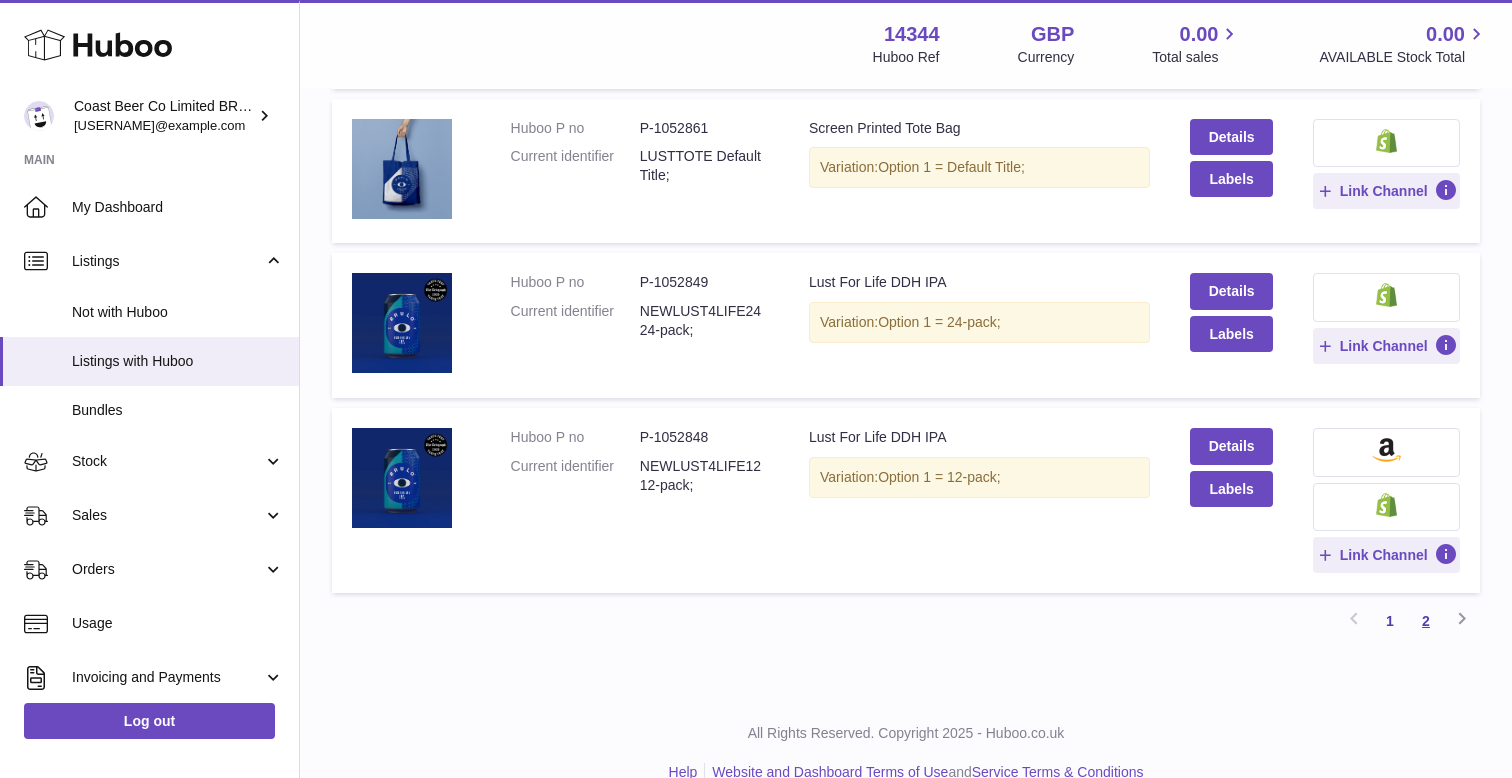 click on "2" at bounding box center [1426, 621] 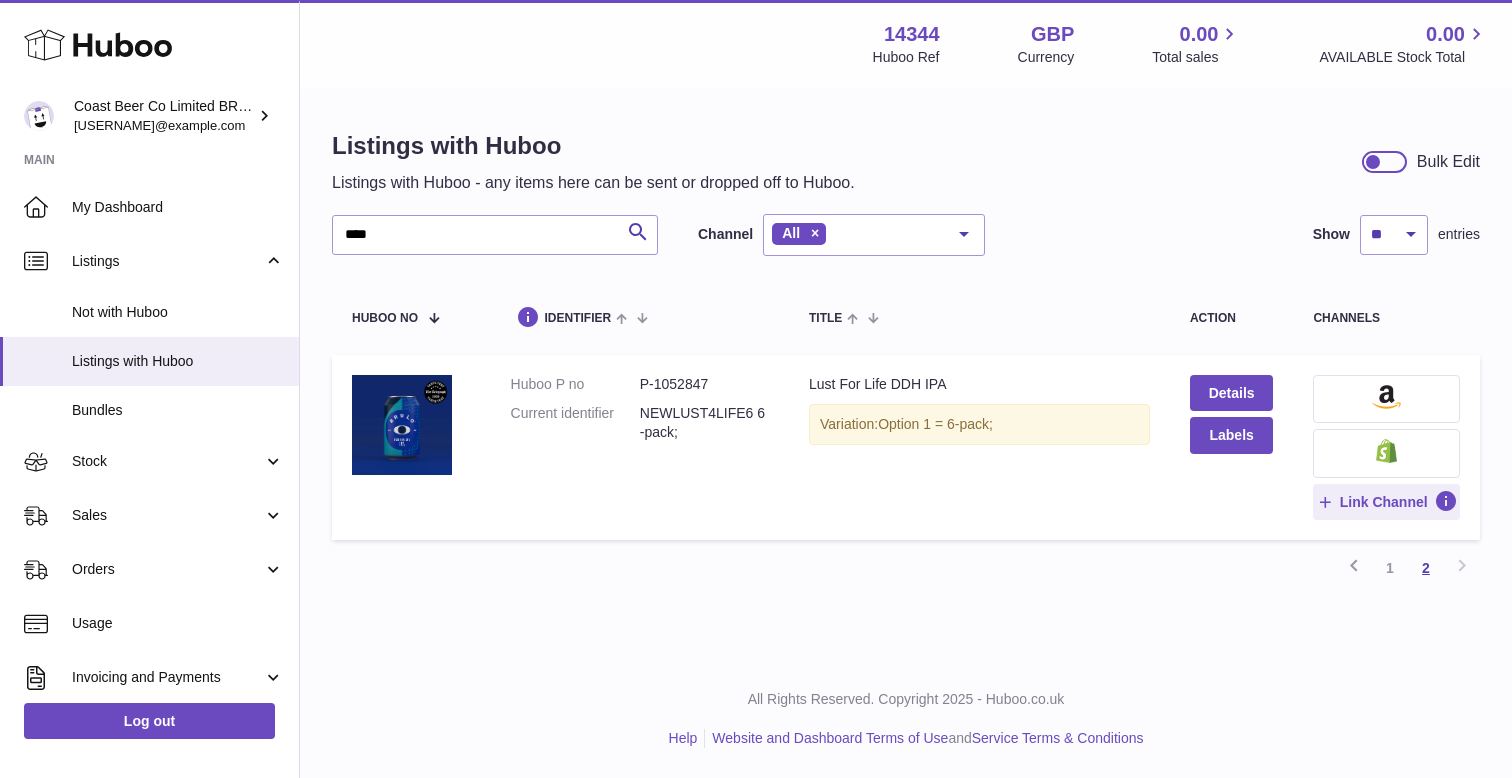 scroll, scrollTop: 0, scrollLeft: 0, axis: both 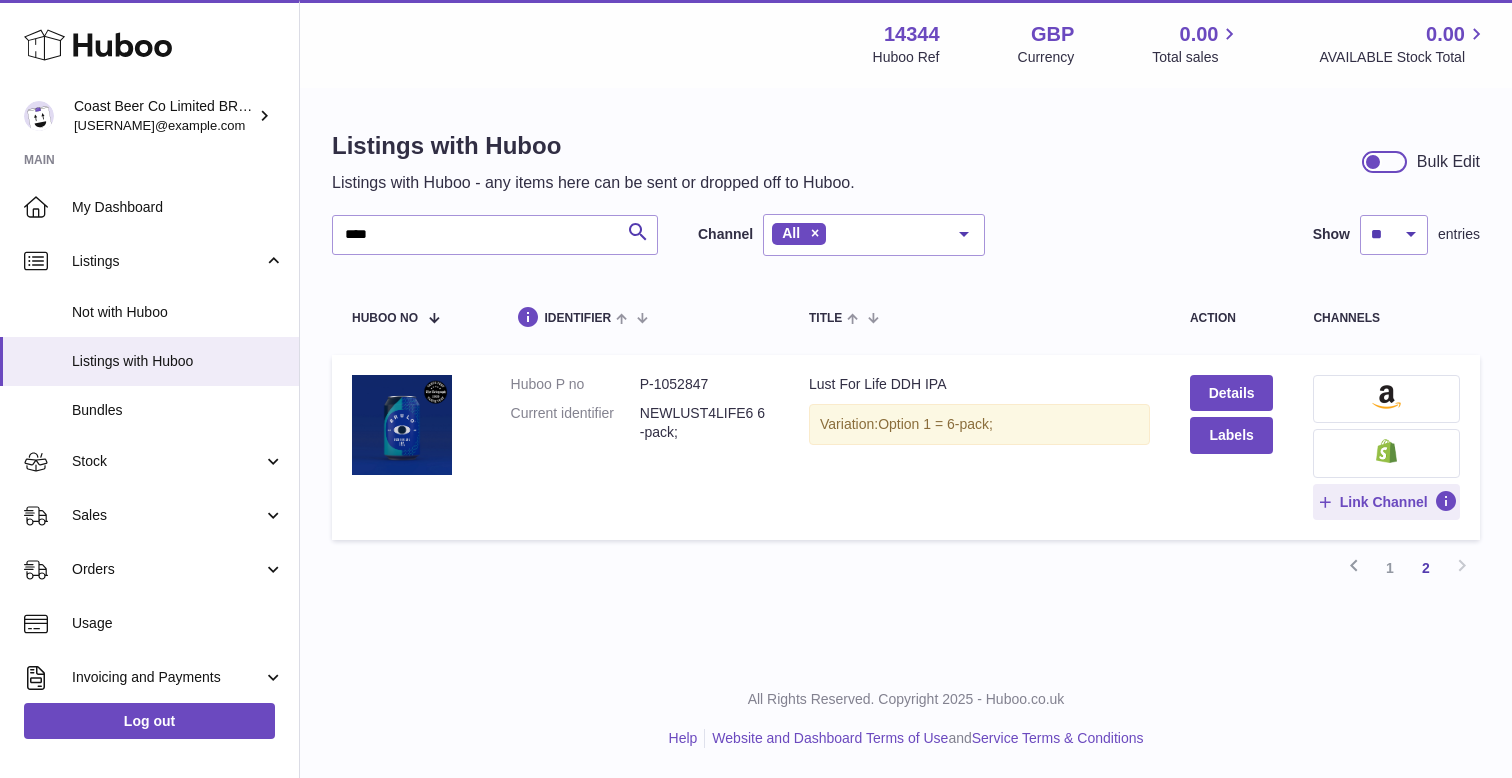 click at bounding box center [1386, 397] 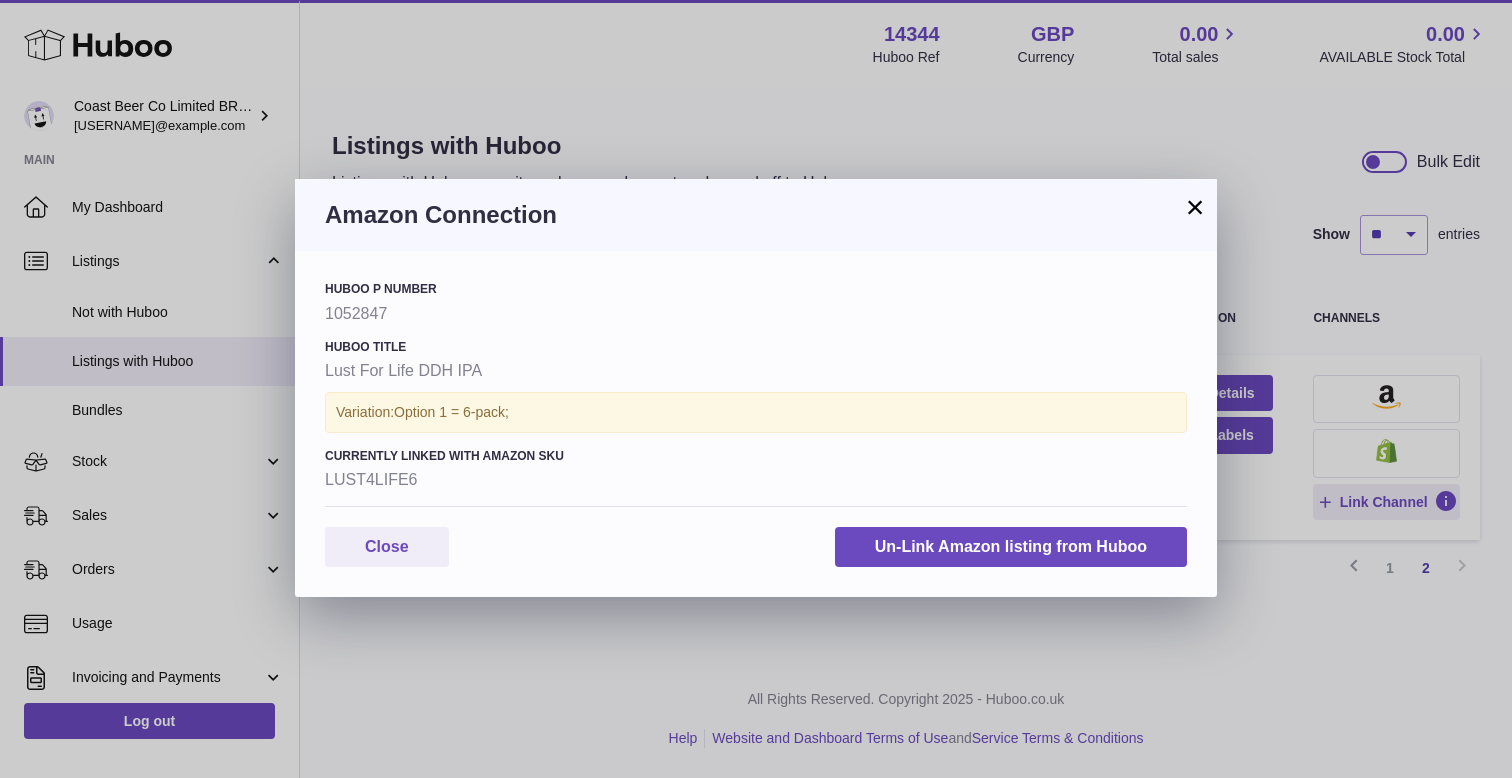 click on "×" at bounding box center (1195, 207) 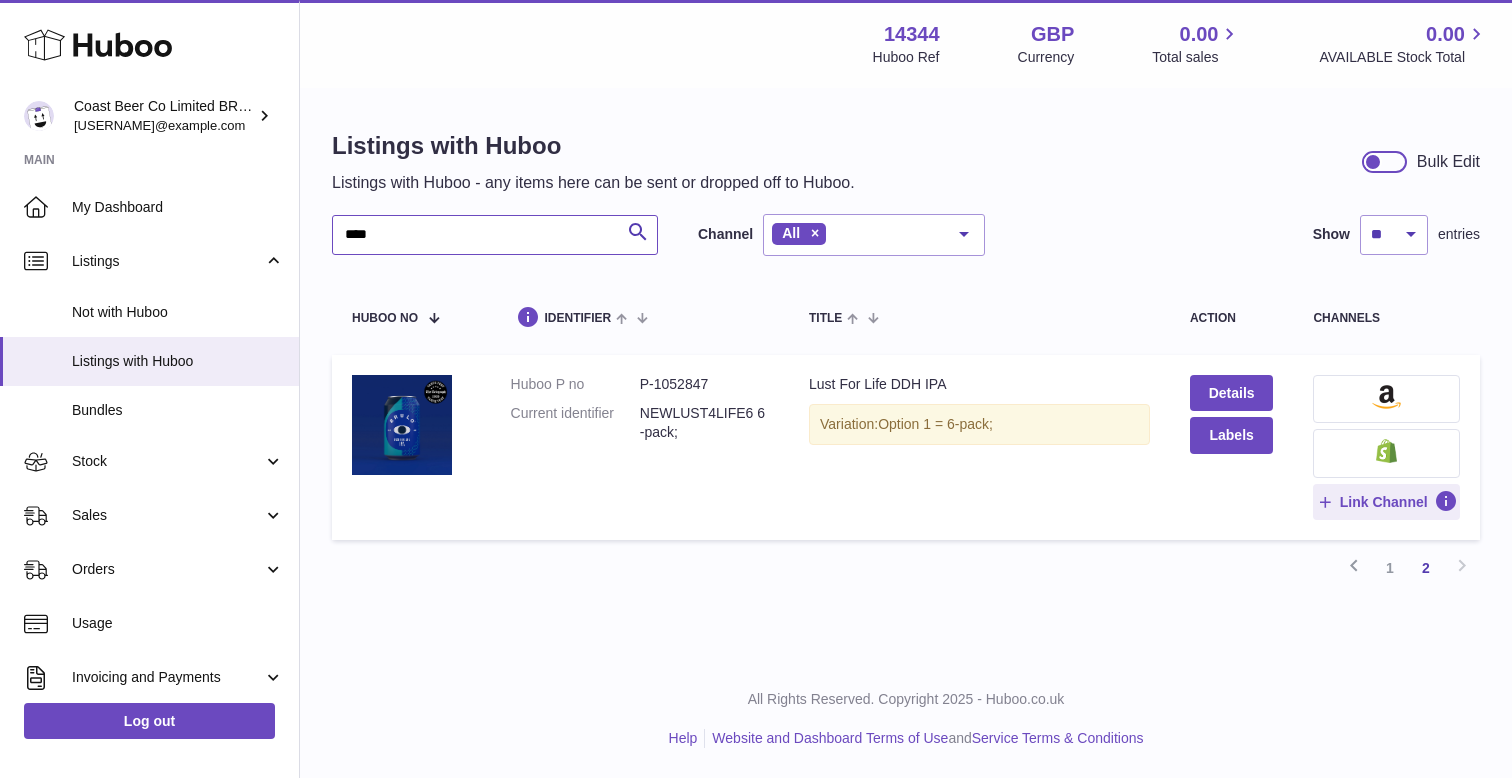 click on "****" at bounding box center (495, 235) 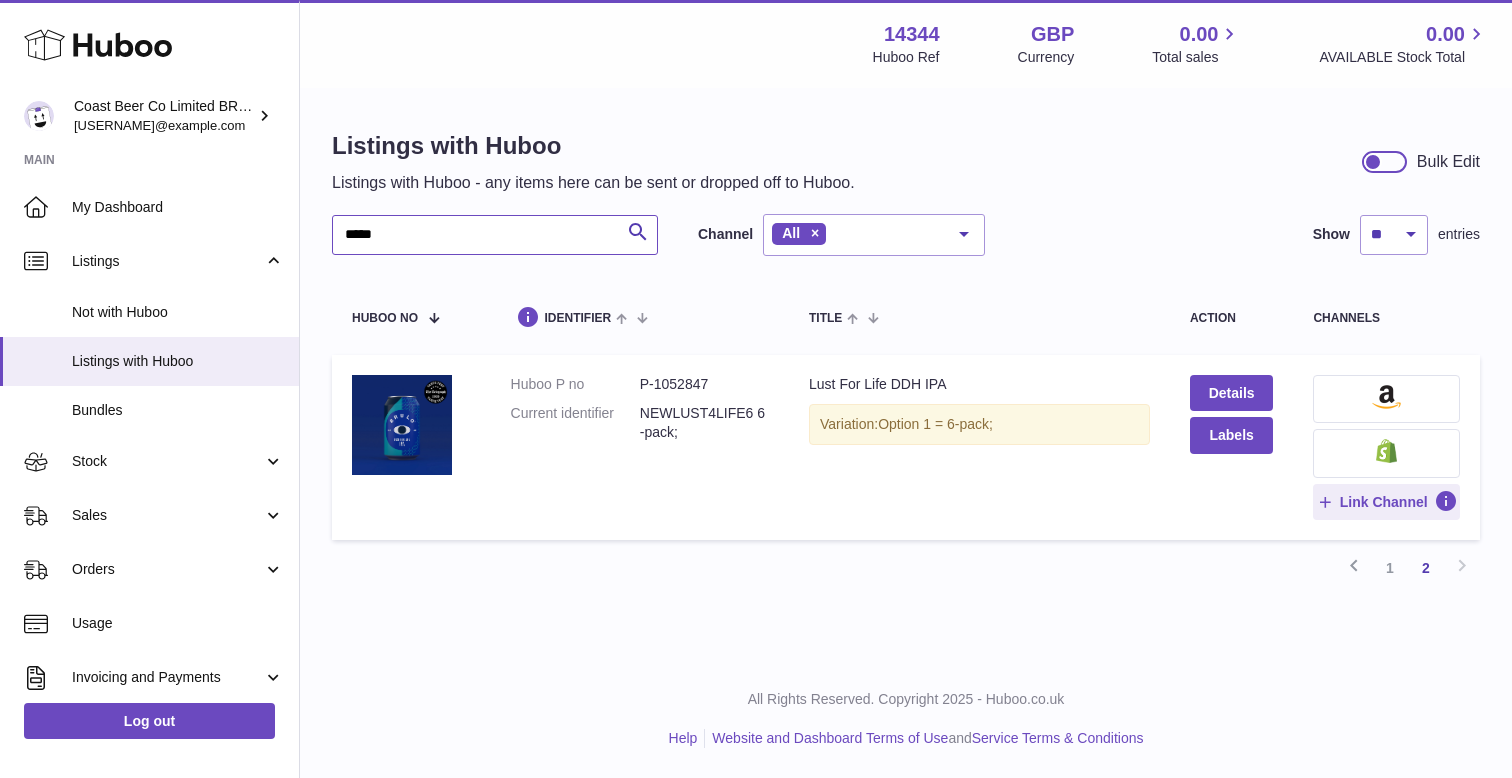 type on "*****" 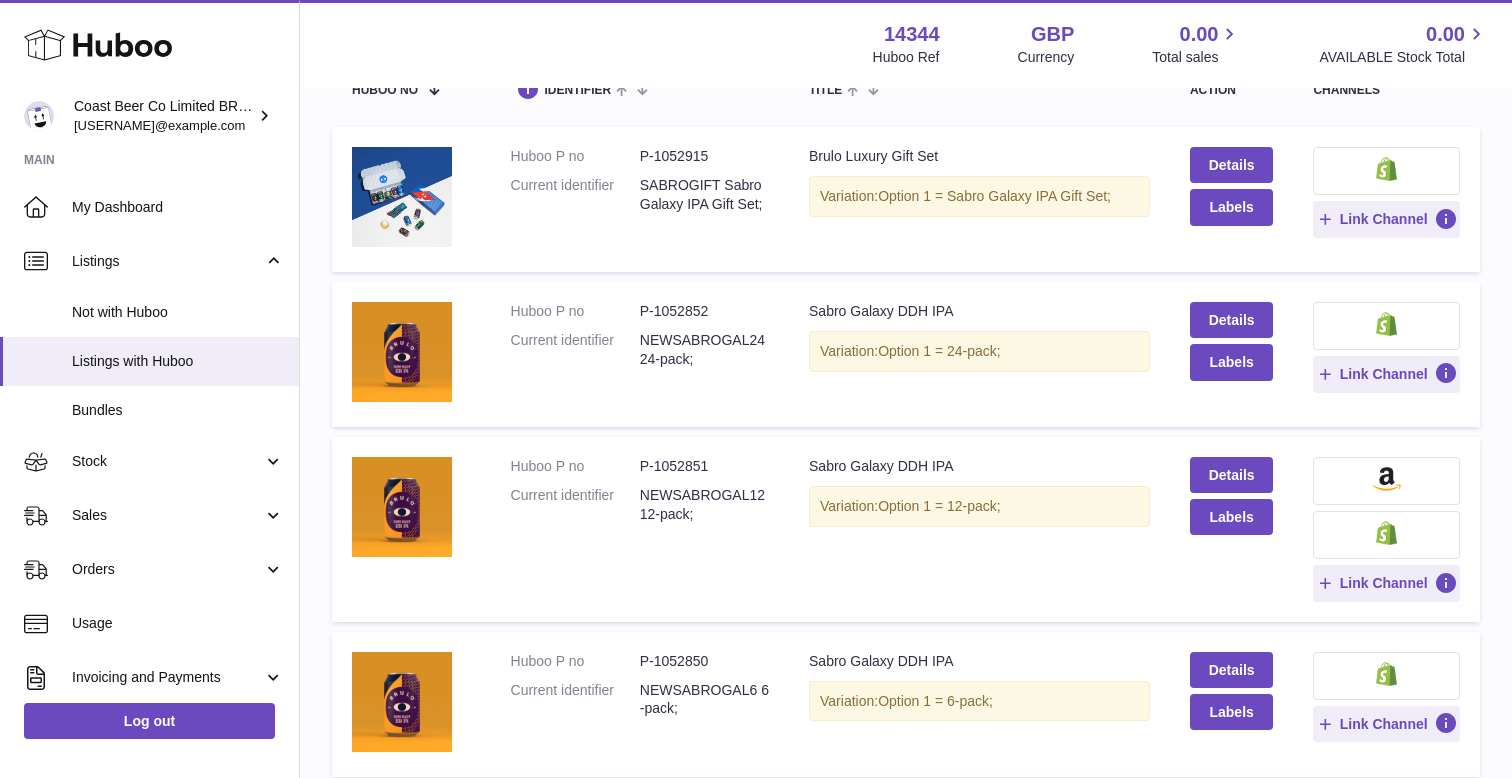 scroll, scrollTop: 395, scrollLeft: 0, axis: vertical 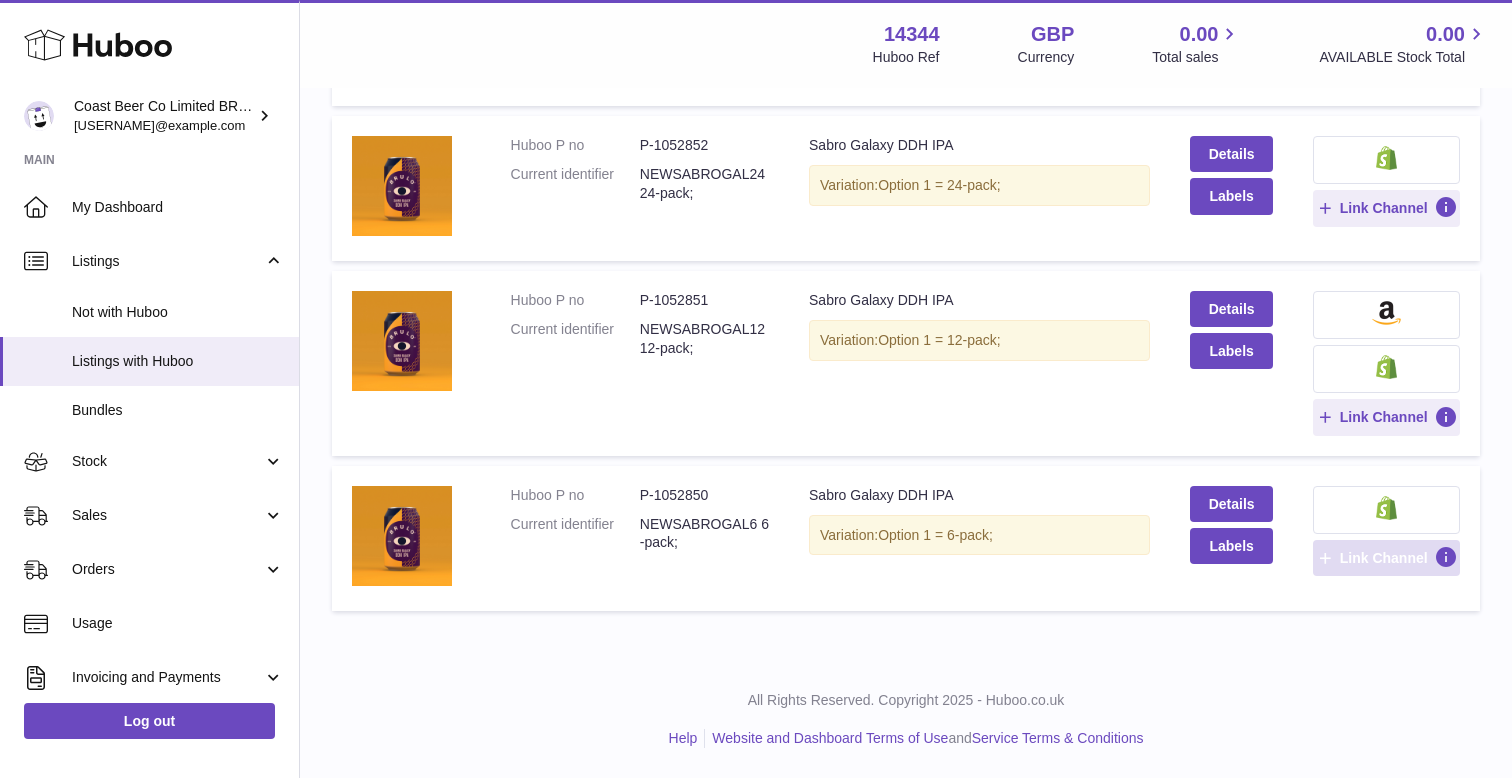 click on "Link Channel" at bounding box center (1384, 558) 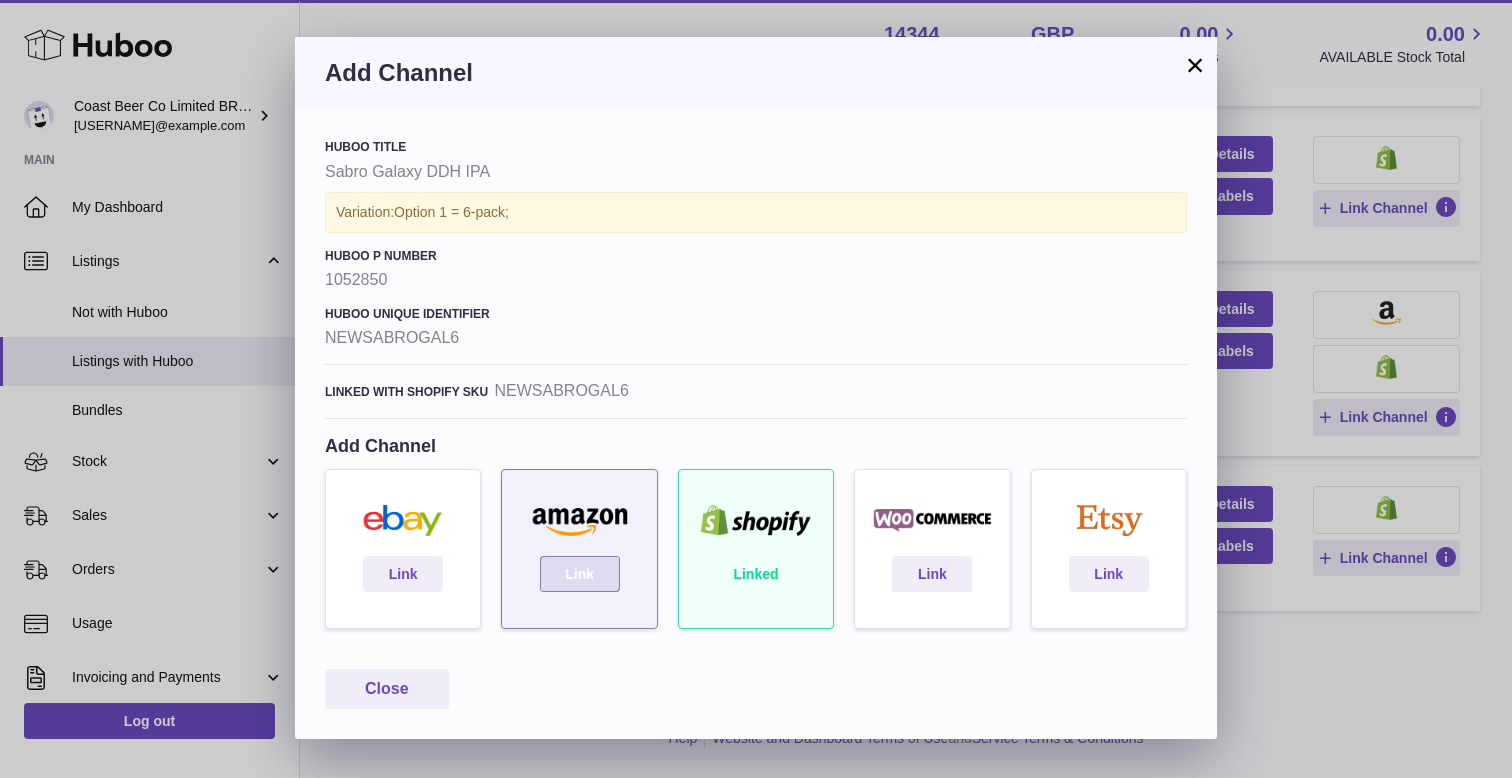 click on "Link" at bounding box center (580, 574) 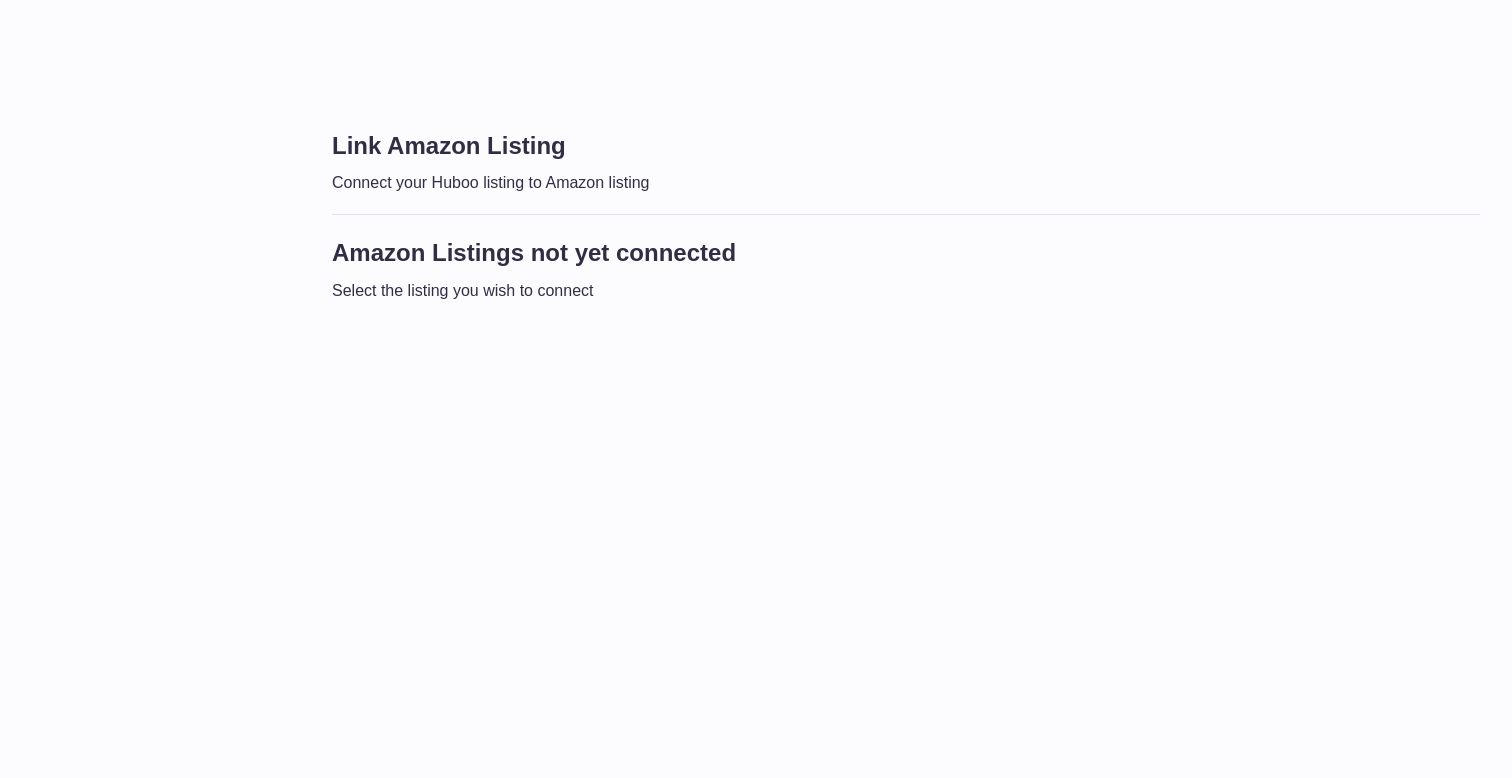 scroll, scrollTop: 0, scrollLeft: 0, axis: both 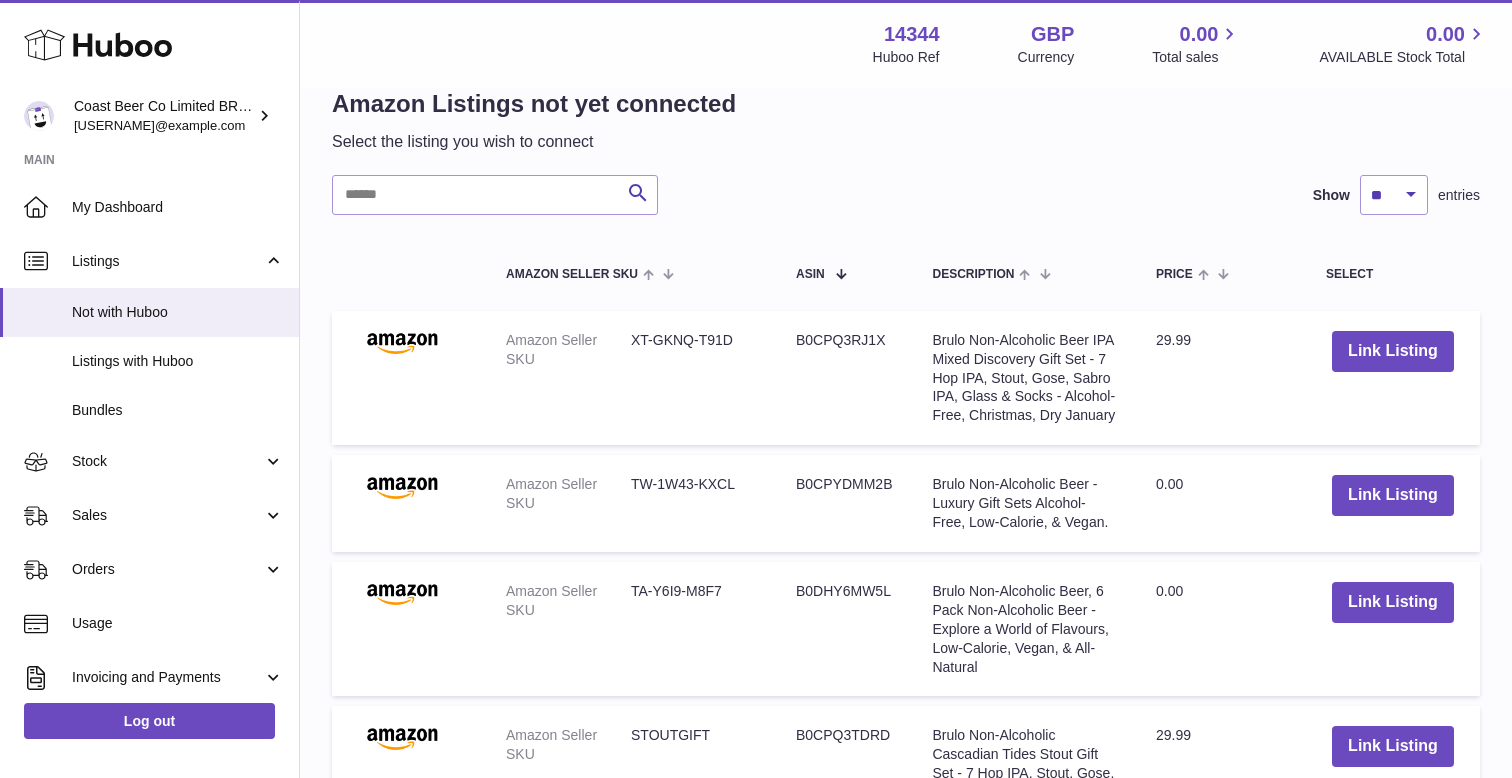 click on "Select the listing you wish to connect" at bounding box center [534, 142] 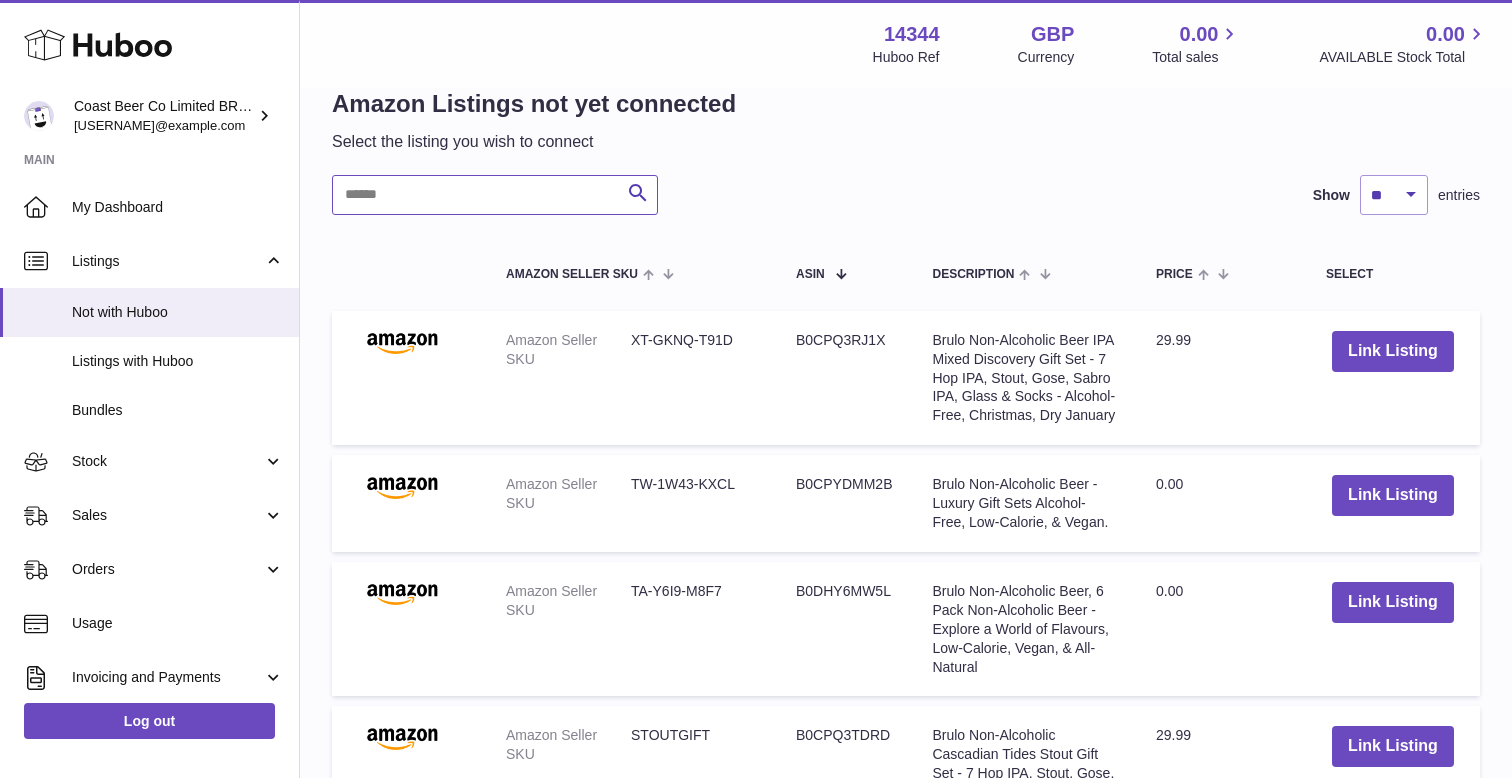 click at bounding box center [495, 195] 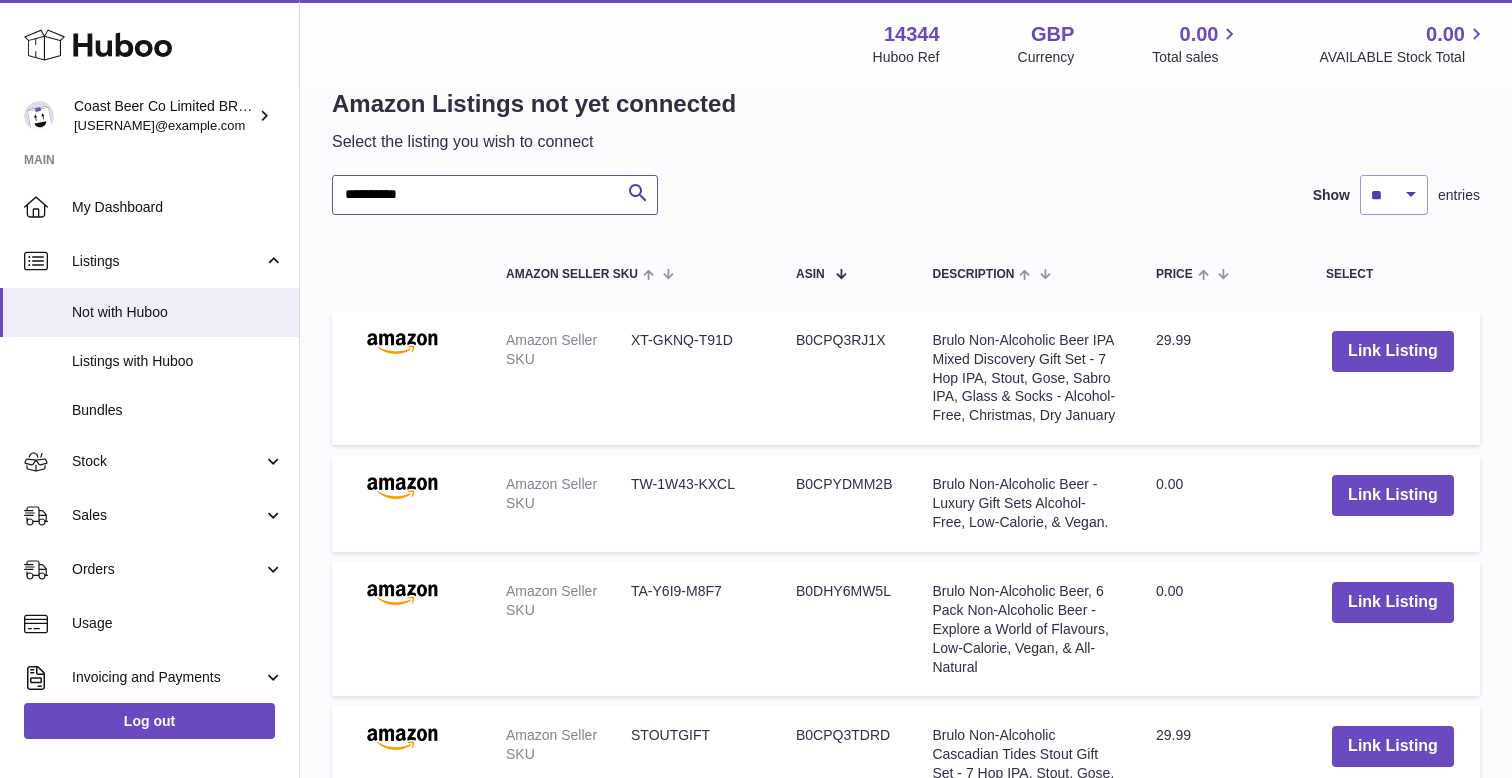 type on "**********" 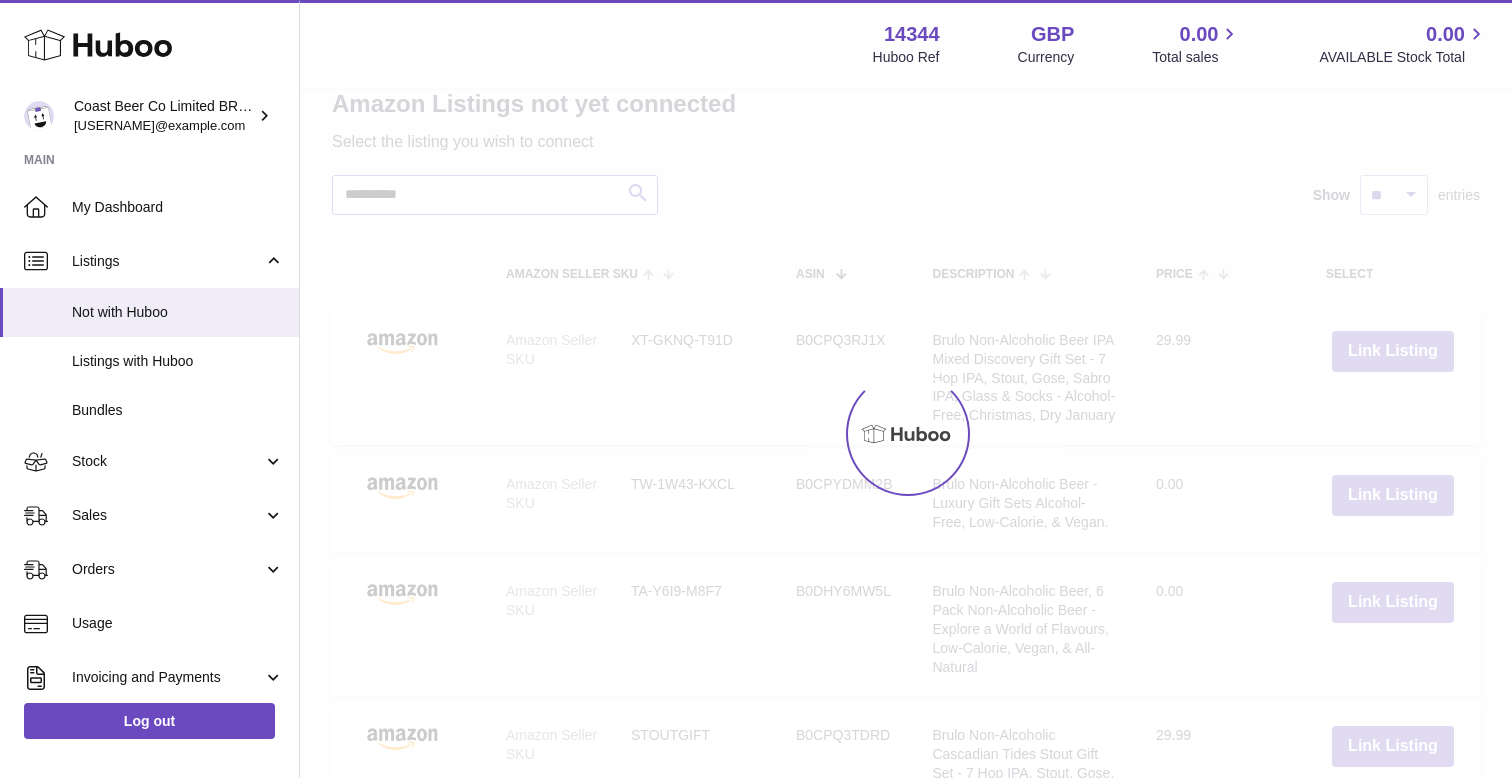 scroll, scrollTop: 404, scrollLeft: 0, axis: vertical 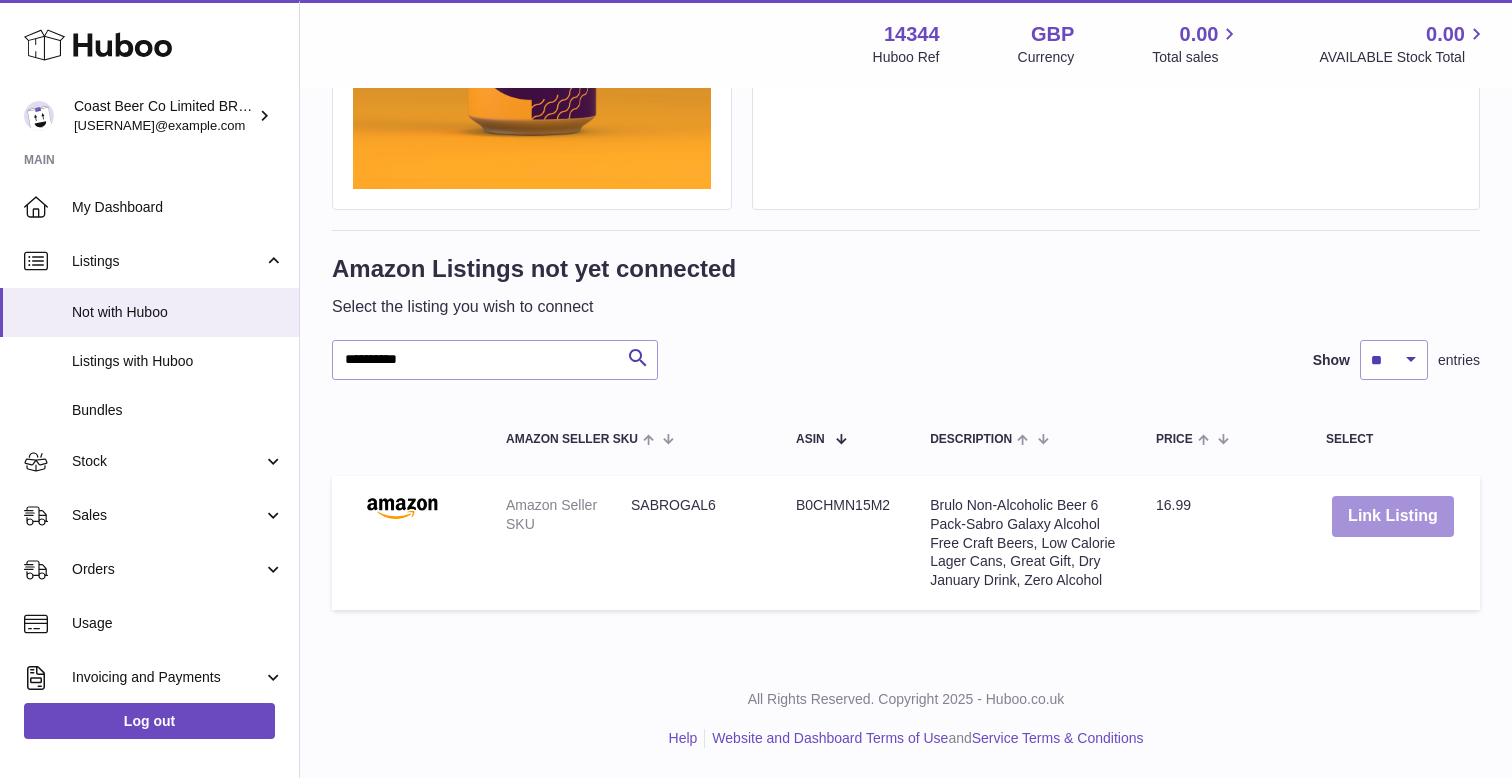 click on "Link Listing" at bounding box center [1393, 516] 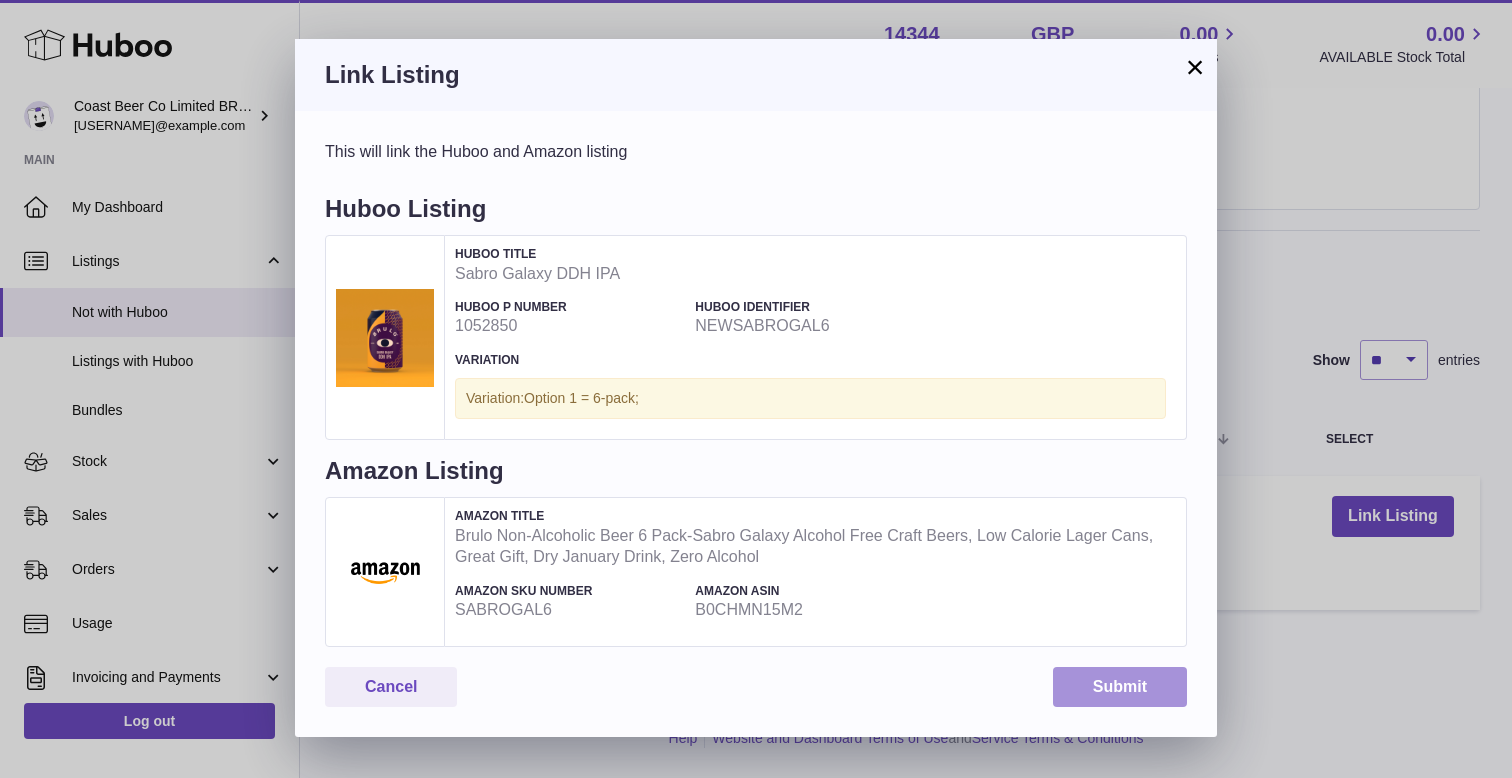 click on "Submit" at bounding box center (1120, 687) 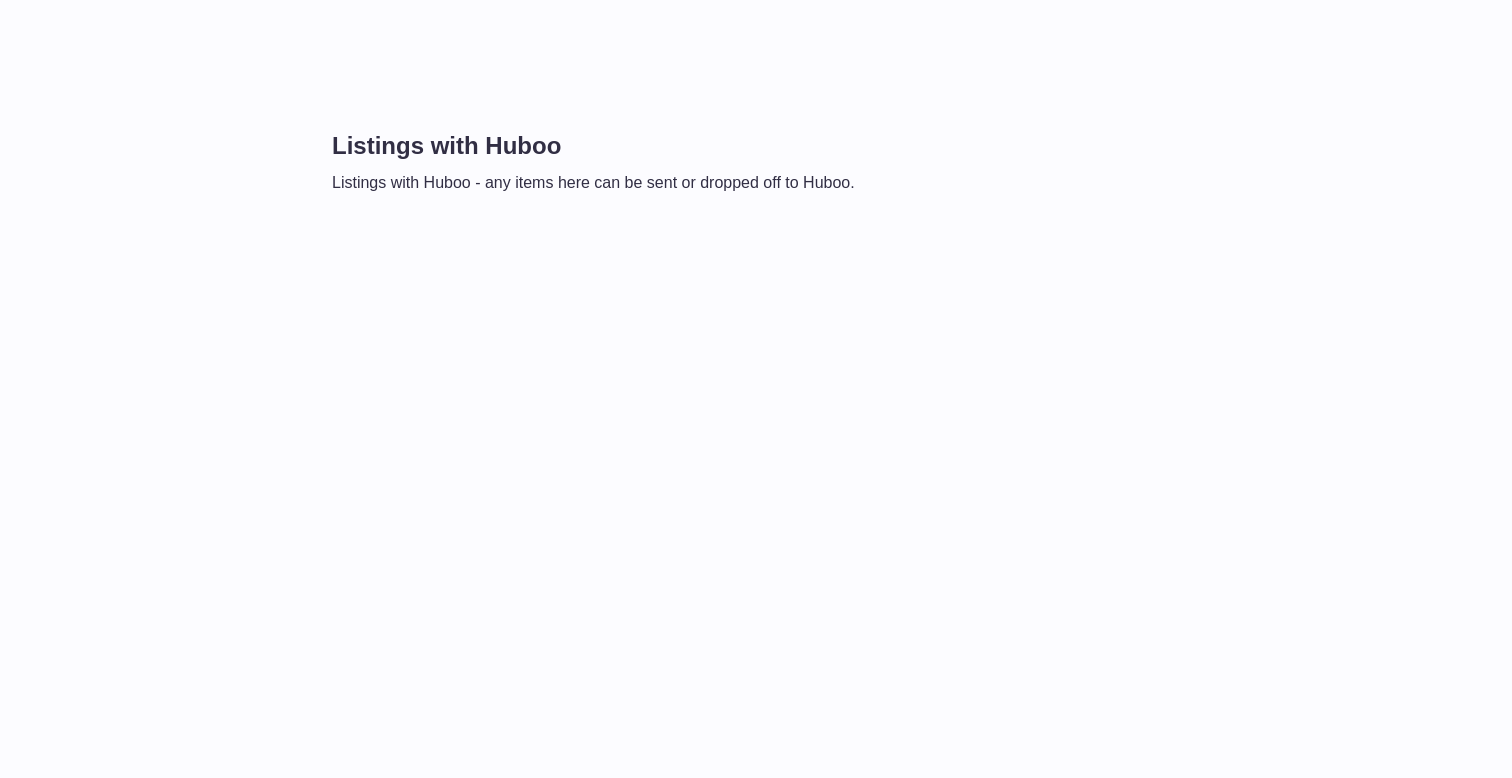 scroll, scrollTop: 0, scrollLeft: 0, axis: both 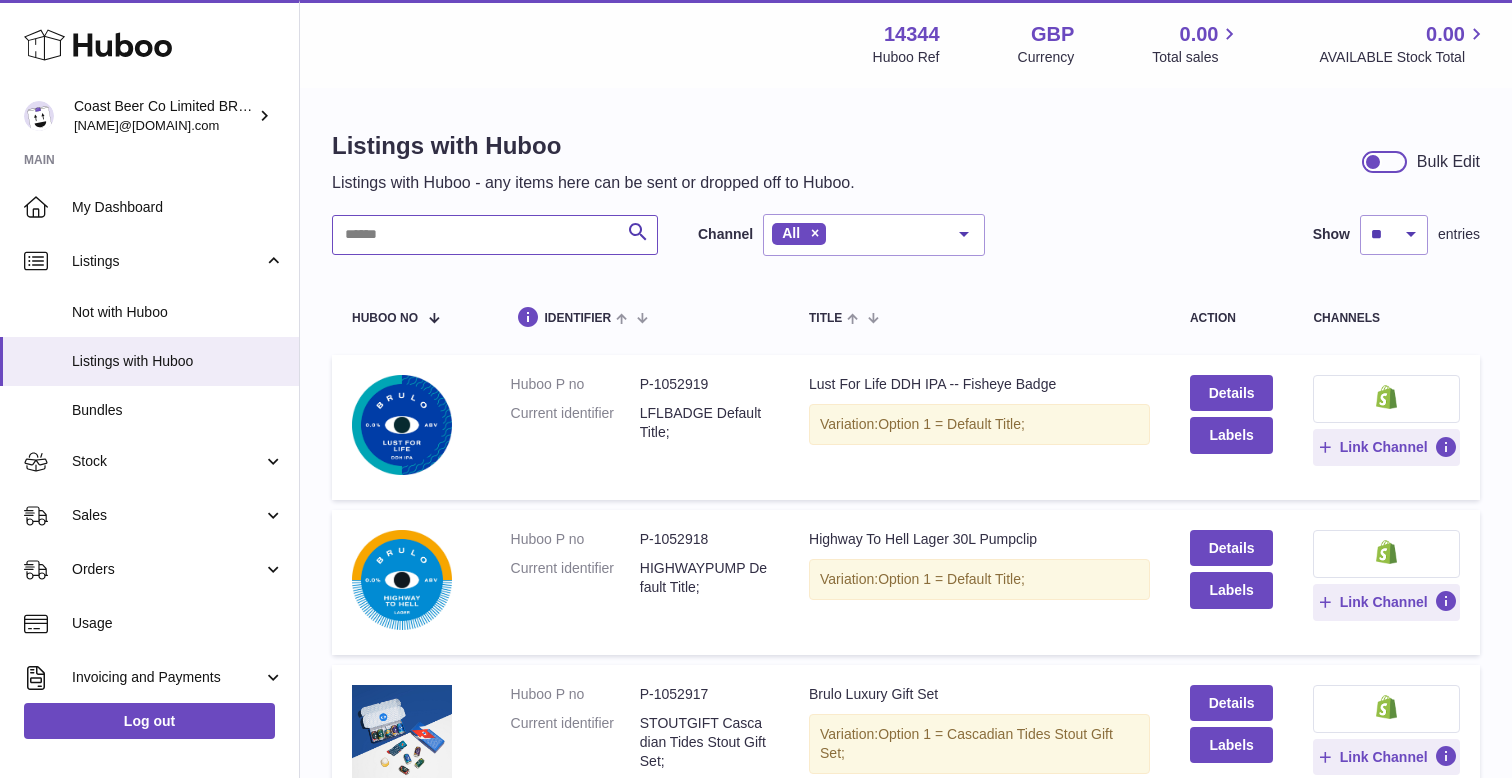 click at bounding box center [495, 235] 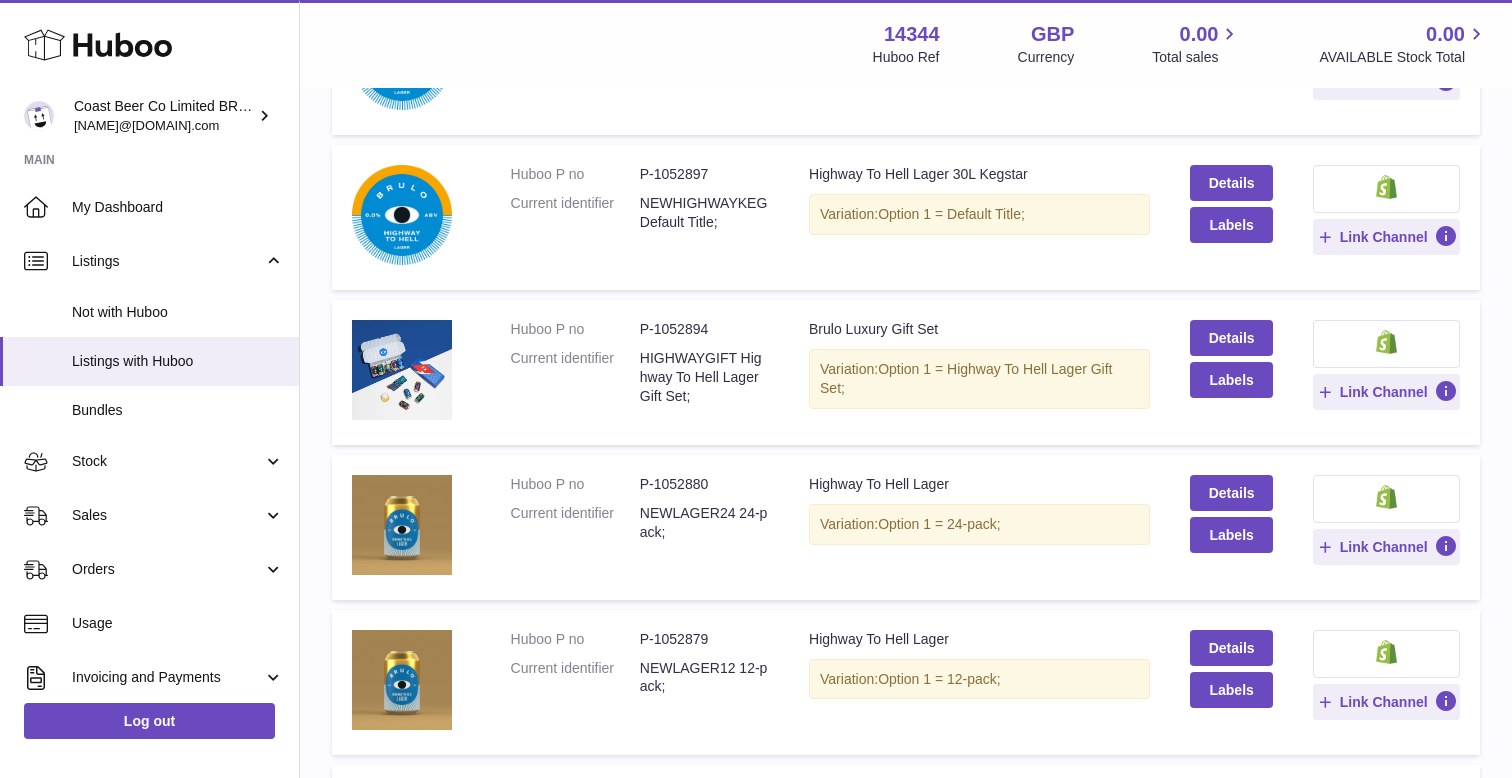 scroll, scrollTop: 906, scrollLeft: 0, axis: vertical 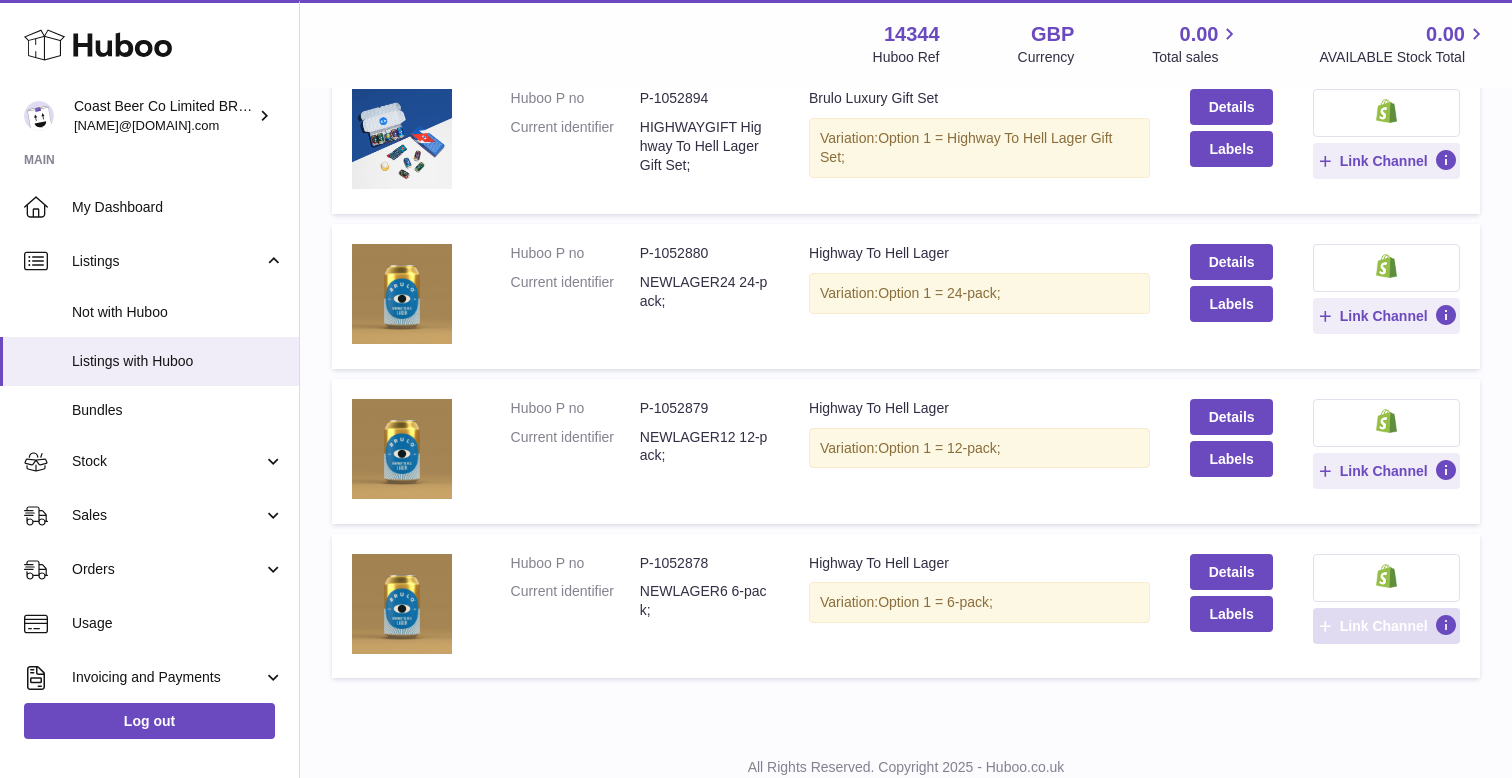 type on "*******" 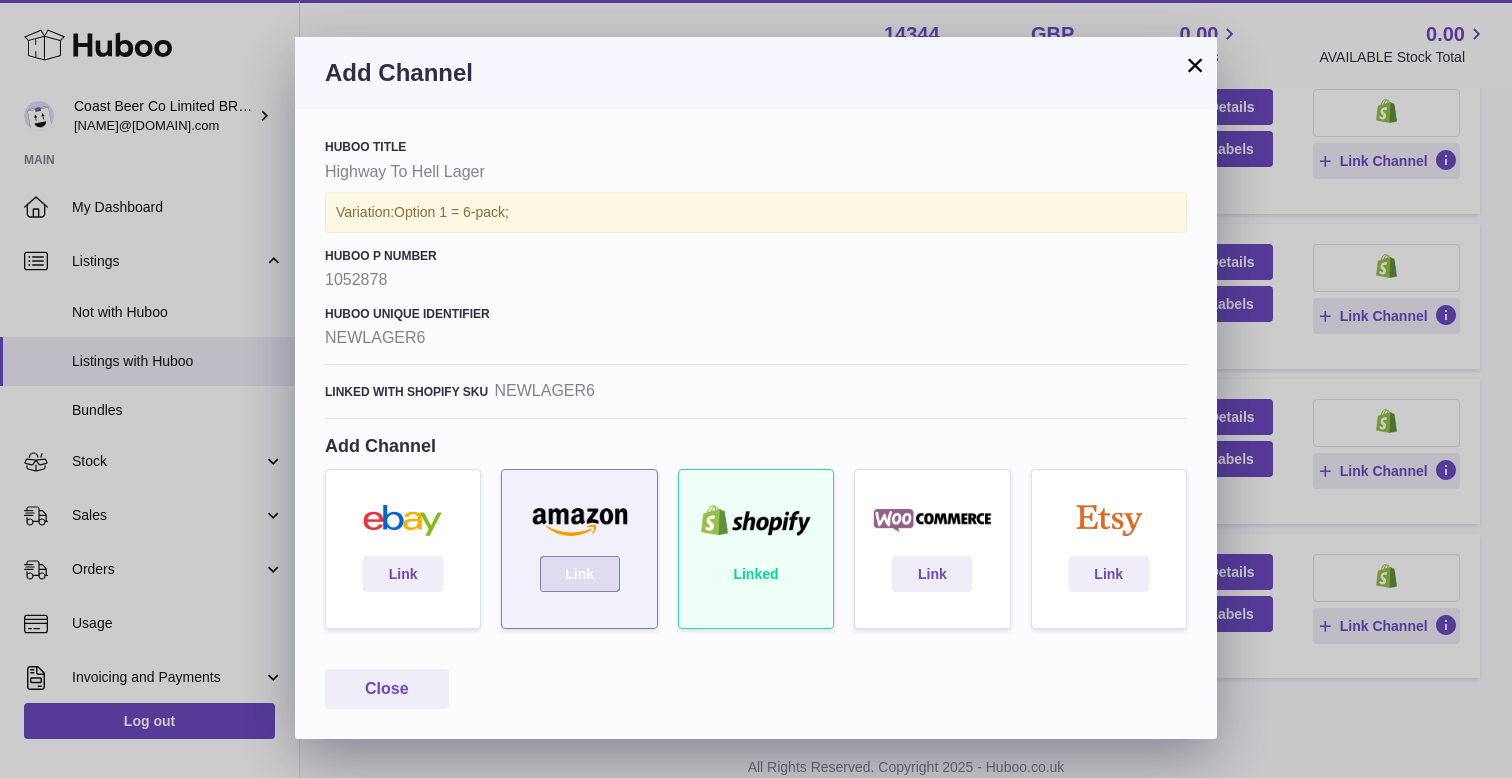 click on "Link" at bounding box center [580, 574] 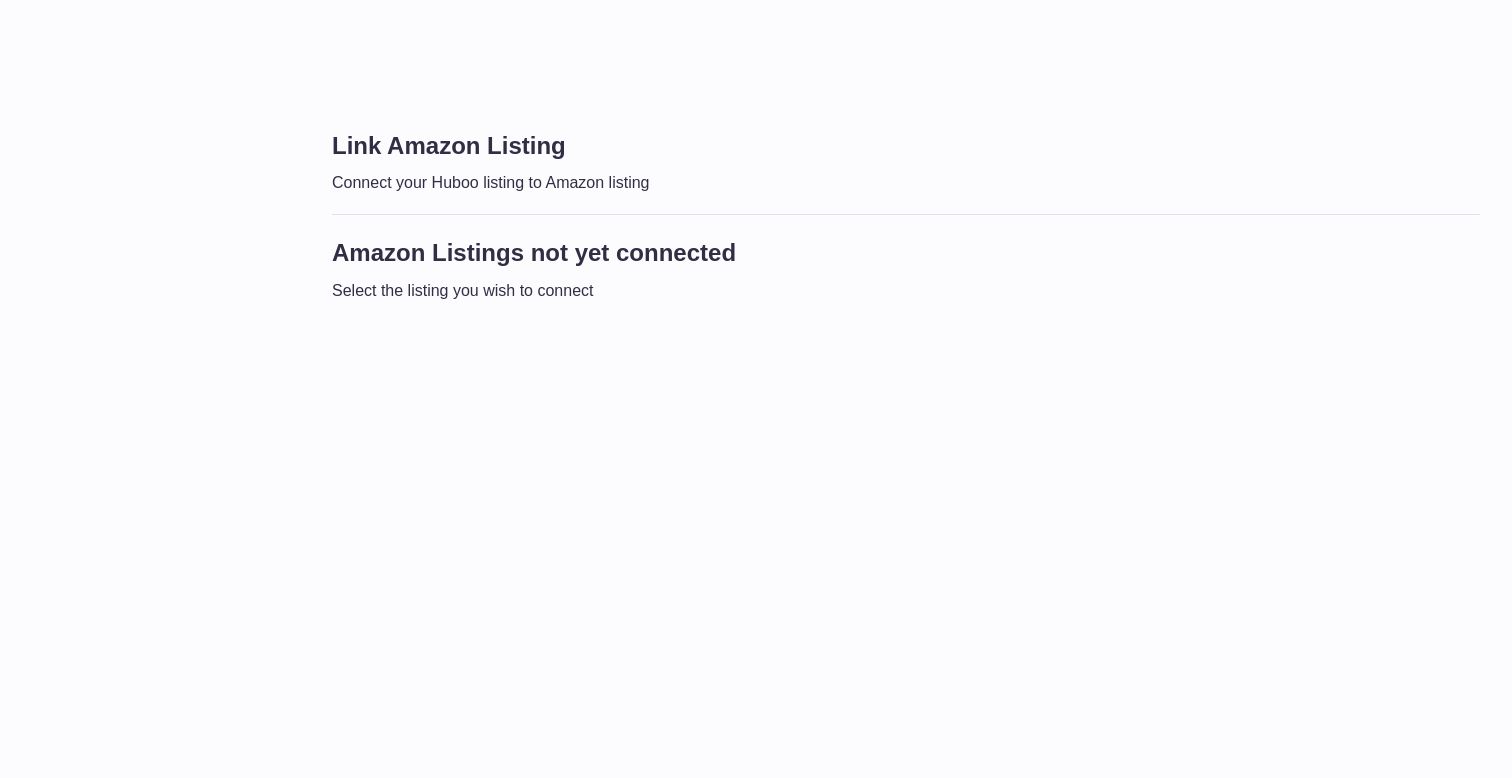 scroll, scrollTop: 0, scrollLeft: 0, axis: both 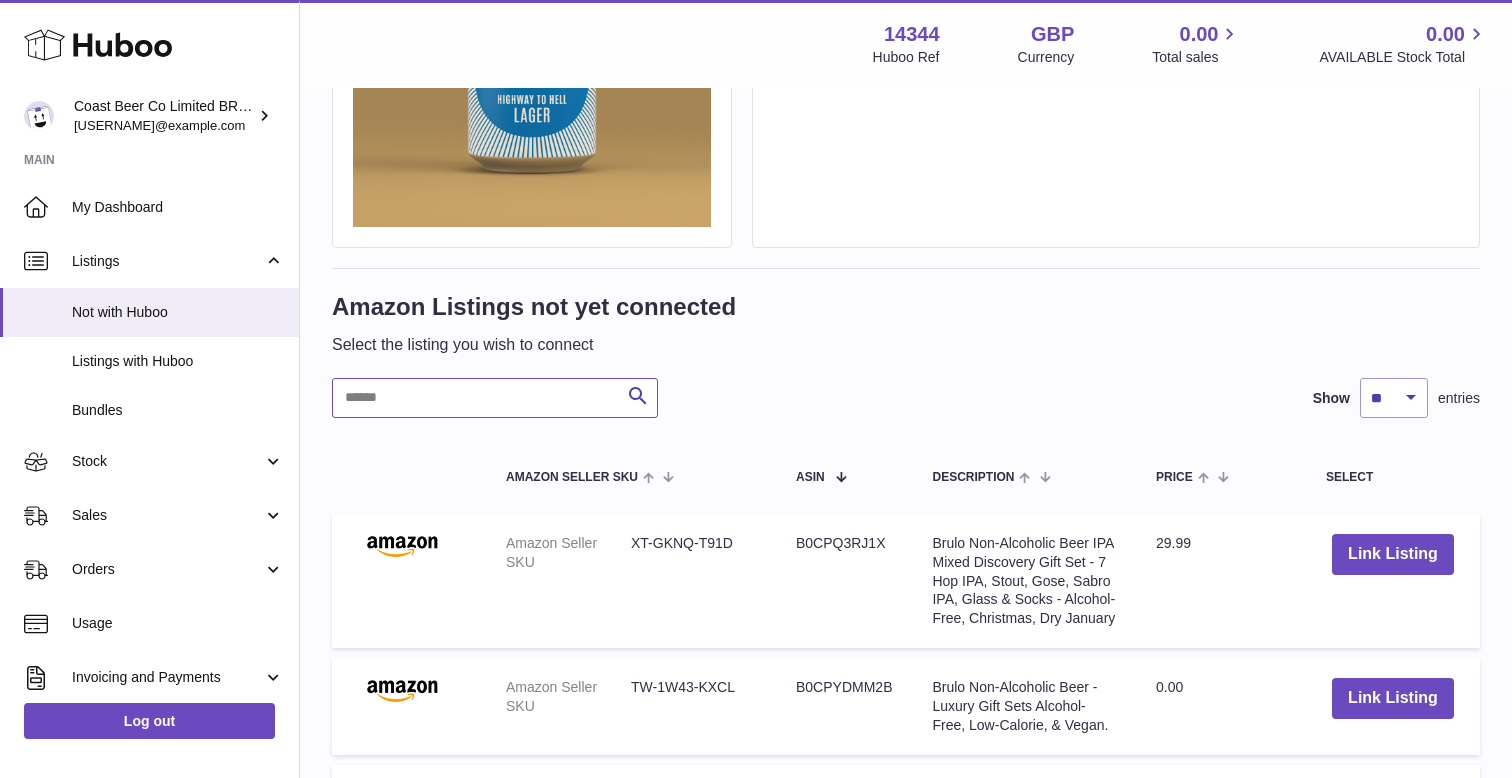 click at bounding box center [495, 398] 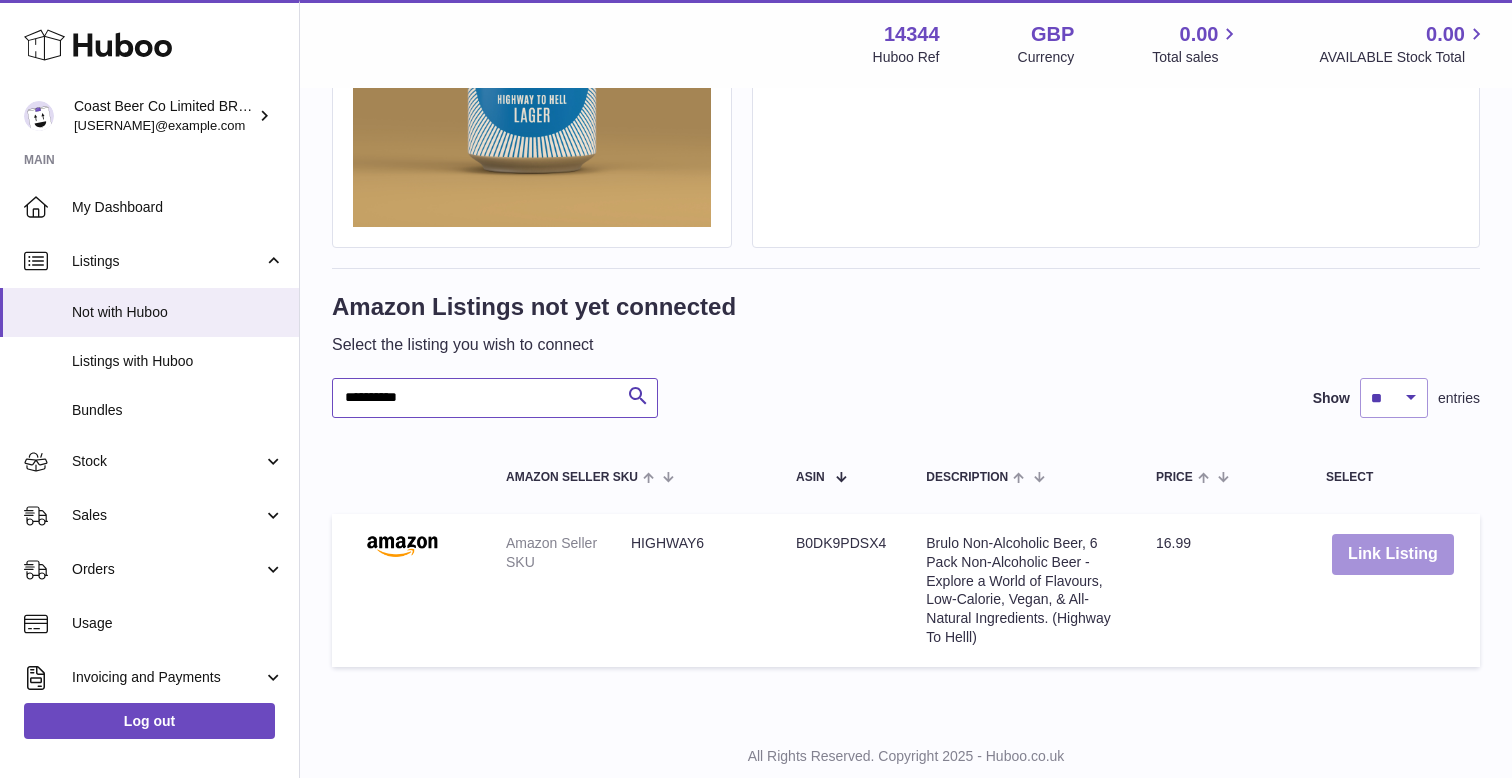 type on "**********" 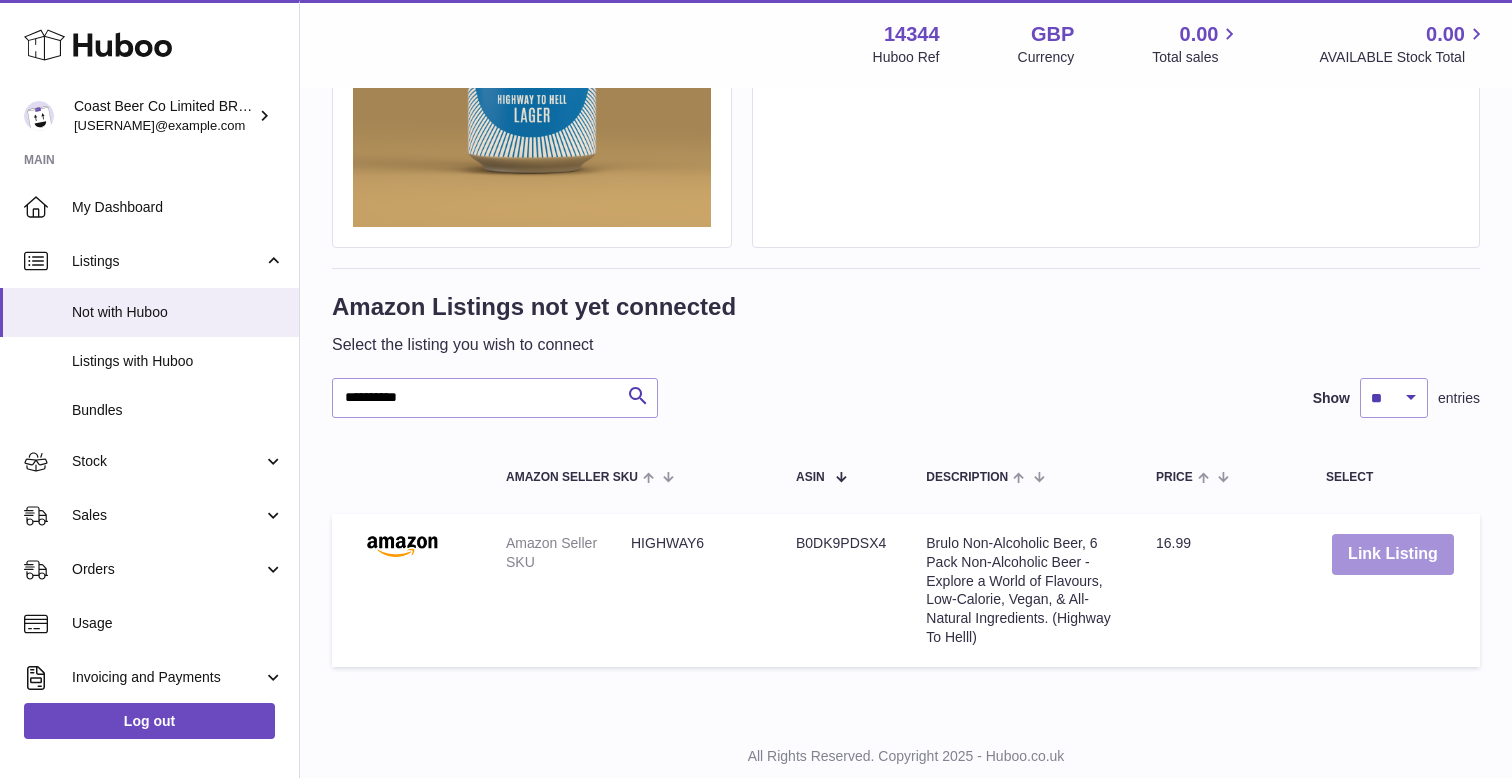 click on "Link Listing" at bounding box center [1393, 554] 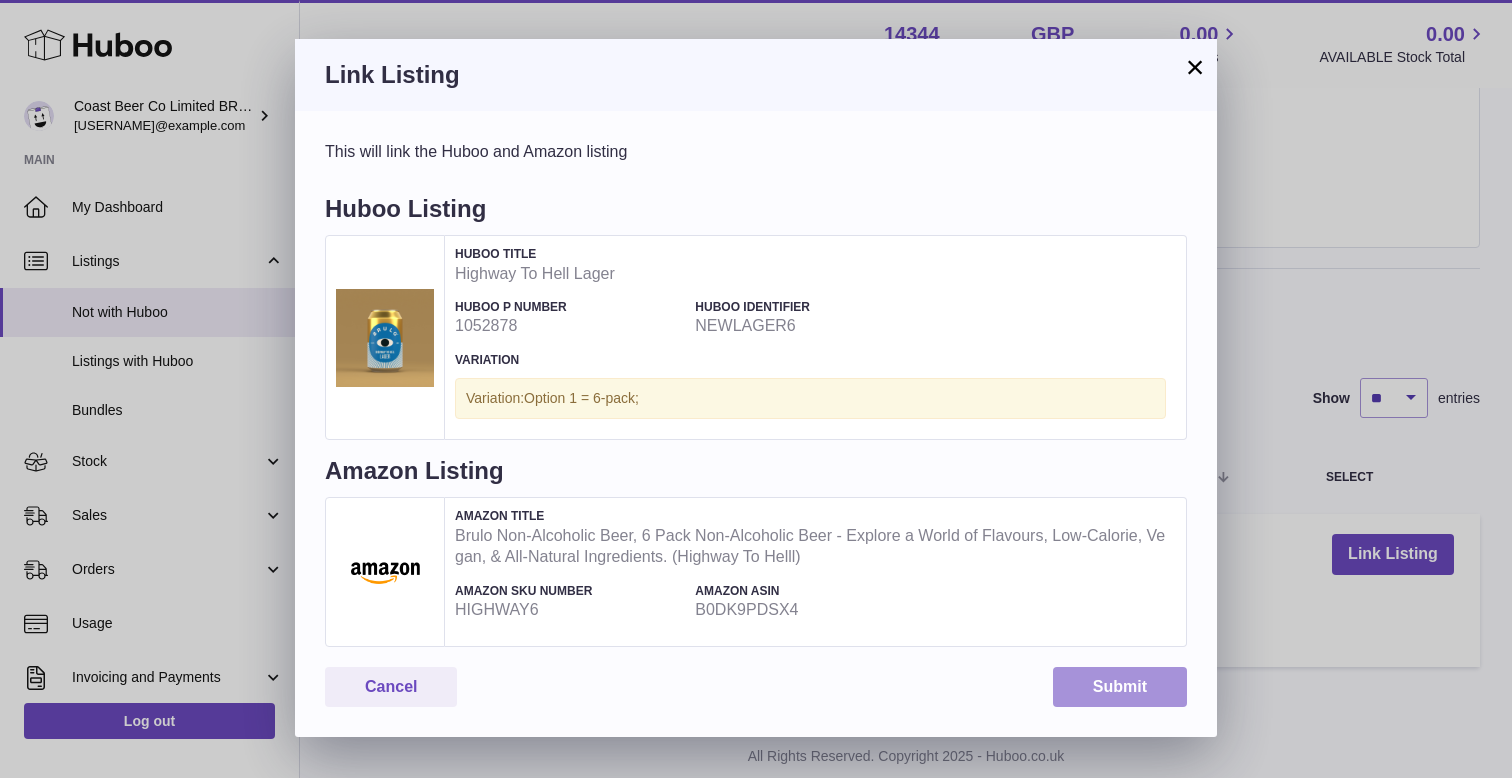 click on "Submit" at bounding box center [1120, 687] 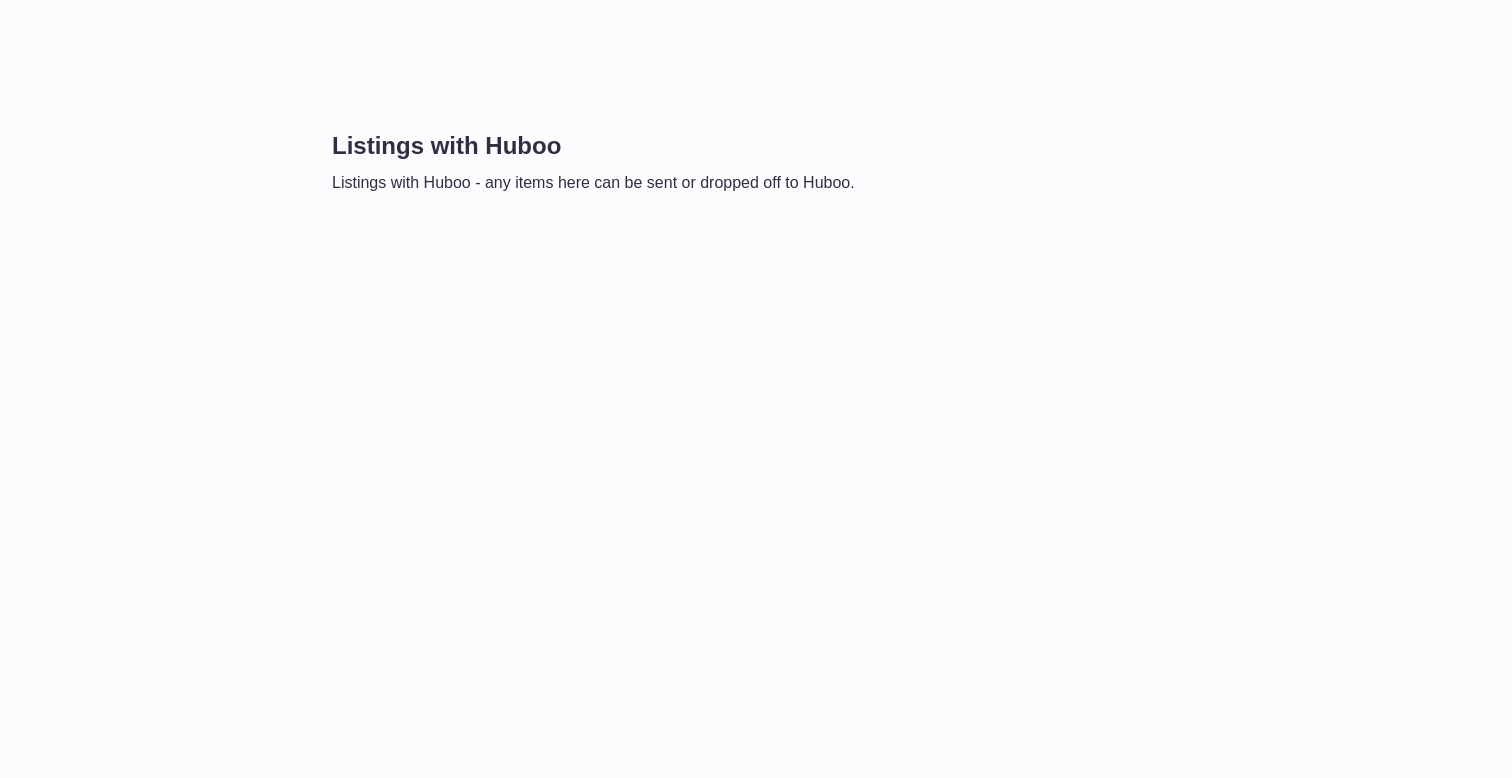 scroll, scrollTop: 0, scrollLeft: 0, axis: both 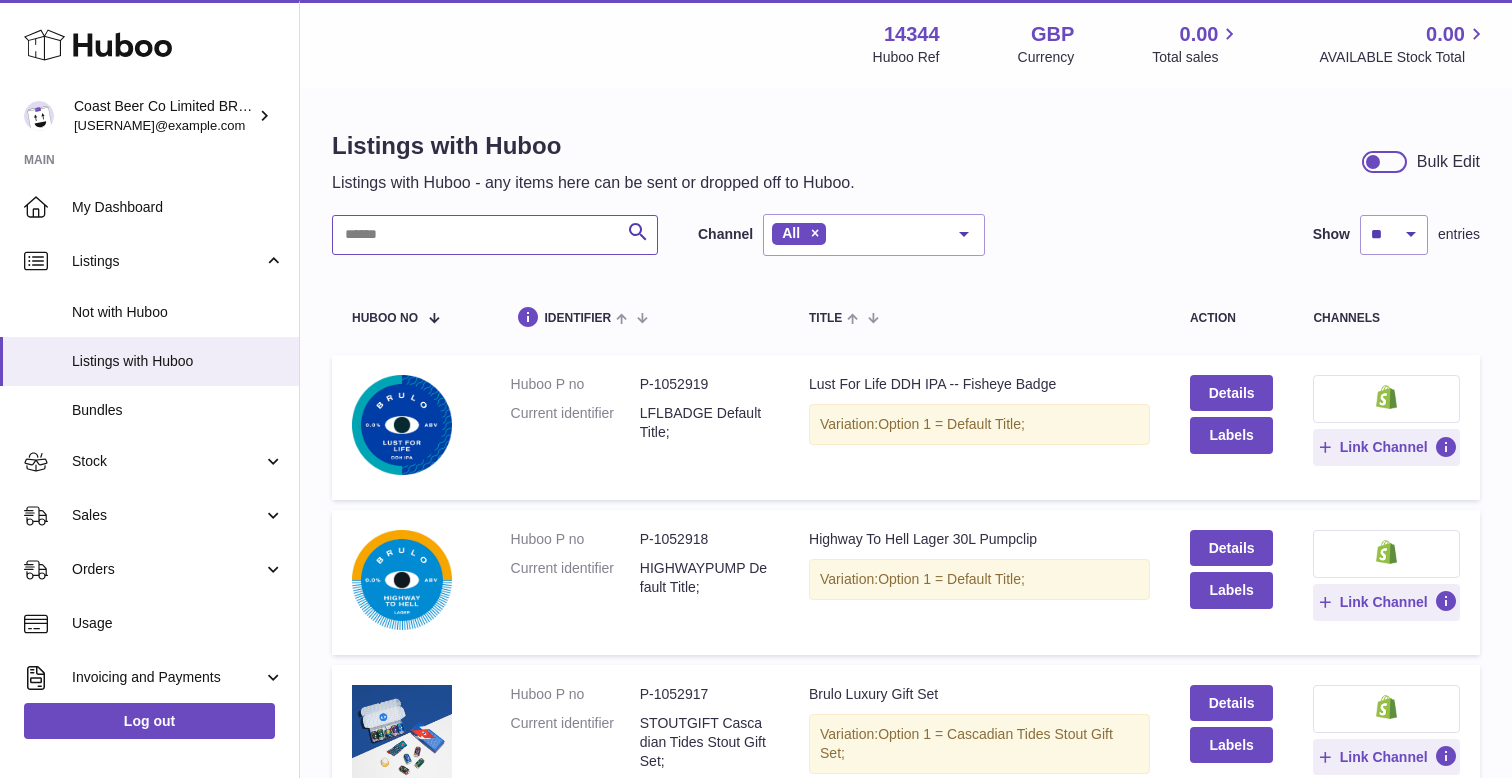 click at bounding box center (495, 235) 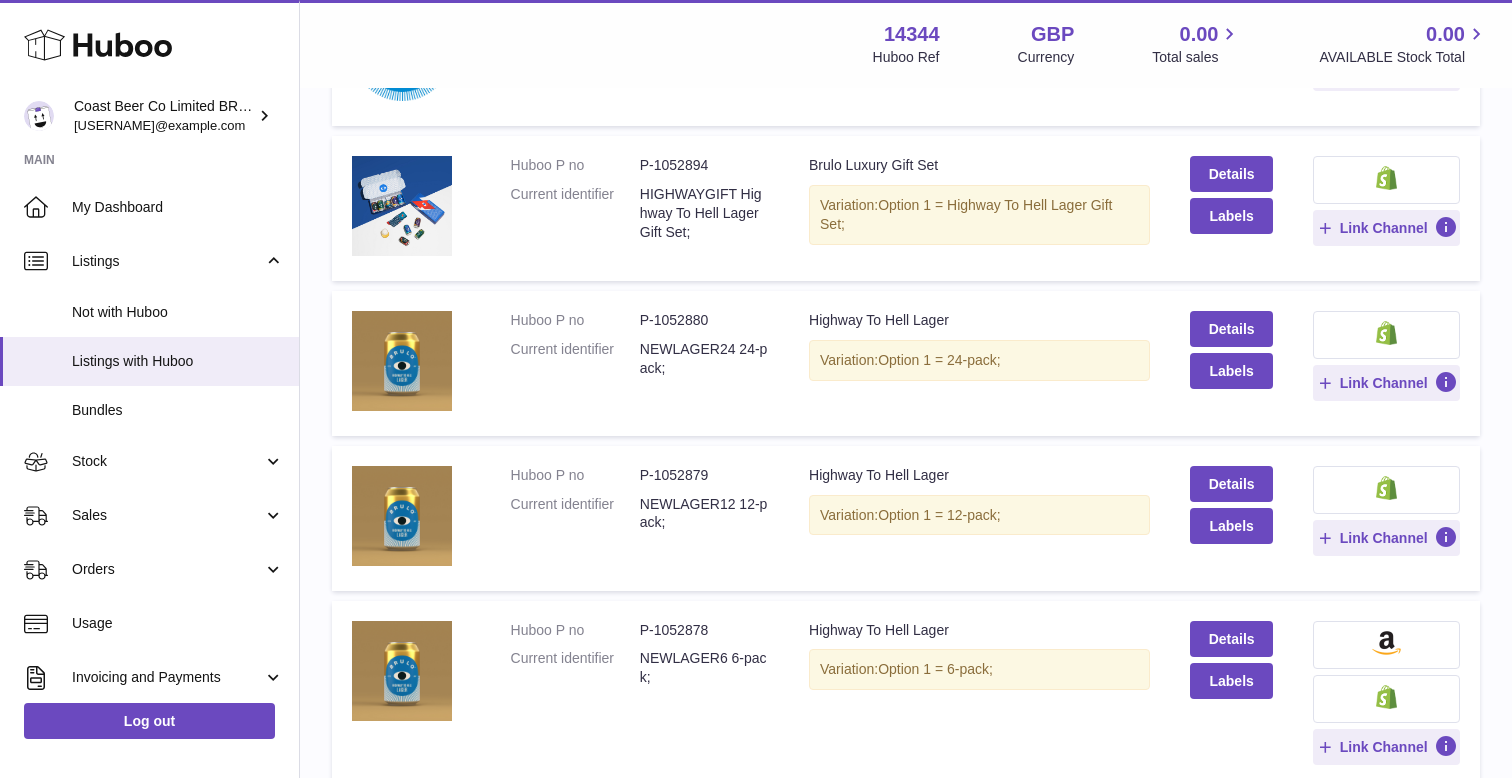 scroll, scrollTop: 873, scrollLeft: 0, axis: vertical 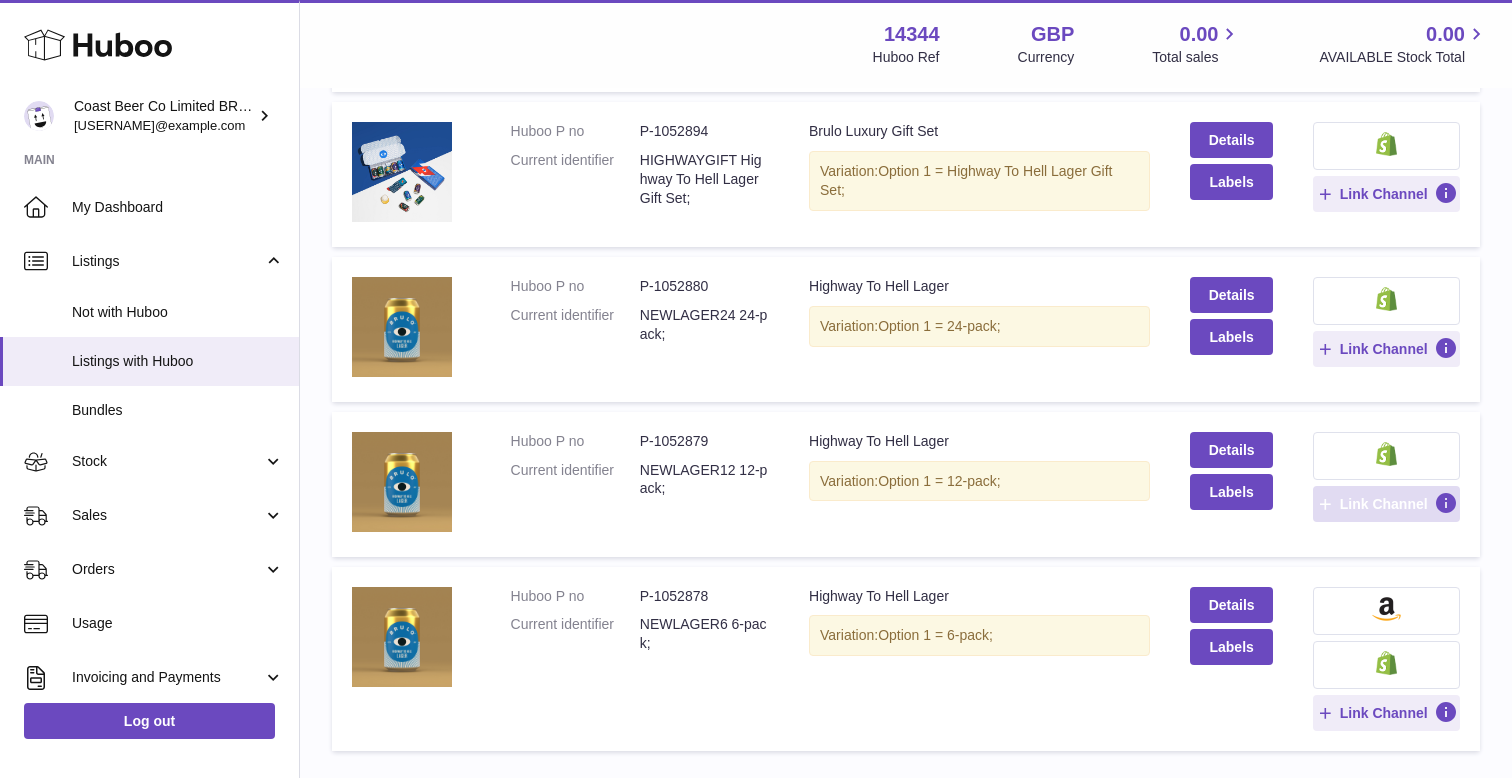 type on "*******" 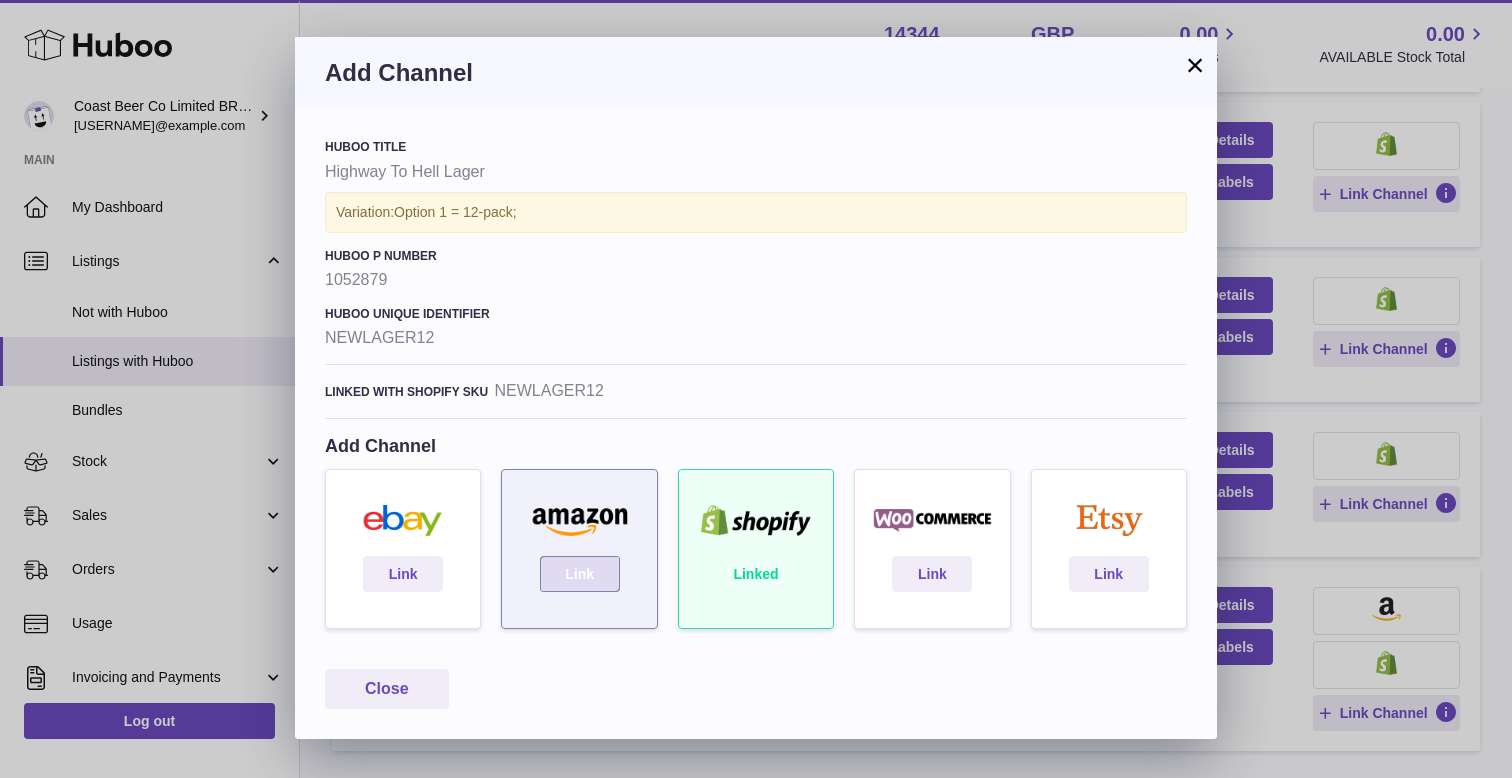 click on "Link" at bounding box center (580, 574) 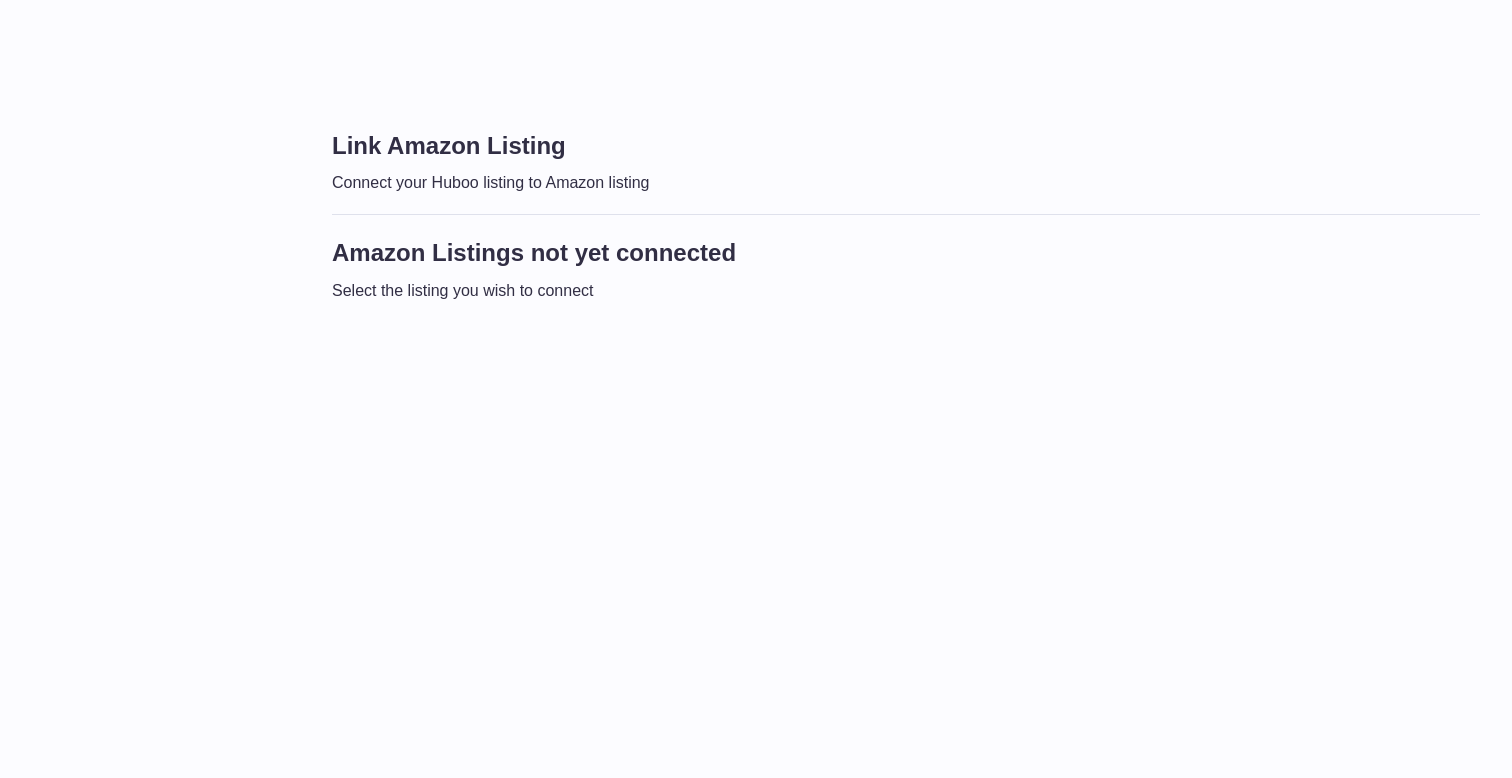 scroll, scrollTop: 0, scrollLeft: 0, axis: both 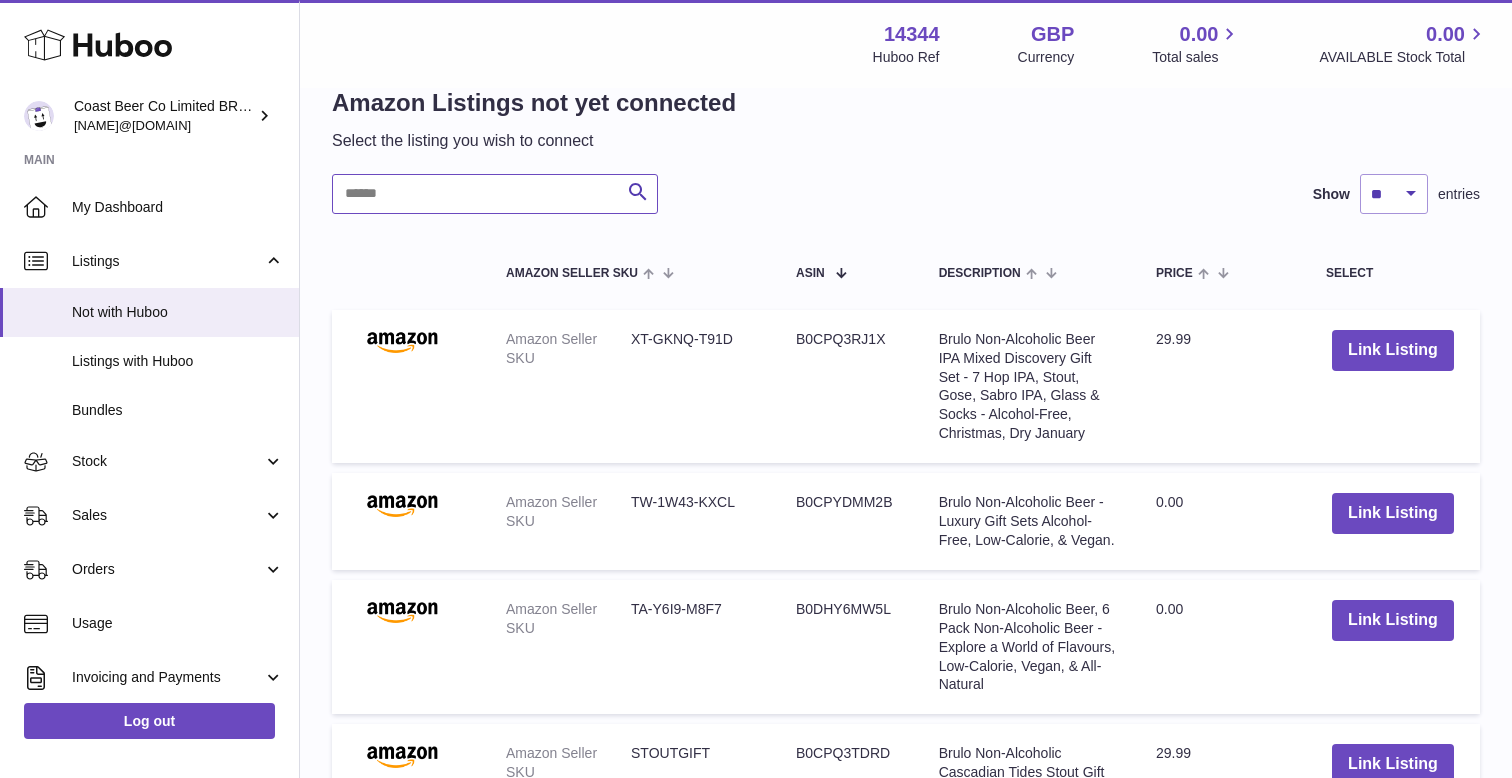 click at bounding box center (495, 194) 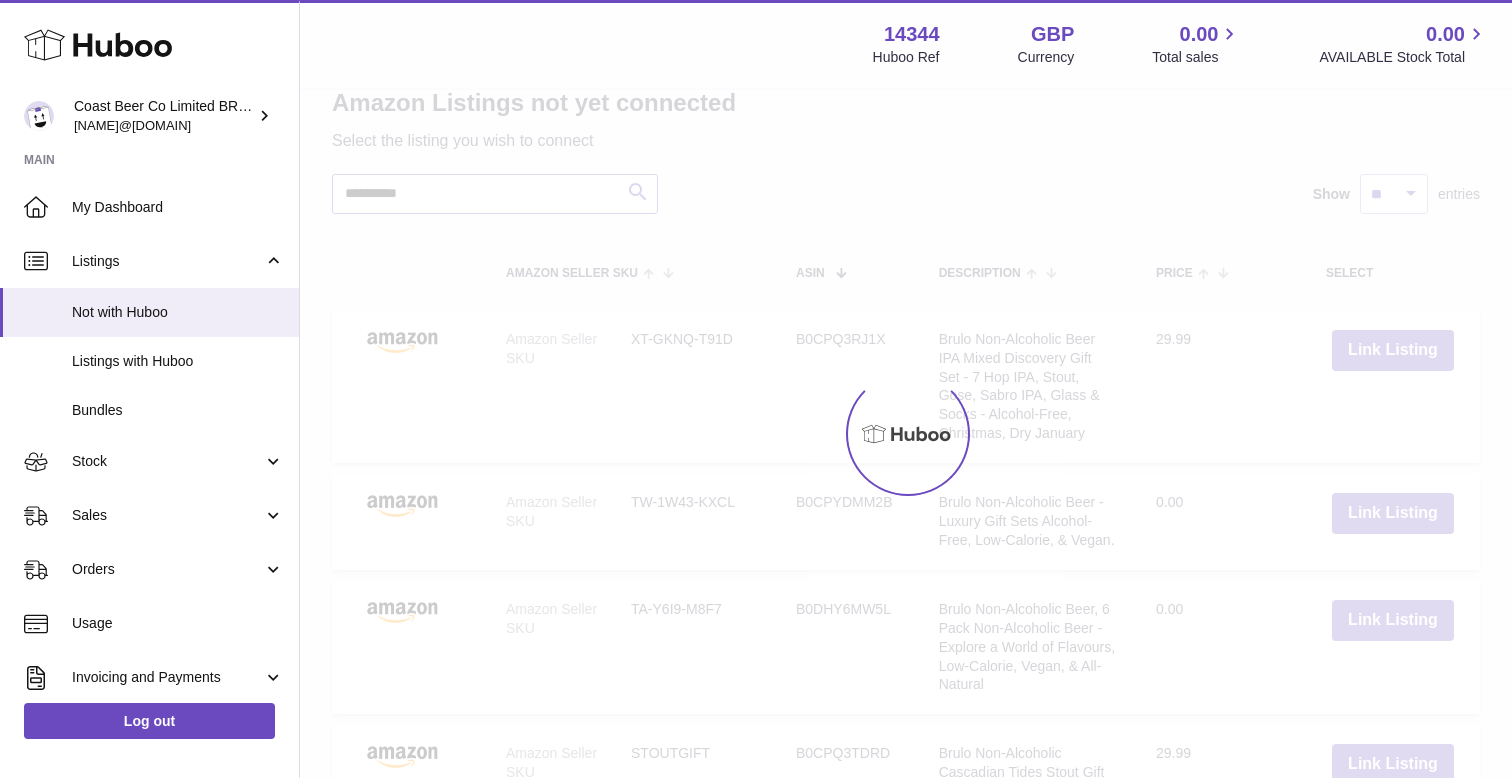 type on "**********" 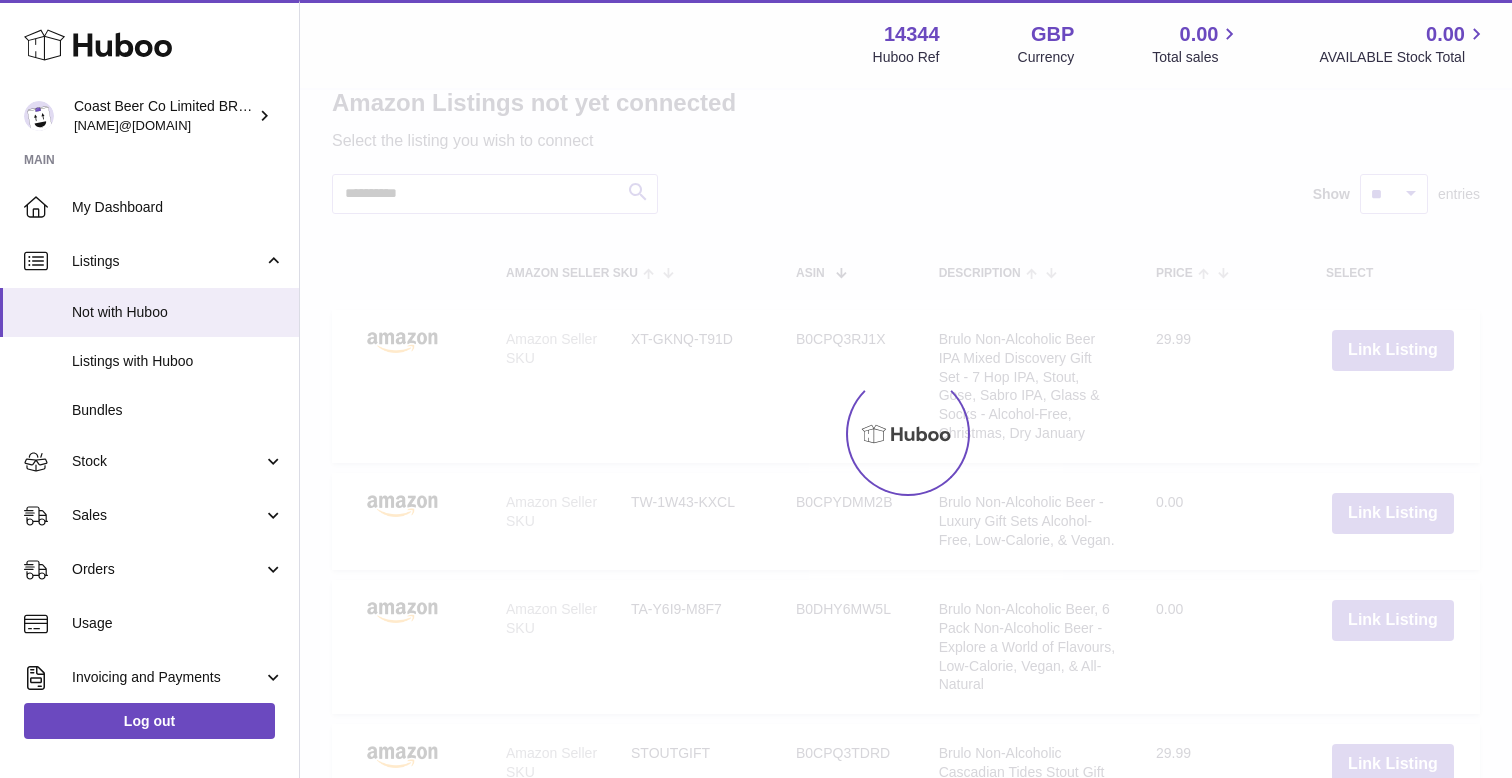 click at bounding box center (906, 434) 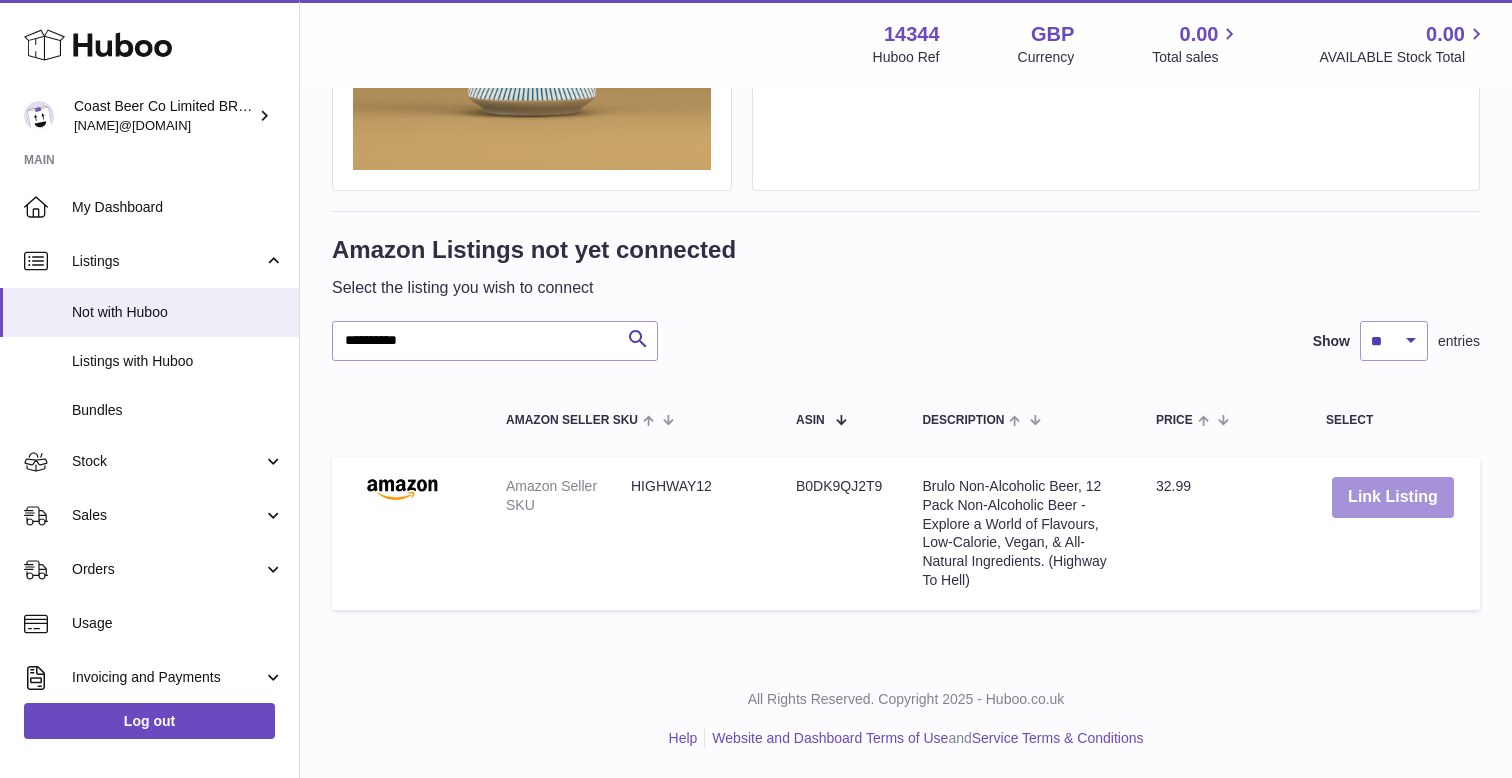 click on "Link Listing" at bounding box center (1393, 497) 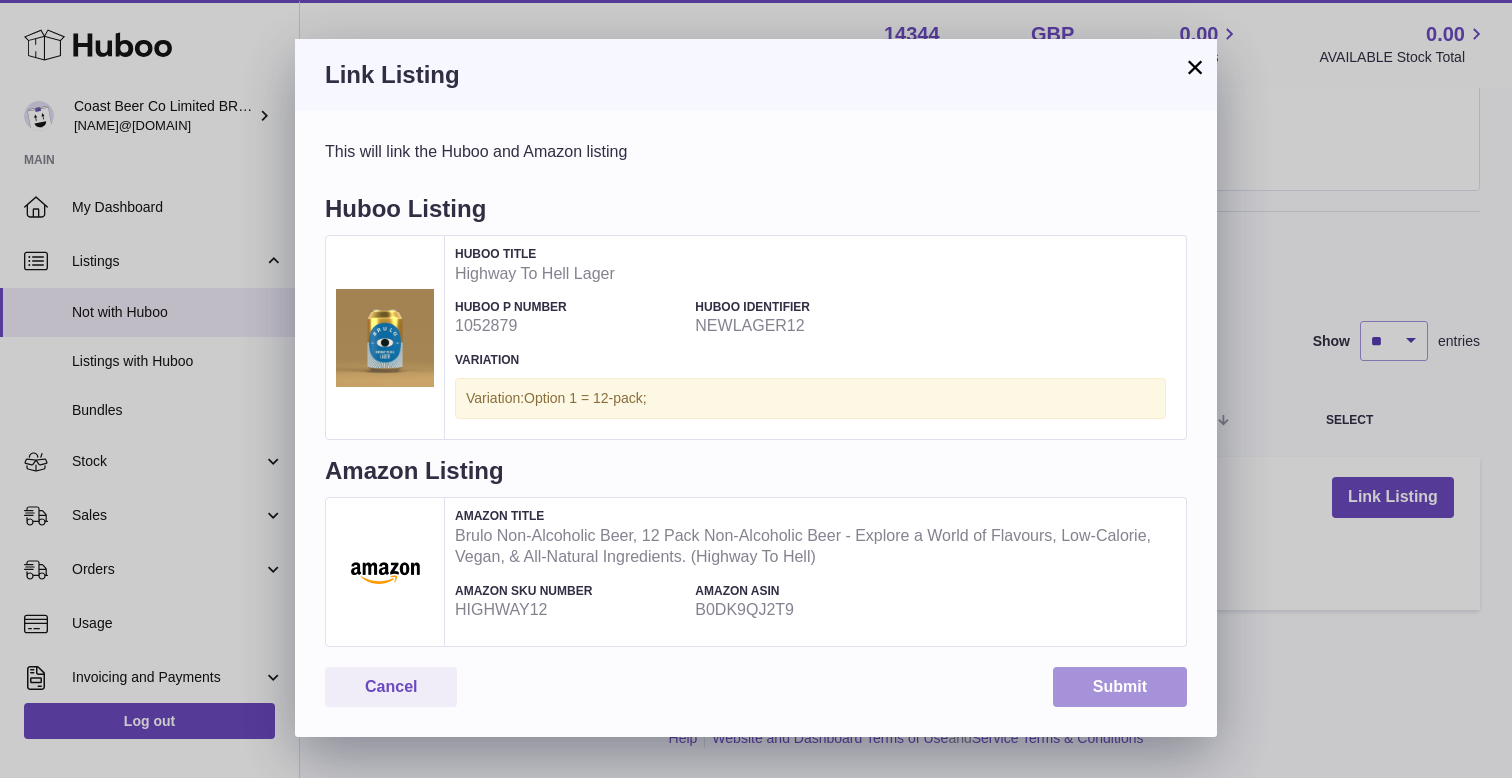 click on "Submit" at bounding box center [1120, 687] 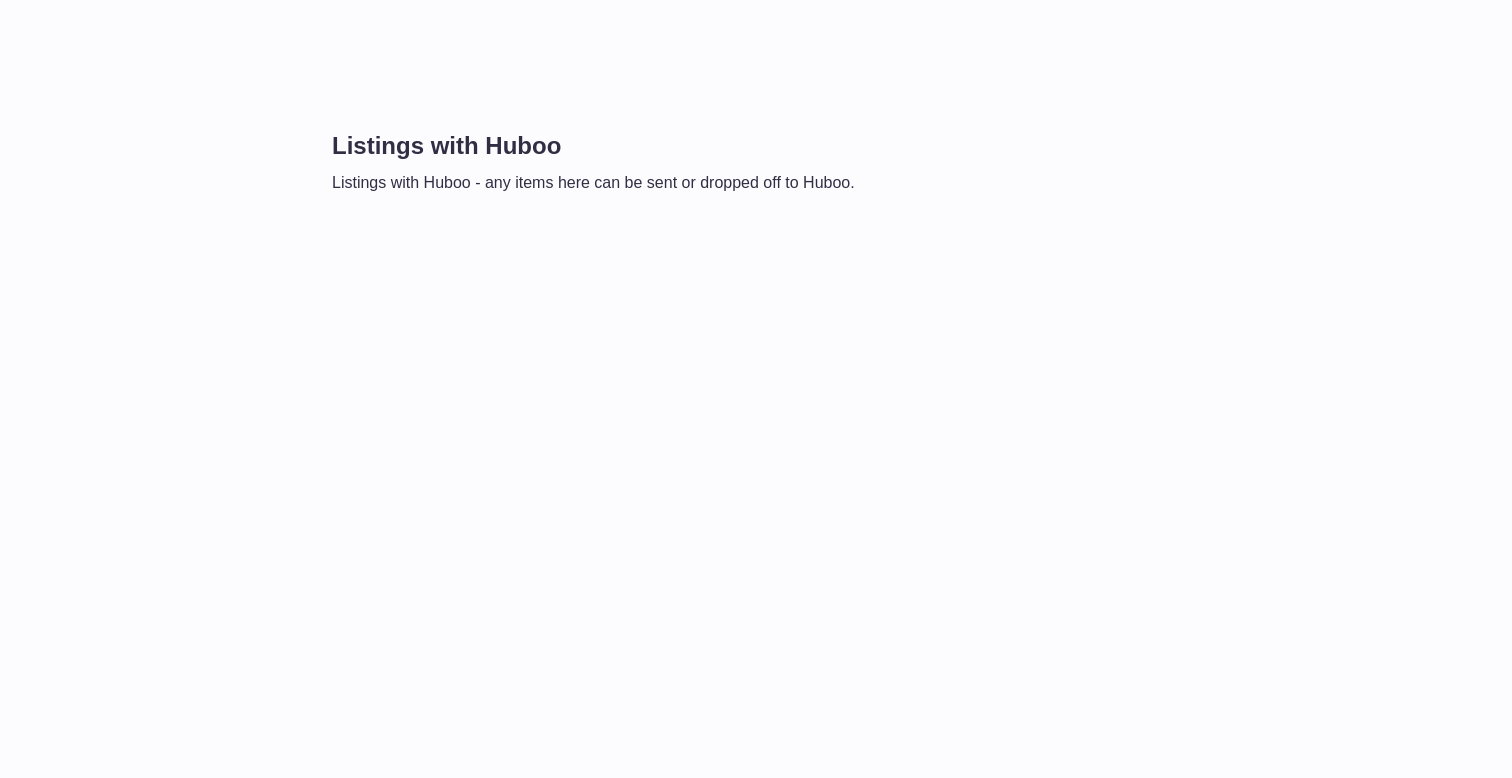 scroll, scrollTop: 0, scrollLeft: 0, axis: both 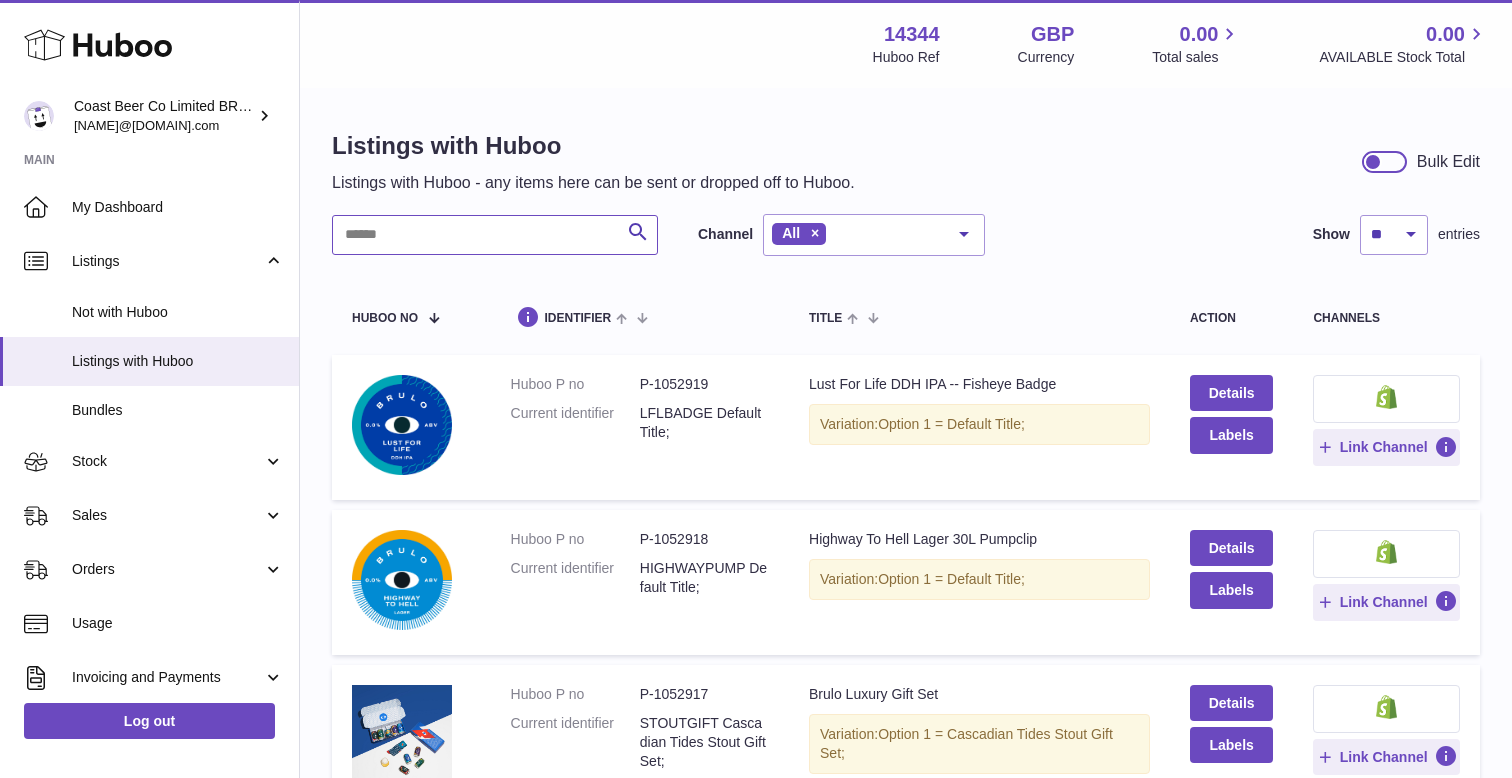 click at bounding box center [495, 235] 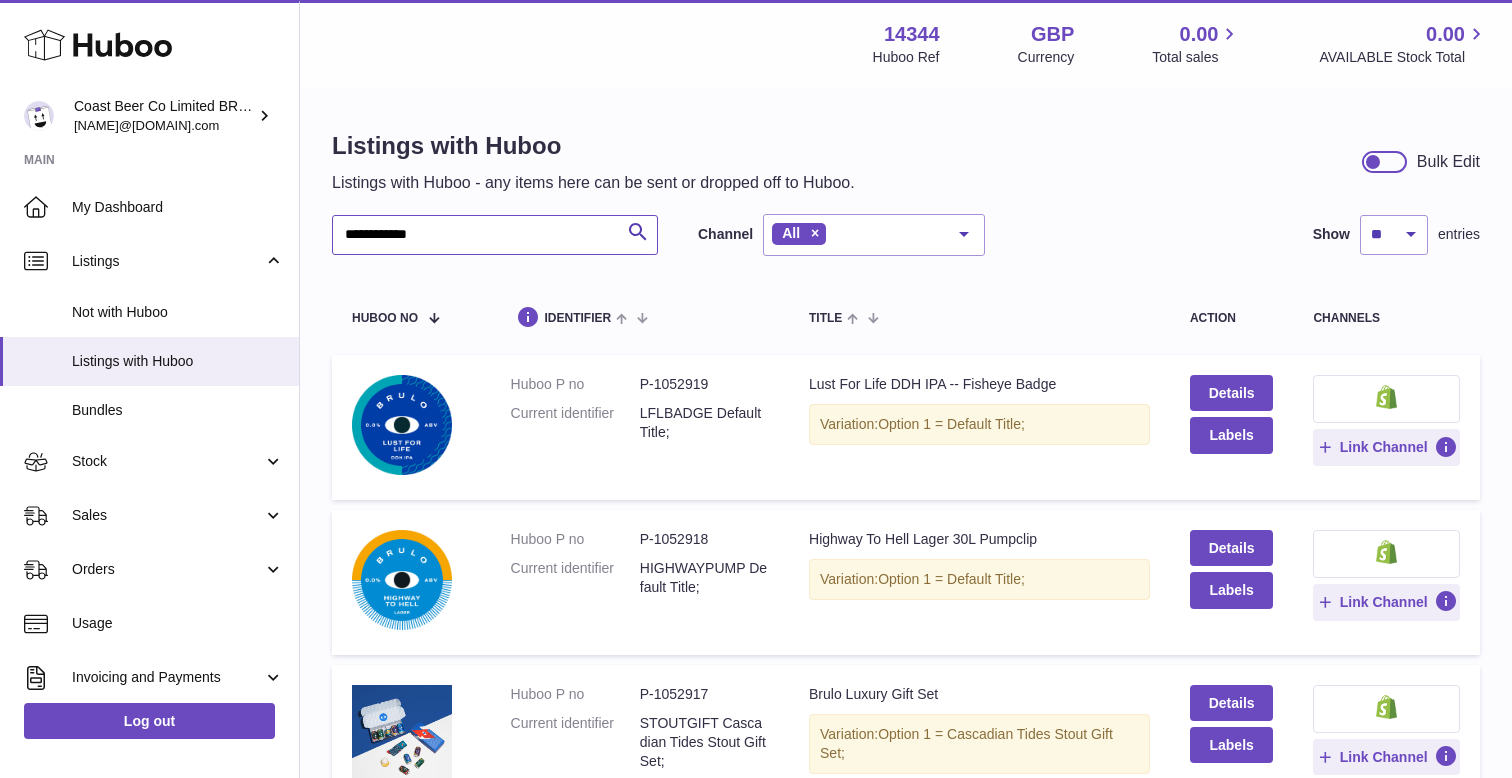 type on "**********" 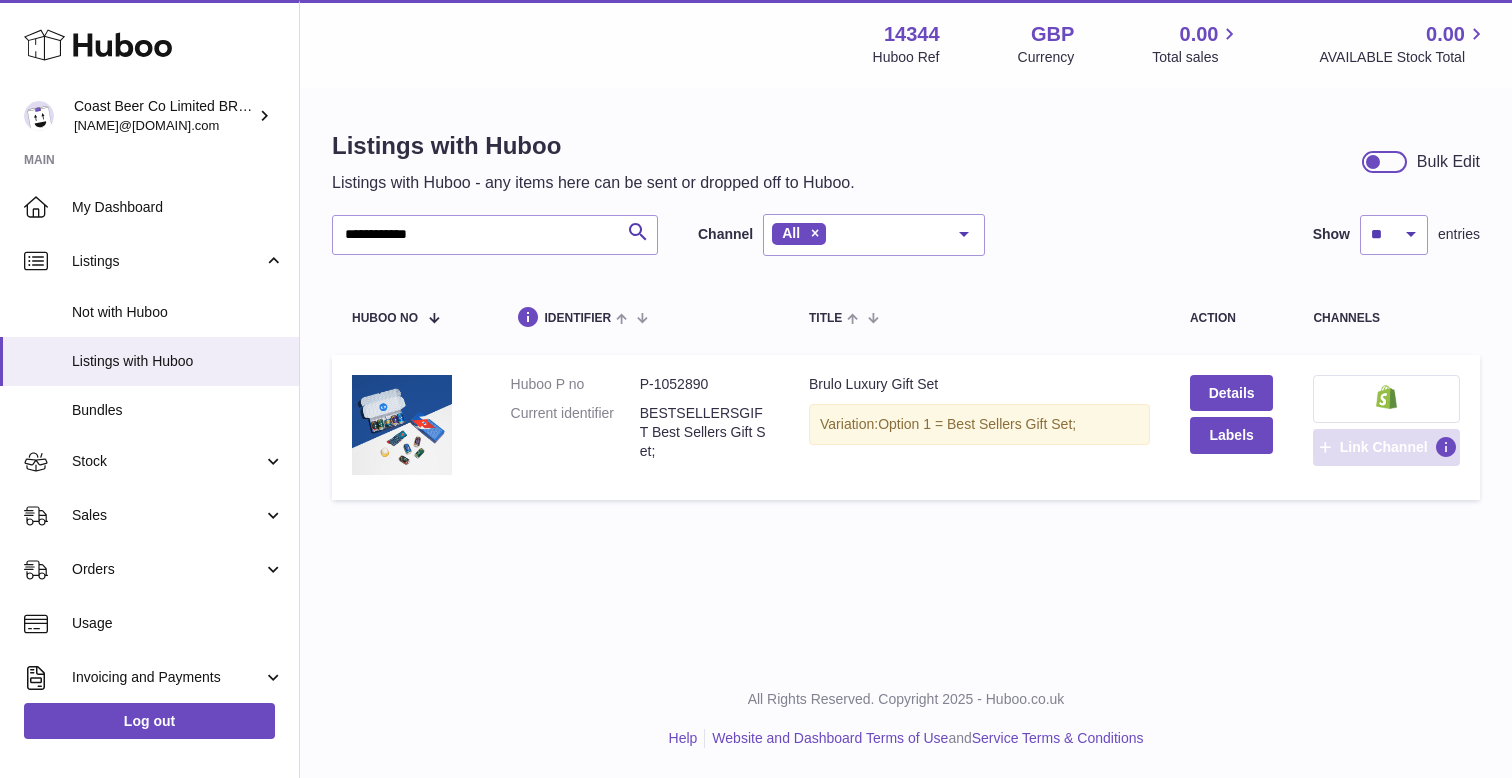 click on "Link Channel" at bounding box center (1384, 447) 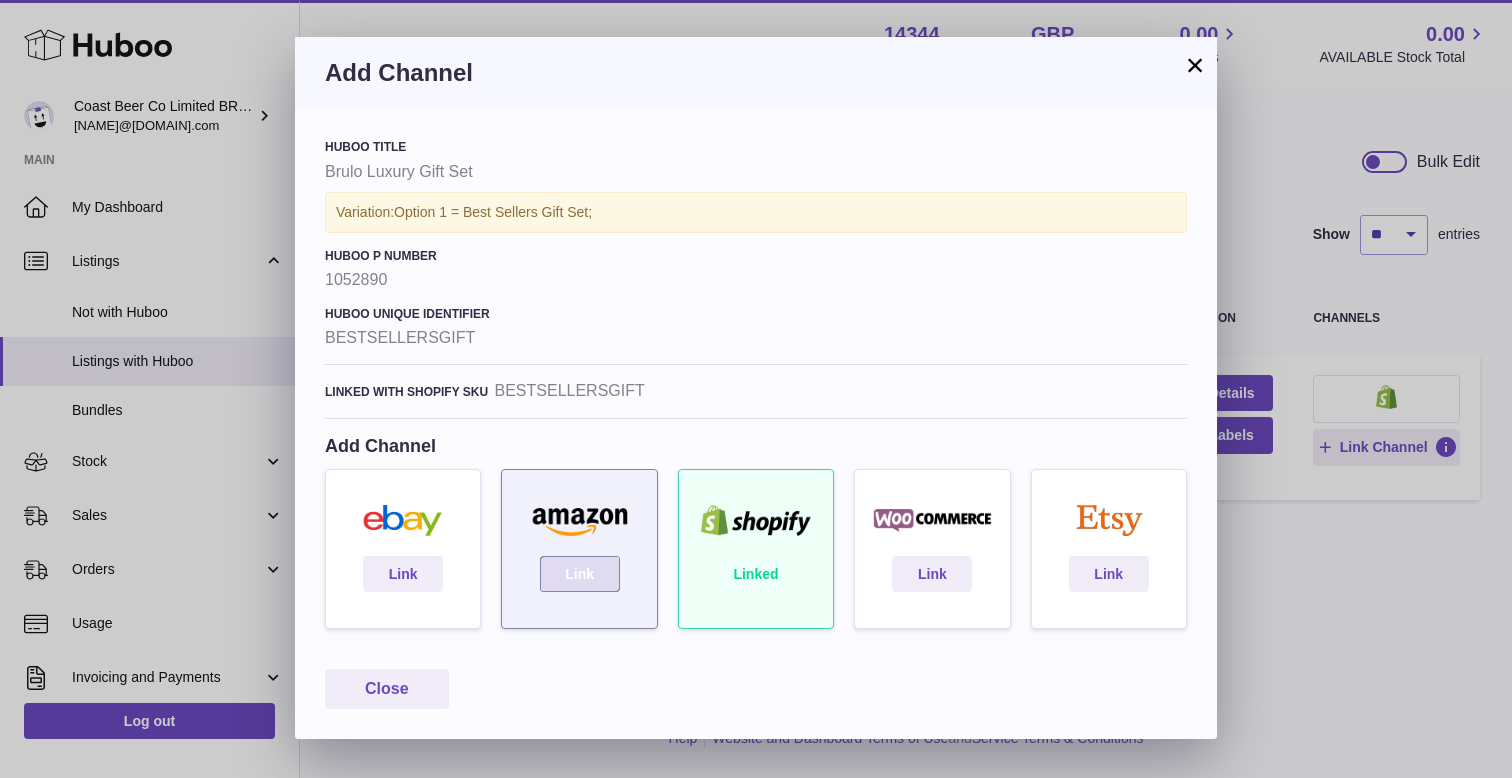 click on "Link" at bounding box center [580, 574] 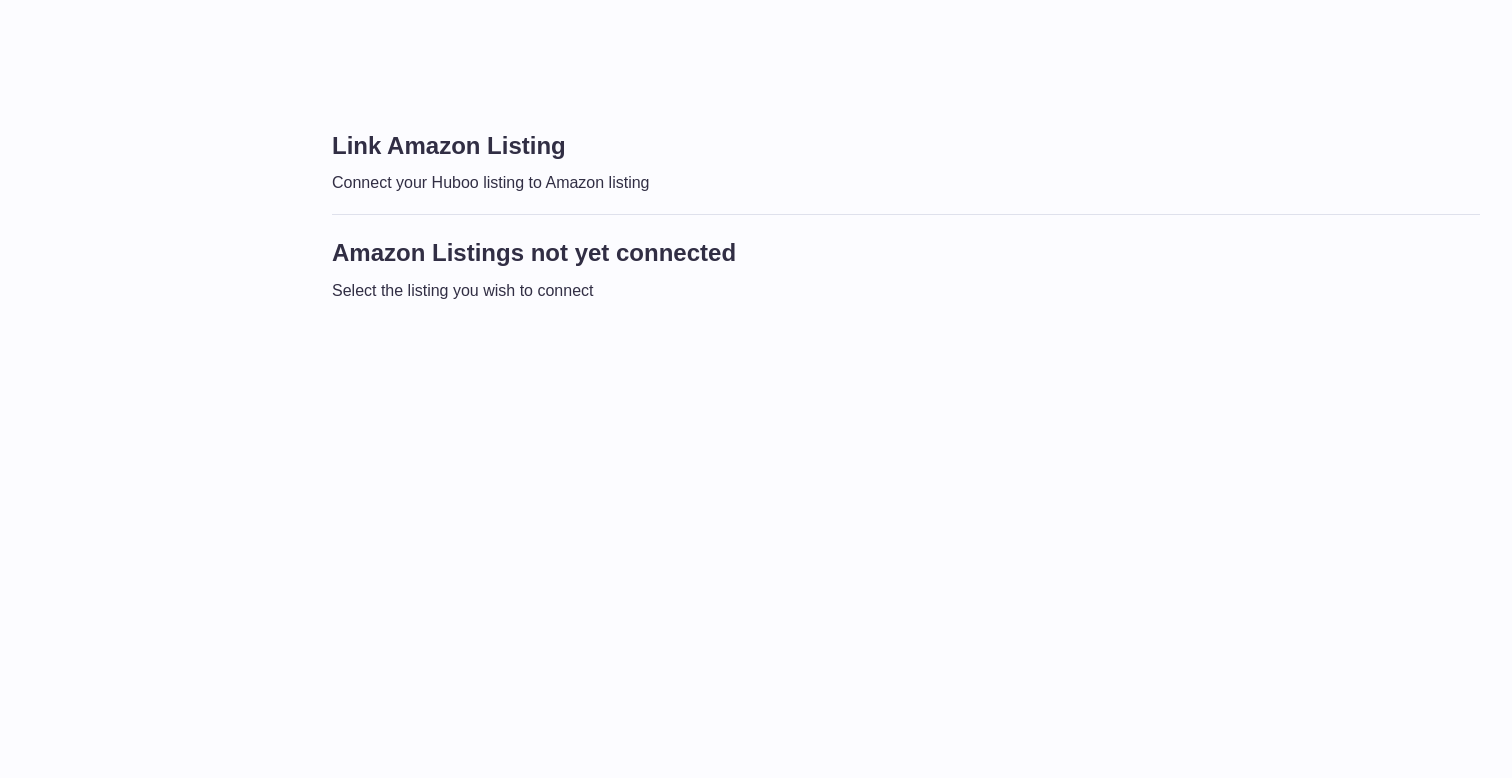 scroll, scrollTop: 0, scrollLeft: 0, axis: both 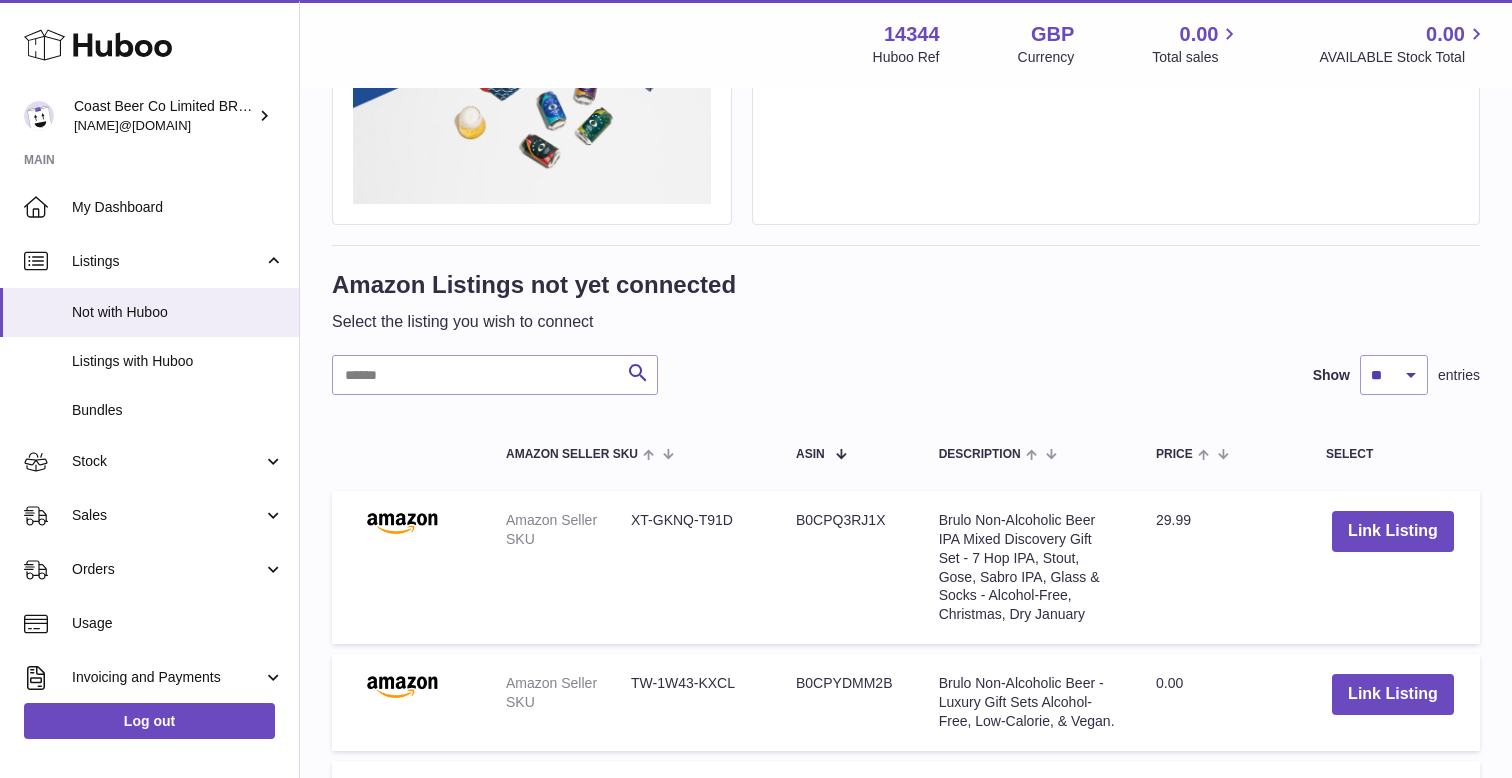 click on "Link Amazon Listing   Connect your Huboo listing to Amazon listing     Huboo Title   Brulo Luxury Gift Set   Huboo P number   1052890   Huboo Identifier   BESTSELLERSGIFT   Variation
Variation:
Option 1 = Best Sellers Gift Set;
Amazon Listings not yet connected   Select the listing you wish to connect         Search
Show
** ** ** ***
entries
Amazon Seller SKU       ASIN       Description       Price
Select
Amazon Seller SKU   XT-GKNQ-T91D   ASIN
B0CPQ3RJ1X
Description
Brulo Non-Alcoholic Beer IPA Mixed Discovery Gift Set - 7 Hop IPA, Stout, Gose, Sabro IPA, Glass & Socks - Alcohol-Free, Christmas, Dry January
Price   29.99
Link Listing
Amazon Seller SKU   TW-1W43-KXCL   ASIN
B0CPYDMM2B
Description   Price   0.00     Amazon Seller SKU     ASIN" at bounding box center [906, 911] 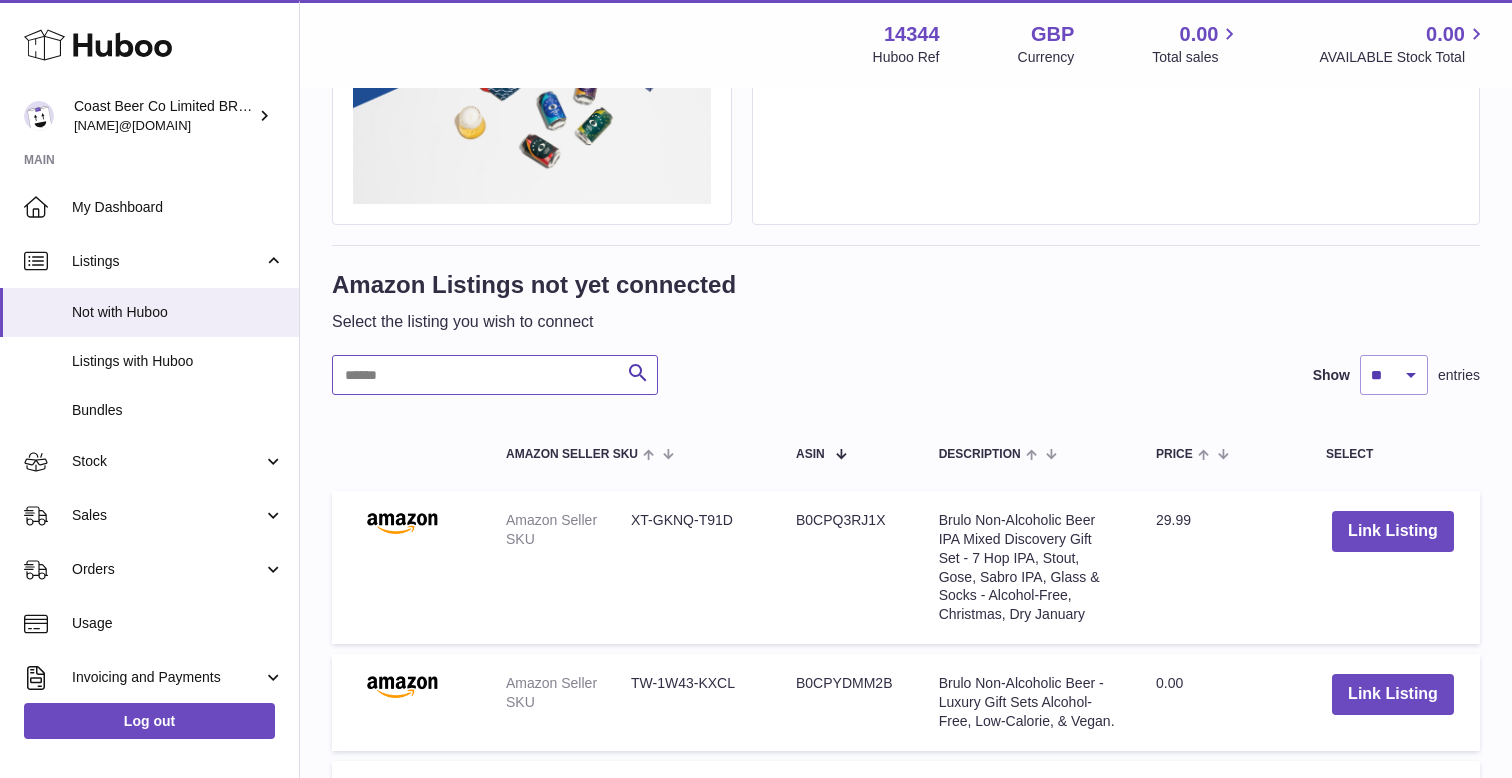 click at bounding box center (495, 375) 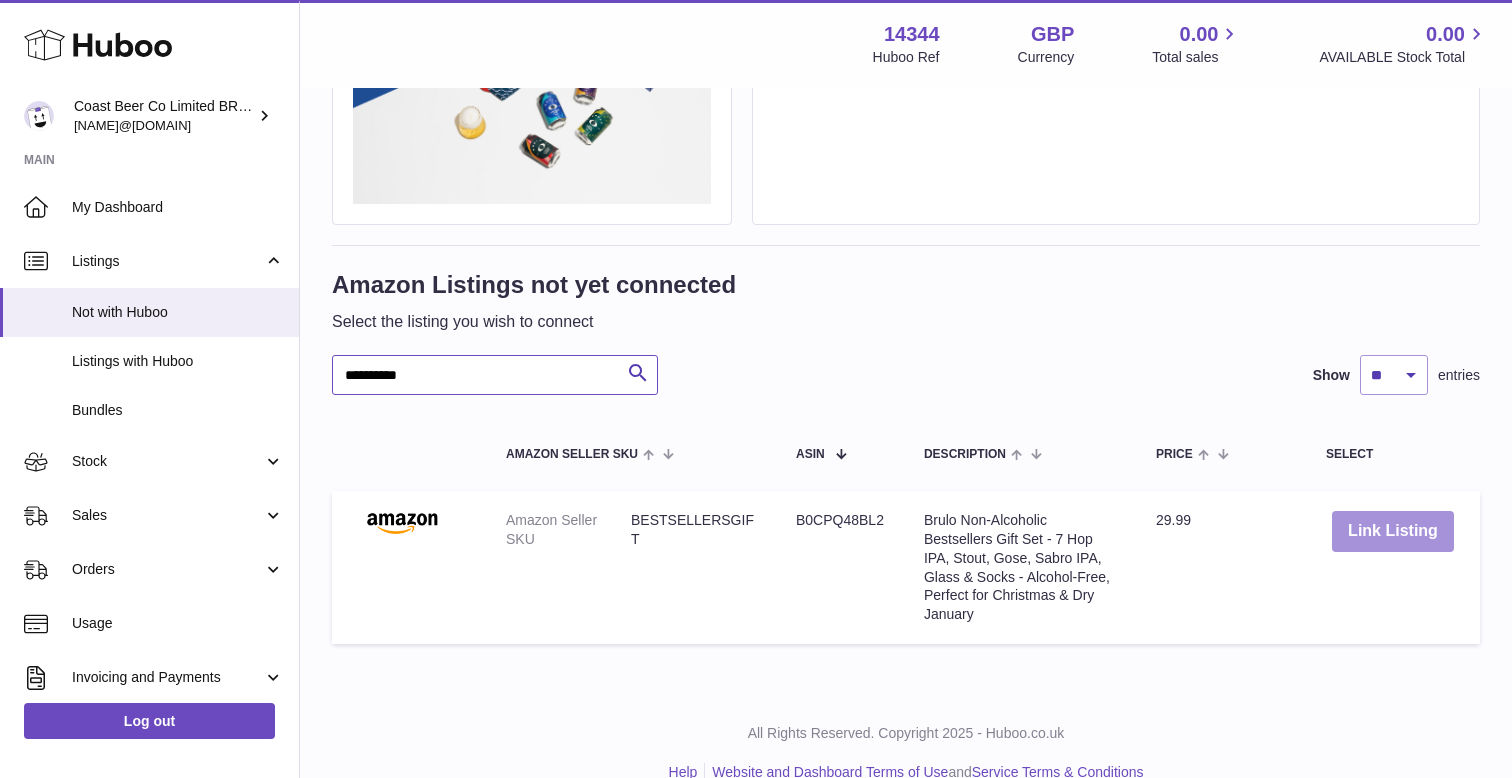 type on "**********" 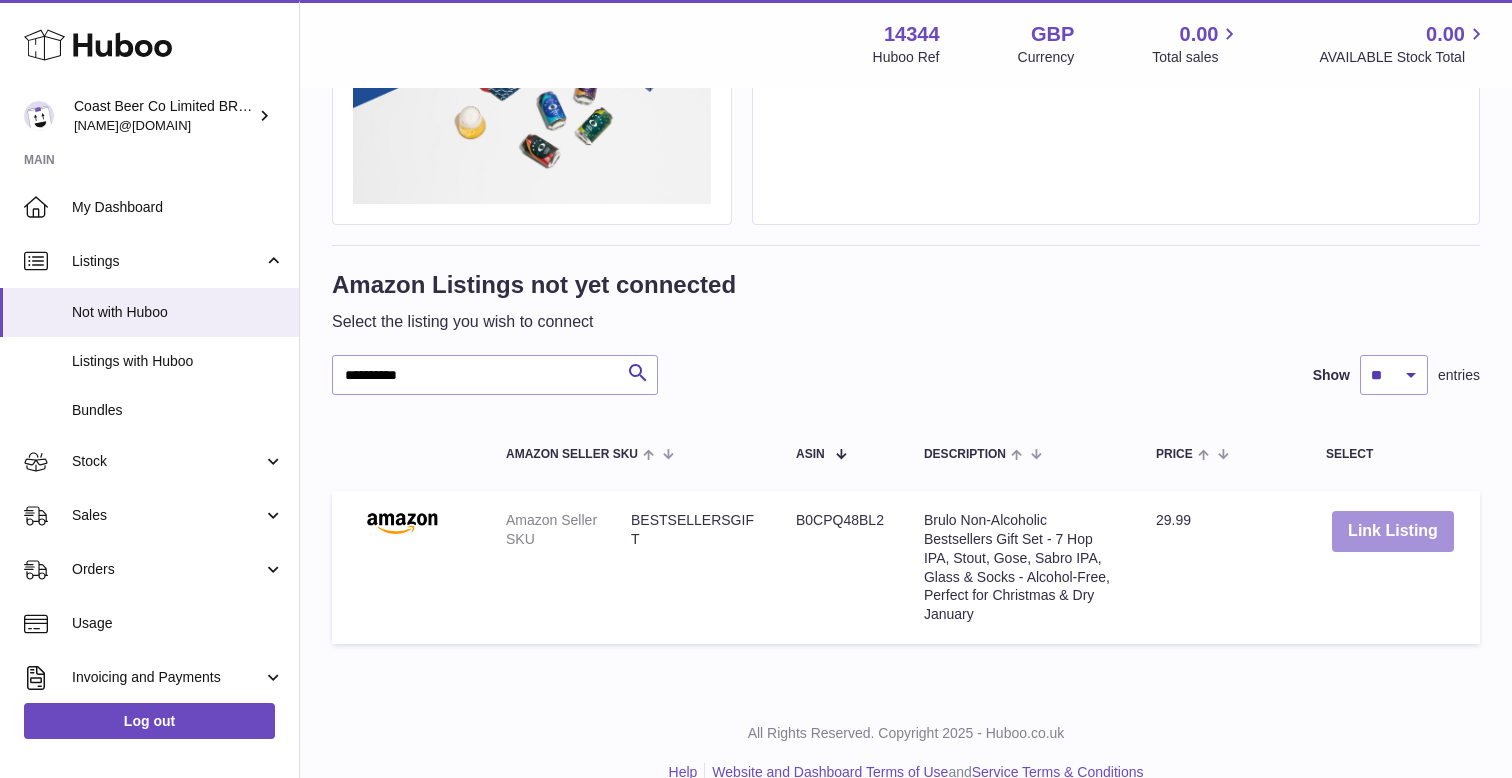 click on "Link Listing" at bounding box center [1393, 531] 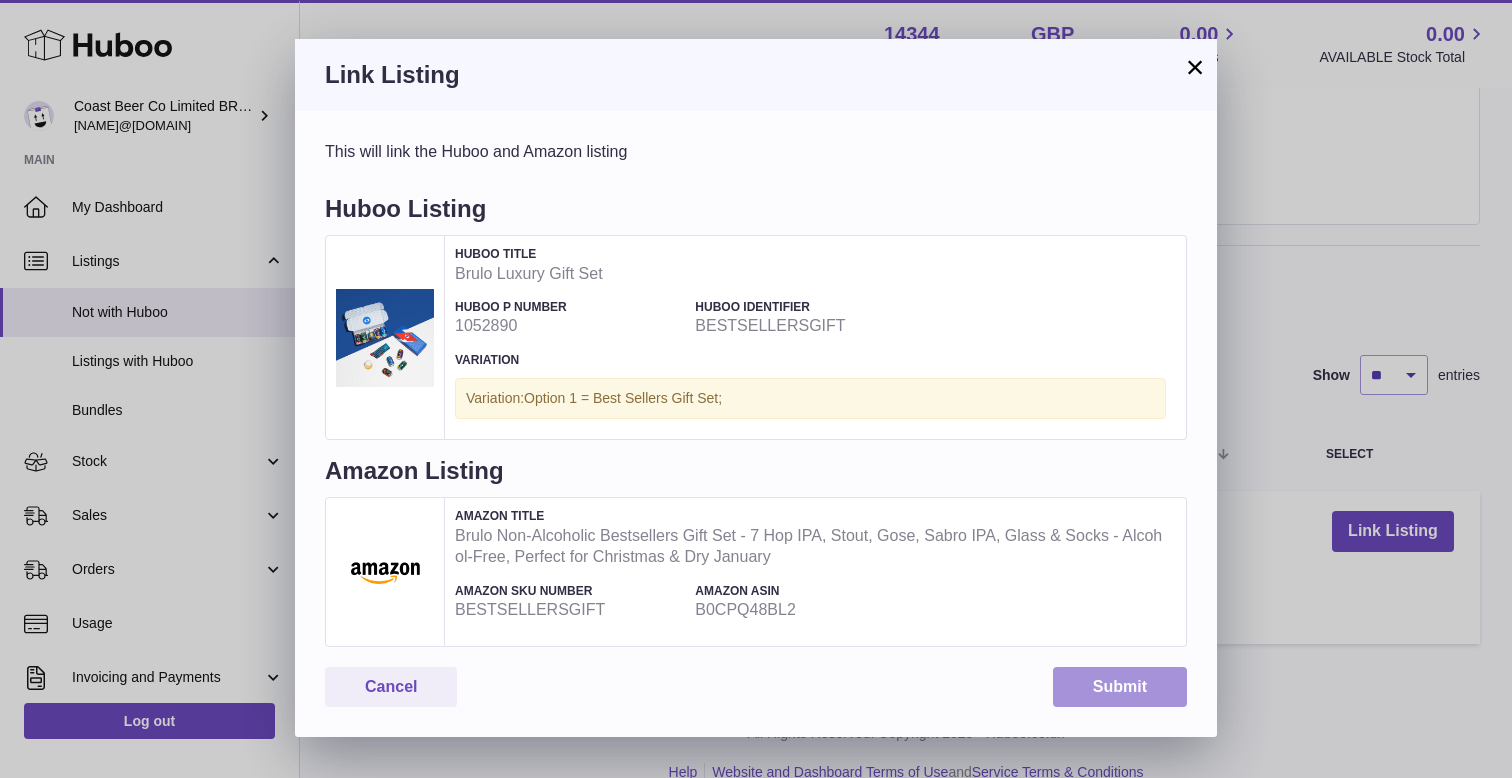click on "Submit" at bounding box center [1120, 687] 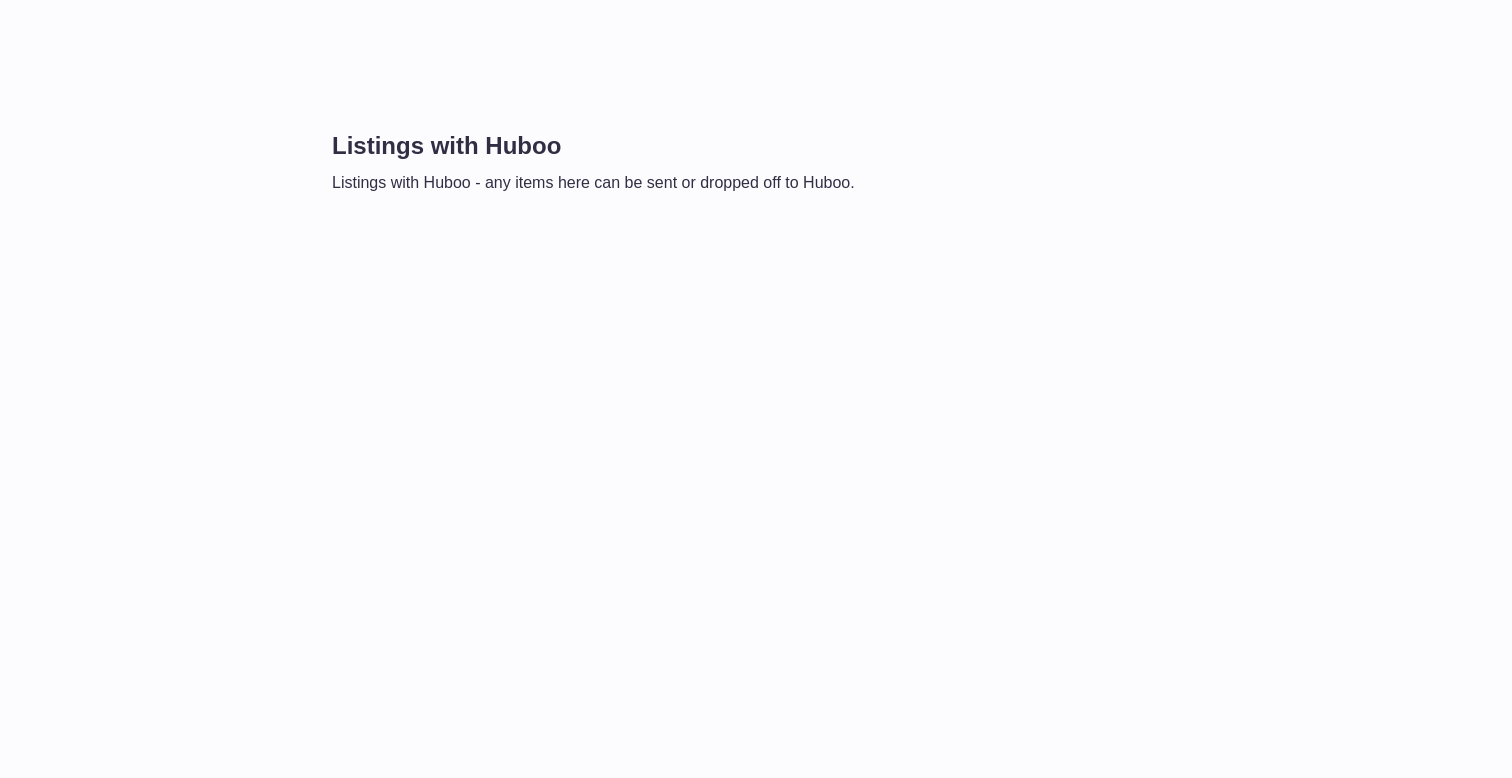 scroll, scrollTop: 0, scrollLeft: 0, axis: both 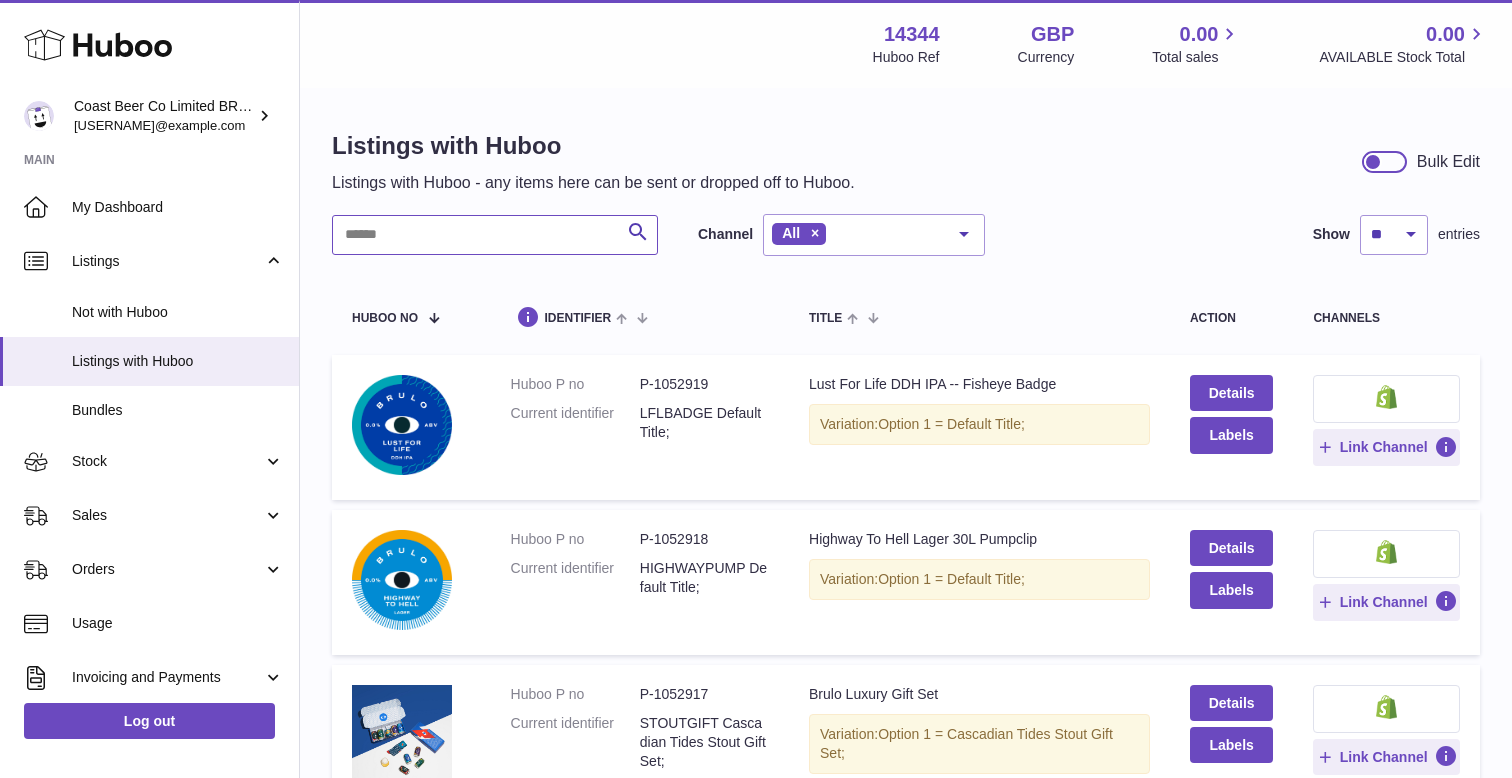 click at bounding box center (495, 235) 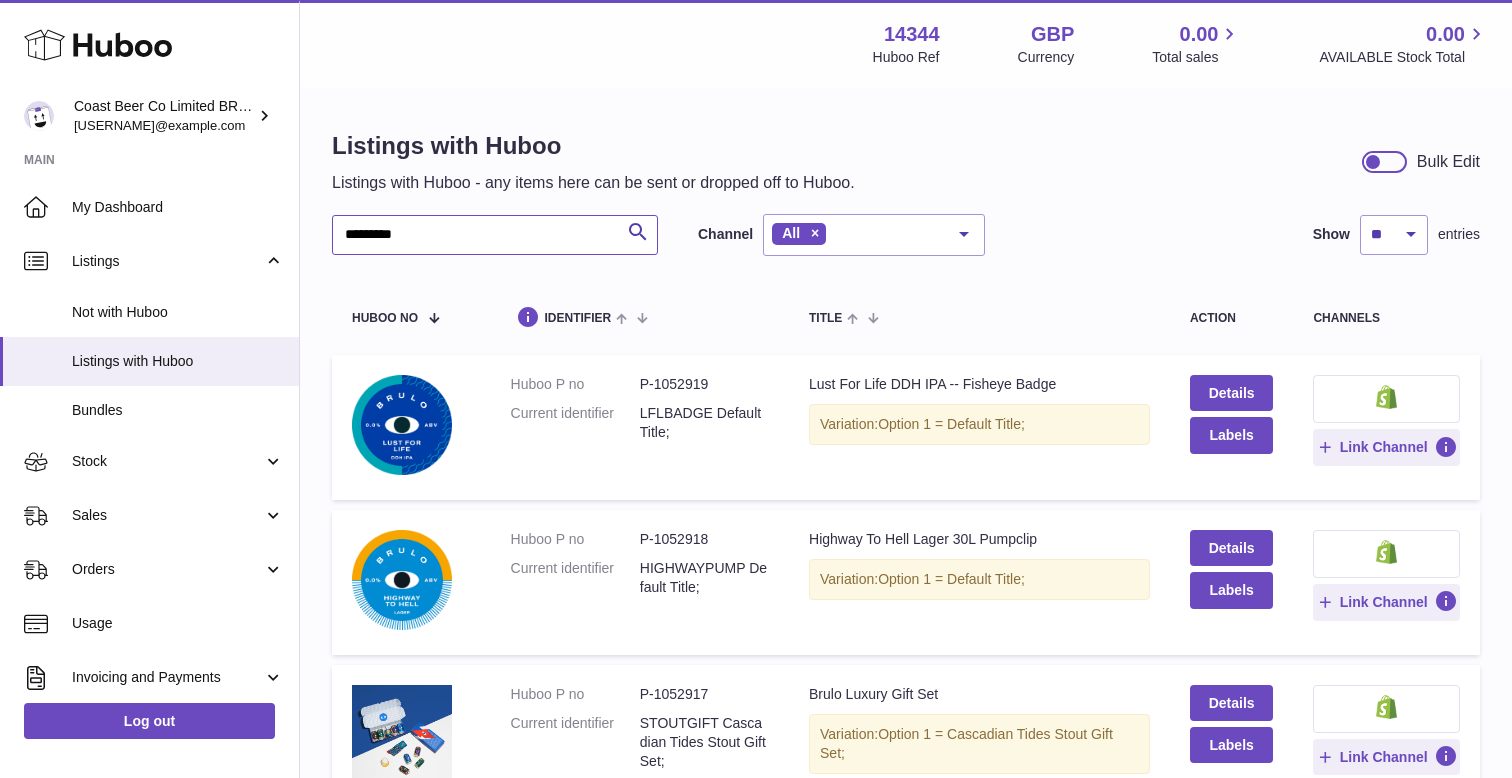 type on "*********" 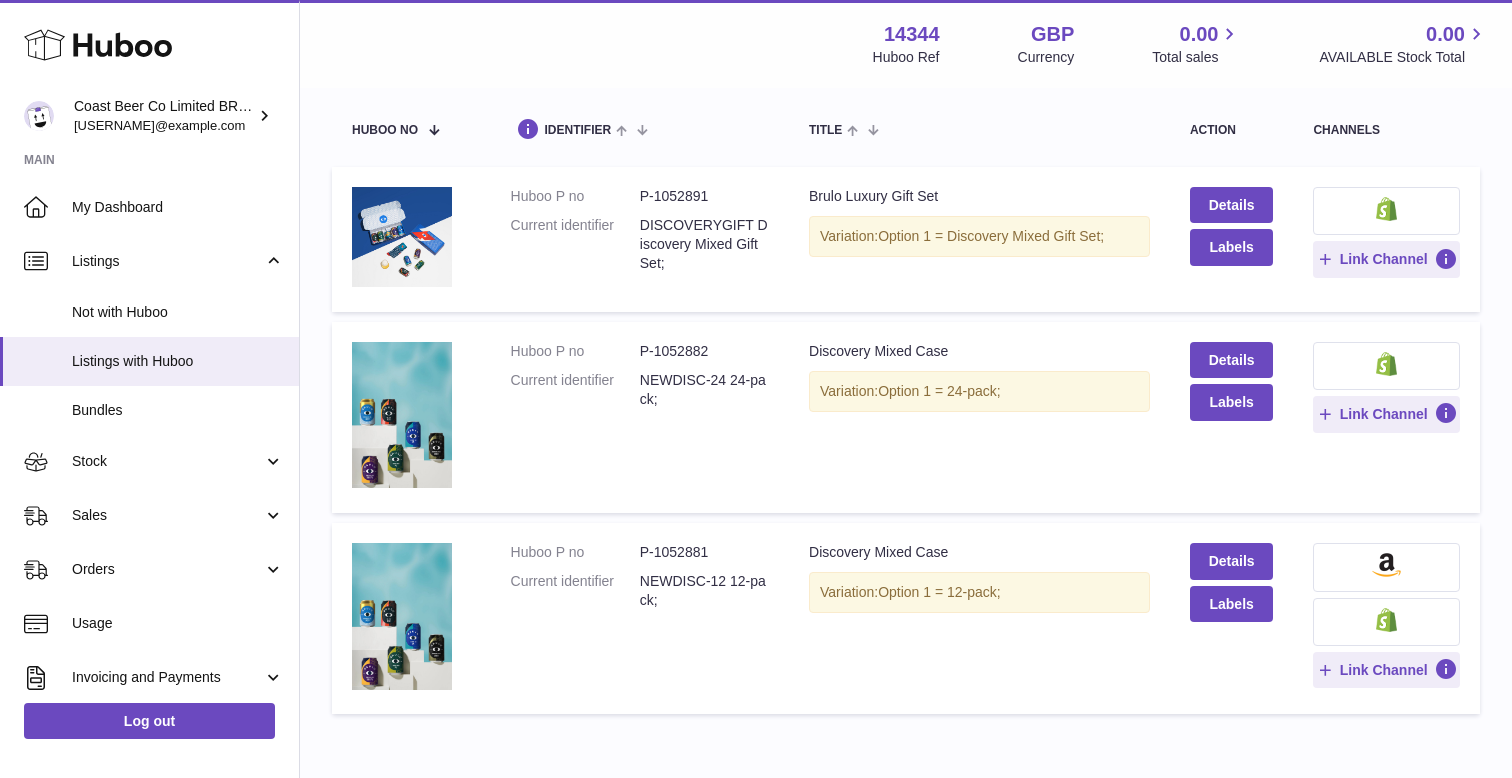 scroll, scrollTop: 194, scrollLeft: 0, axis: vertical 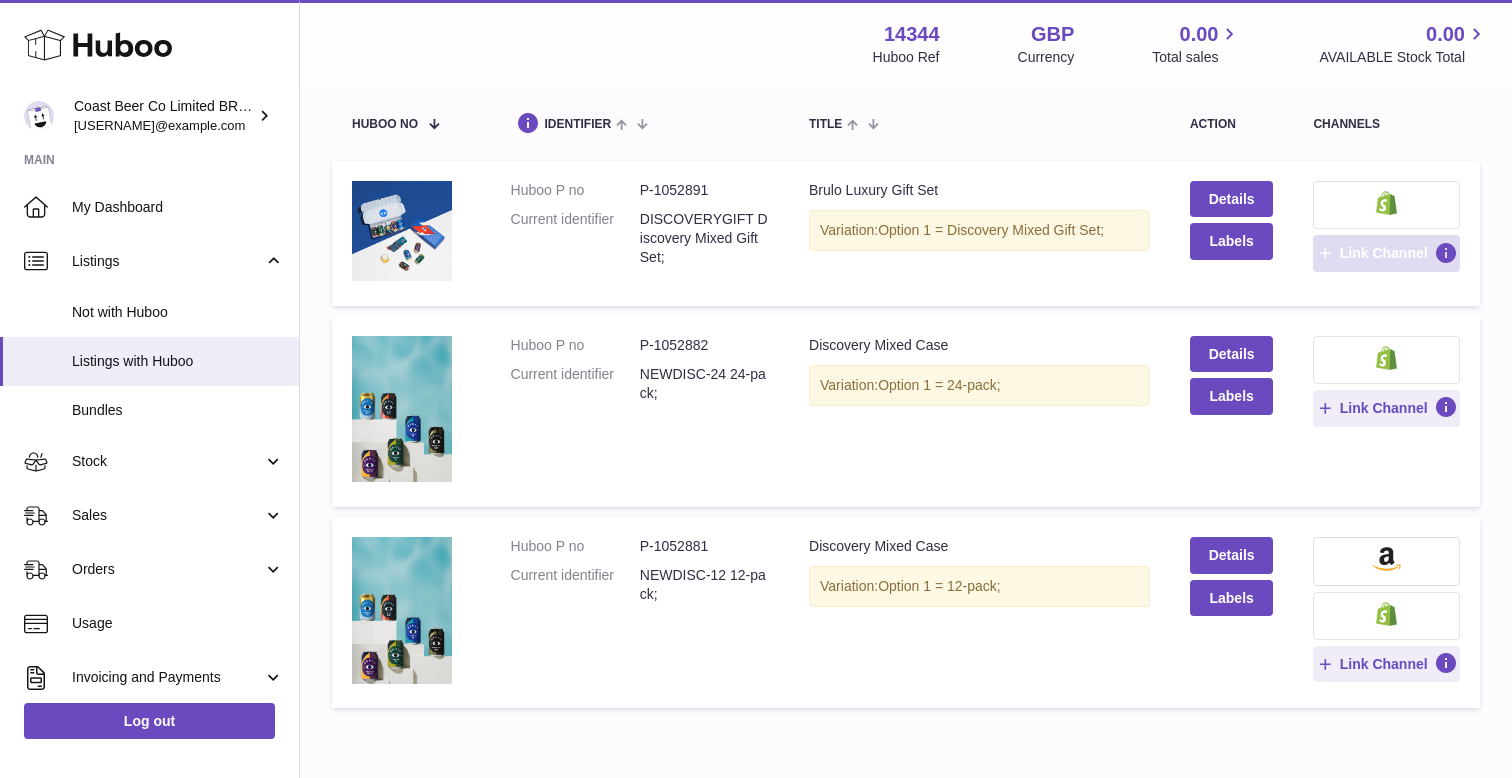click on "Link Channel" at bounding box center (1384, 253) 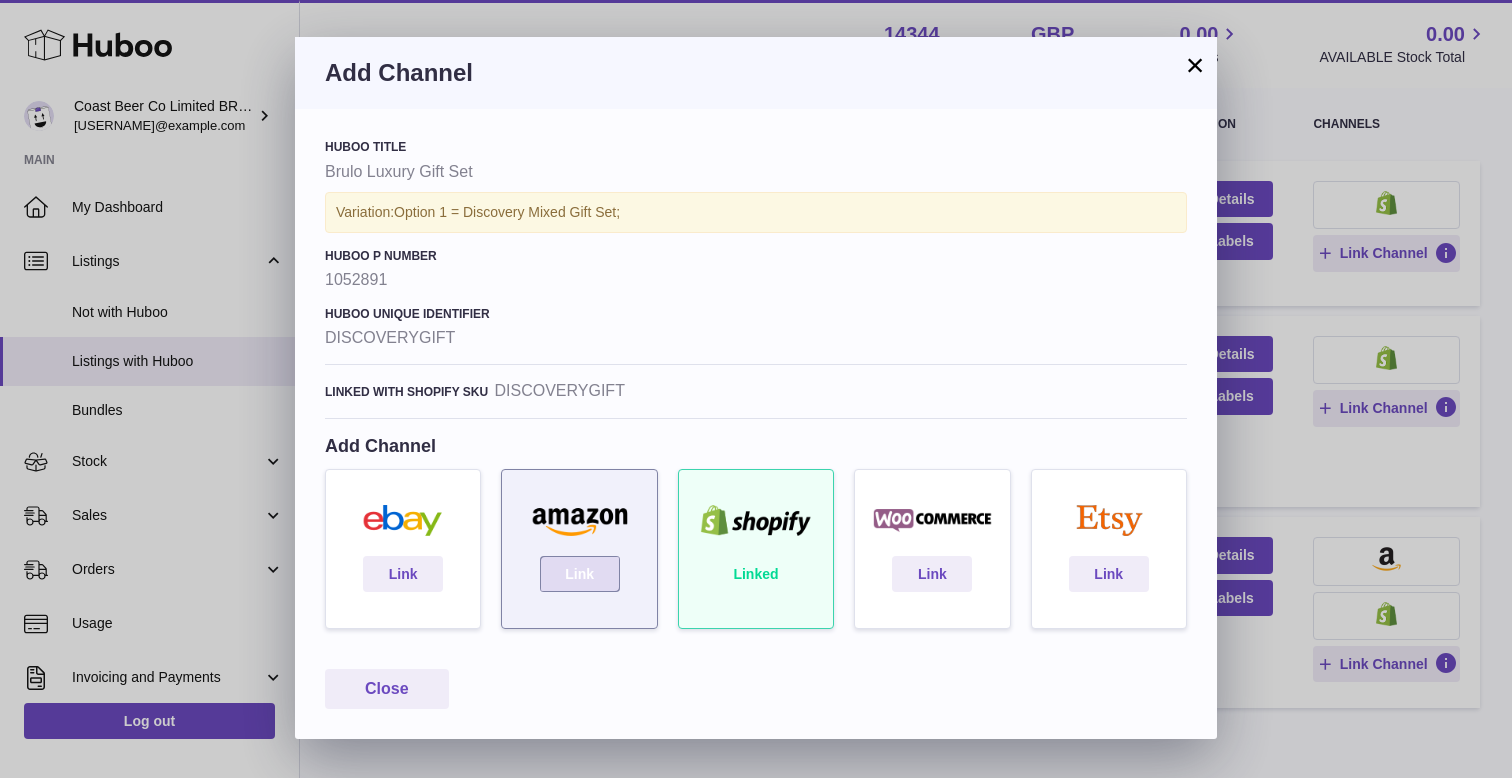 click on "Link" at bounding box center [580, 574] 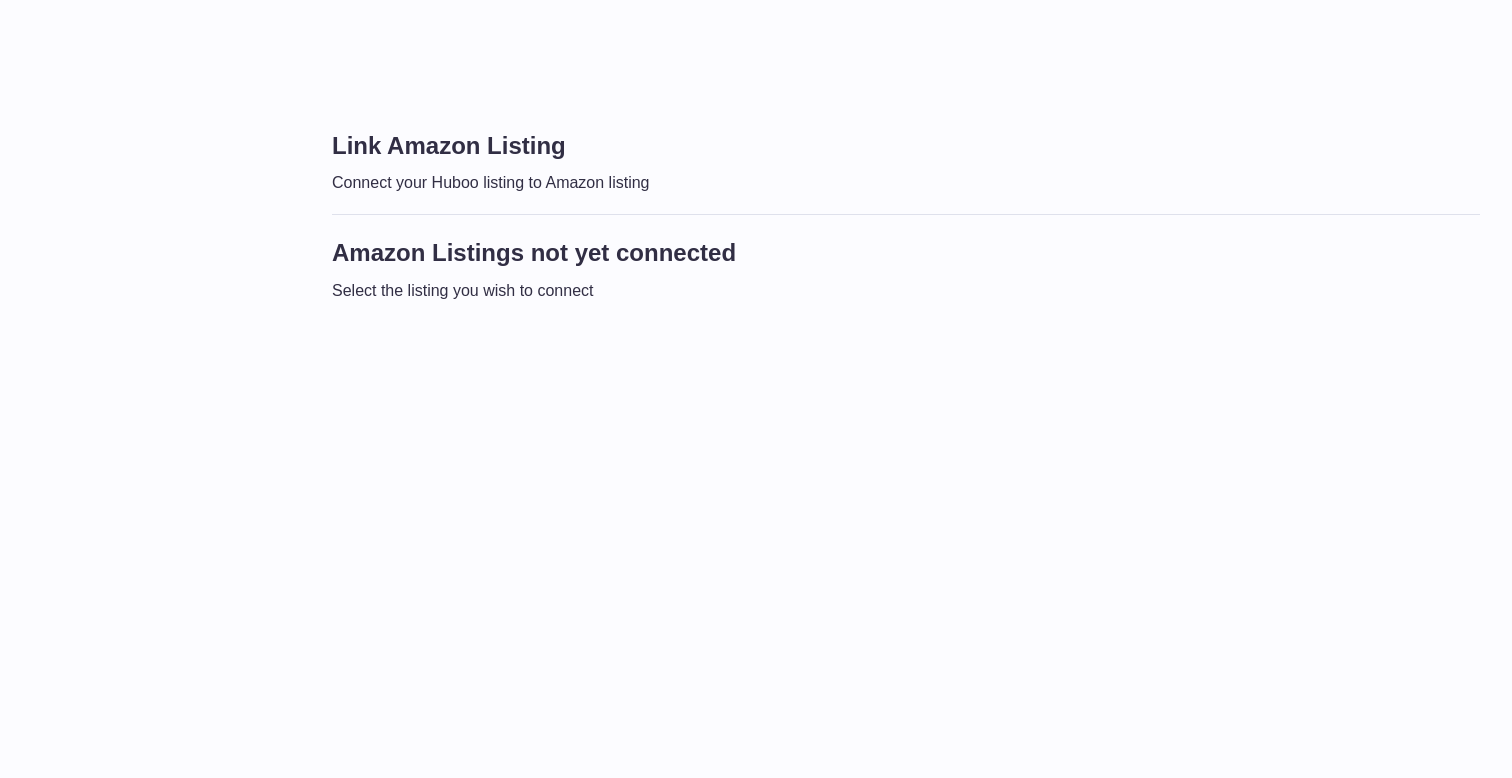 scroll, scrollTop: 0, scrollLeft: 0, axis: both 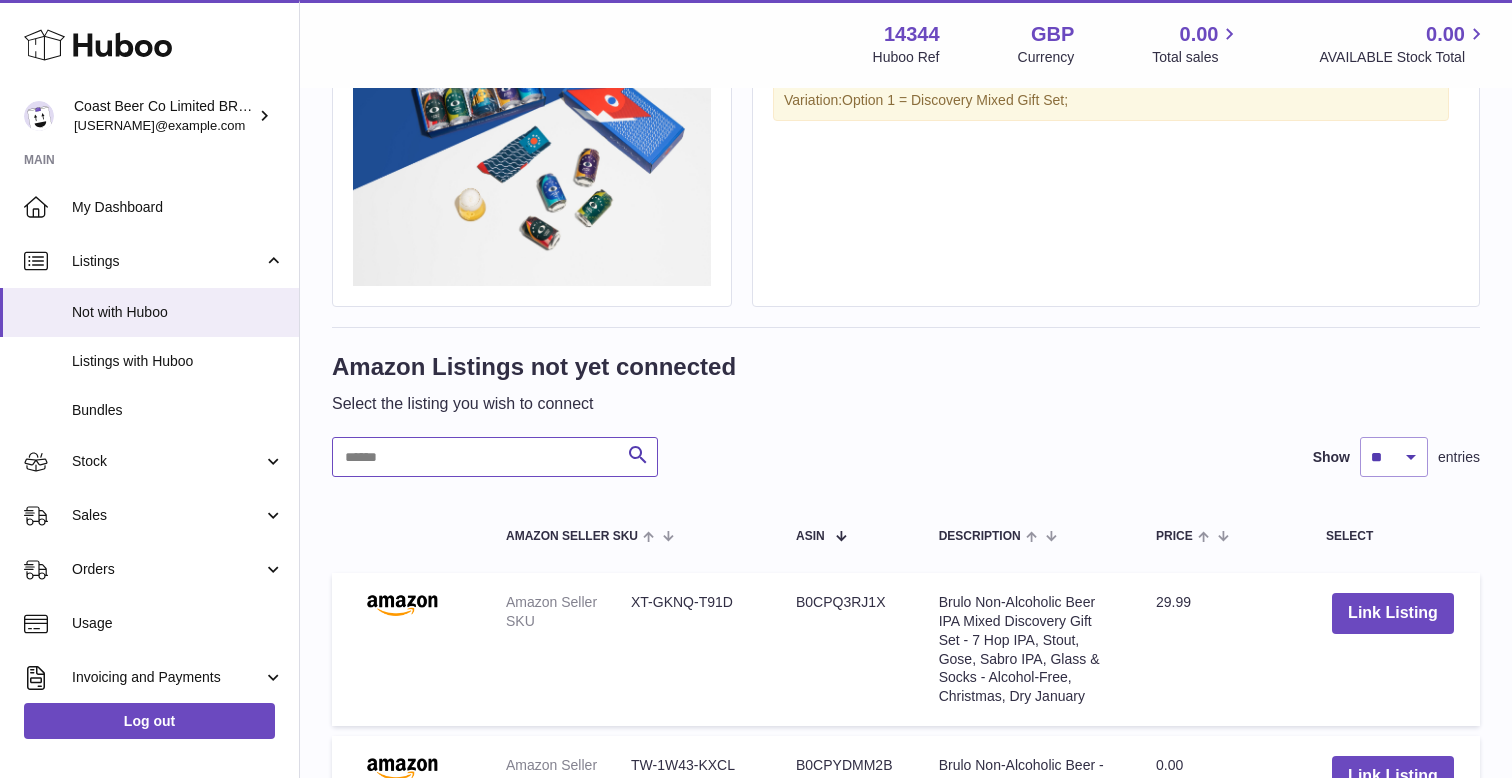 click at bounding box center [495, 457] 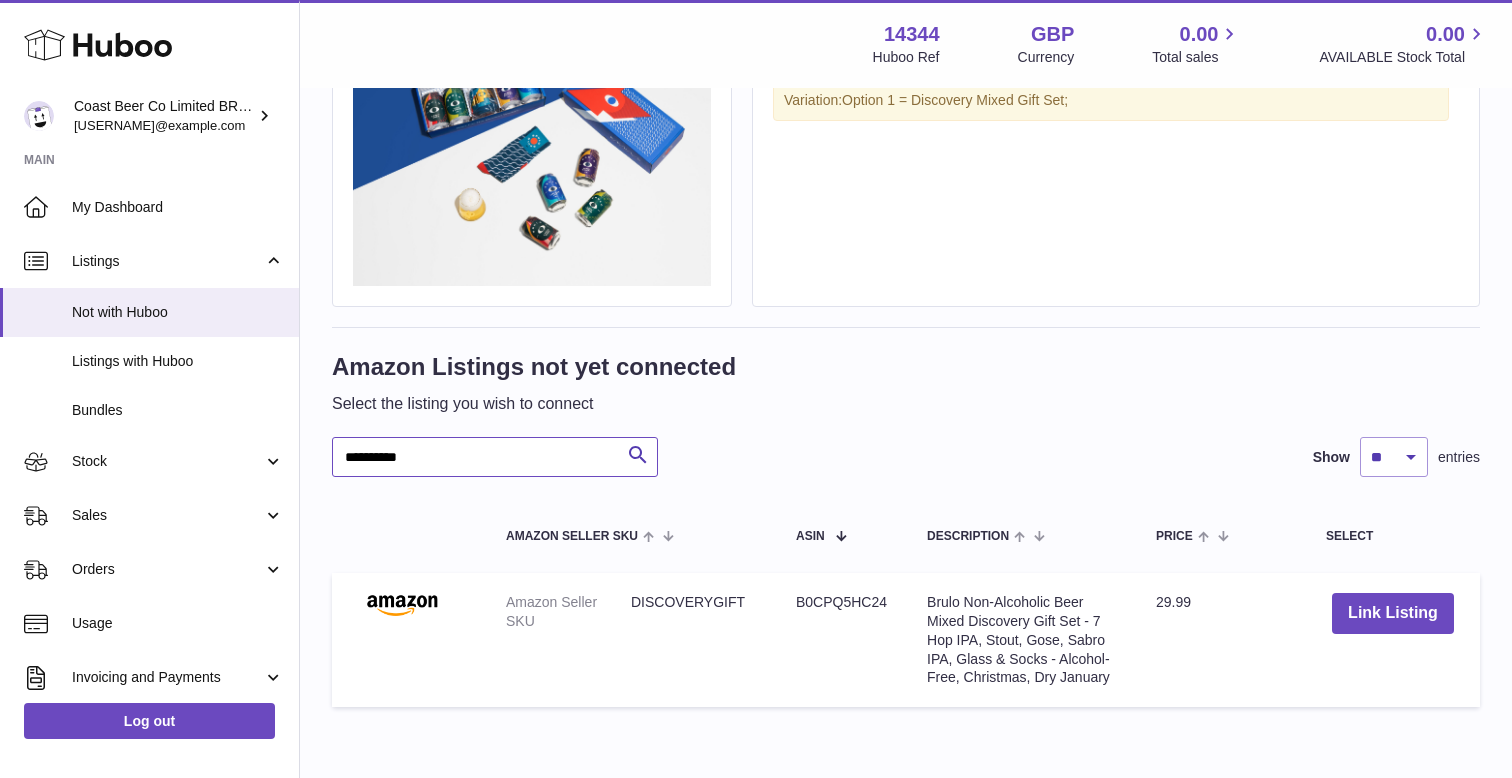 scroll, scrollTop: 318, scrollLeft: 0, axis: vertical 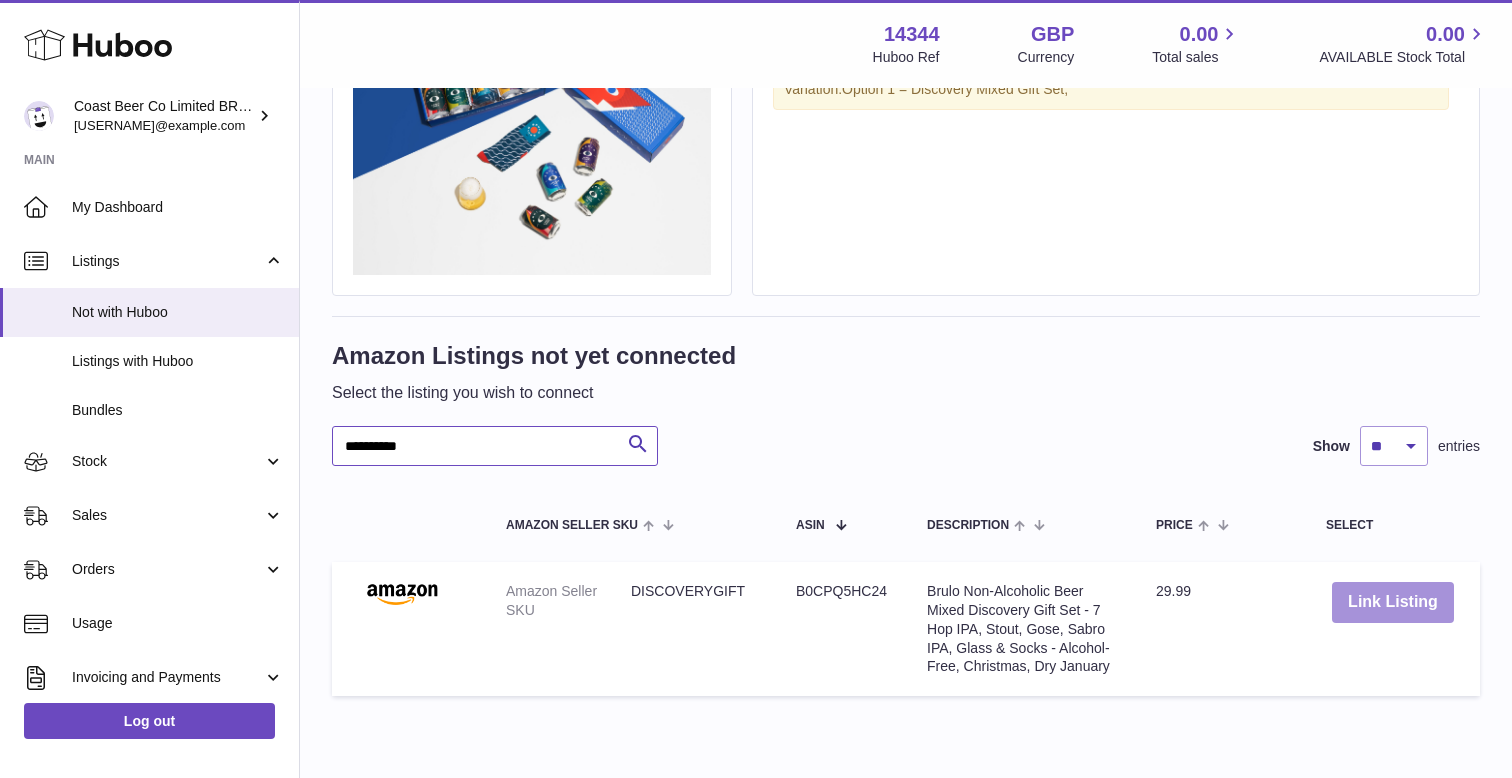 type on "**********" 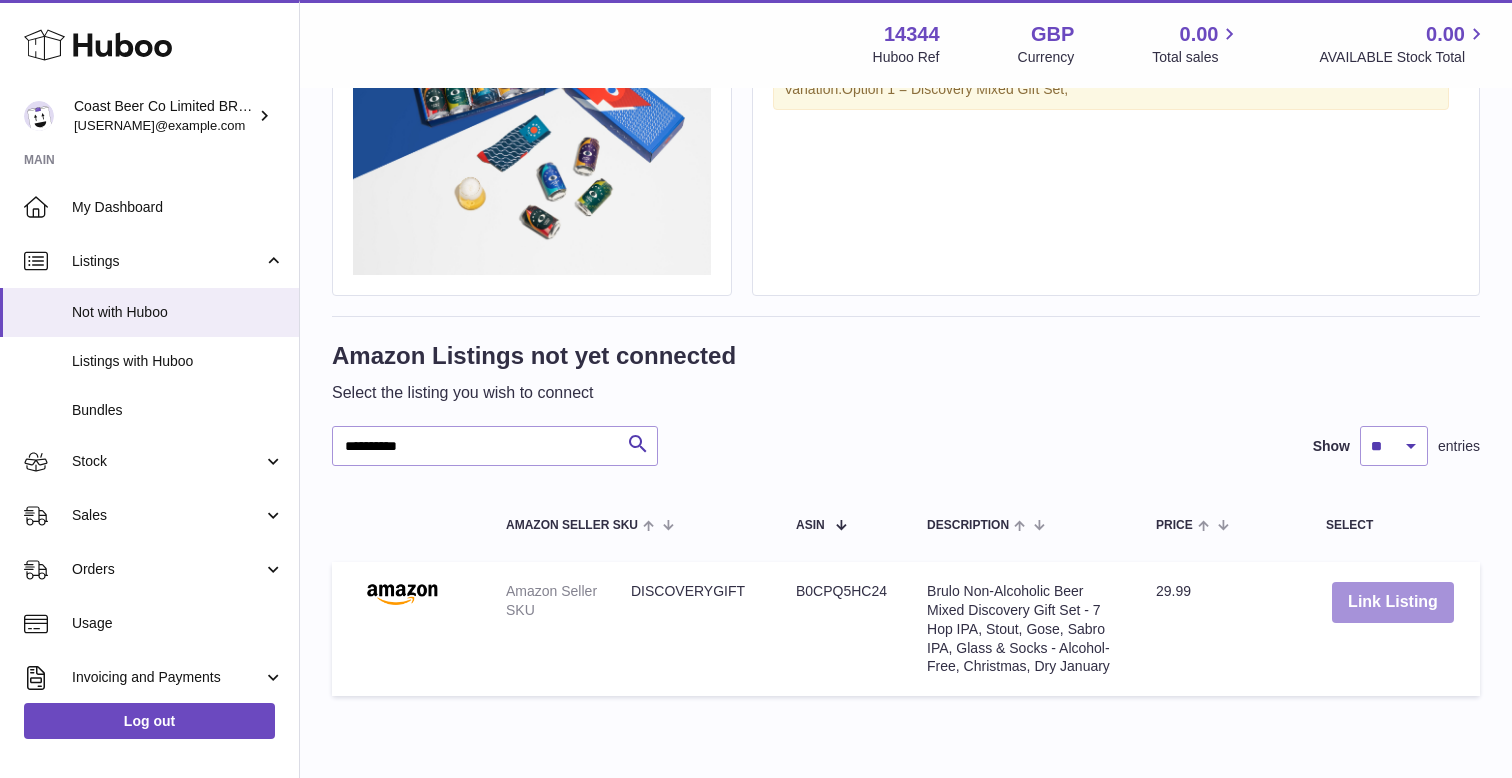 click on "Link Listing" at bounding box center [1393, 602] 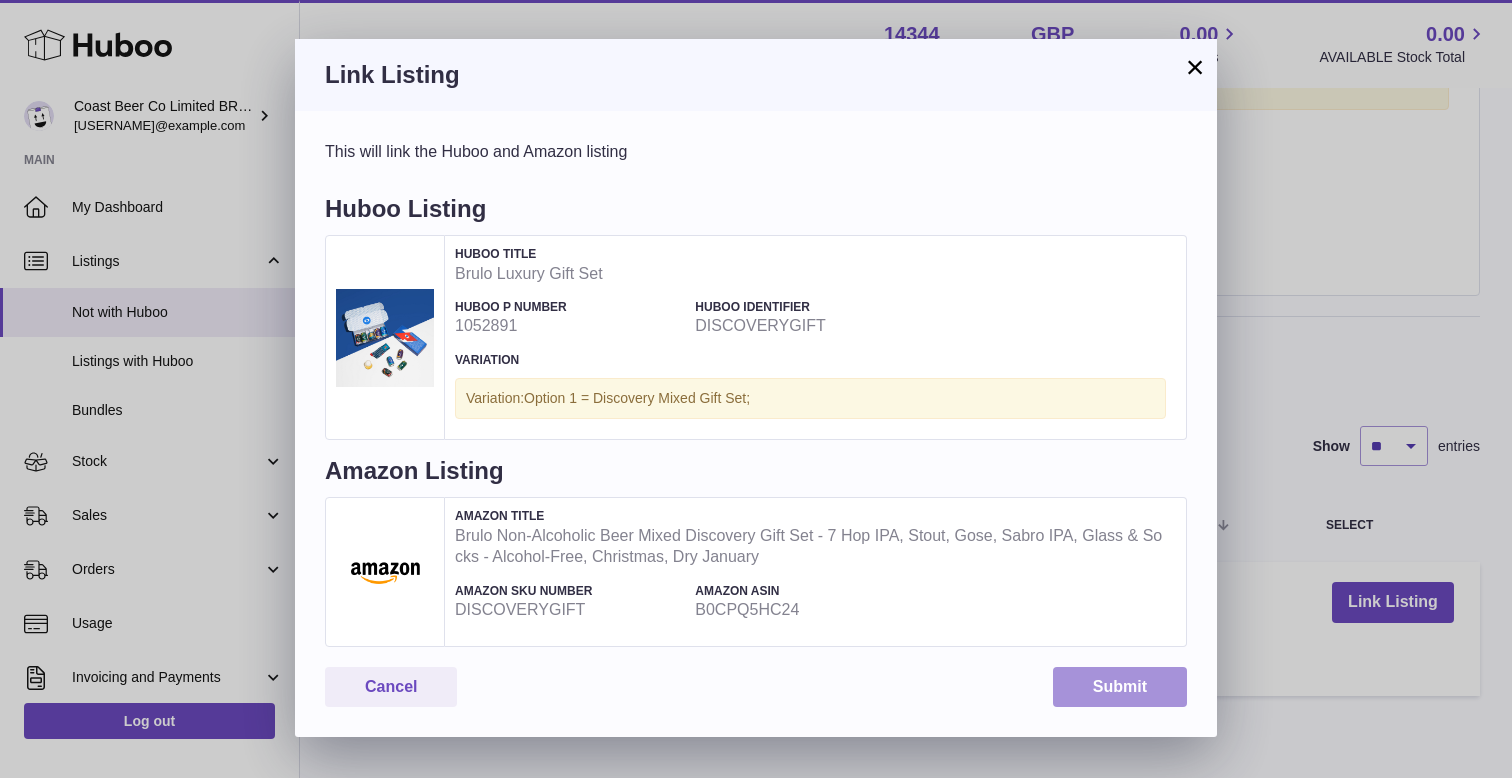 click on "Submit" at bounding box center (1120, 687) 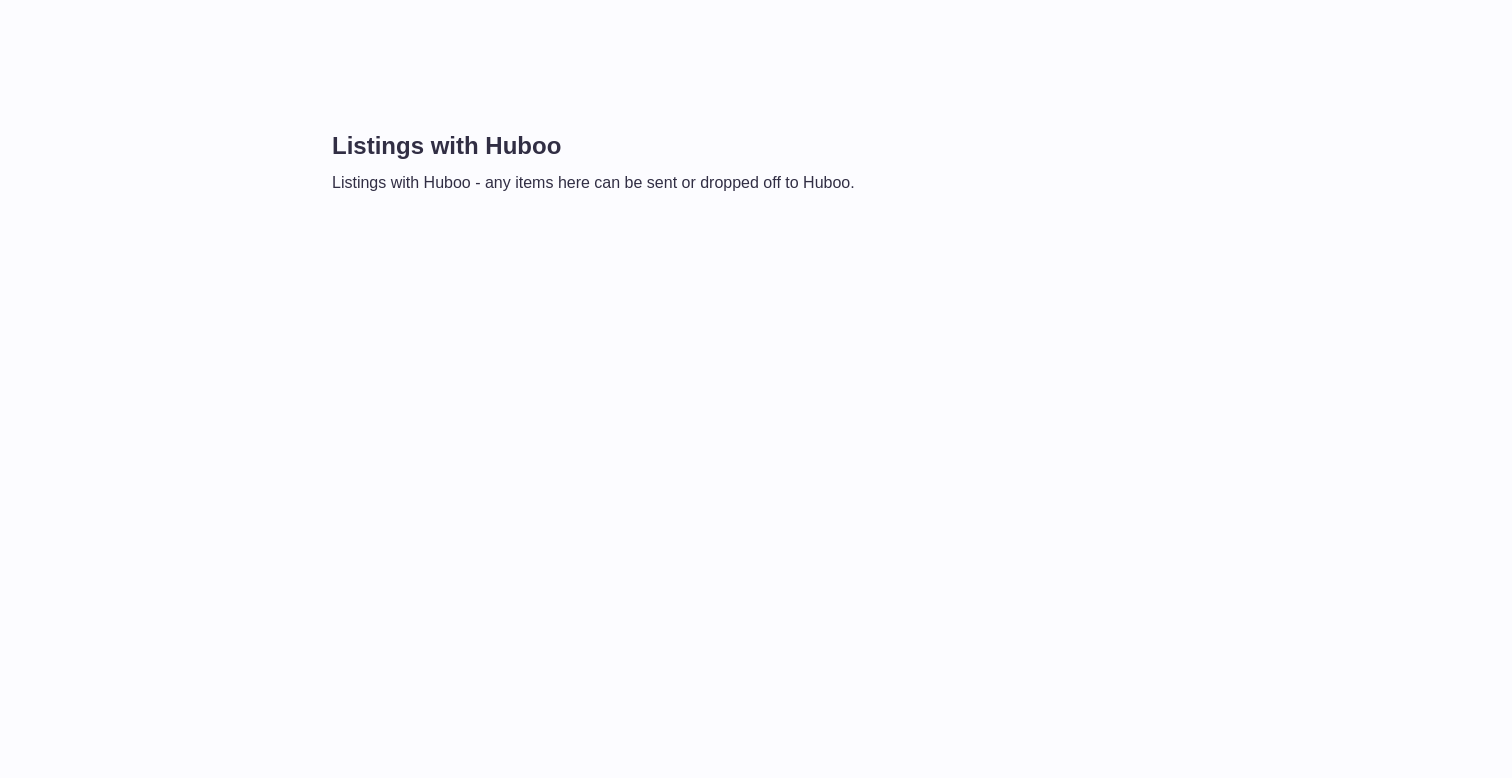scroll, scrollTop: 0, scrollLeft: 0, axis: both 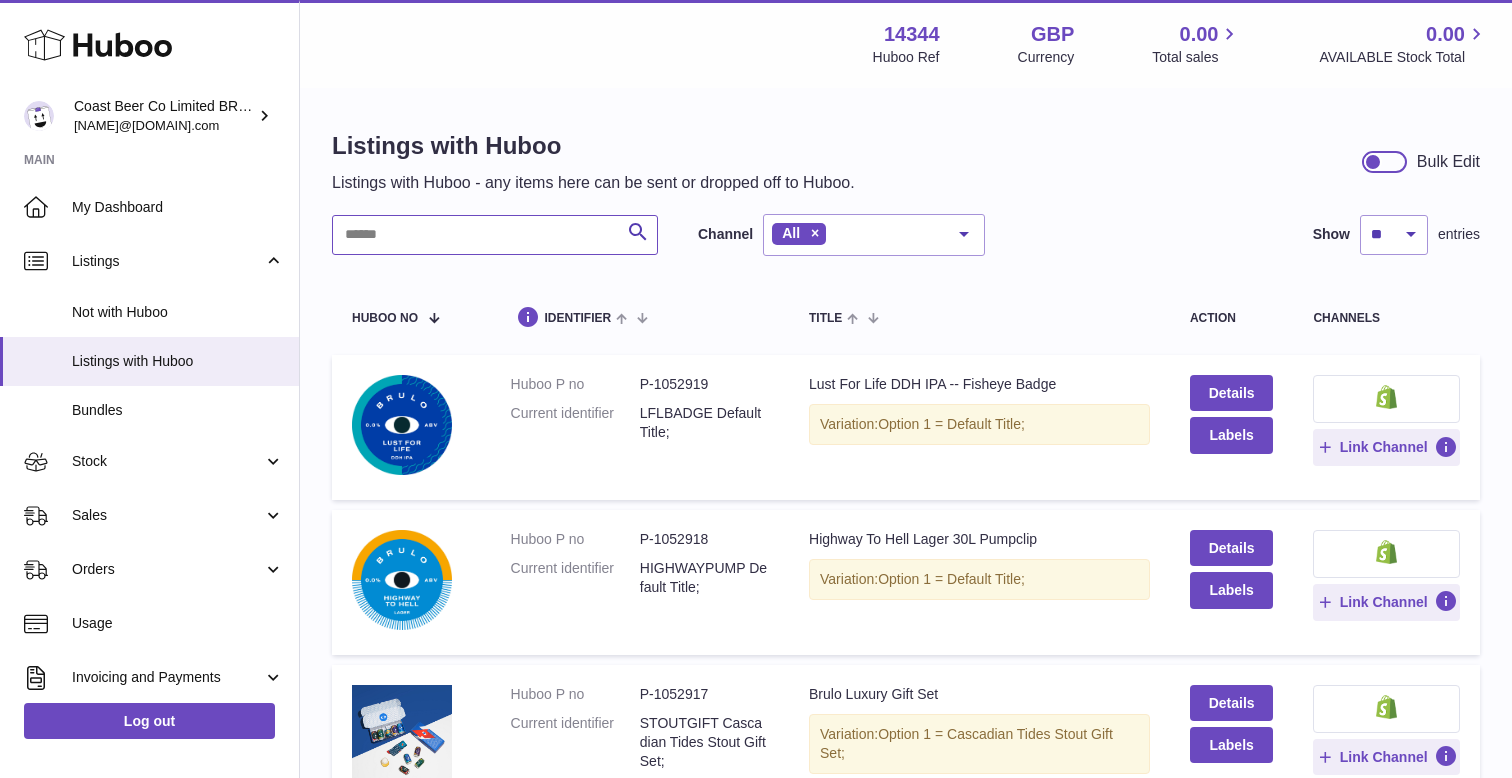 click at bounding box center (495, 235) 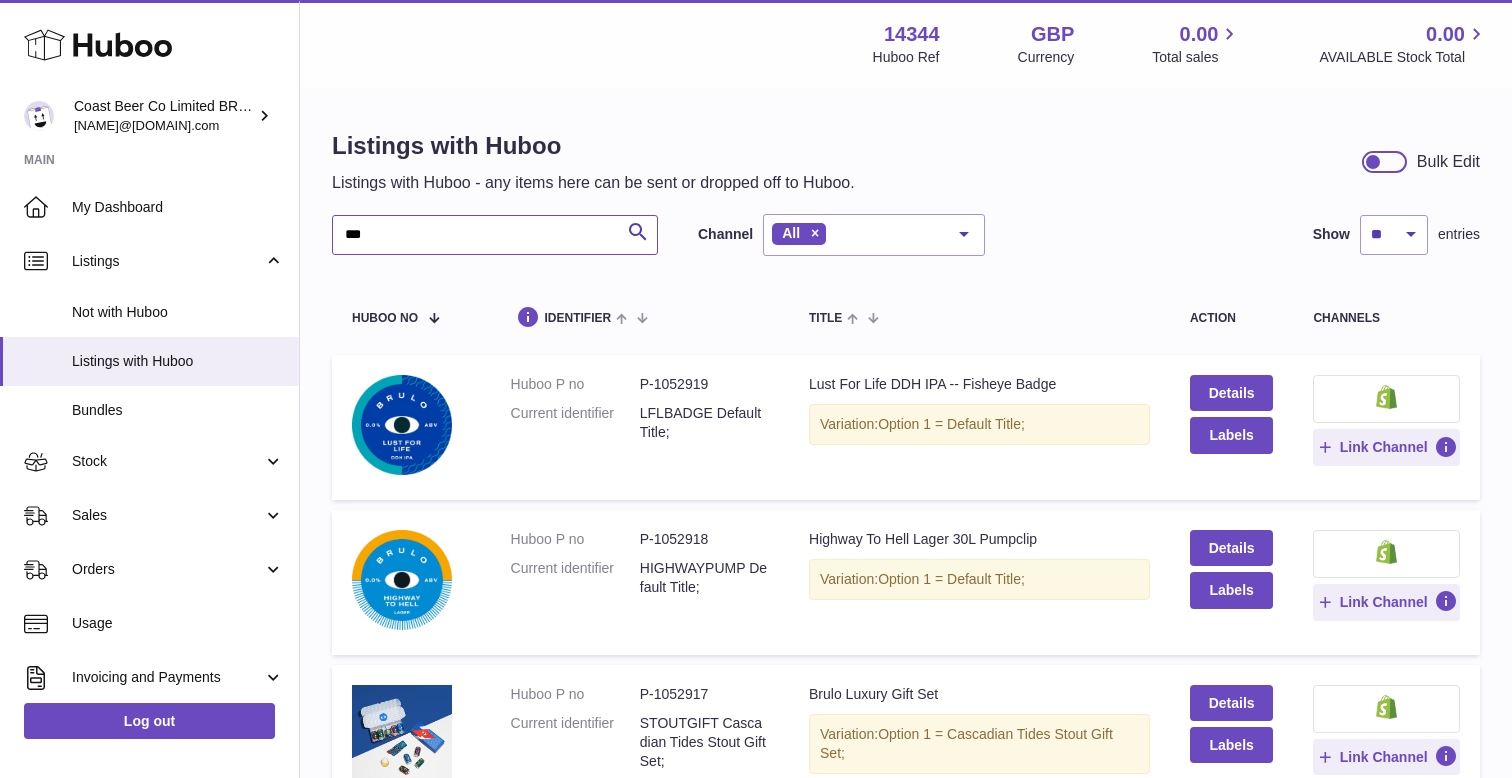 type on "***" 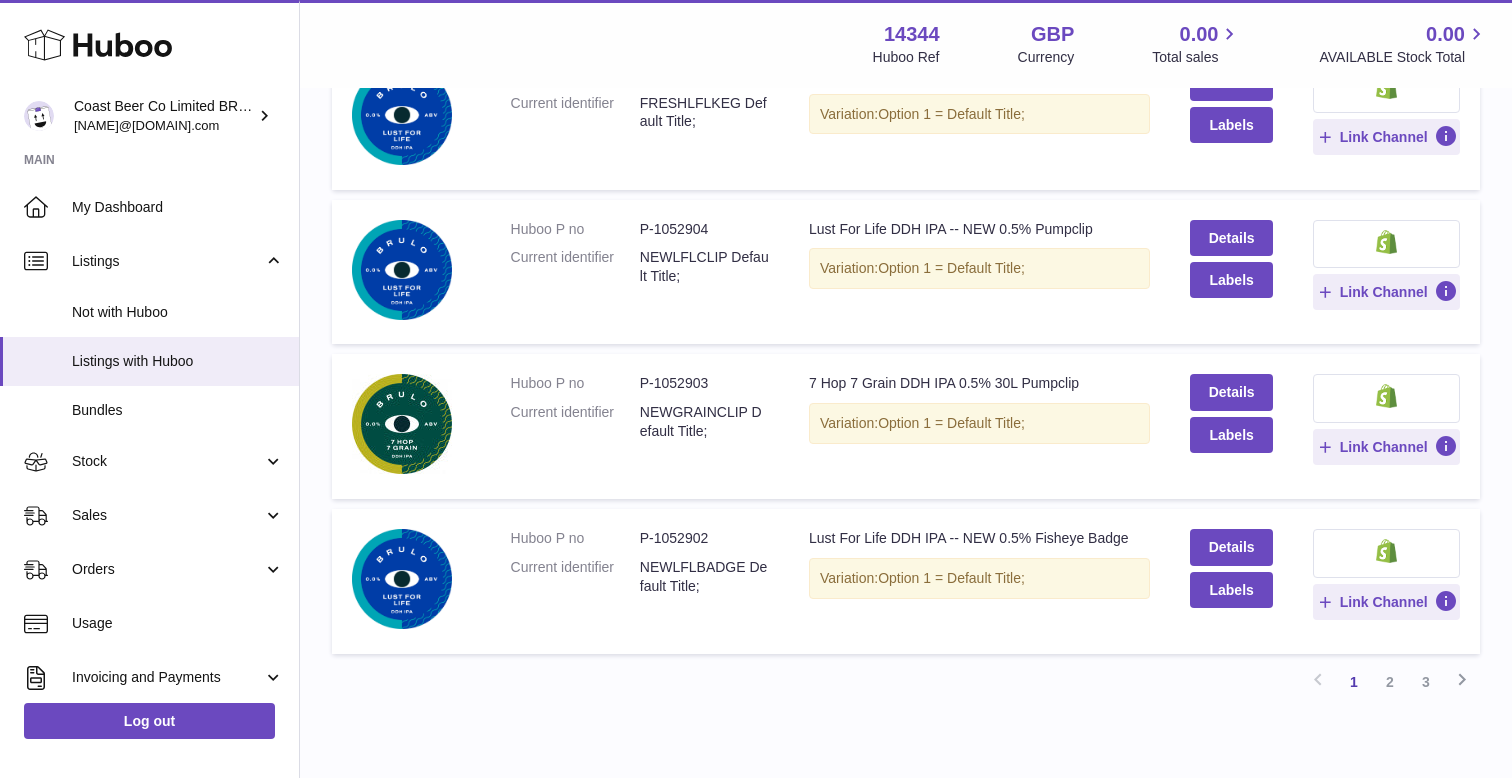 scroll, scrollTop: 1335, scrollLeft: 0, axis: vertical 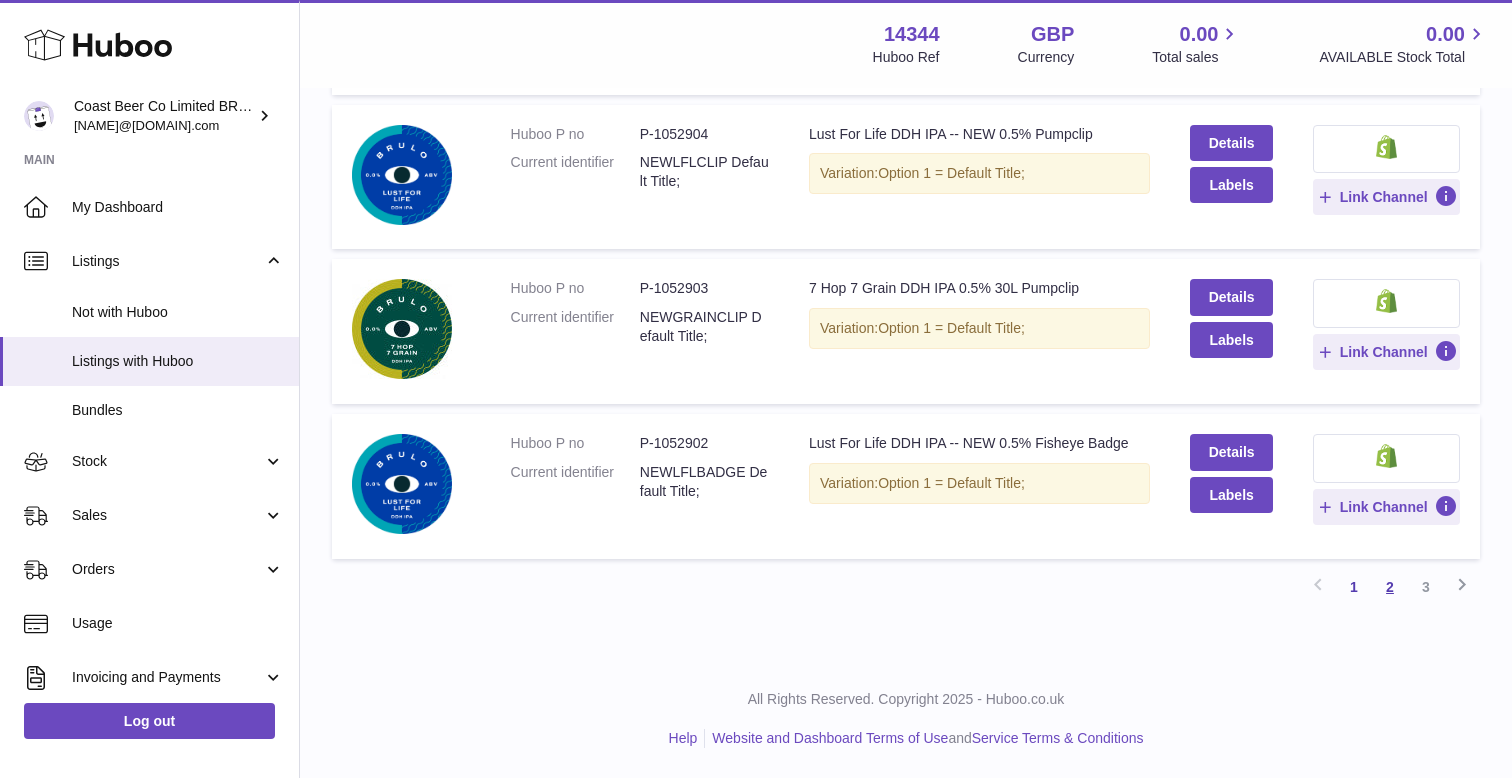 click on "2" at bounding box center (1390, 587) 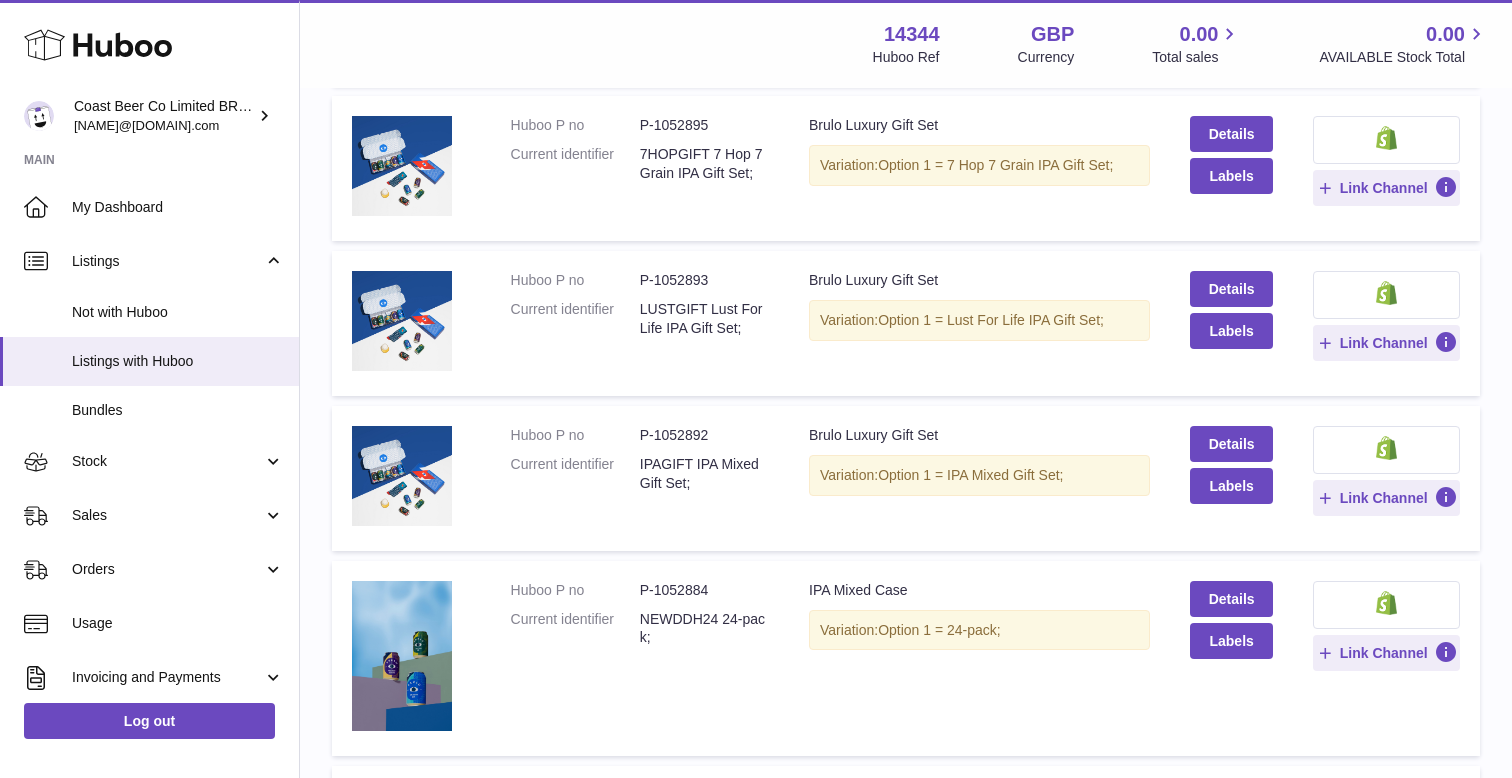 scroll, scrollTop: 729, scrollLeft: 0, axis: vertical 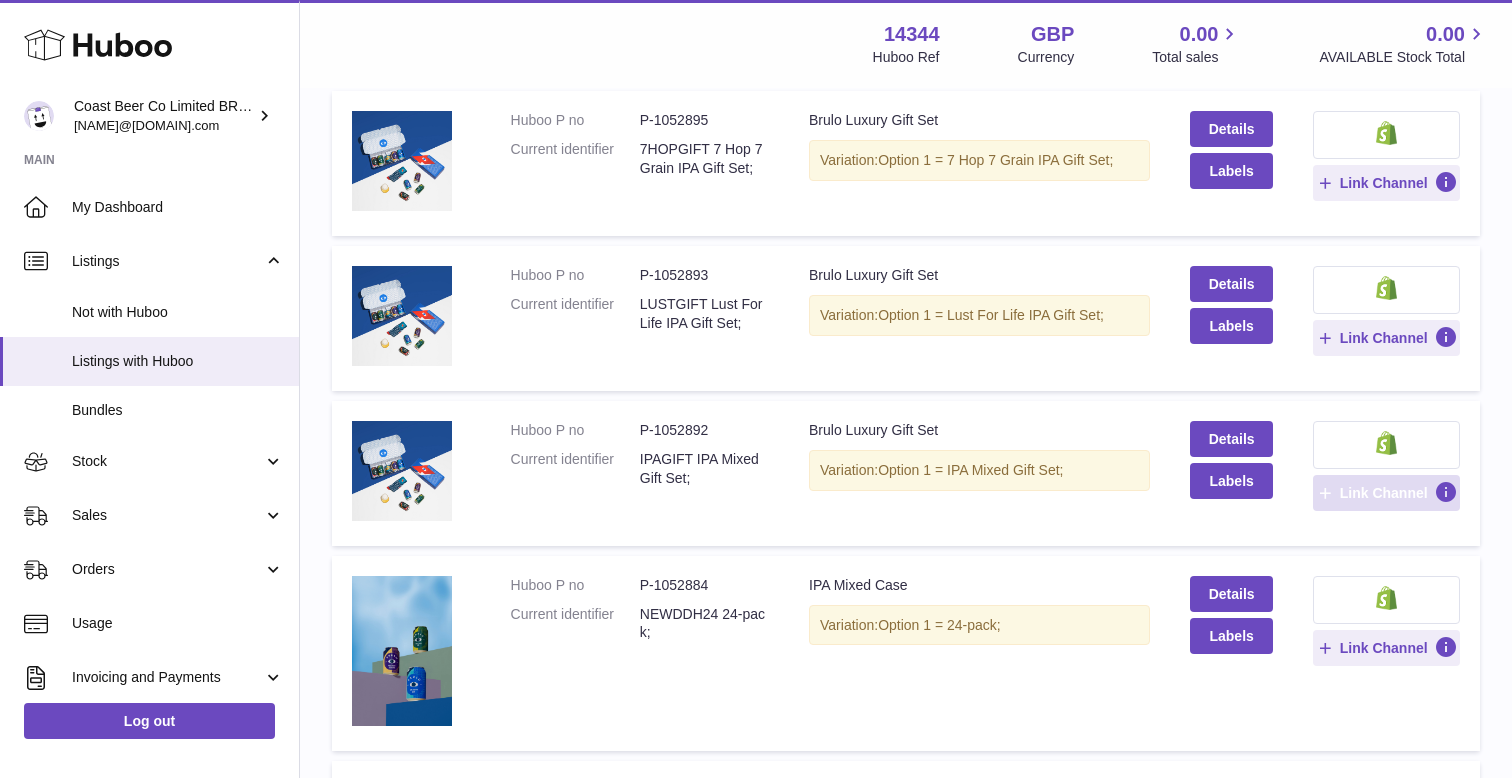 click on "Link Channel" at bounding box center (1384, 493) 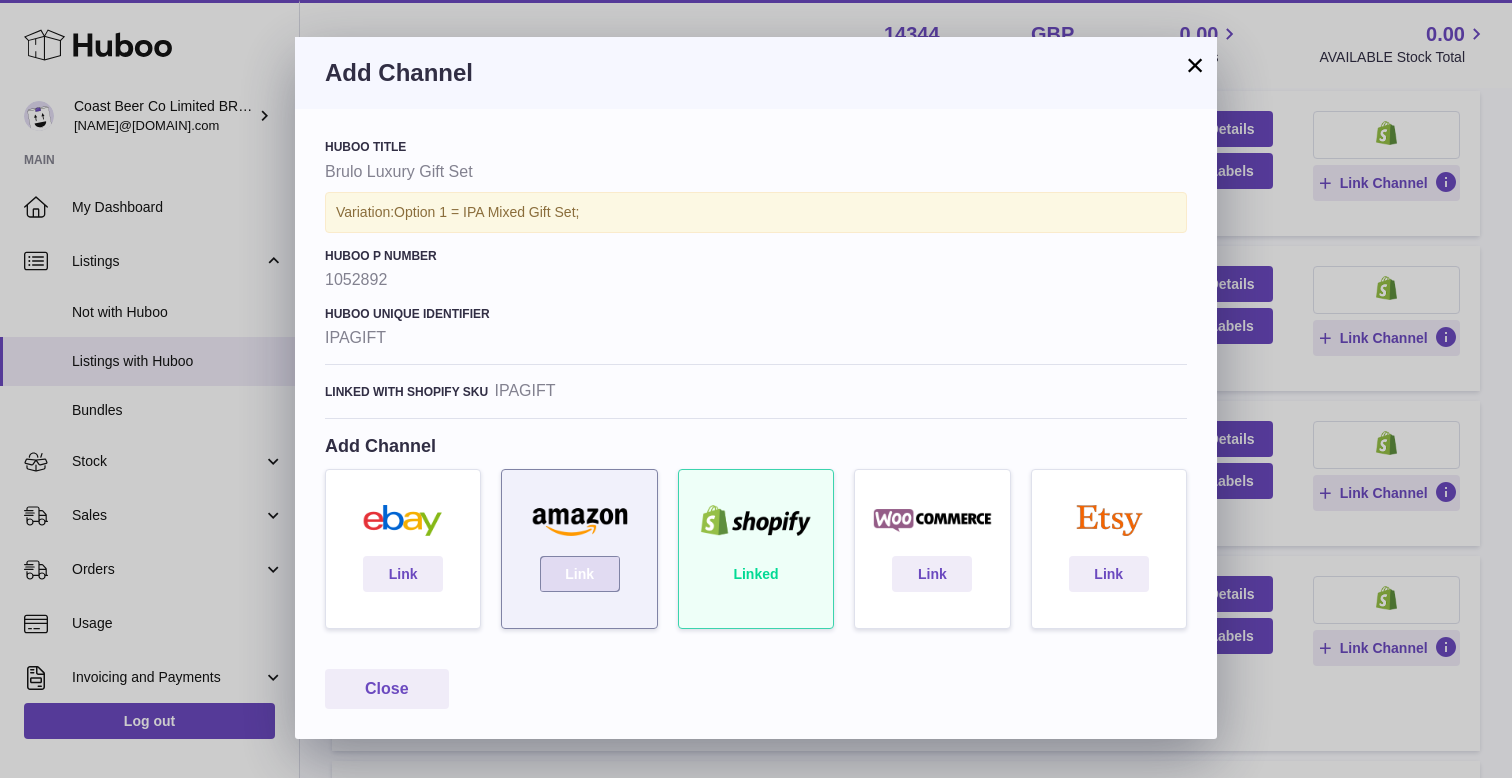 click on "Link" at bounding box center (580, 574) 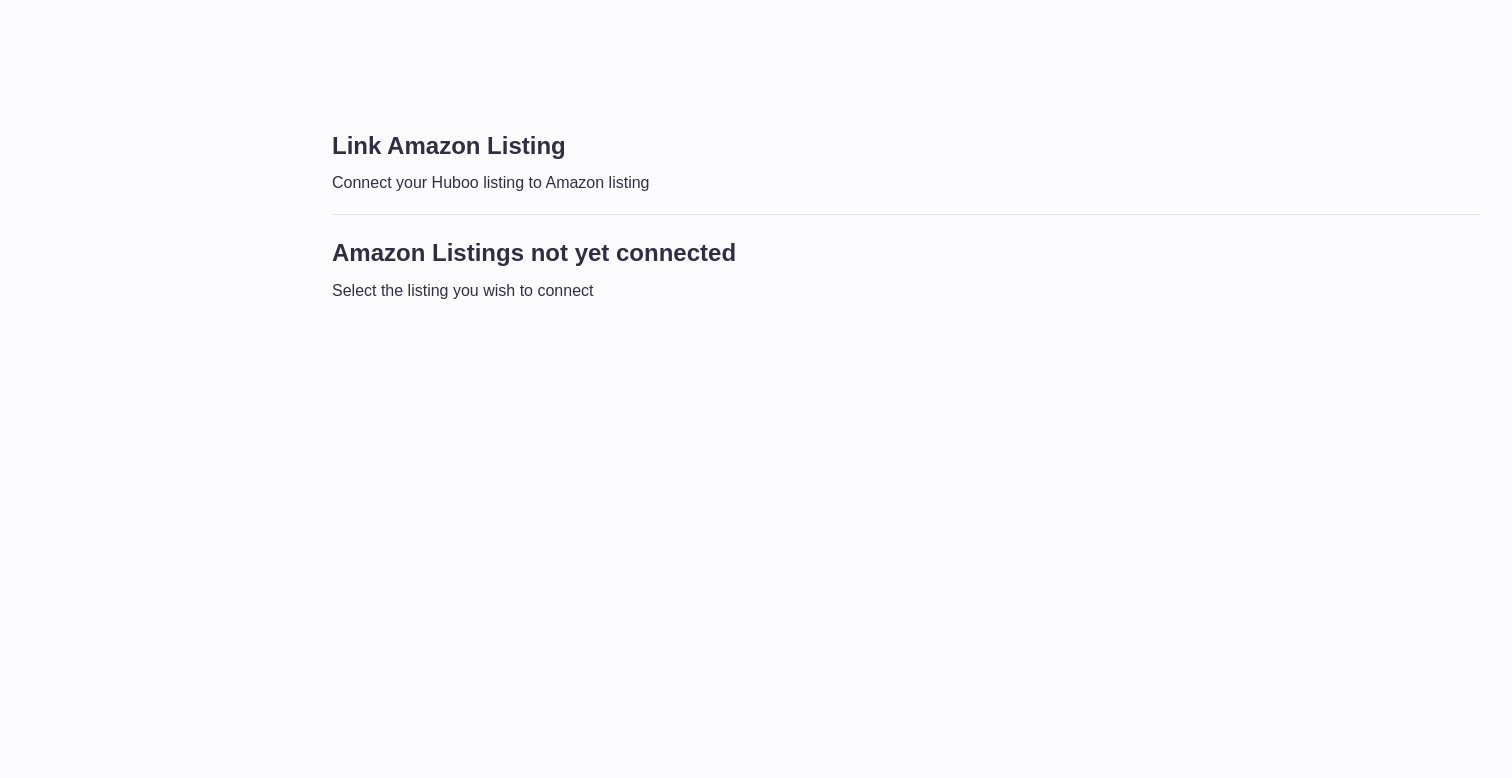 scroll, scrollTop: 0, scrollLeft: 0, axis: both 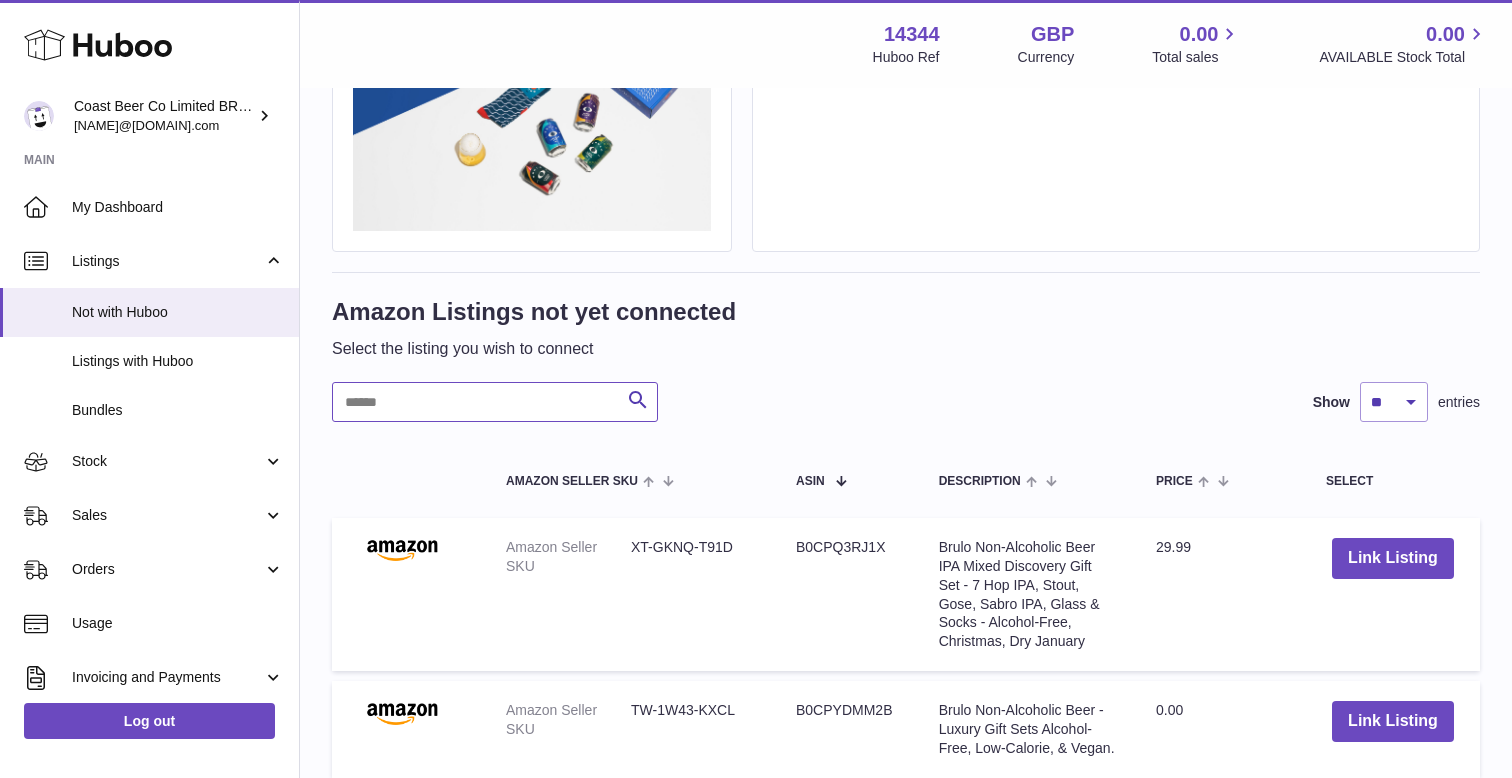 click at bounding box center [495, 402] 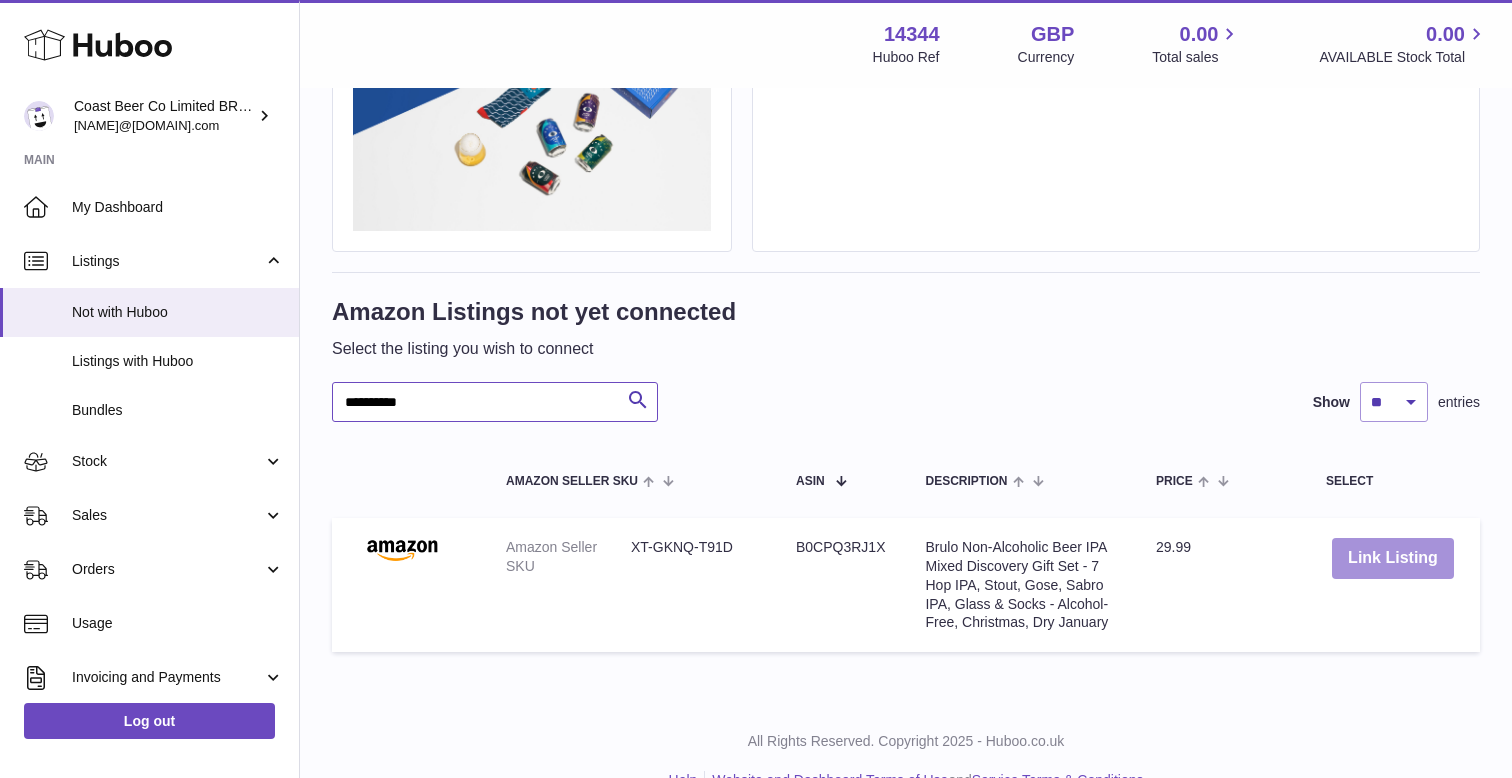 type on "**********" 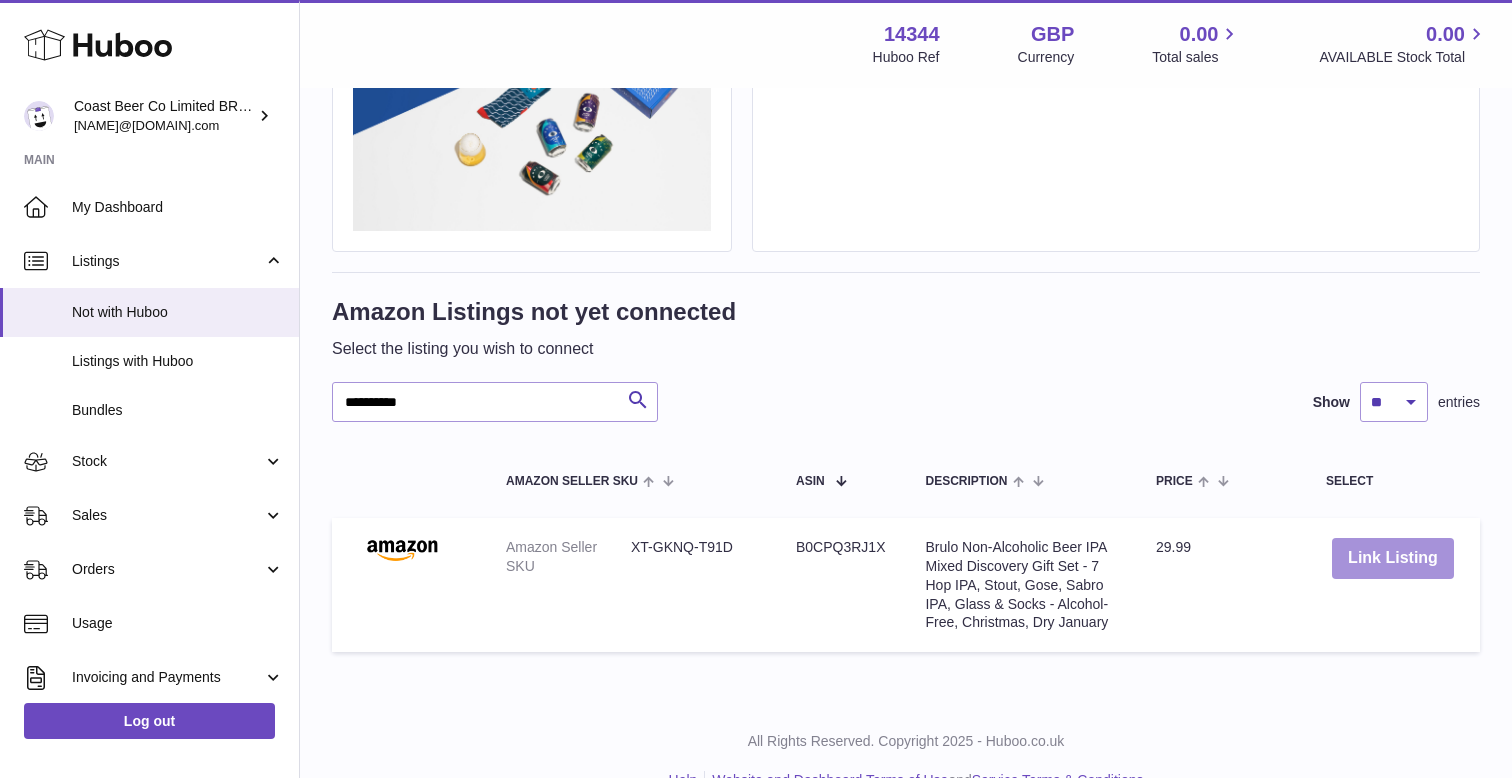 click on "Link Listing" at bounding box center [1393, 558] 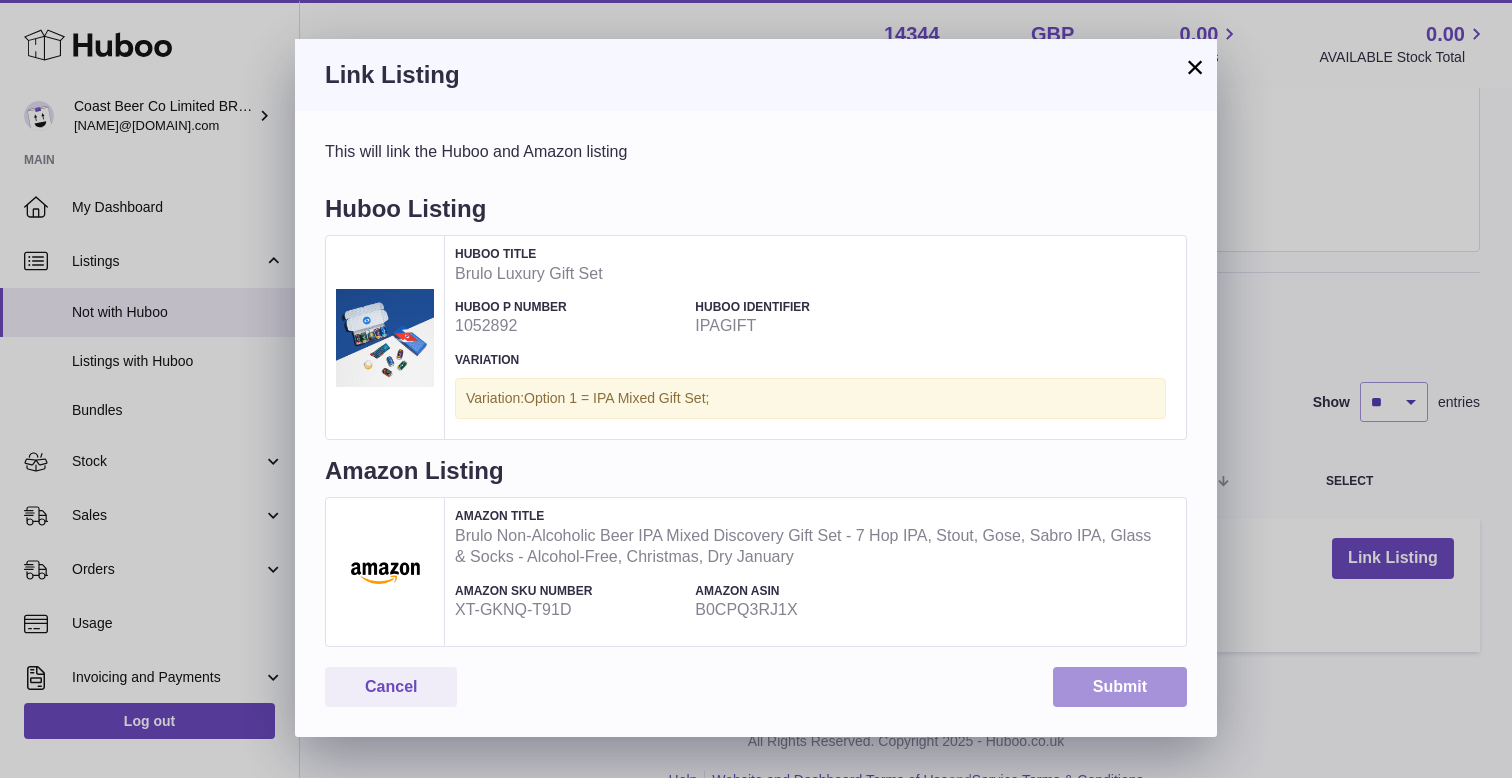 click on "Submit" at bounding box center [1120, 687] 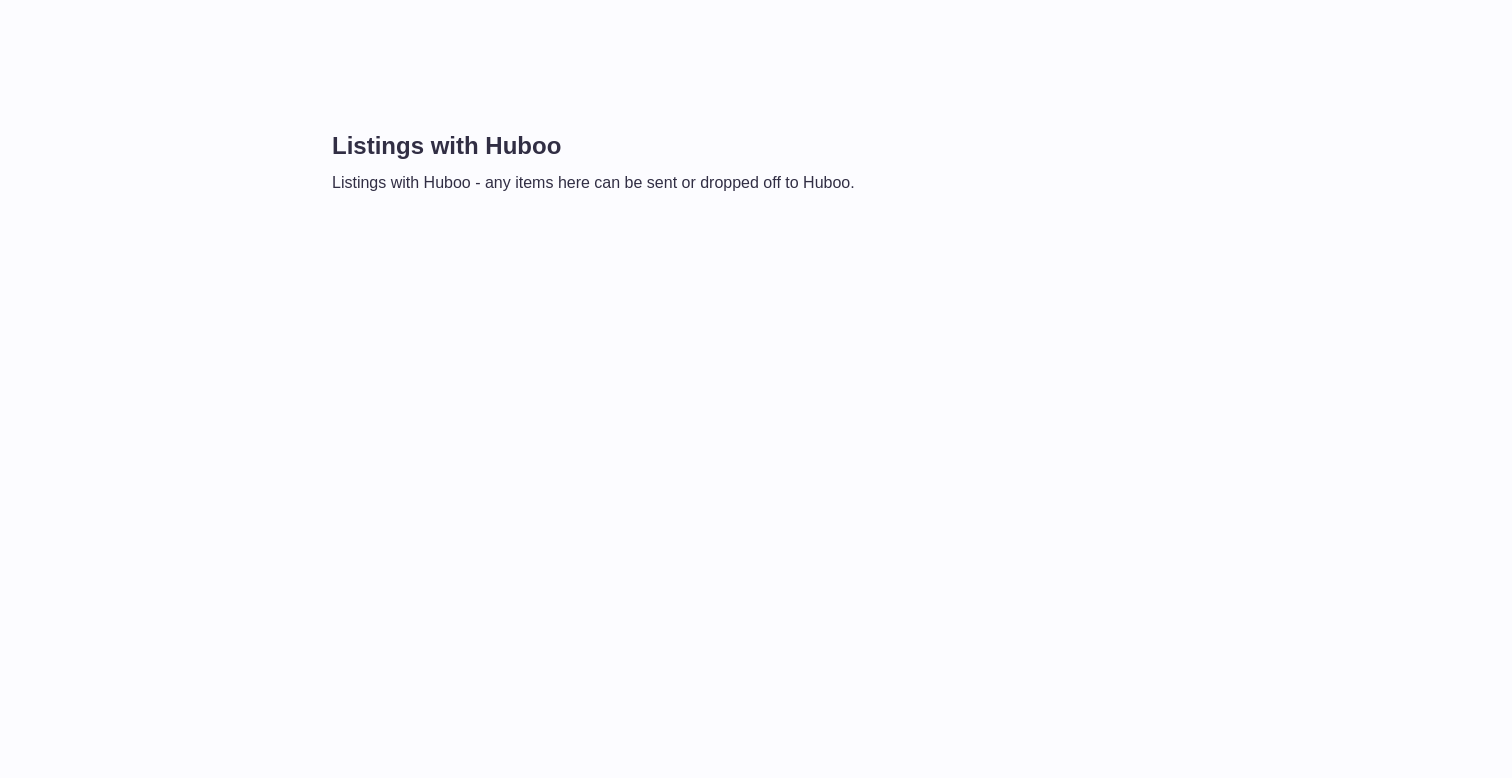 scroll, scrollTop: 0, scrollLeft: 0, axis: both 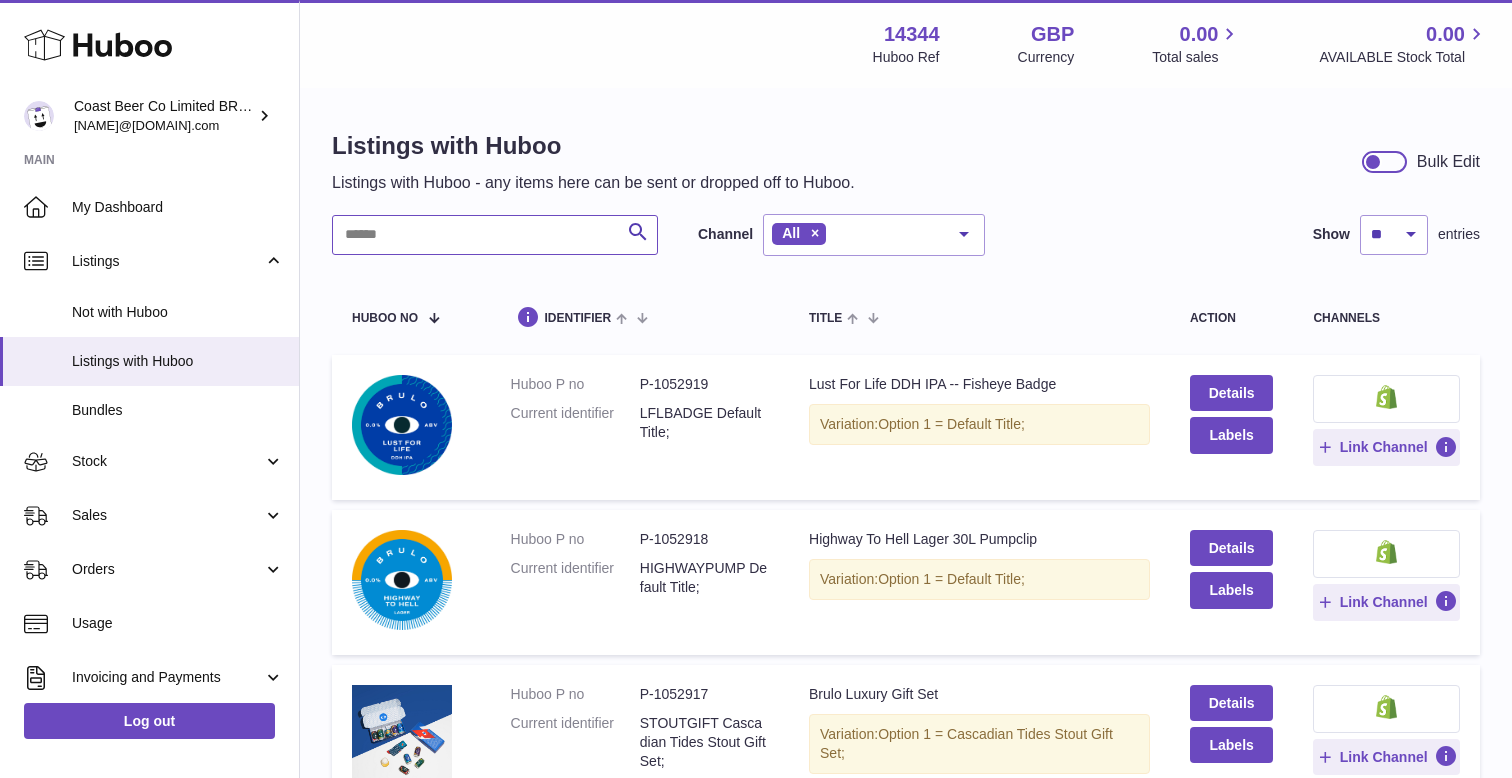 click at bounding box center (495, 235) 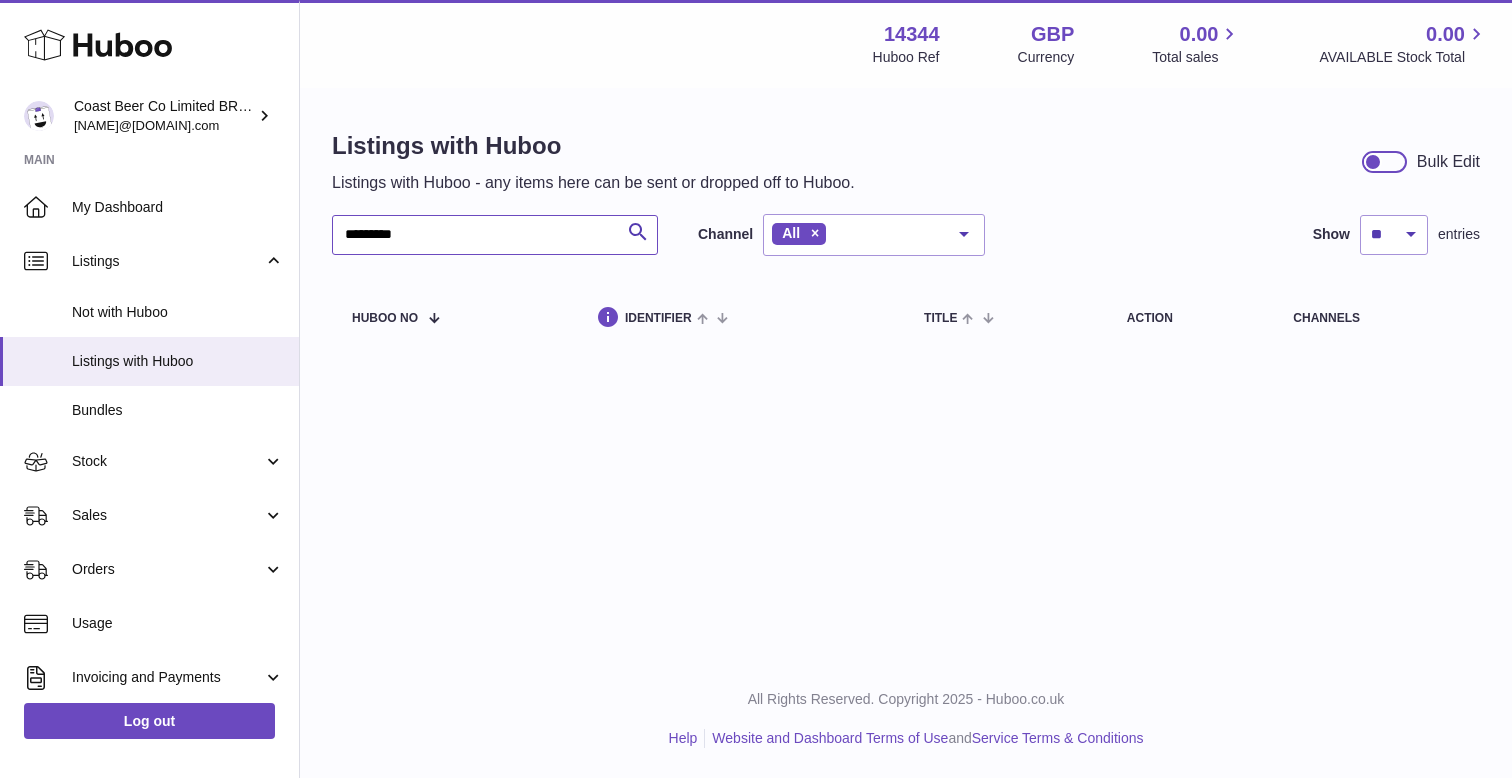click on "*********" at bounding box center (495, 235) 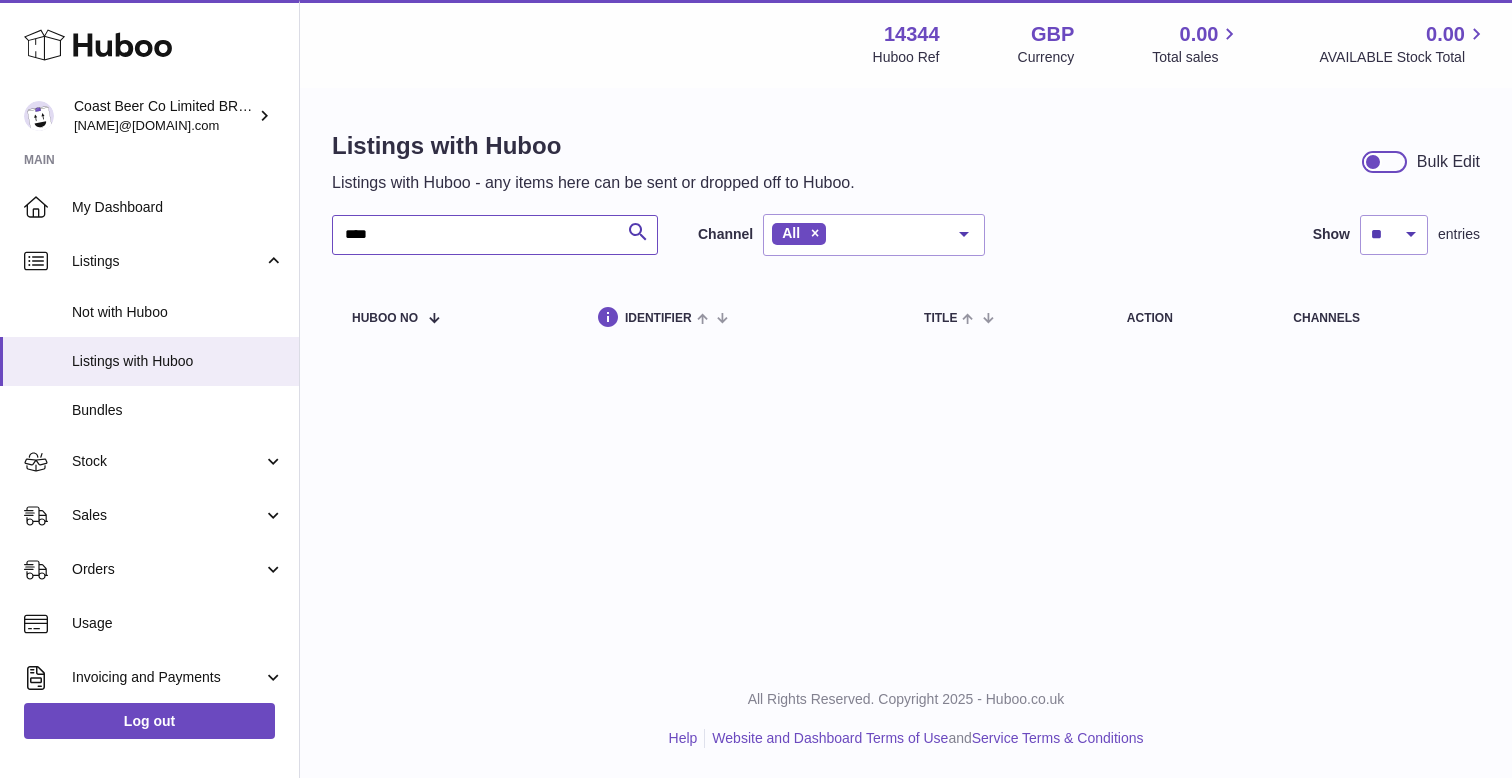 type on "****" 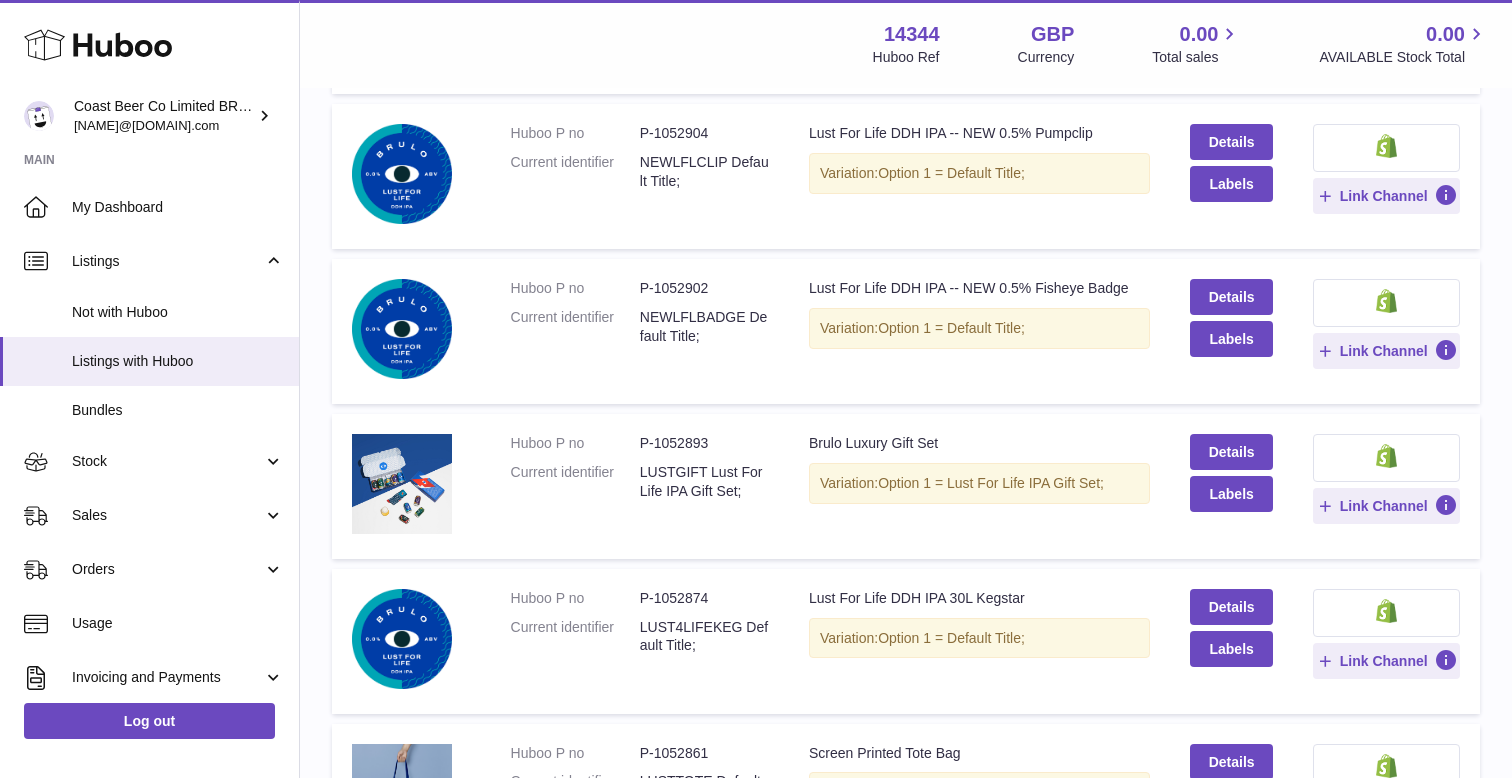 scroll, scrollTop: 974, scrollLeft: 0, axis: vertical 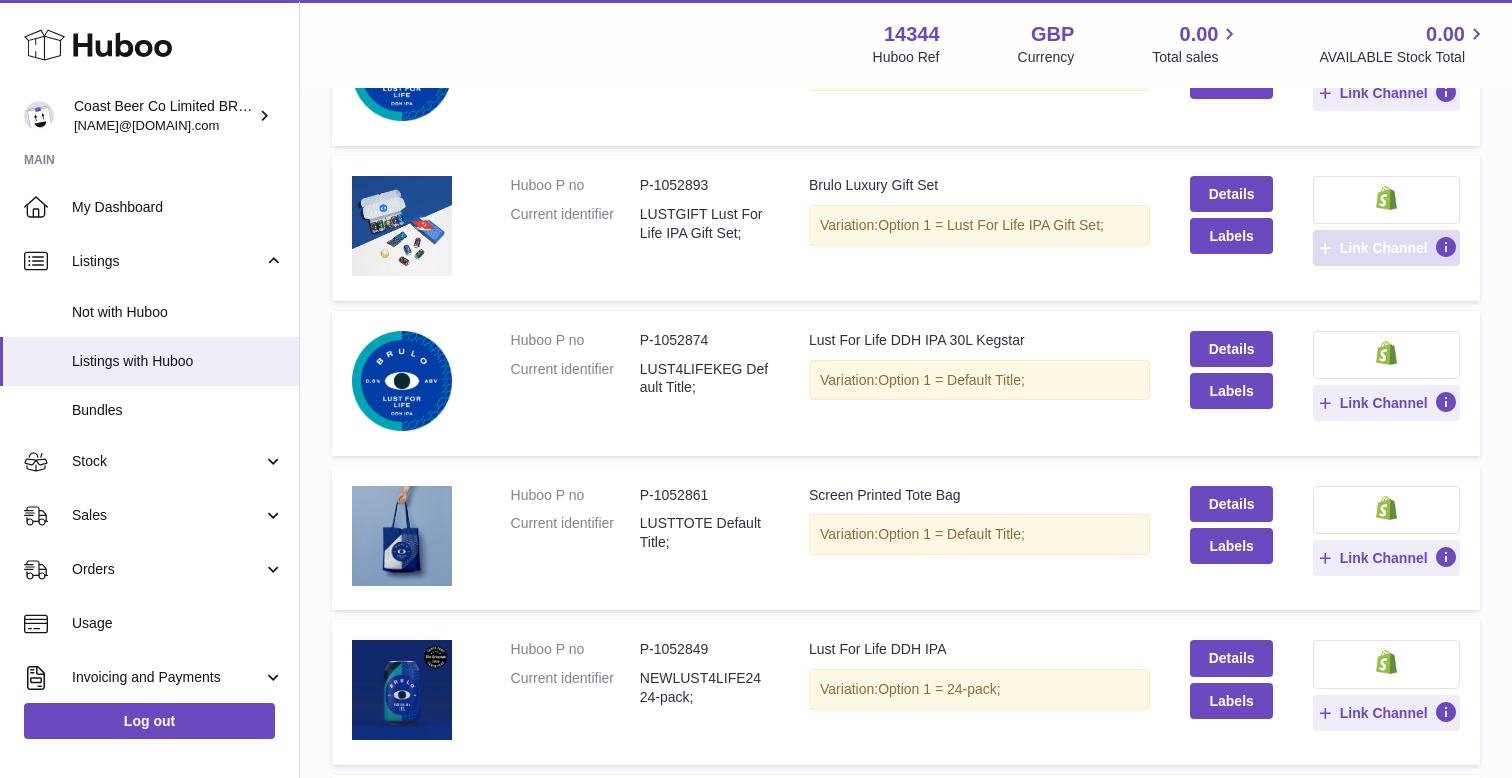 click on "Link Channel" at bounding box center [1386, 248] 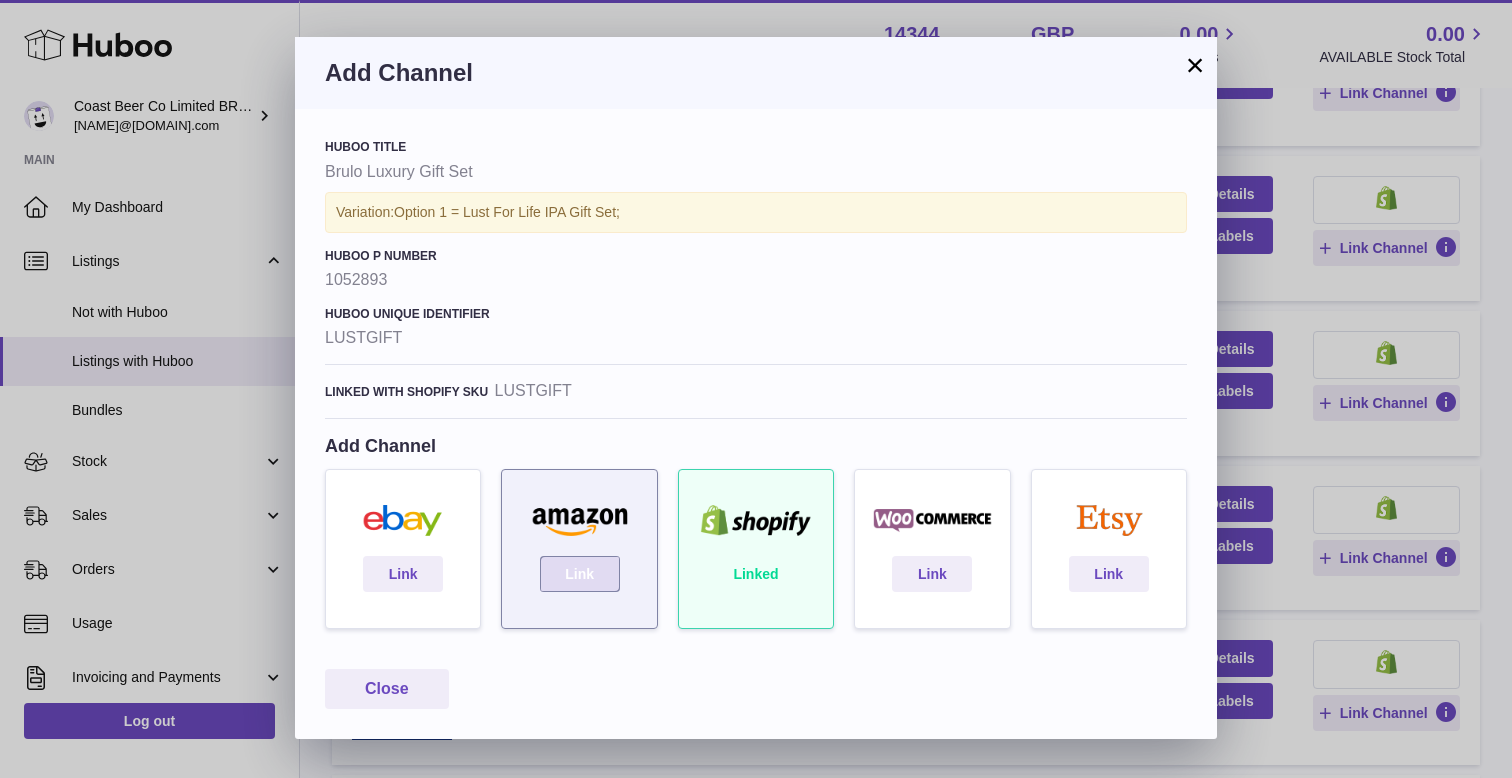 click on "Link" at bounding box center [580, 574] 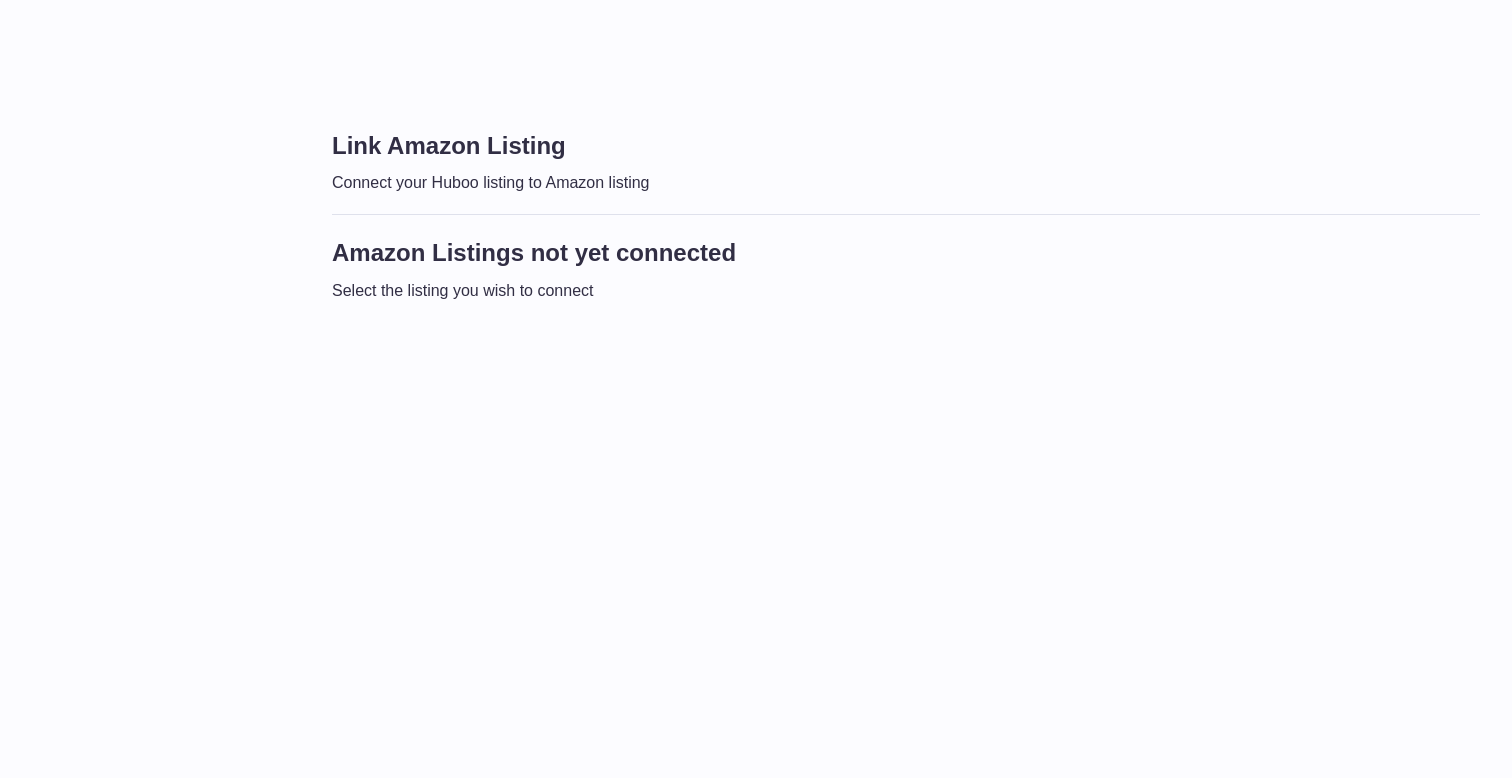 scroll, scrollTop: 0, scrollLeft: 0, axis: both 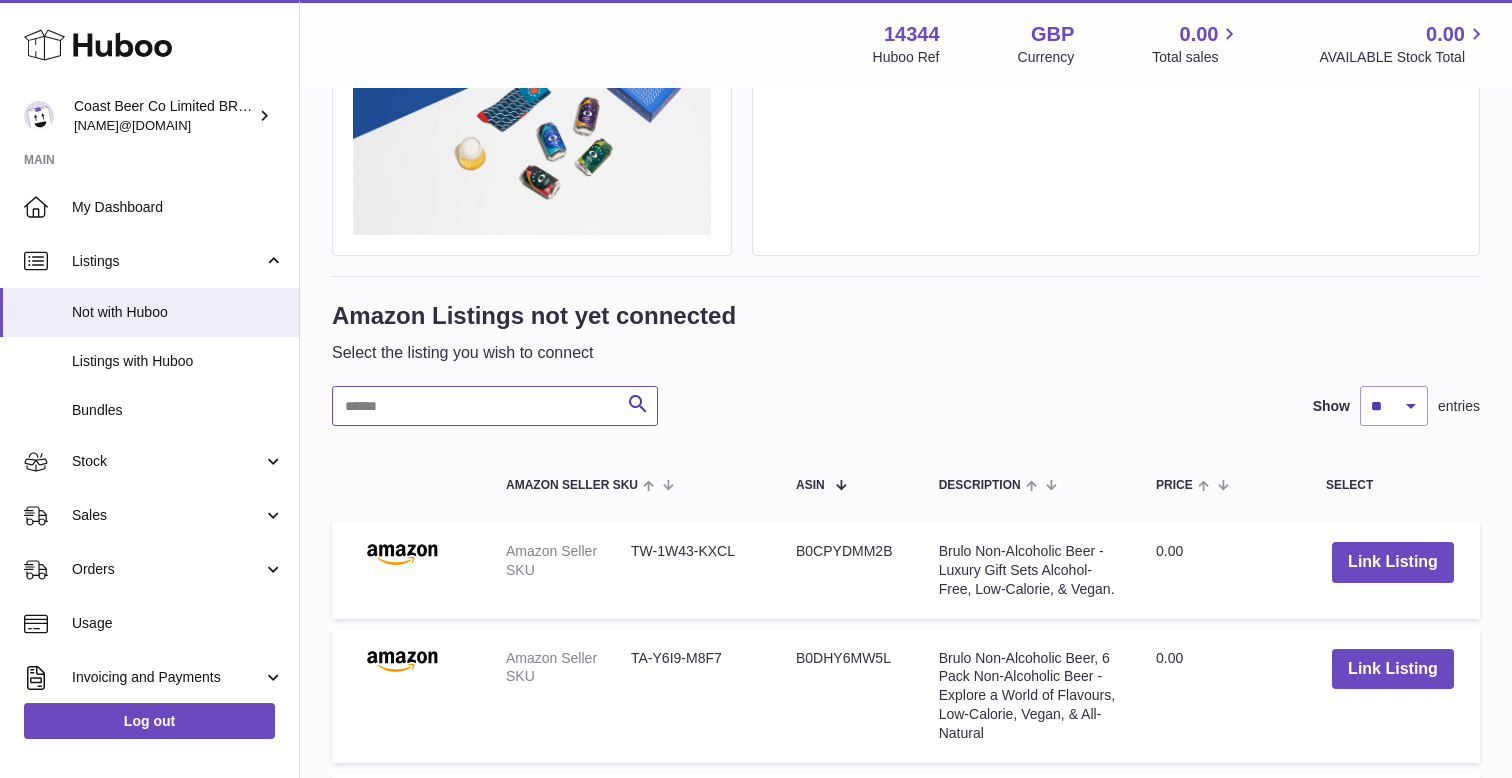 click at bounding box center (495, 406) 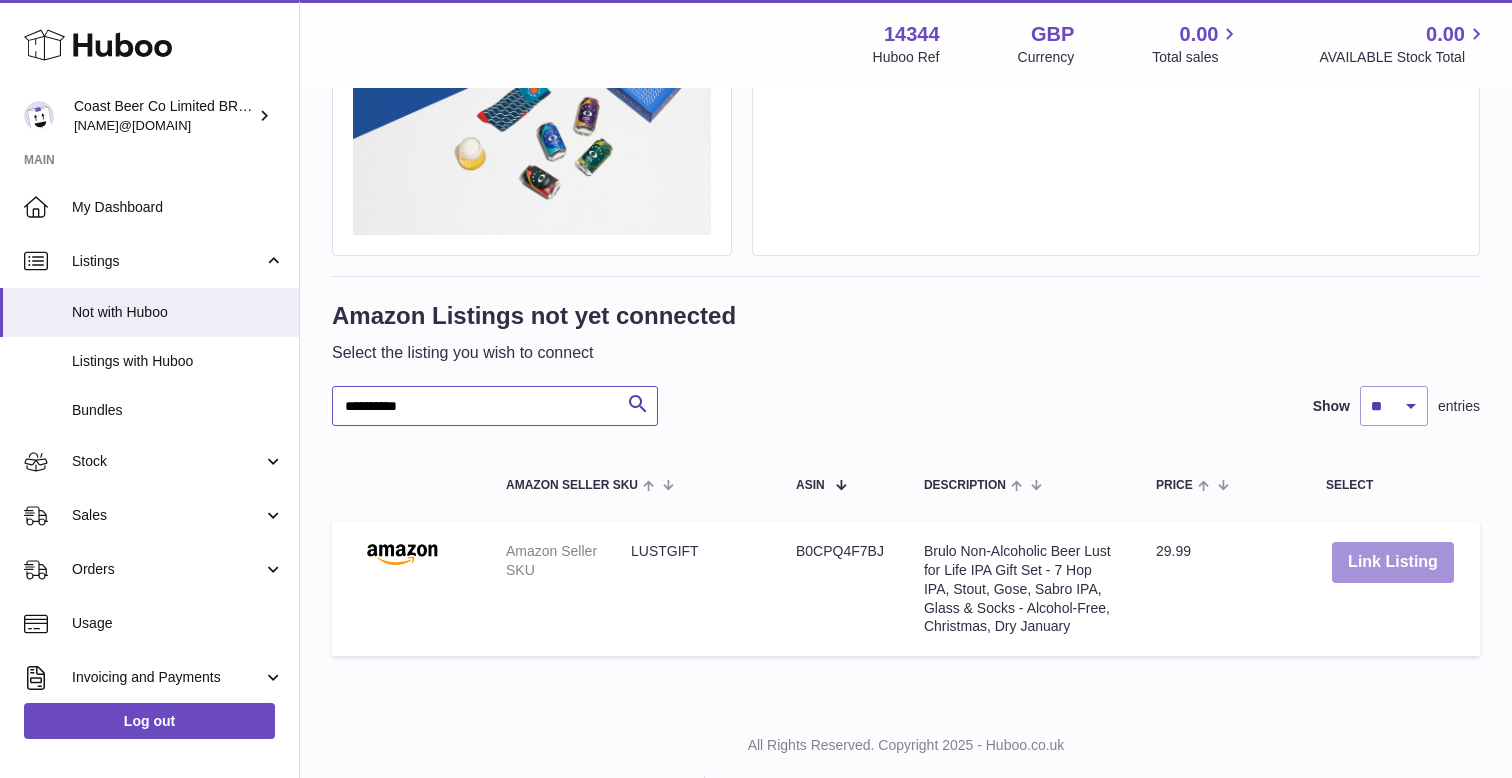 type on "**********" 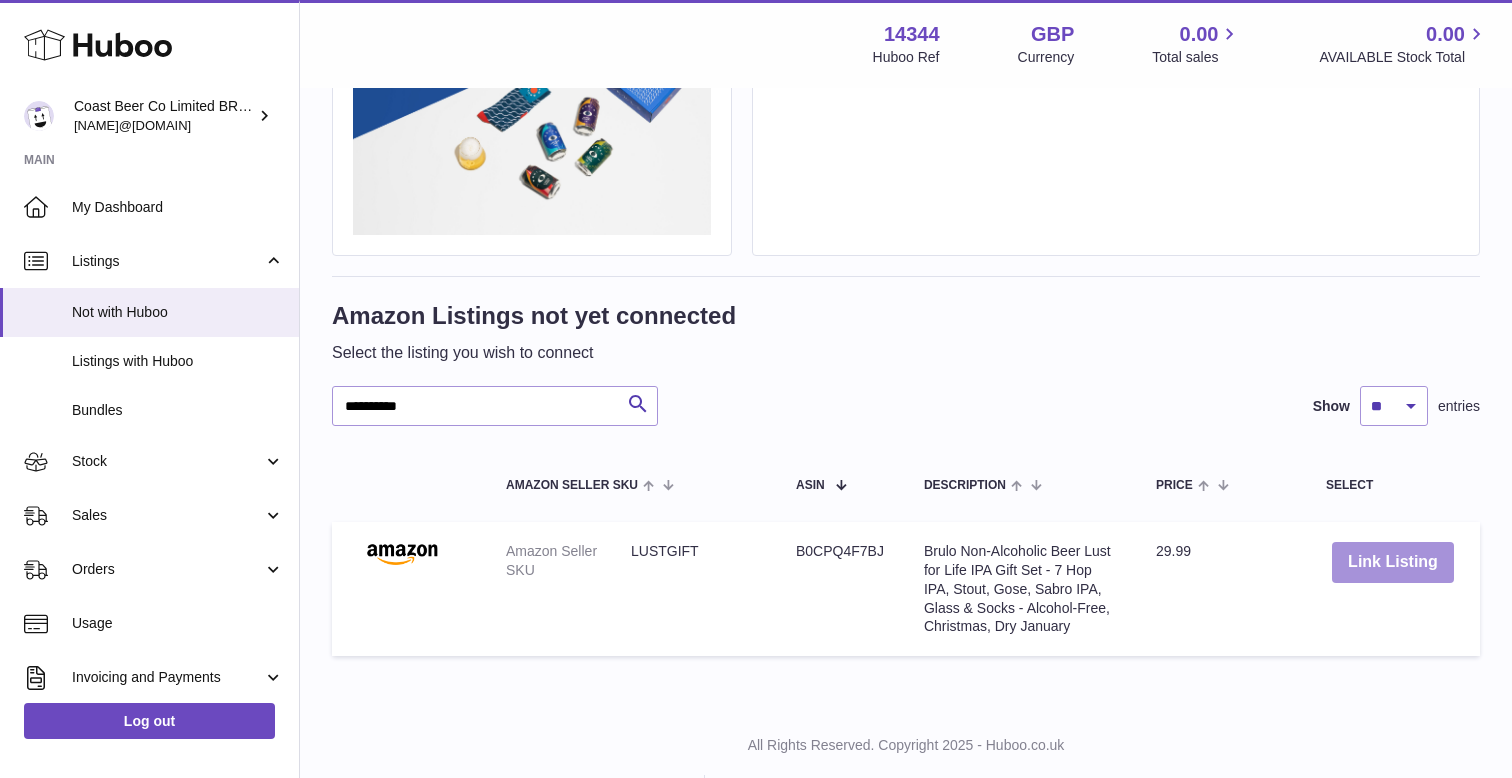 click on "Link Listing" at bounding box center (1393, 562) 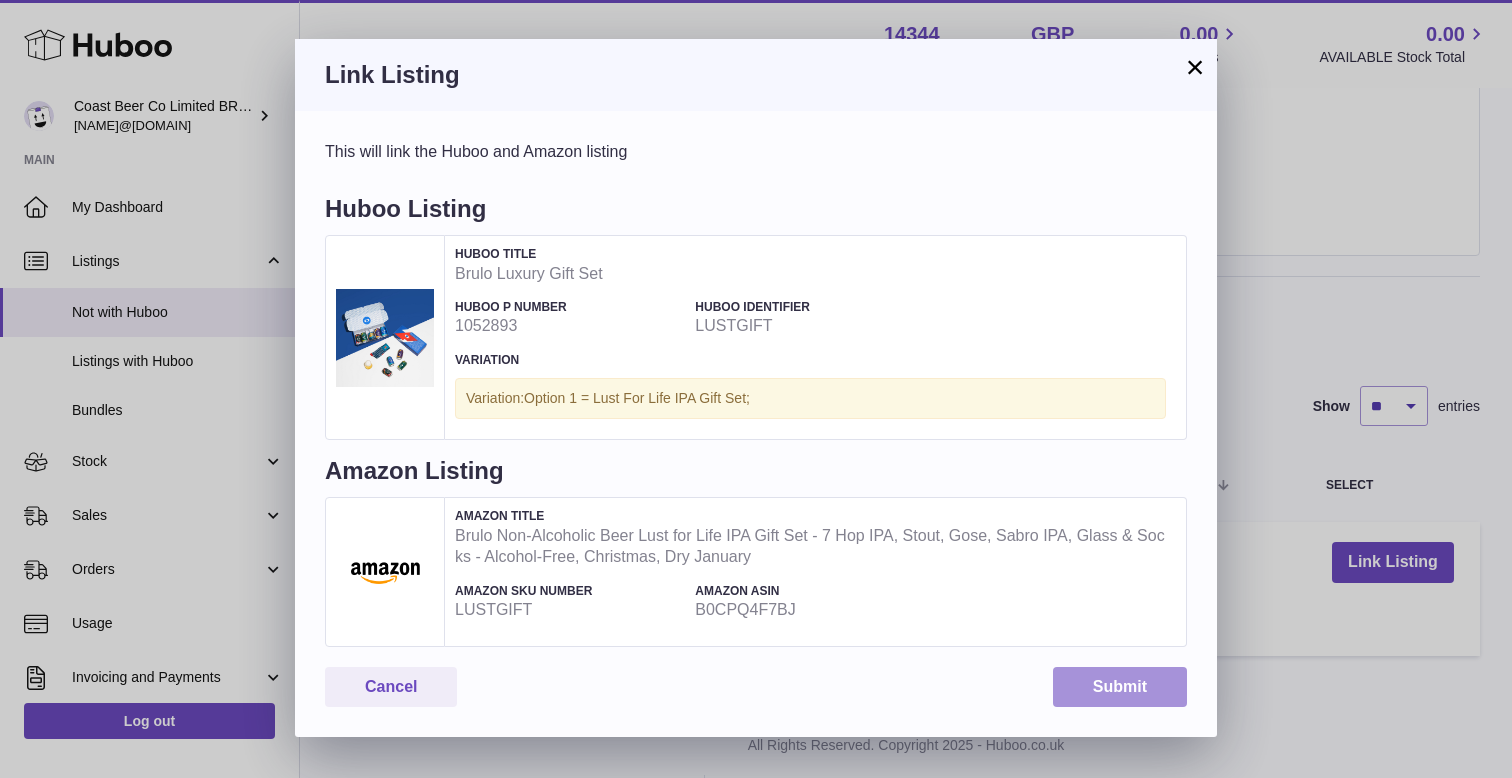 click on "Submit" at bounding box center [1120, 687] 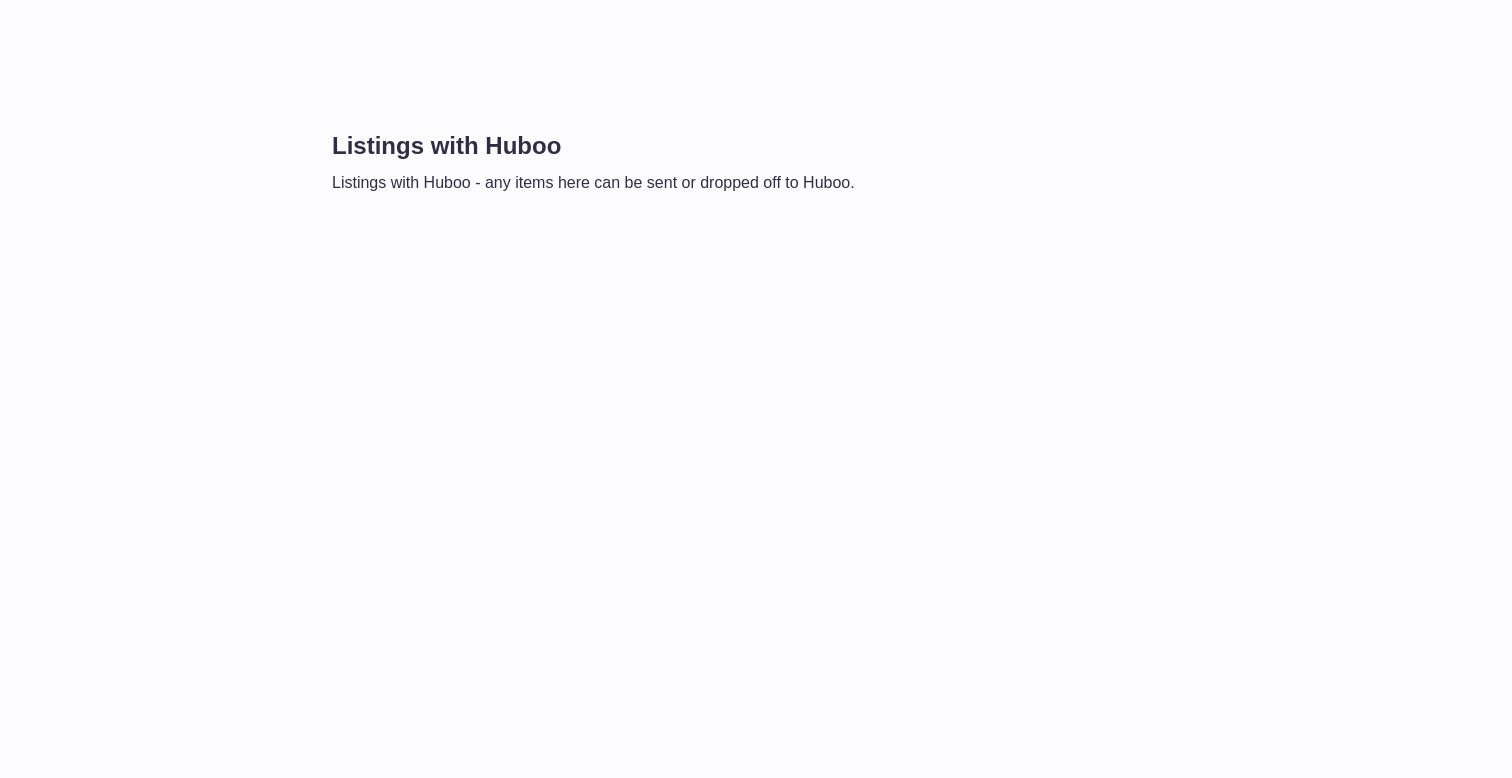 scroll, scrollTop: 0, scrollLeft: 0, axis: both 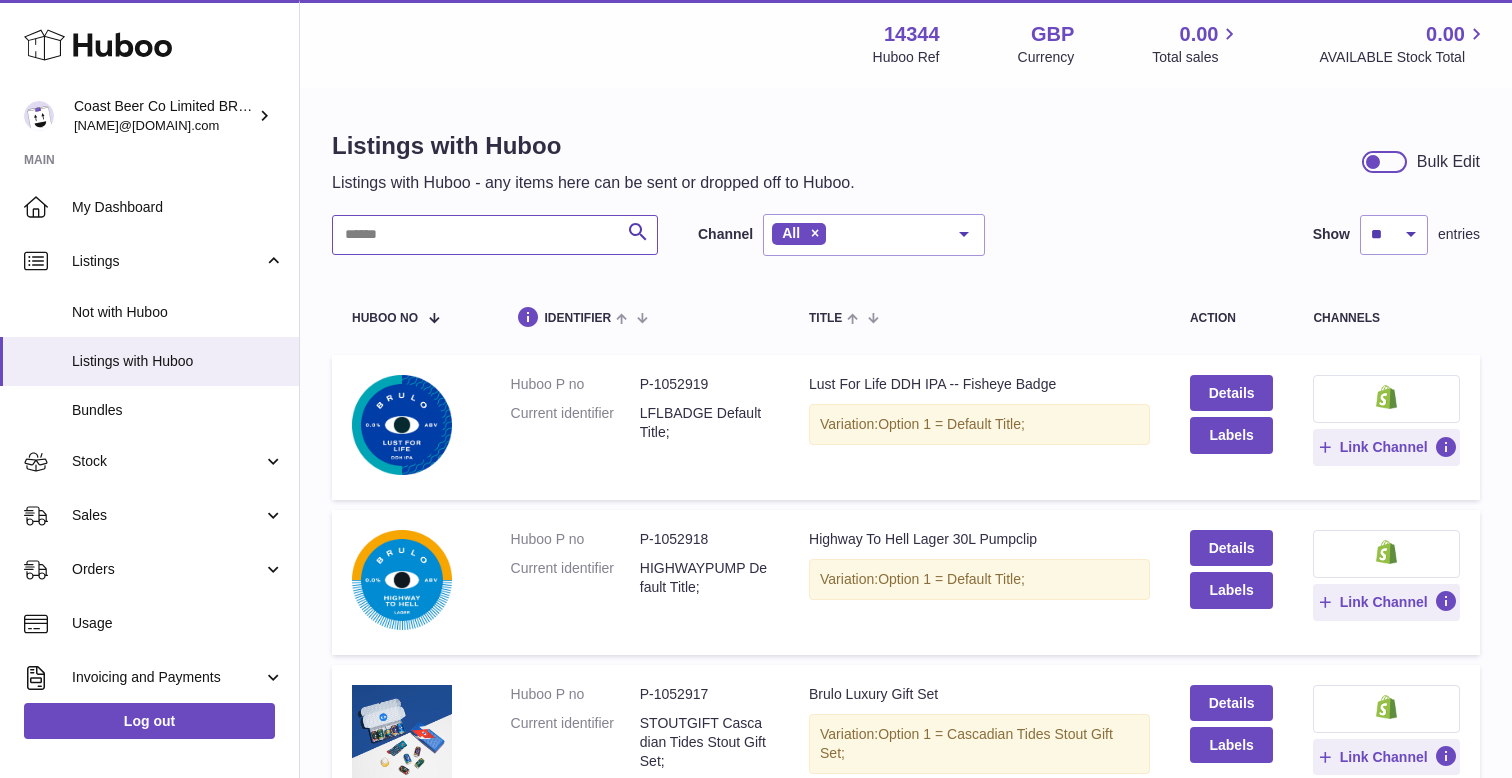 click at bounding box center [495, 235] 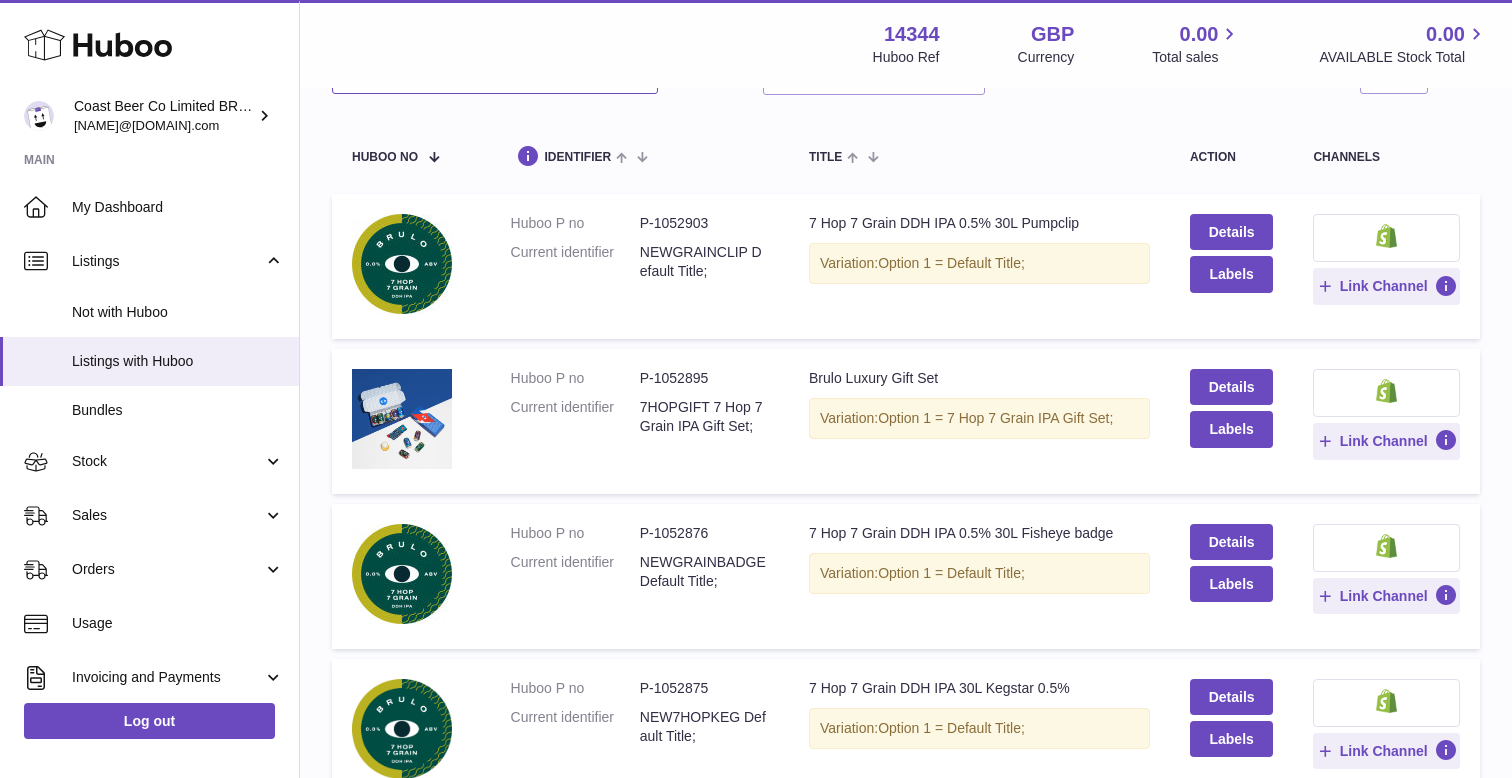 scroll, scrollTop: 204, scrollLeft: 0, axis: vertical 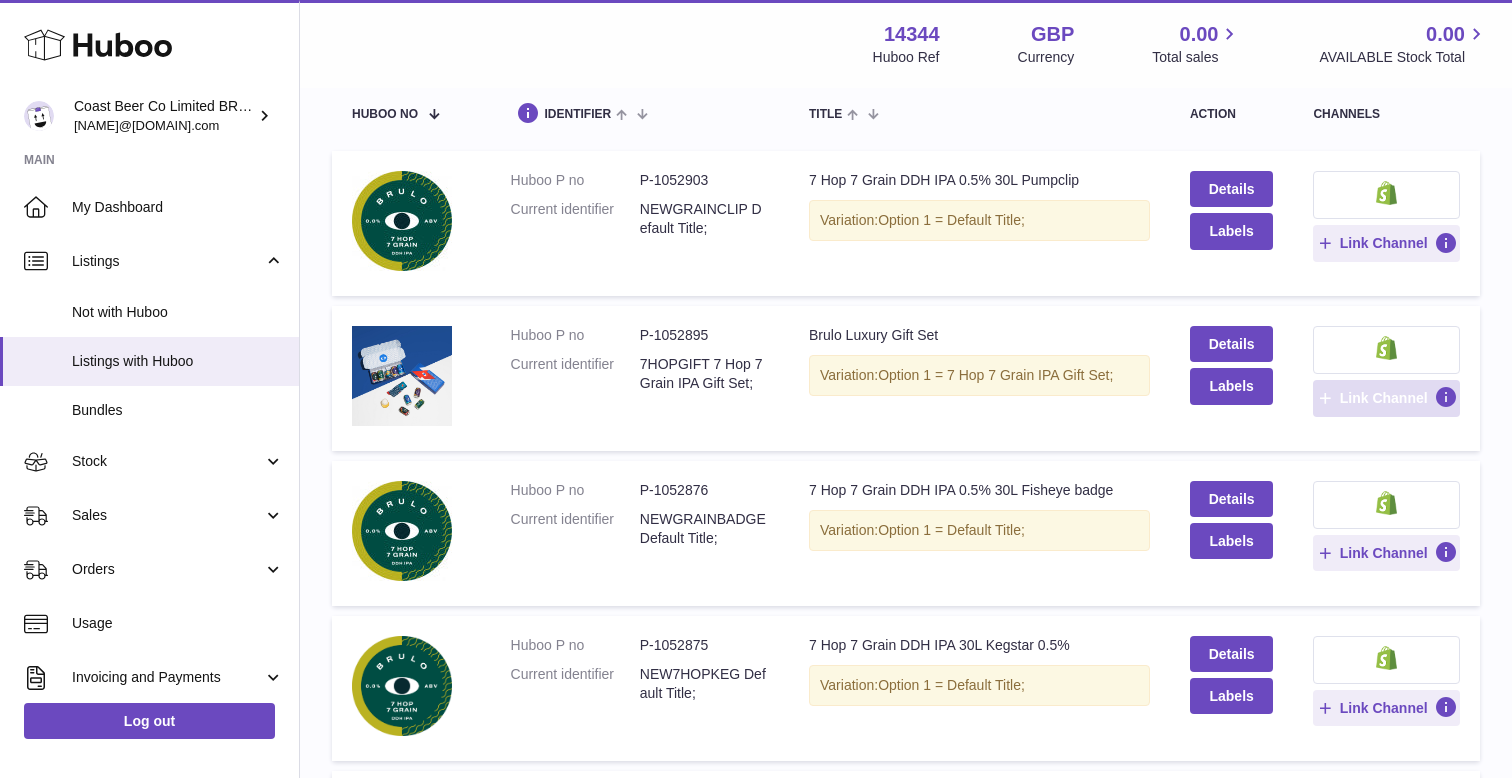 type on "*****" 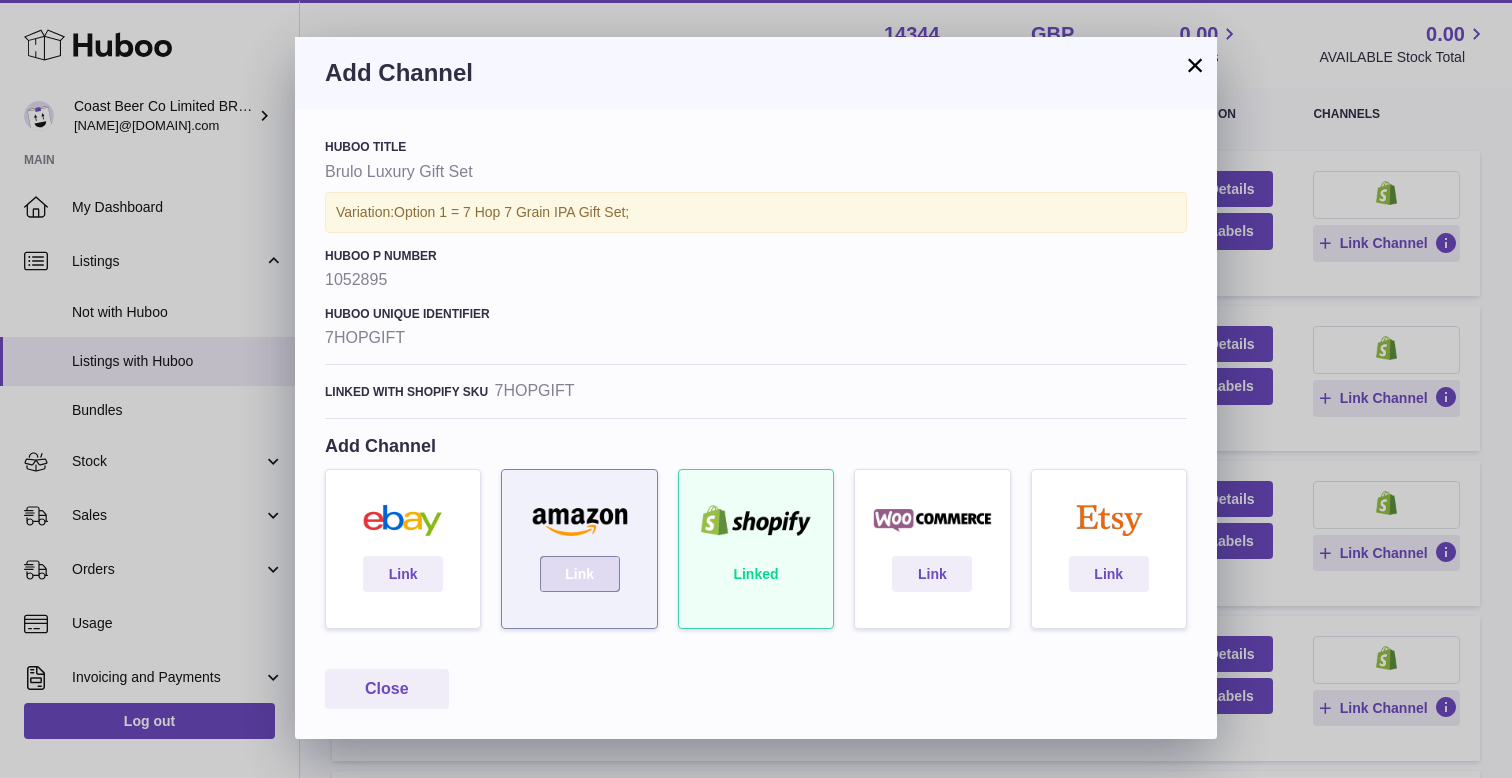 click on "Link" at bounding box center (580, 574) 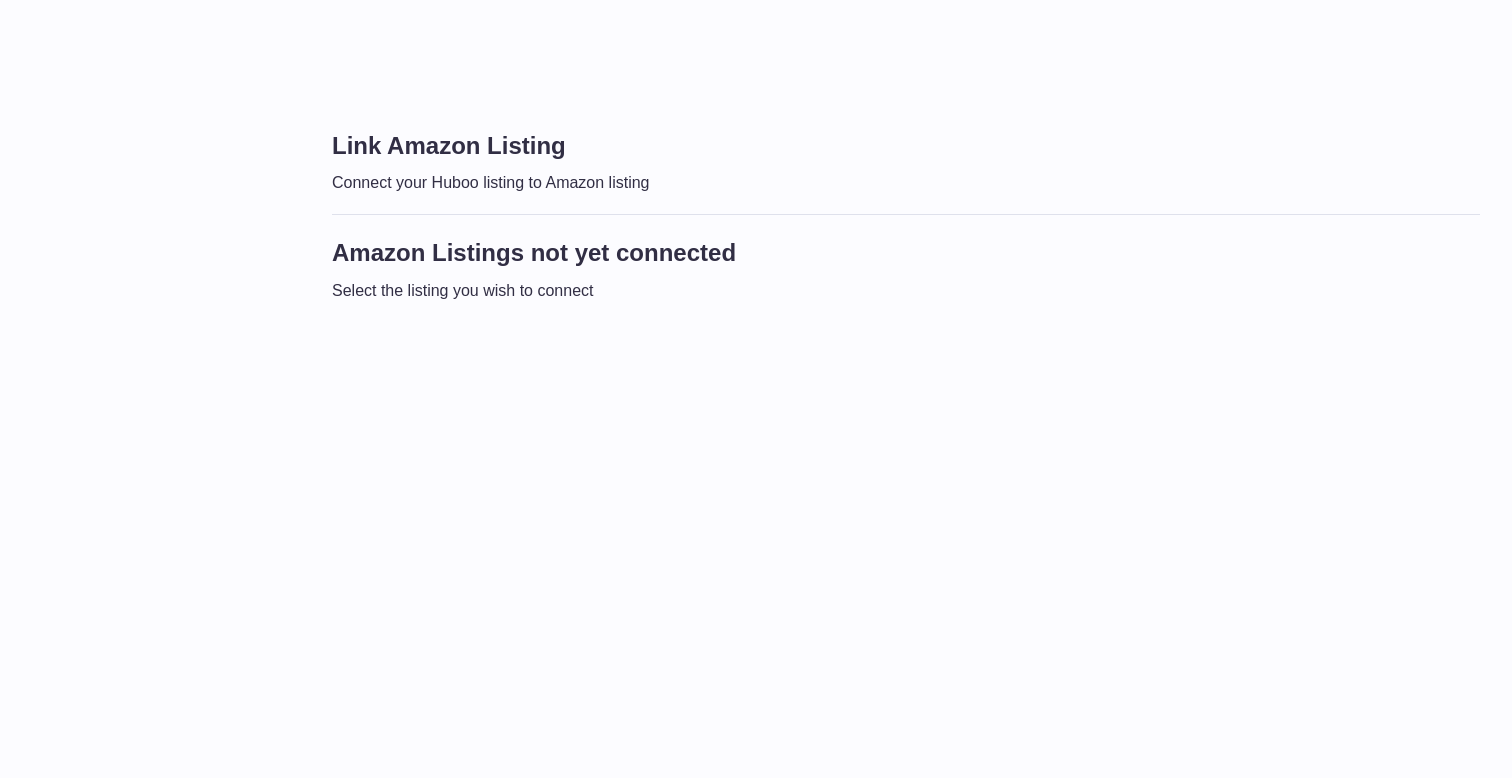 scroll, scrollTop: 0, scrollLeft: 0, axis: both 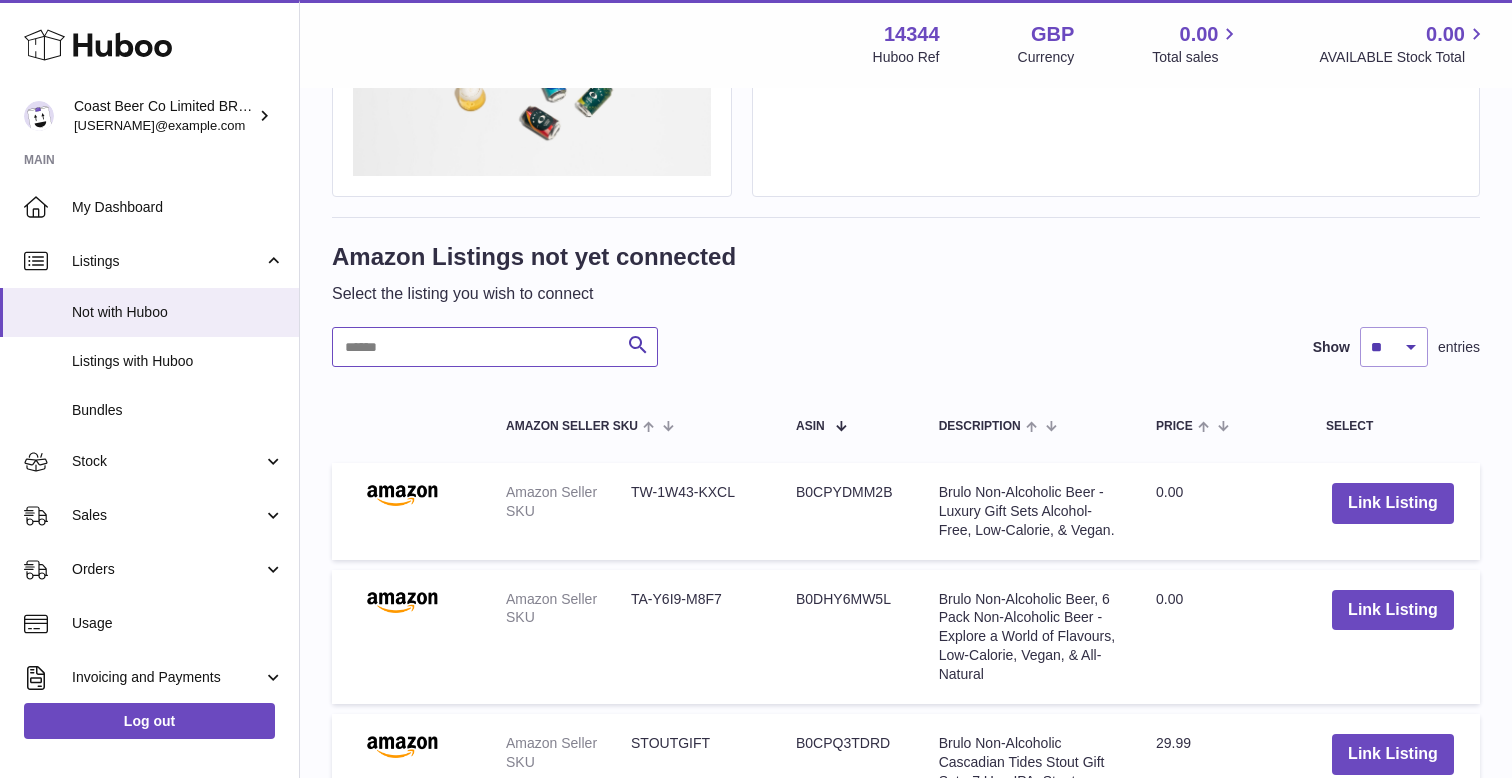 click at bounding box center [495, 347] 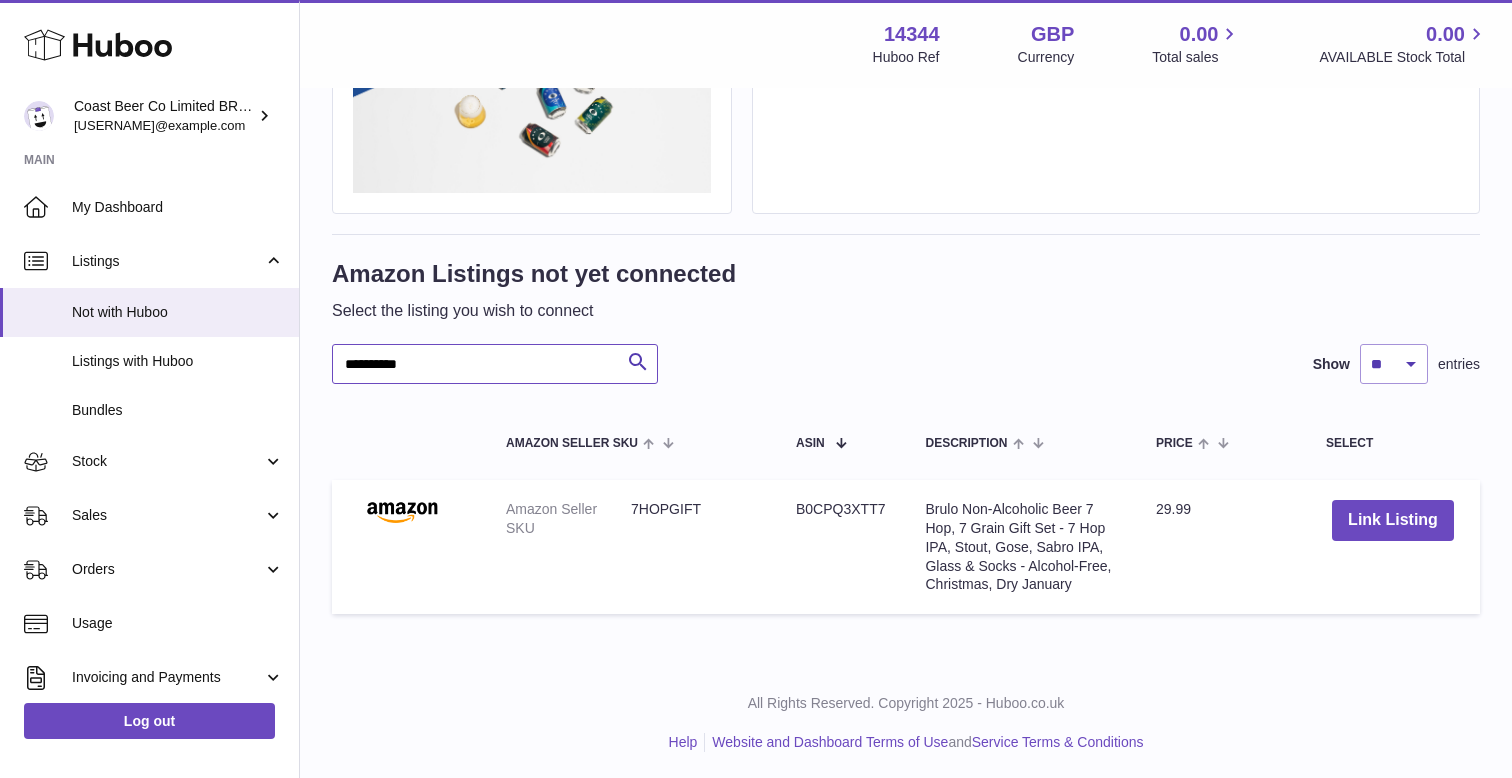 scroll, scrollTop: 403, scrollLeft: 0, axis: vertical 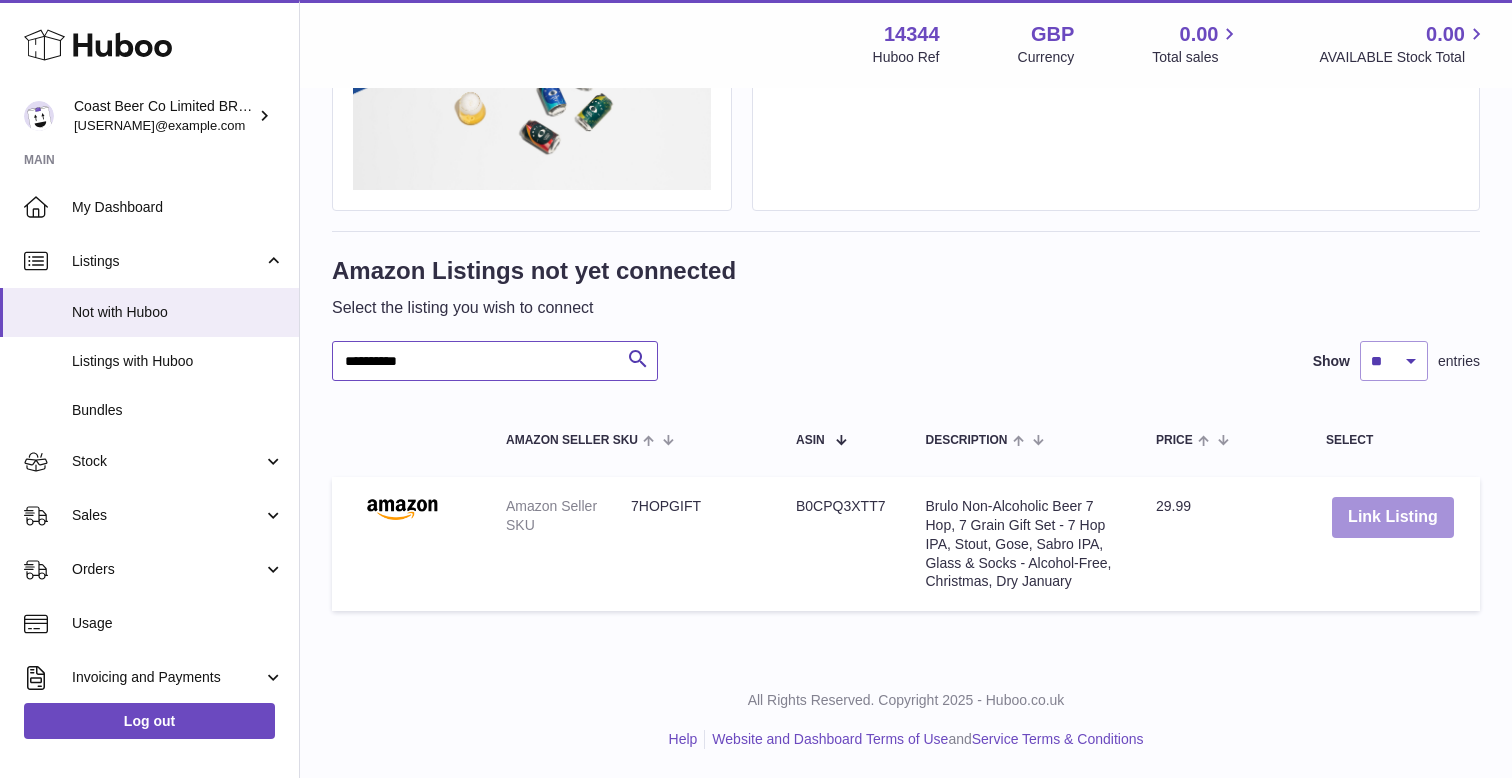 type on "**********" 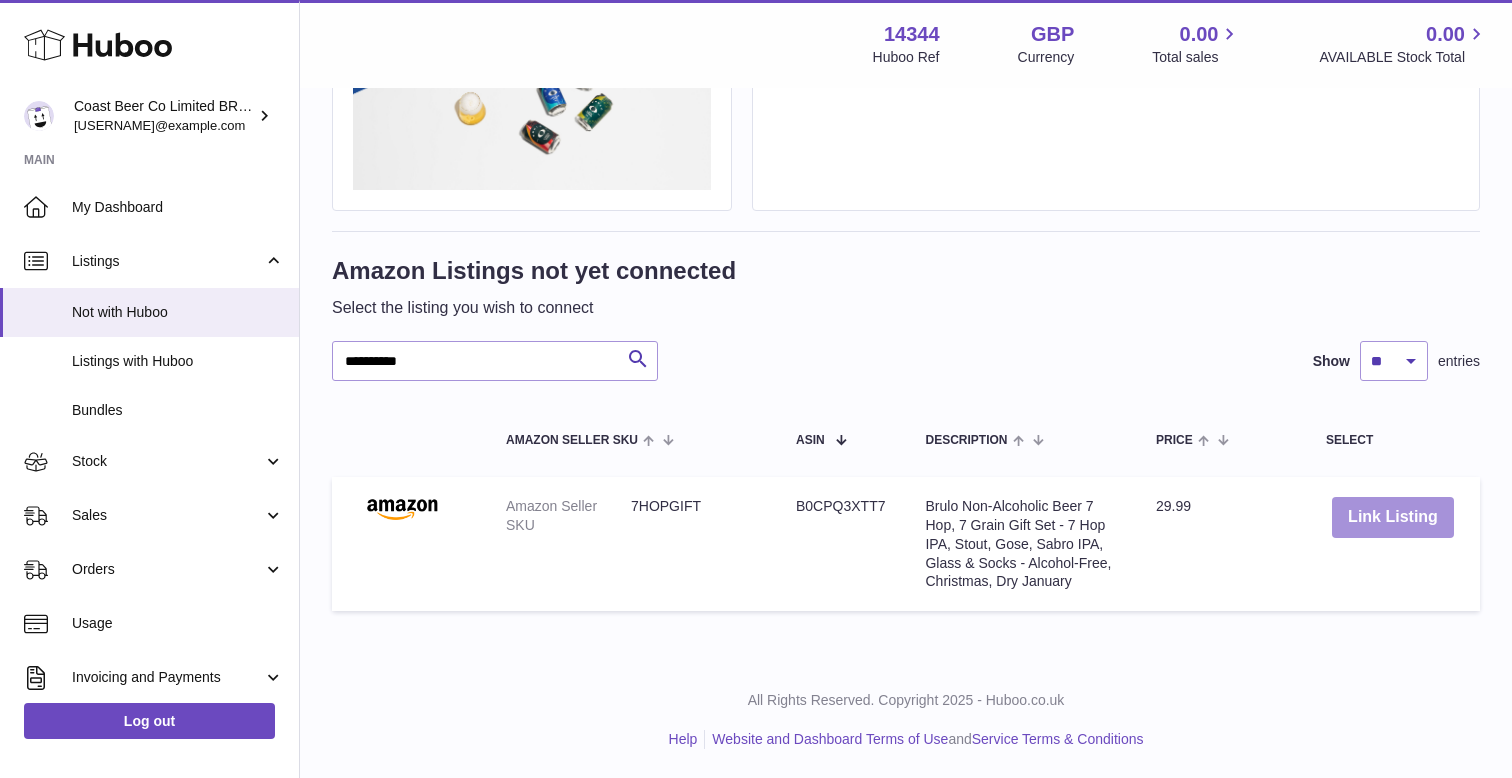 click on "Link Listing" at bounding box center (1393, 517) 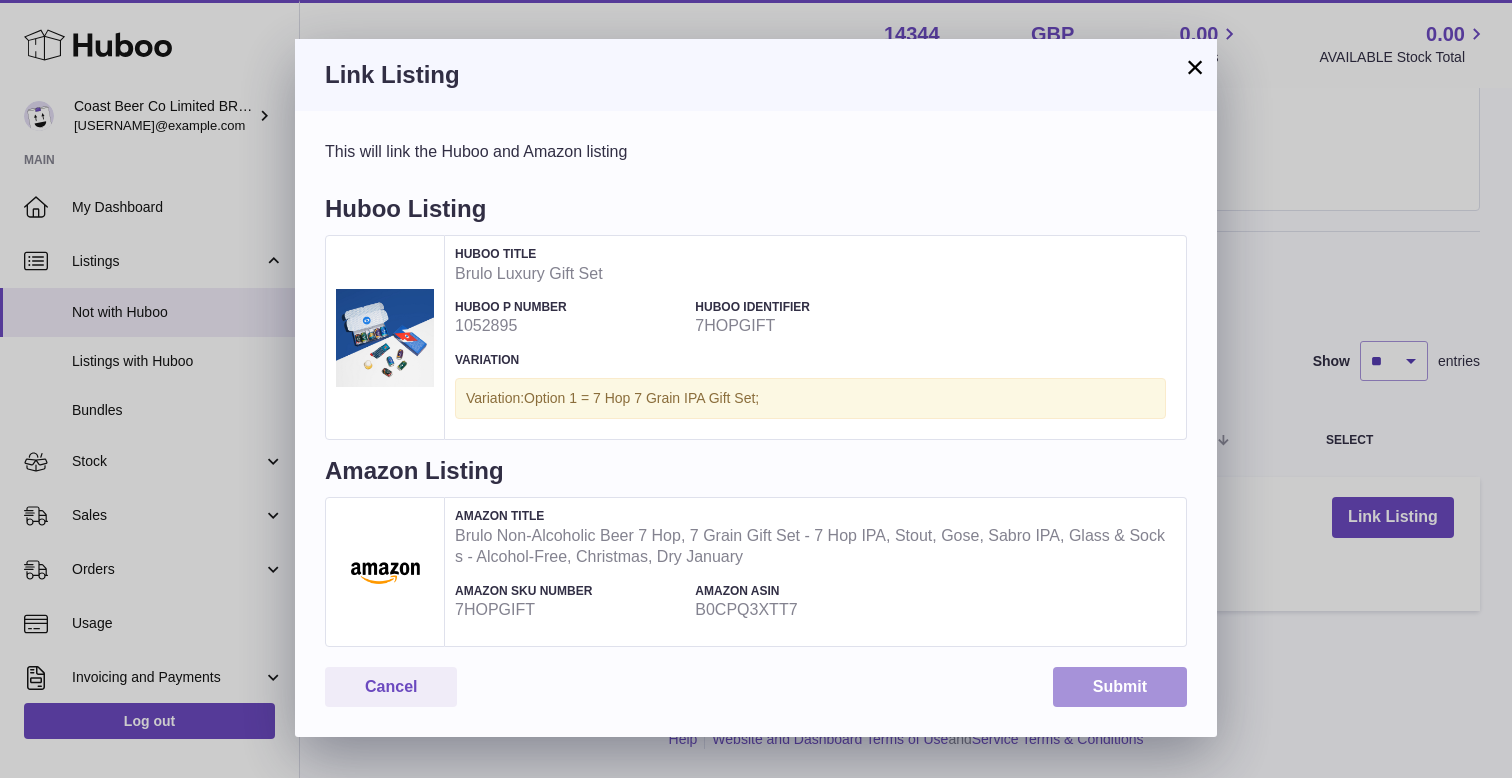 click on "Submit" at bounding box center (1120, 687) 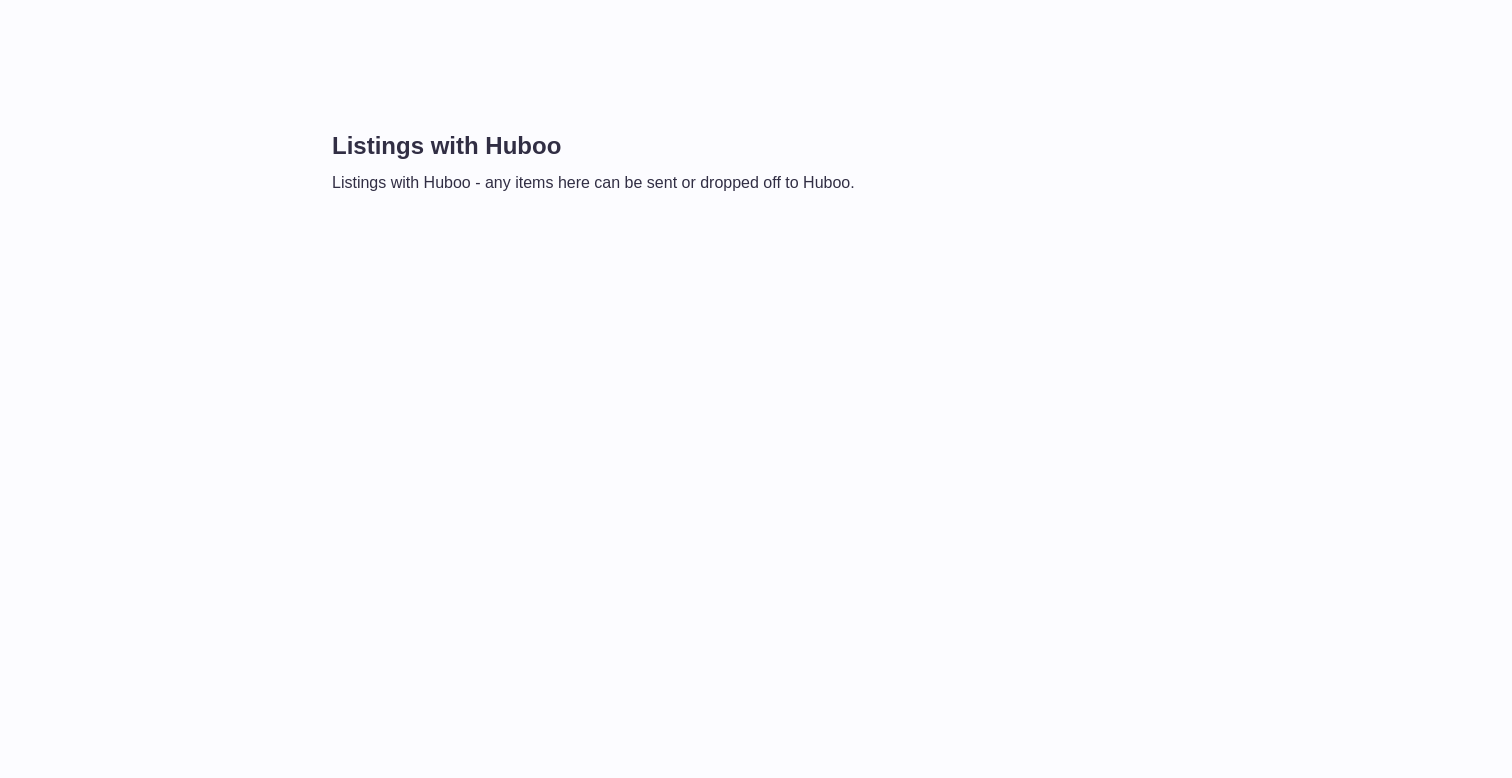 scroll, scrollTop: 0, scrollLeft: 0, axis: both 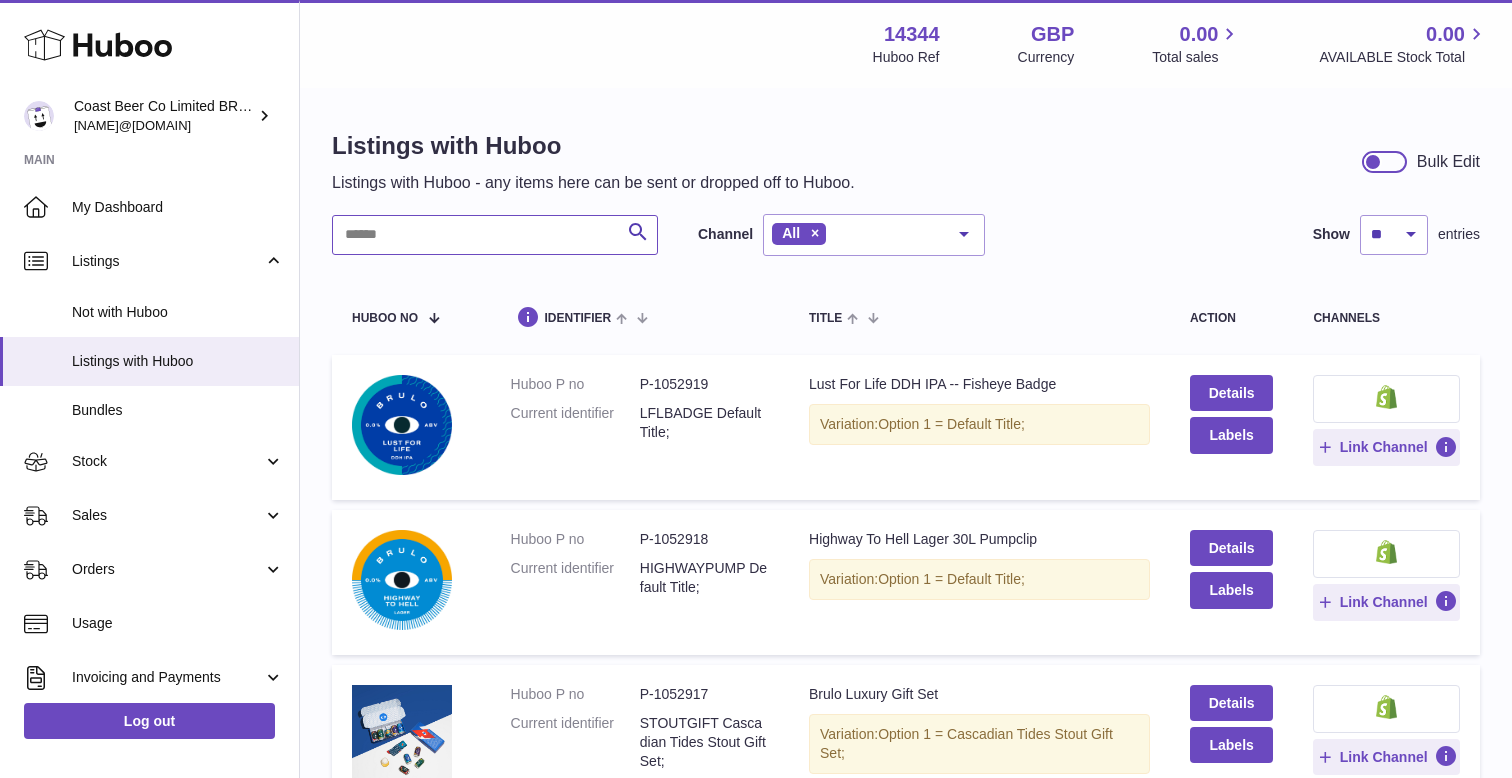 click at bounding box center [495, 235] 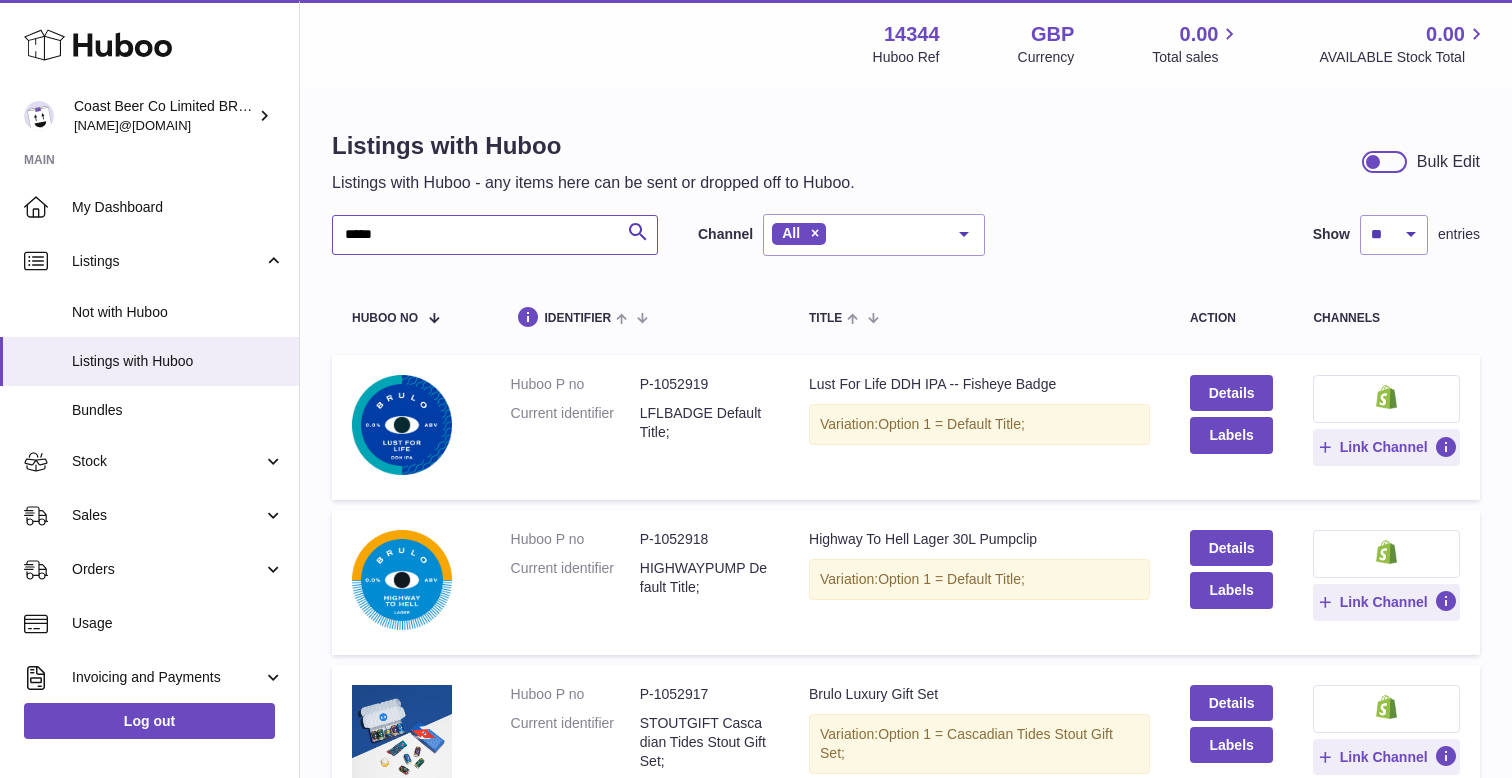 type on "*****" 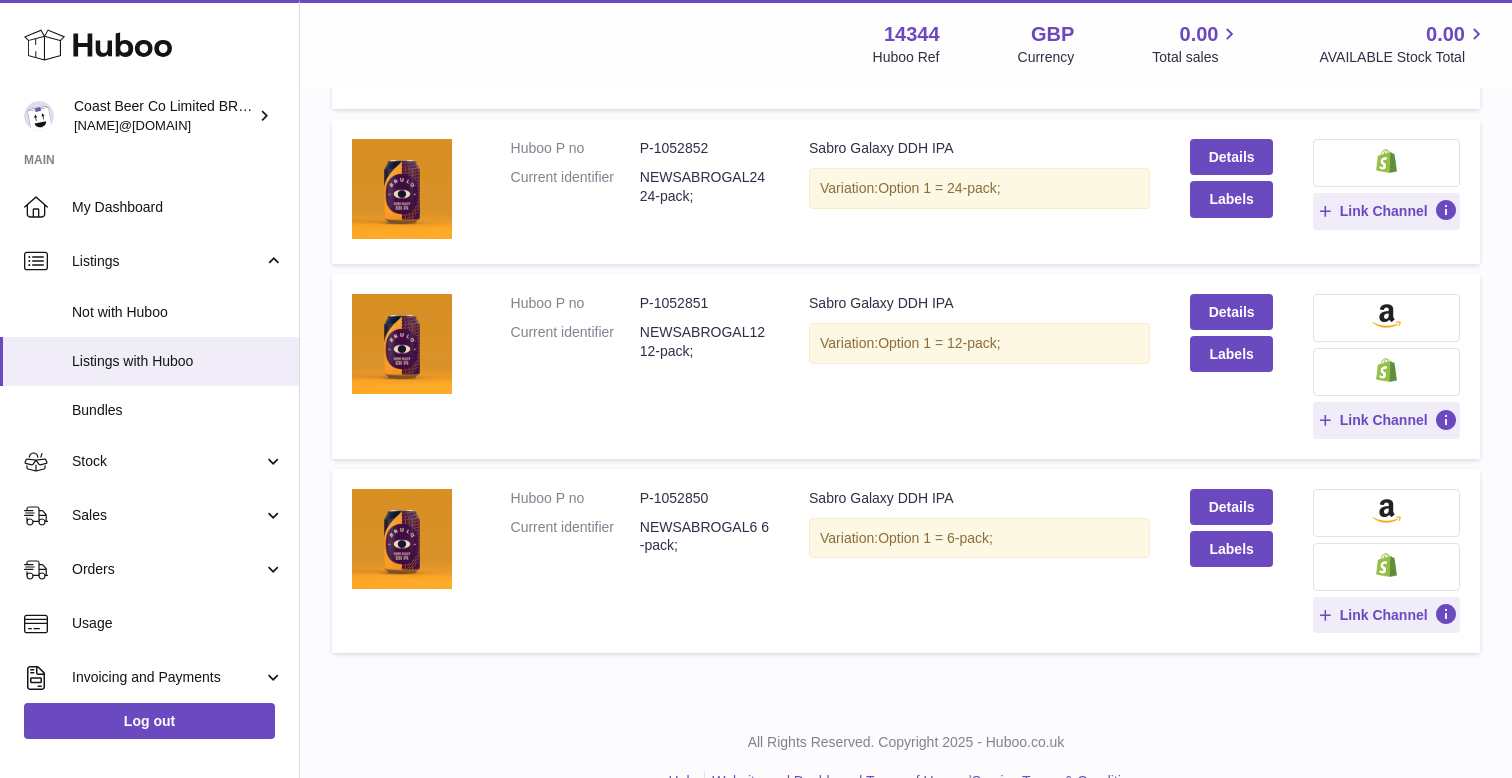 scroll, scrollTop: 0, scrollLeft: 0, axis: both 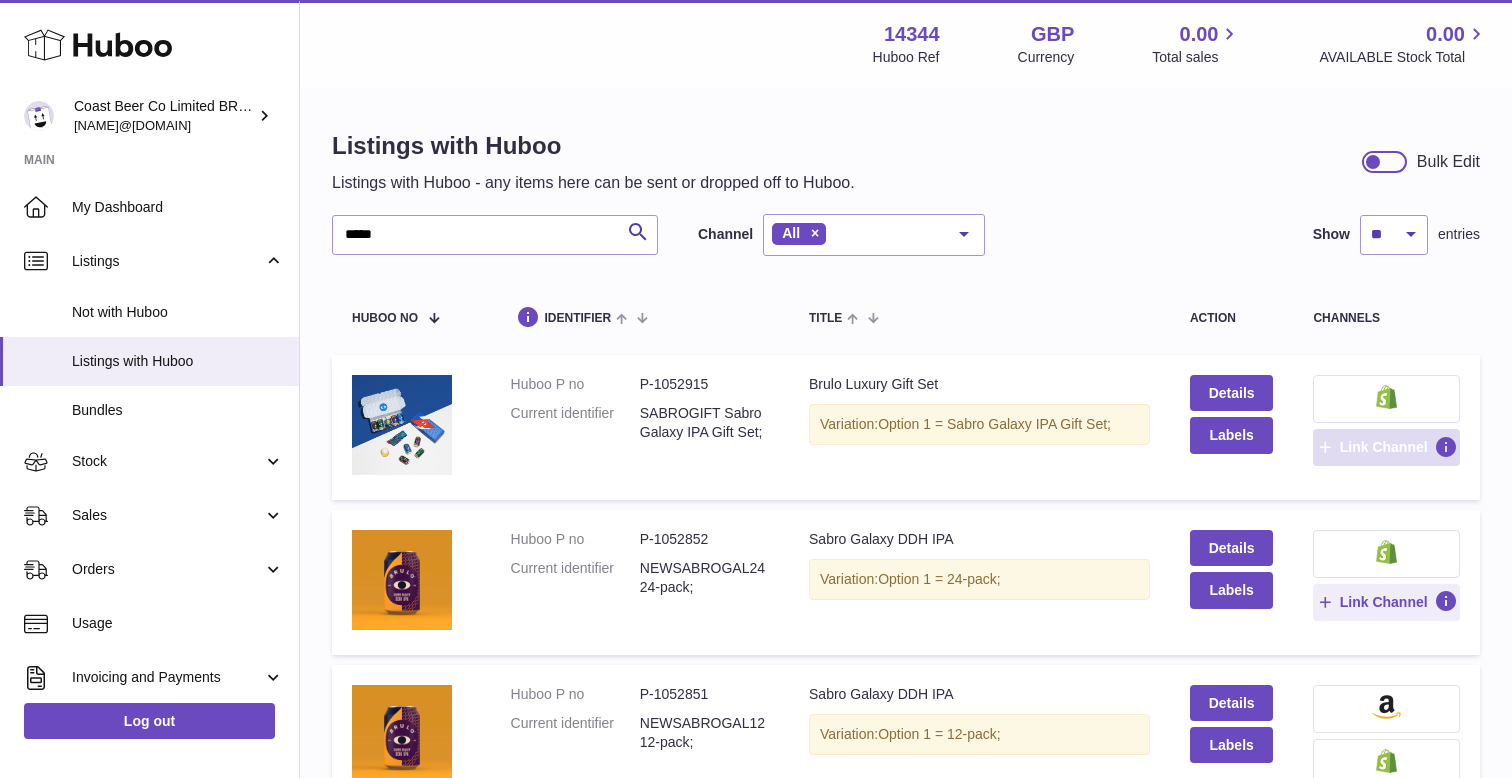 click on "Link Channel" at bounding box center (1384, 447) 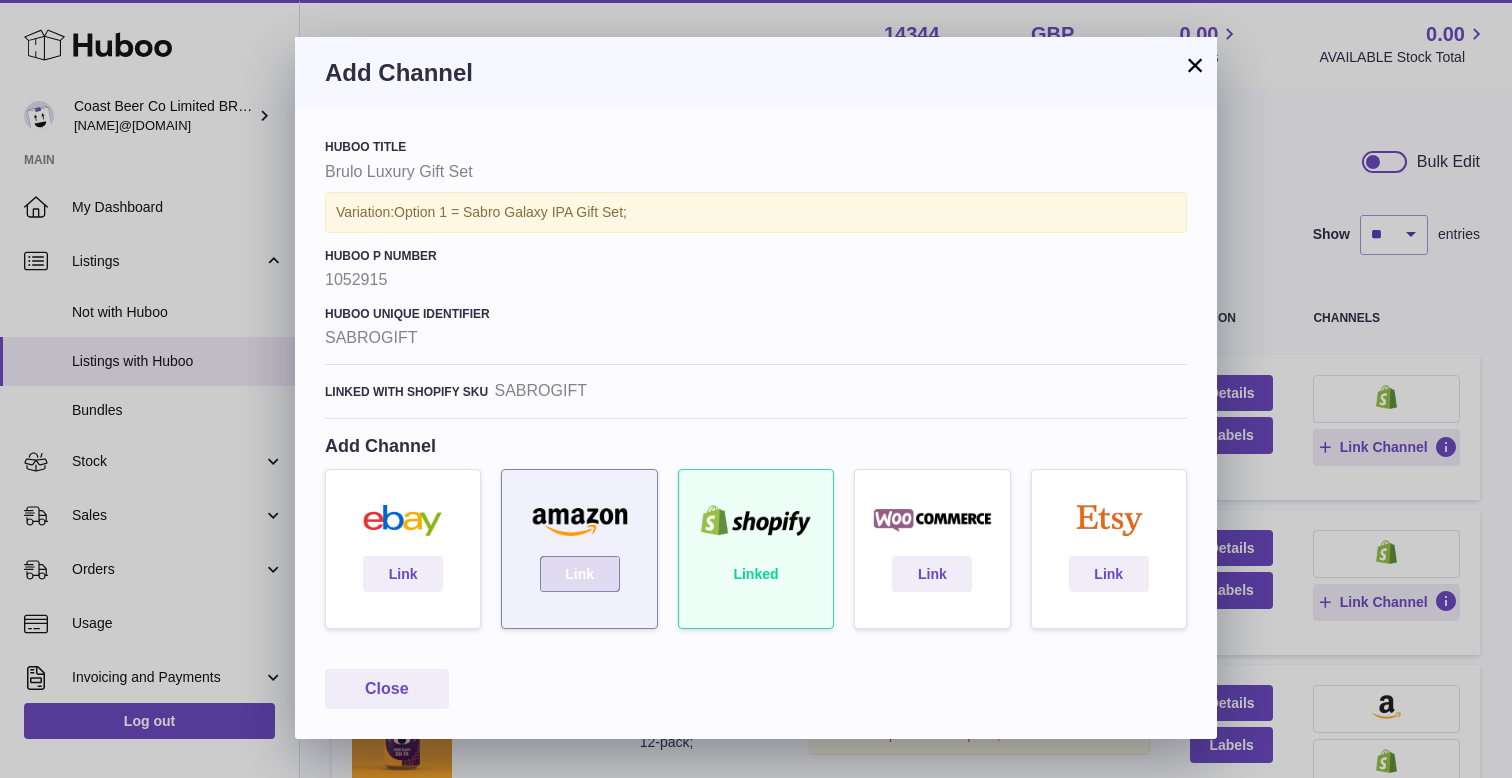 click on "Link" at bounding box center (580, 574) 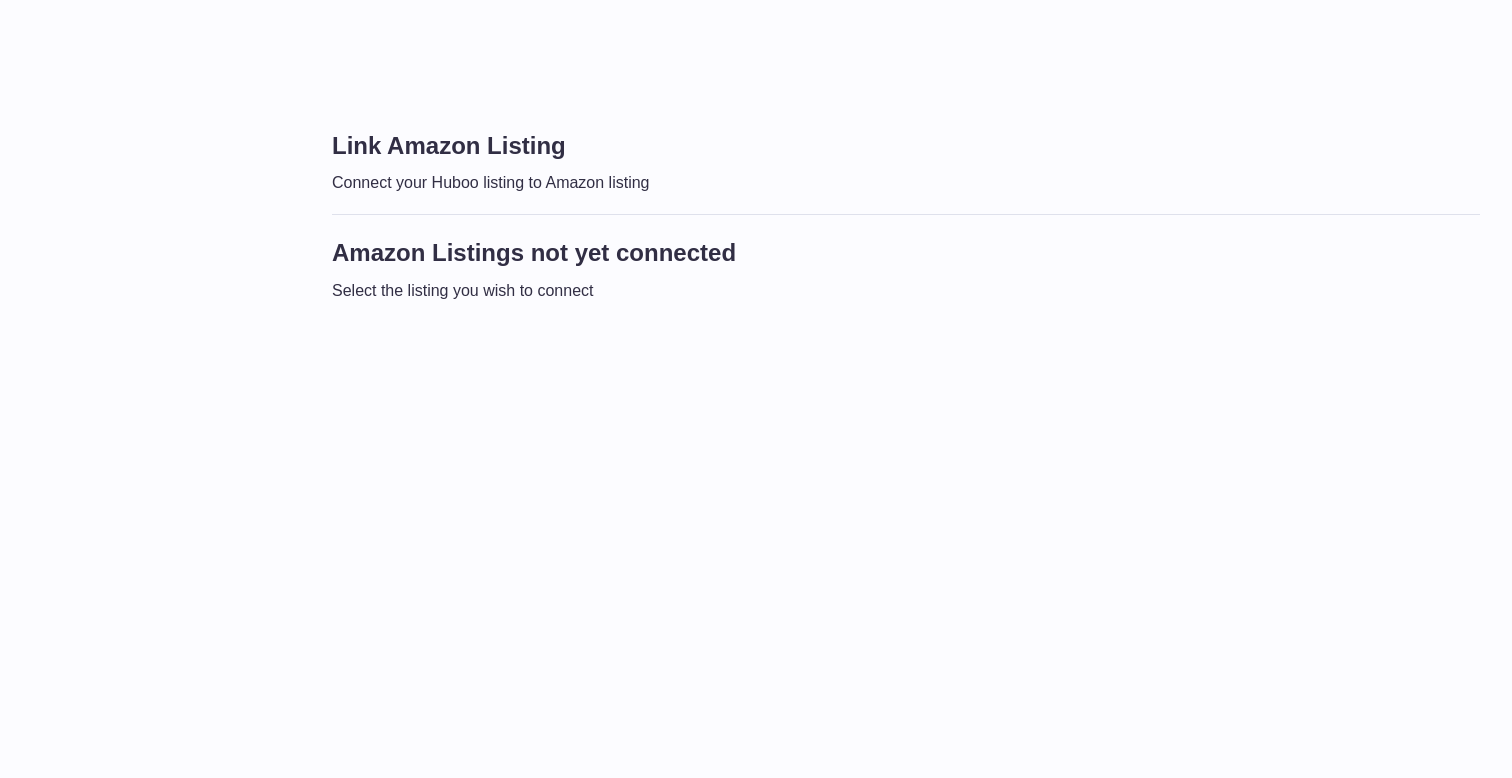scroll, scrollTop: 0, scrollLeft: 0, axis: both 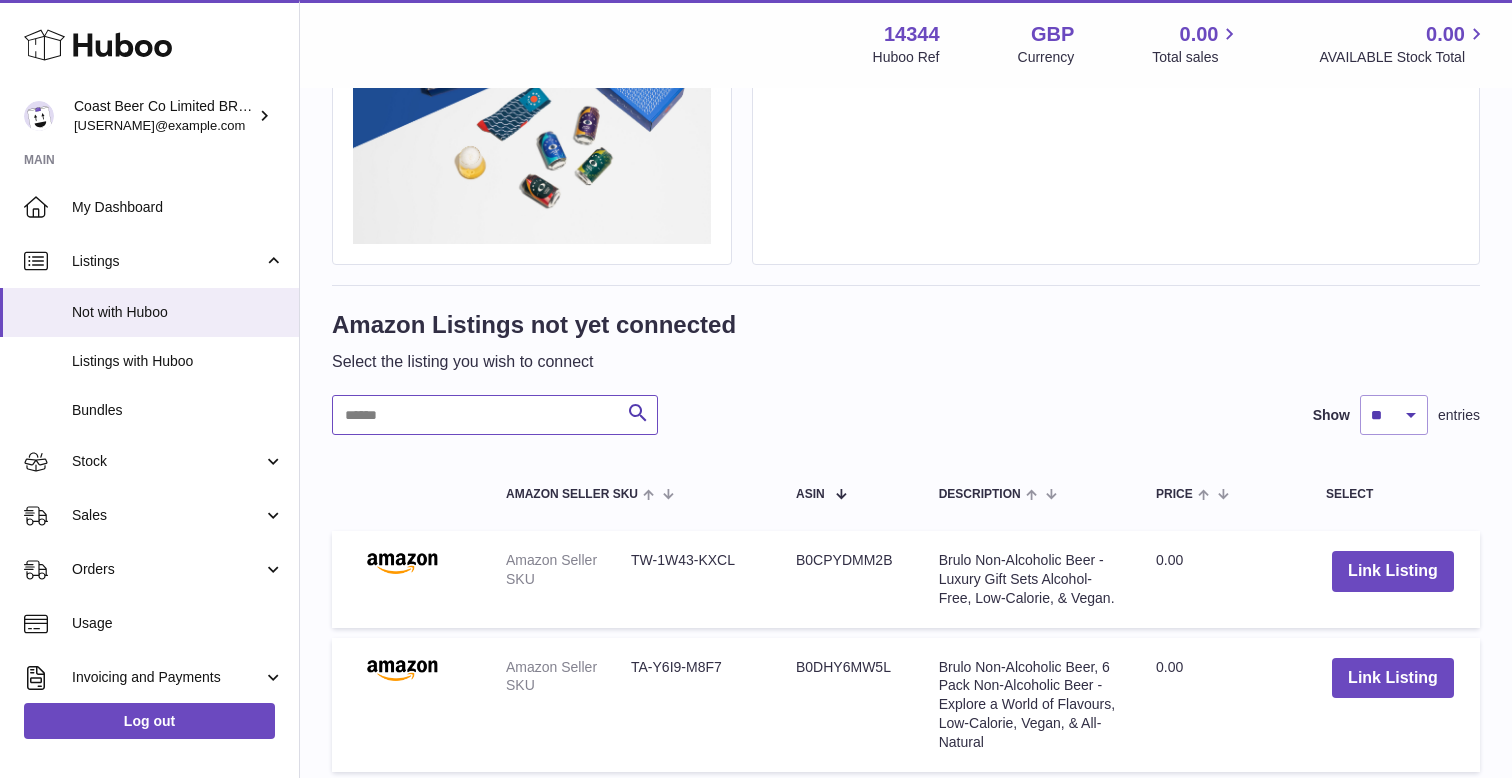 click at bounding box center [495, 415] 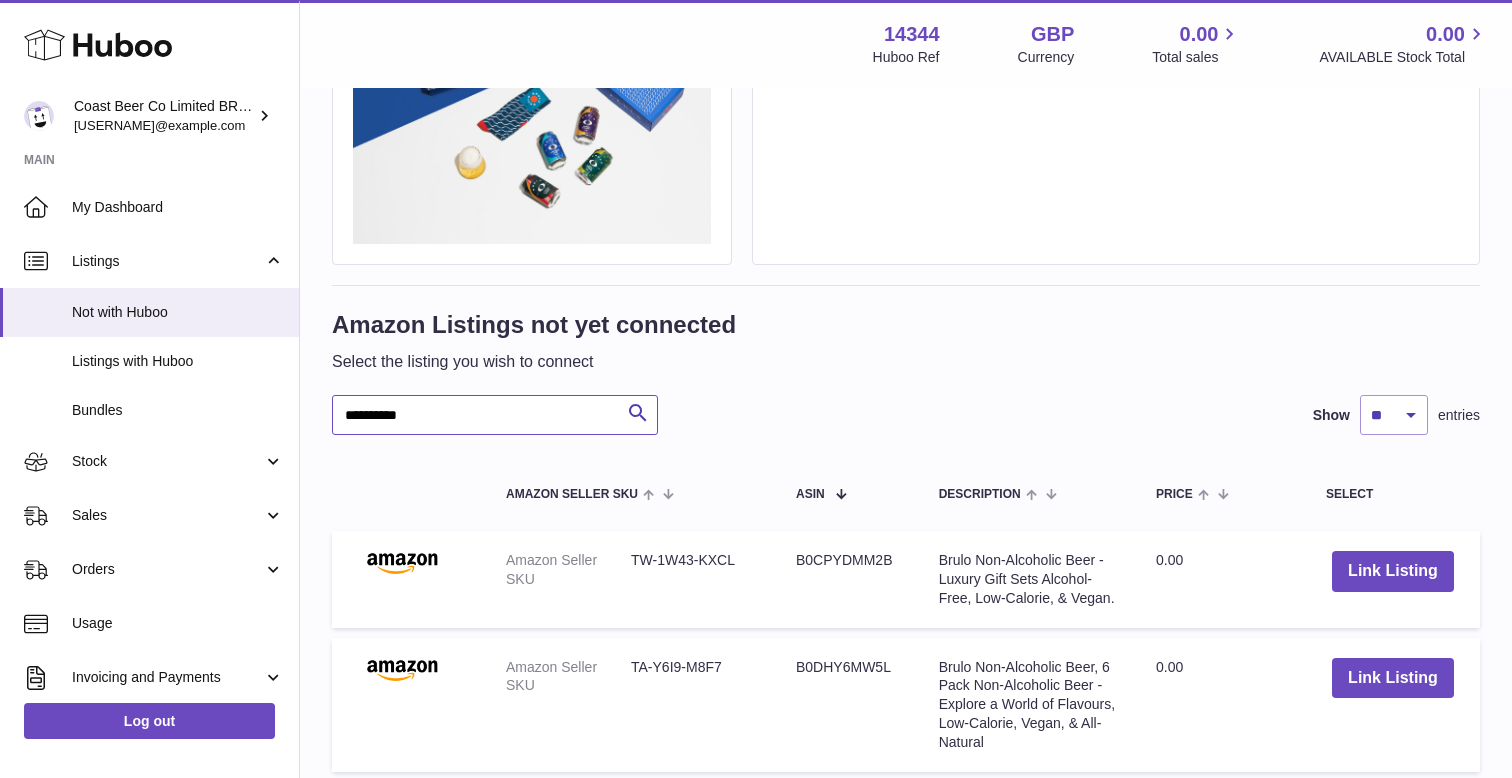type on "**********" 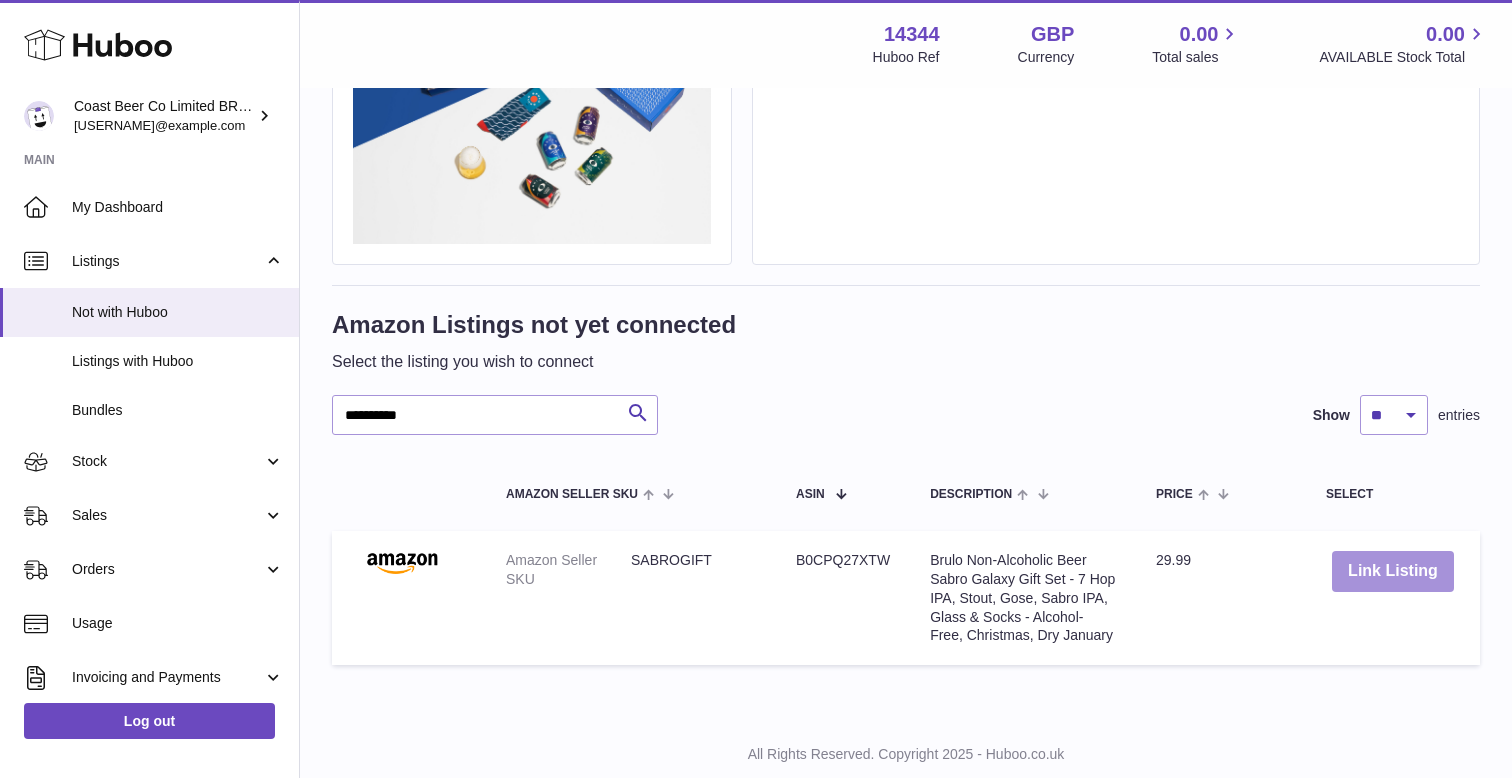 click on "Link Listing" at bounding box center (1393, 571) 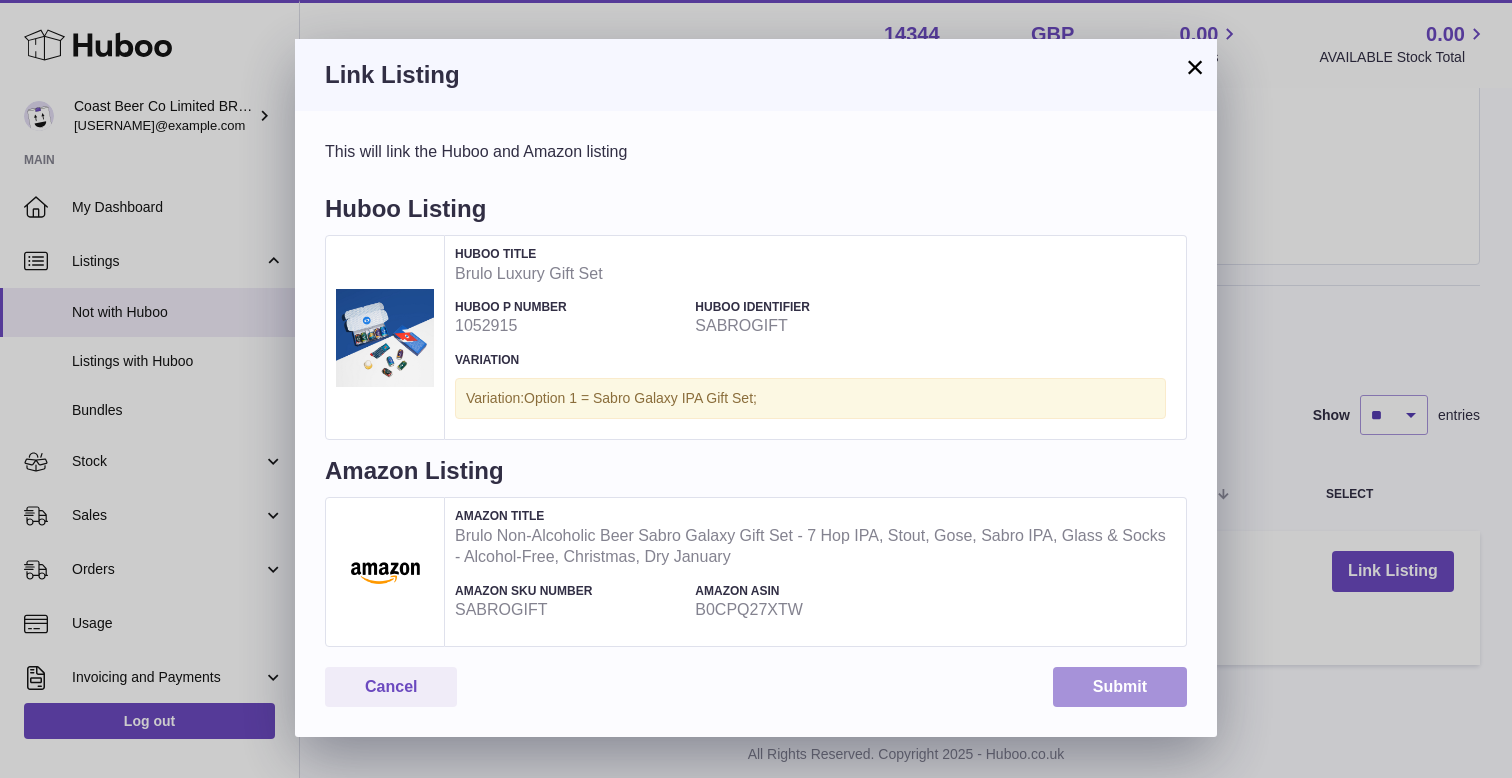click on "Submit" at bounding box center [1120, 687] 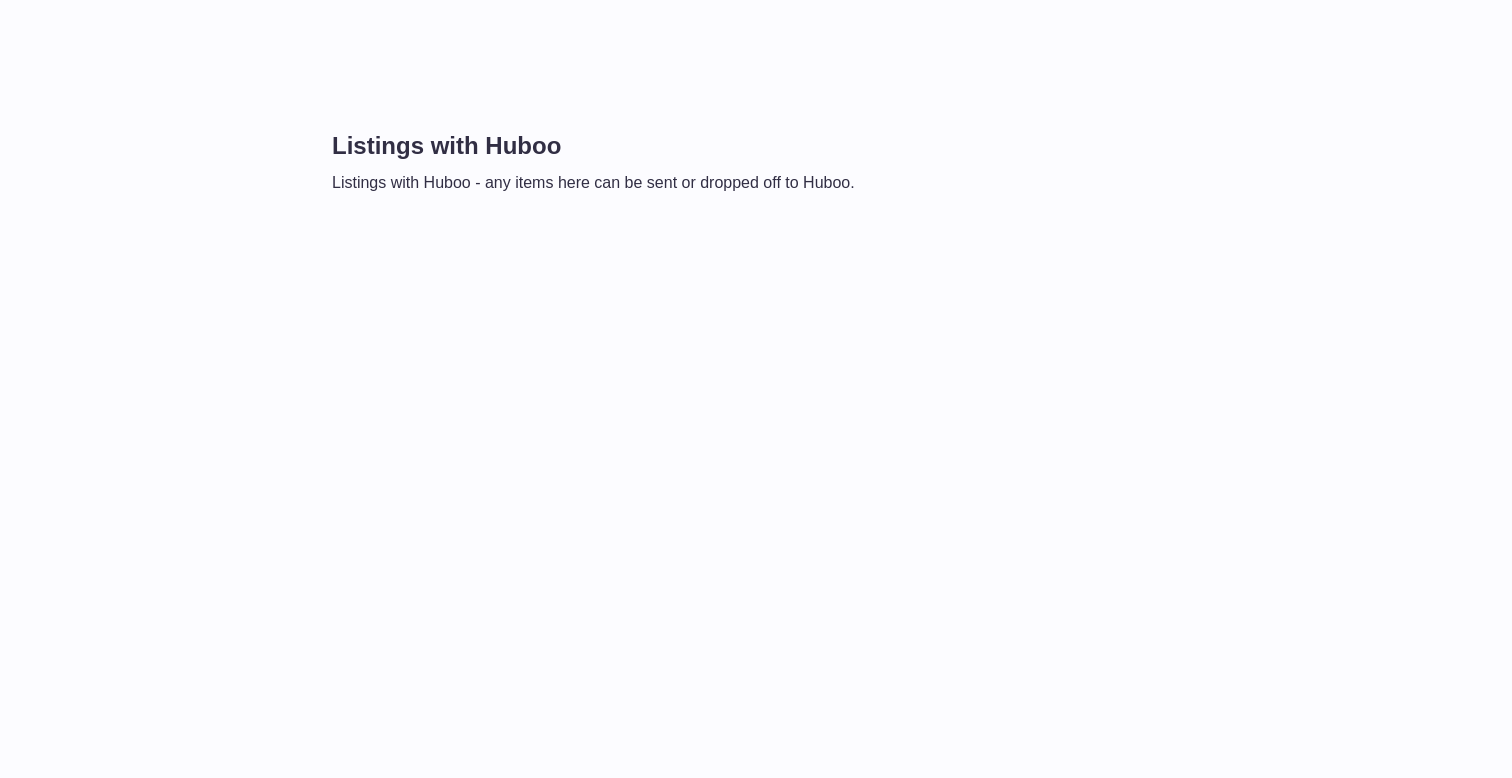 scroll, scrollTop: 0, scrollLeft: 0, axis: both 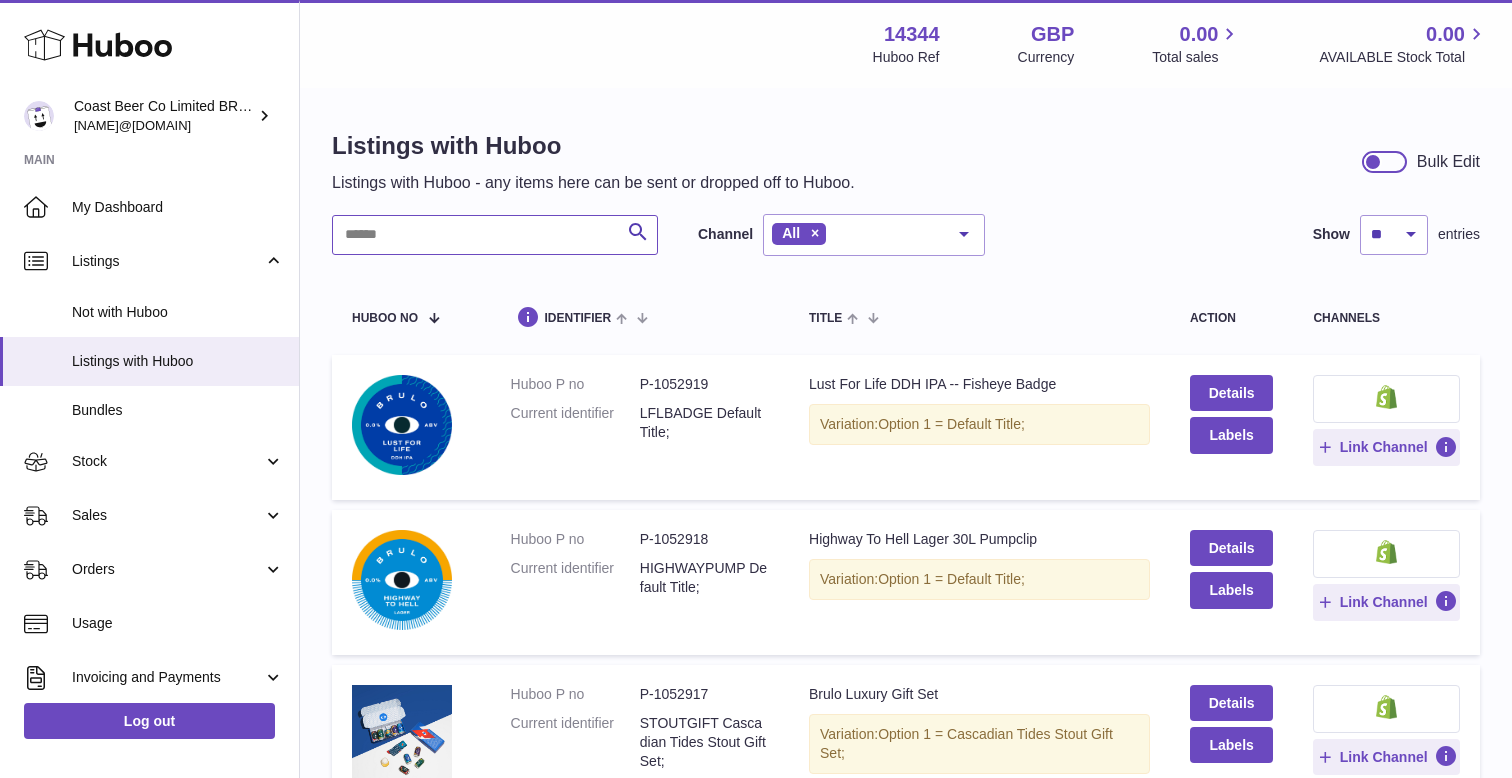 click at bounding box center (495, 235) 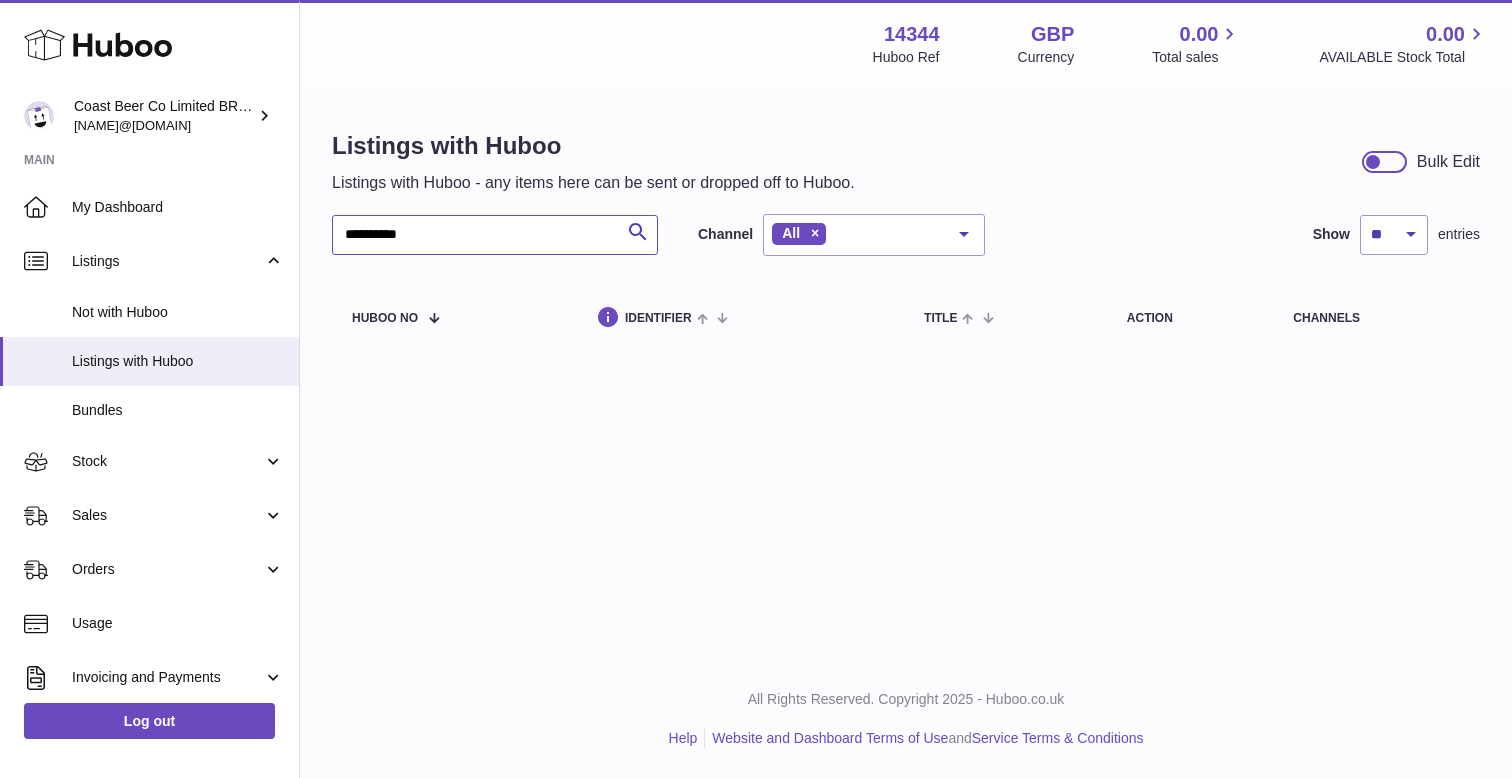 click on "**********" at bounding box center (495, 235) 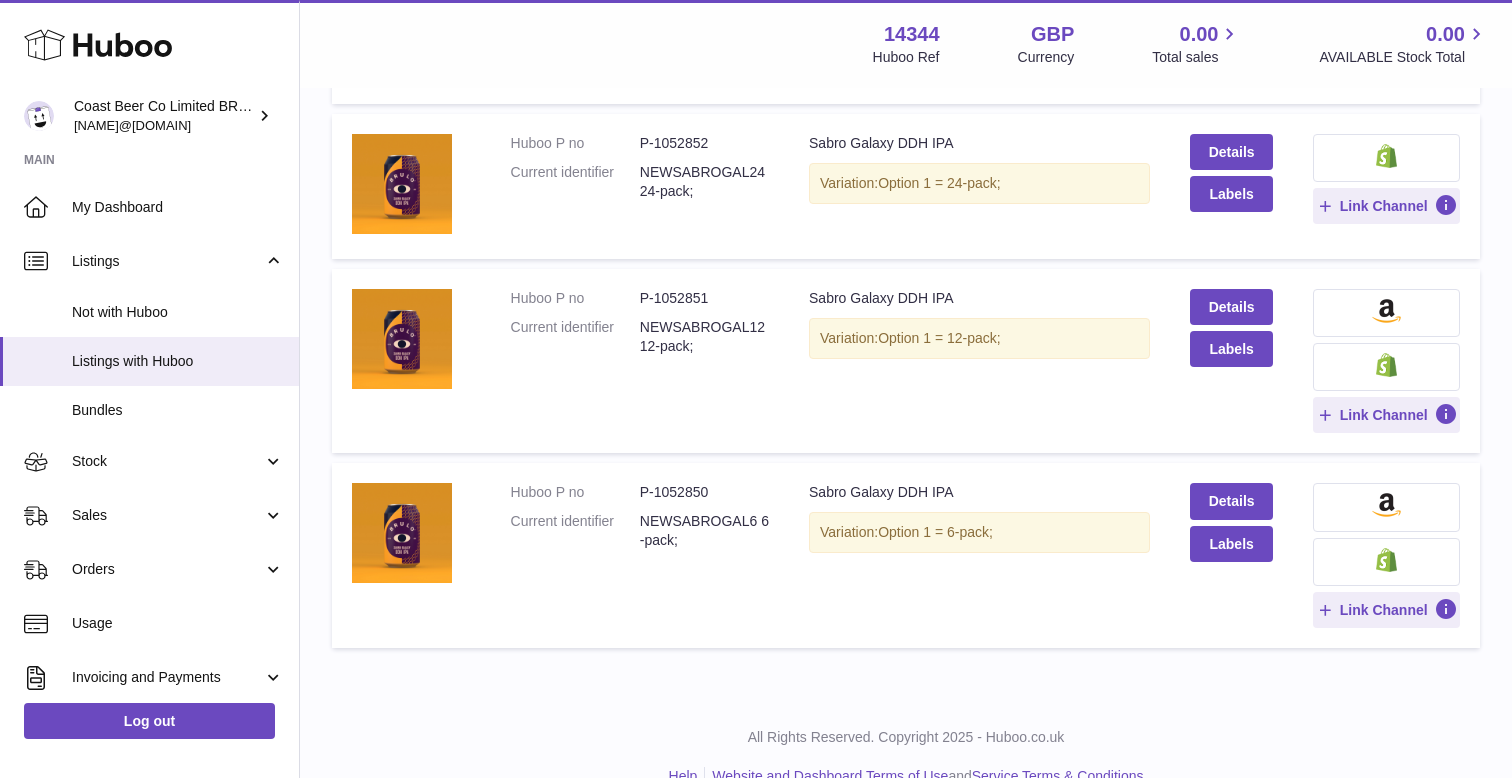 scroll, scrollTop: 0, scrollLeft: 0, axis: both 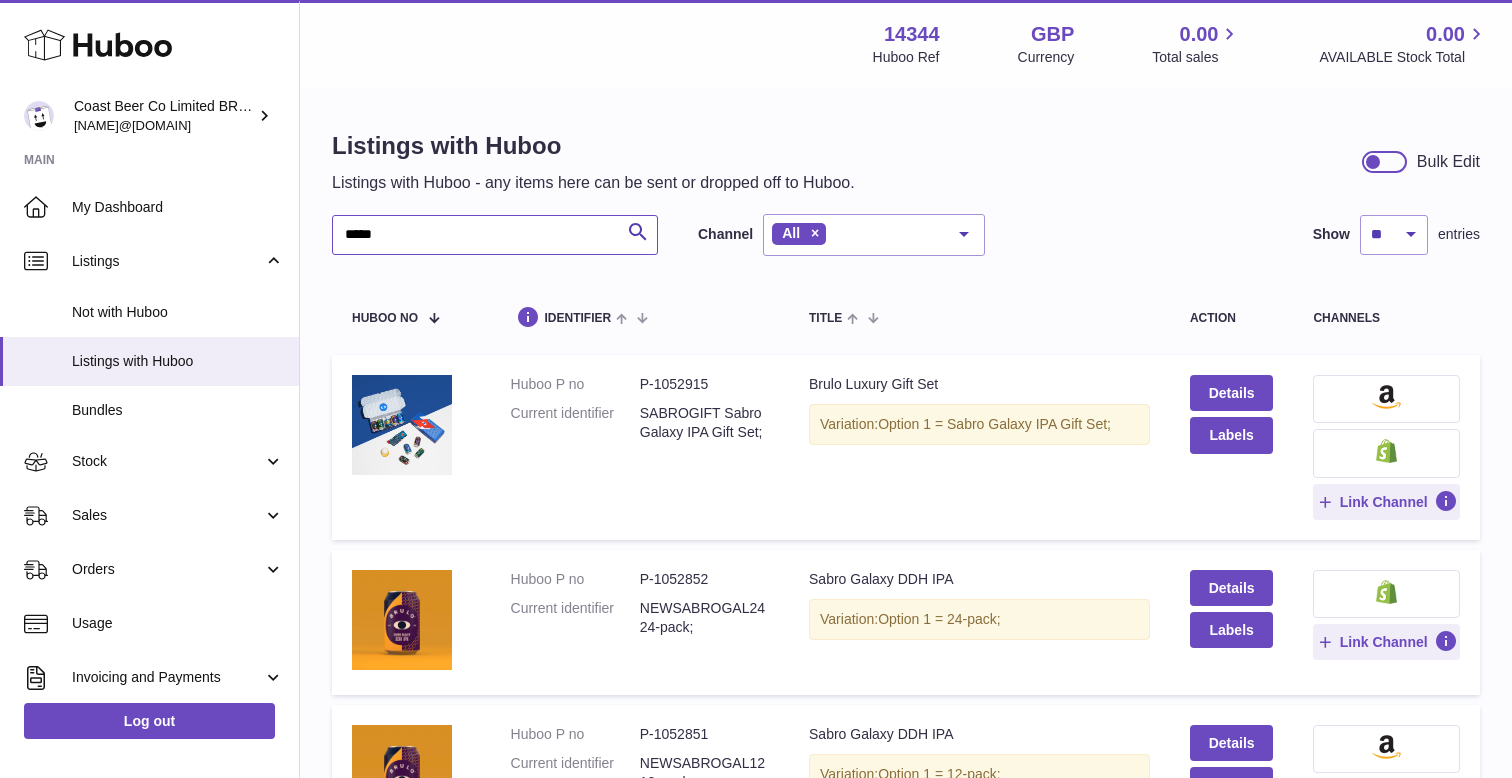 click on "*****" at bounding box center [495, 235] 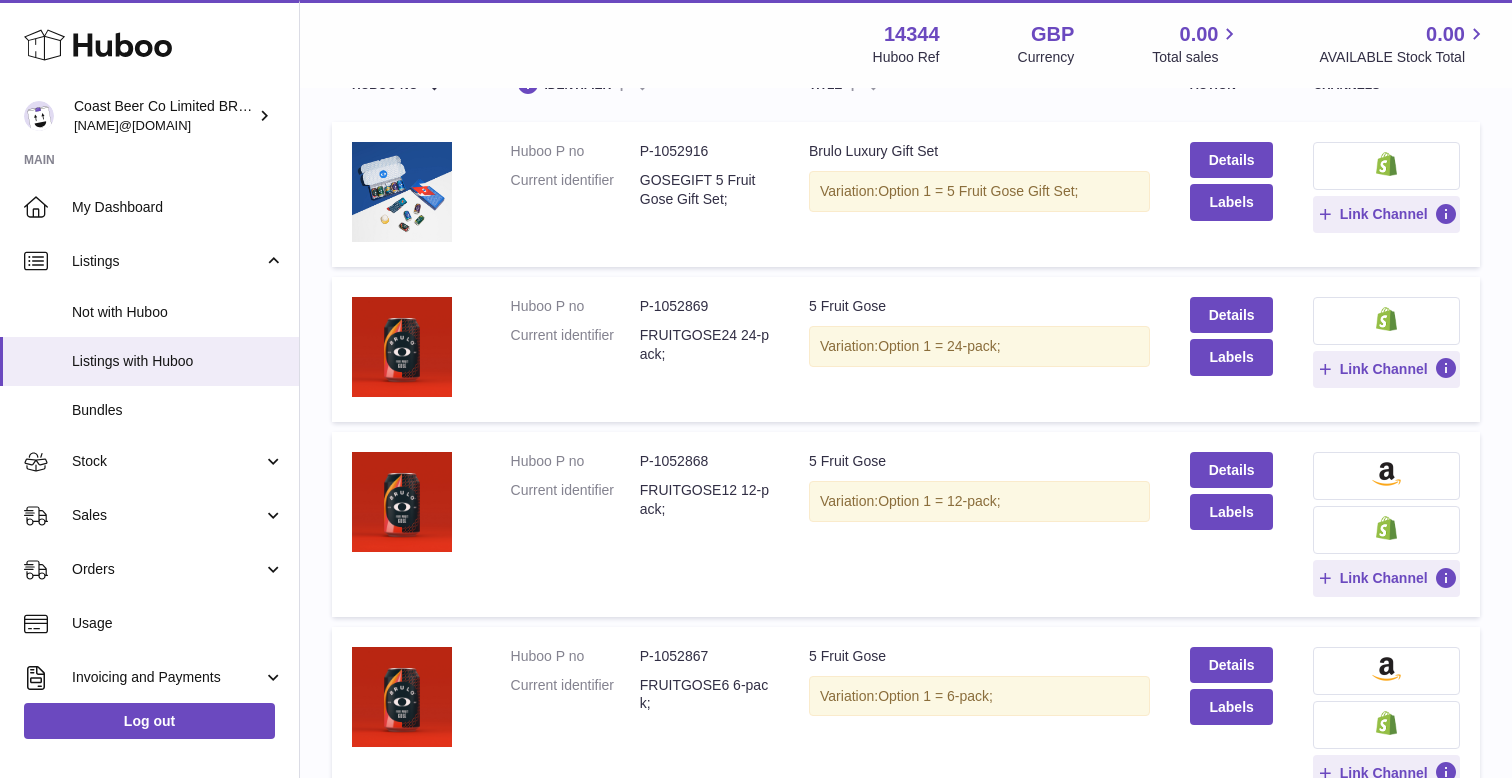 scroll, scrollTop: 227, scrollLeft: 0, axis: vertical 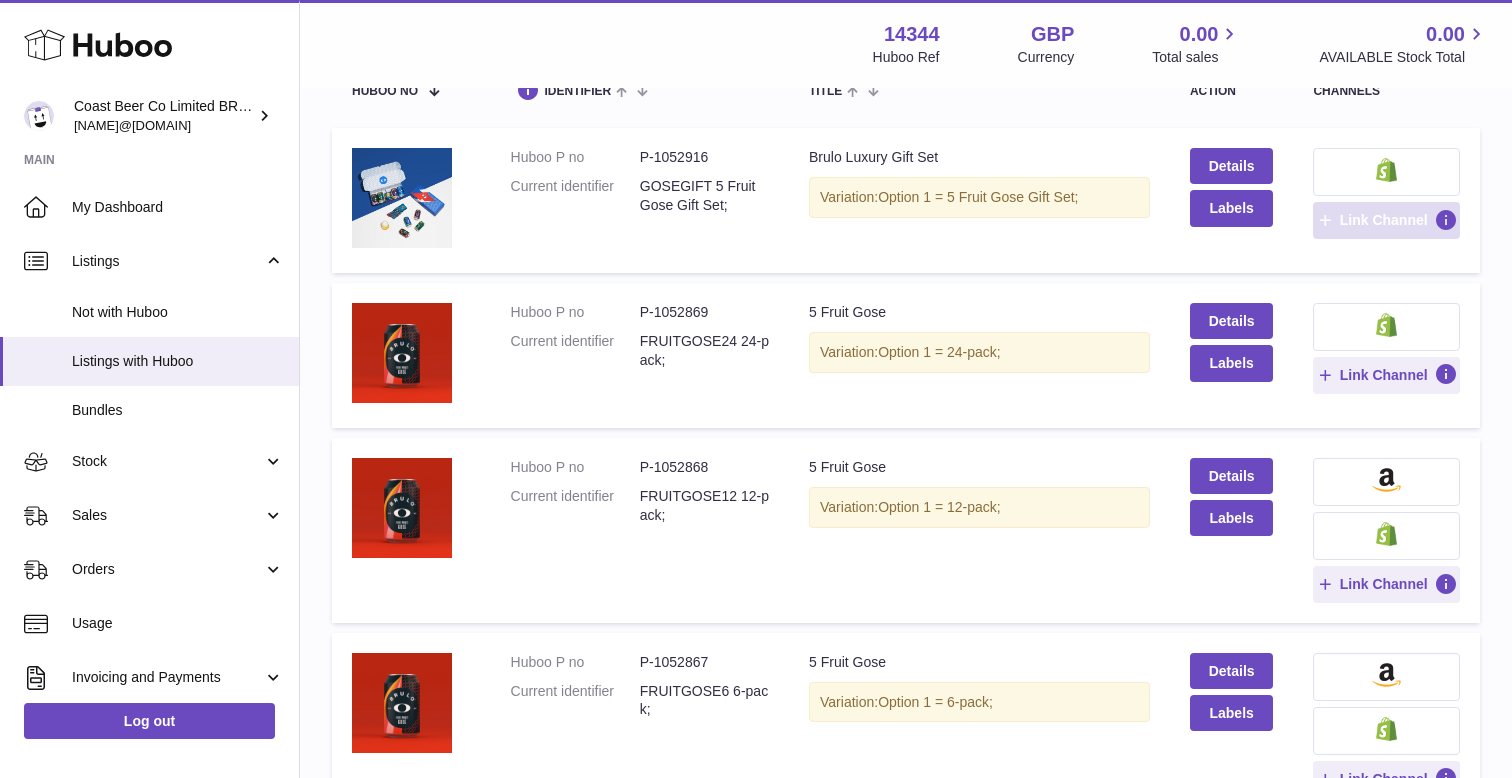 type on "****" 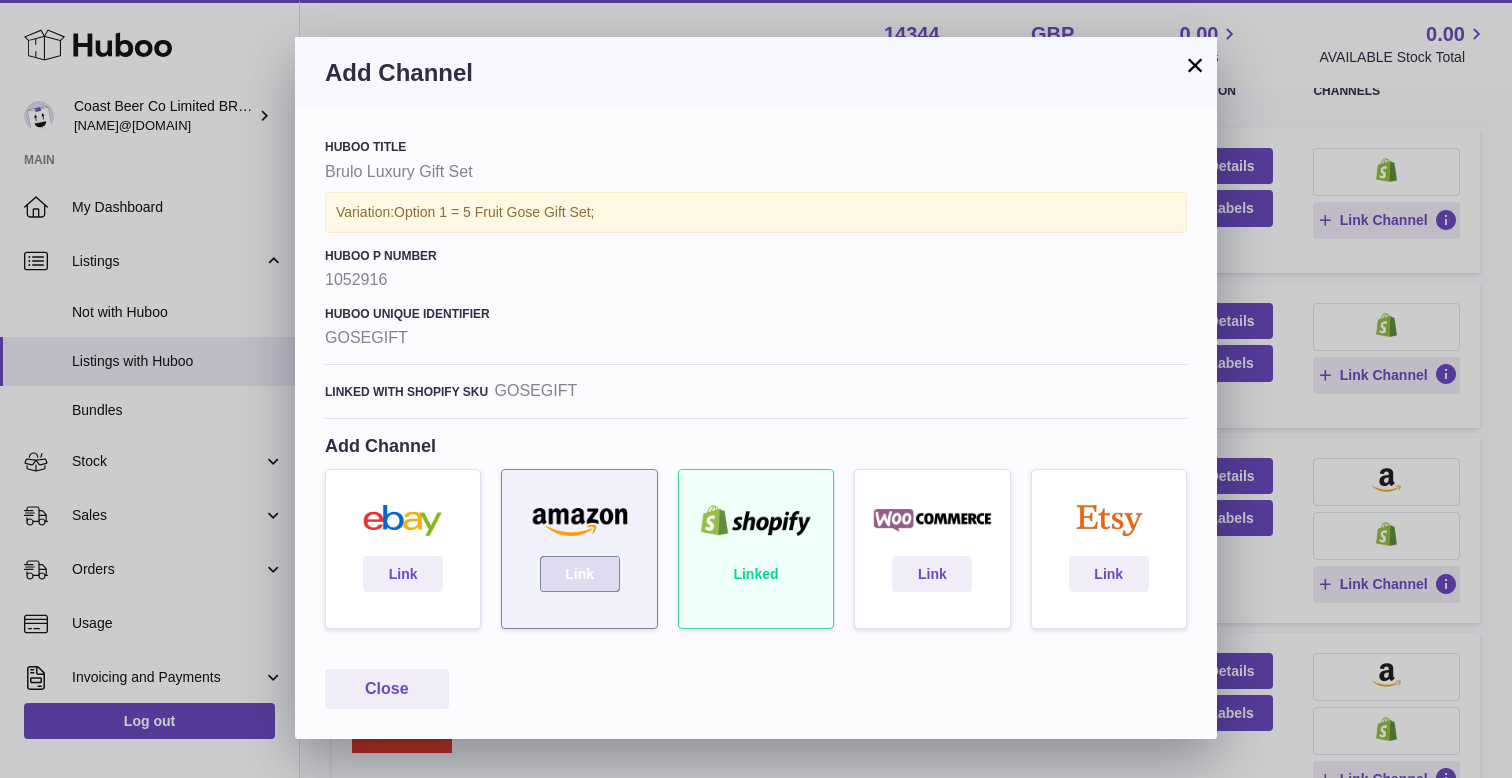 click on "Link" at bounding box center [580, 574] 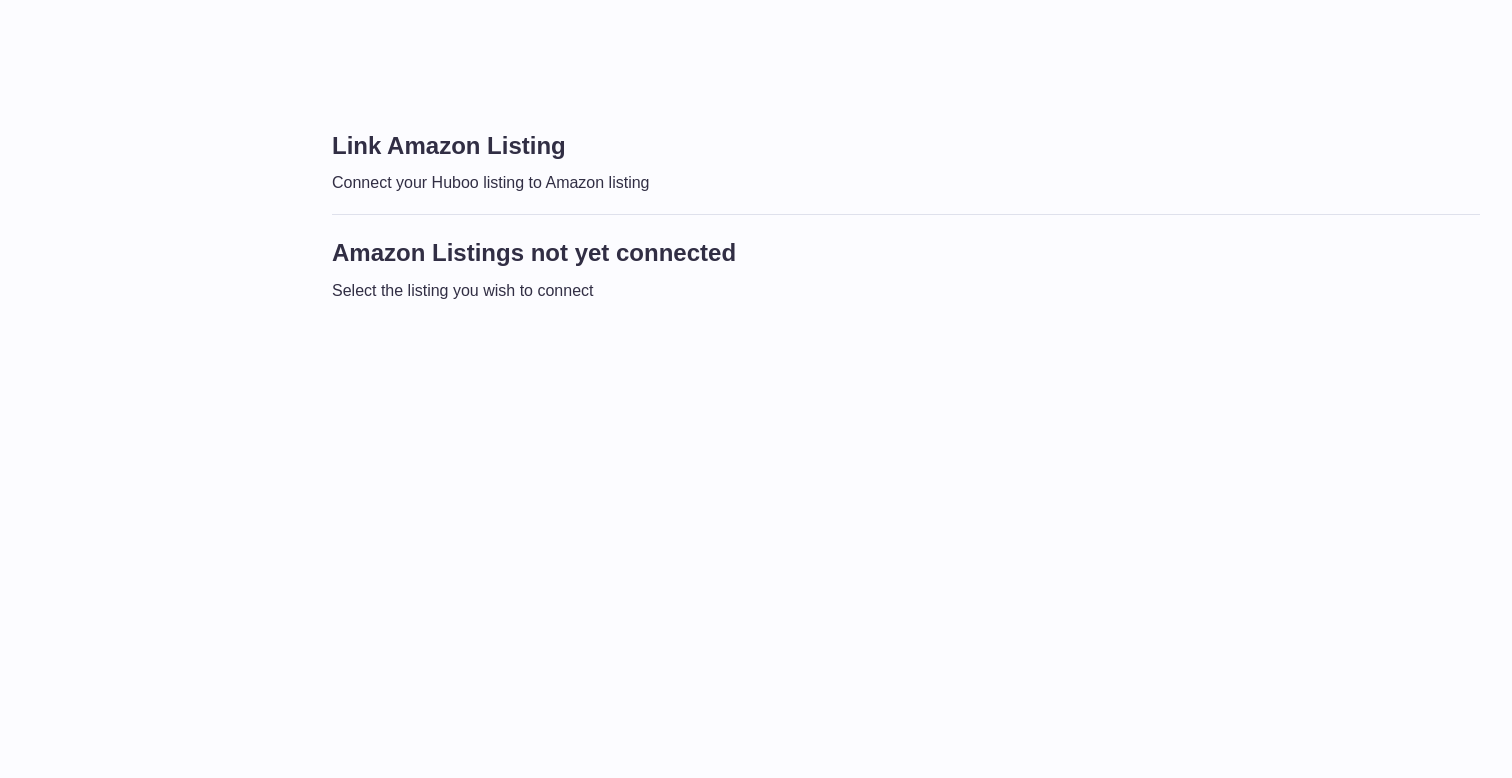 scroll, scrollTop: 0, scrollLeft: 0, axis: both 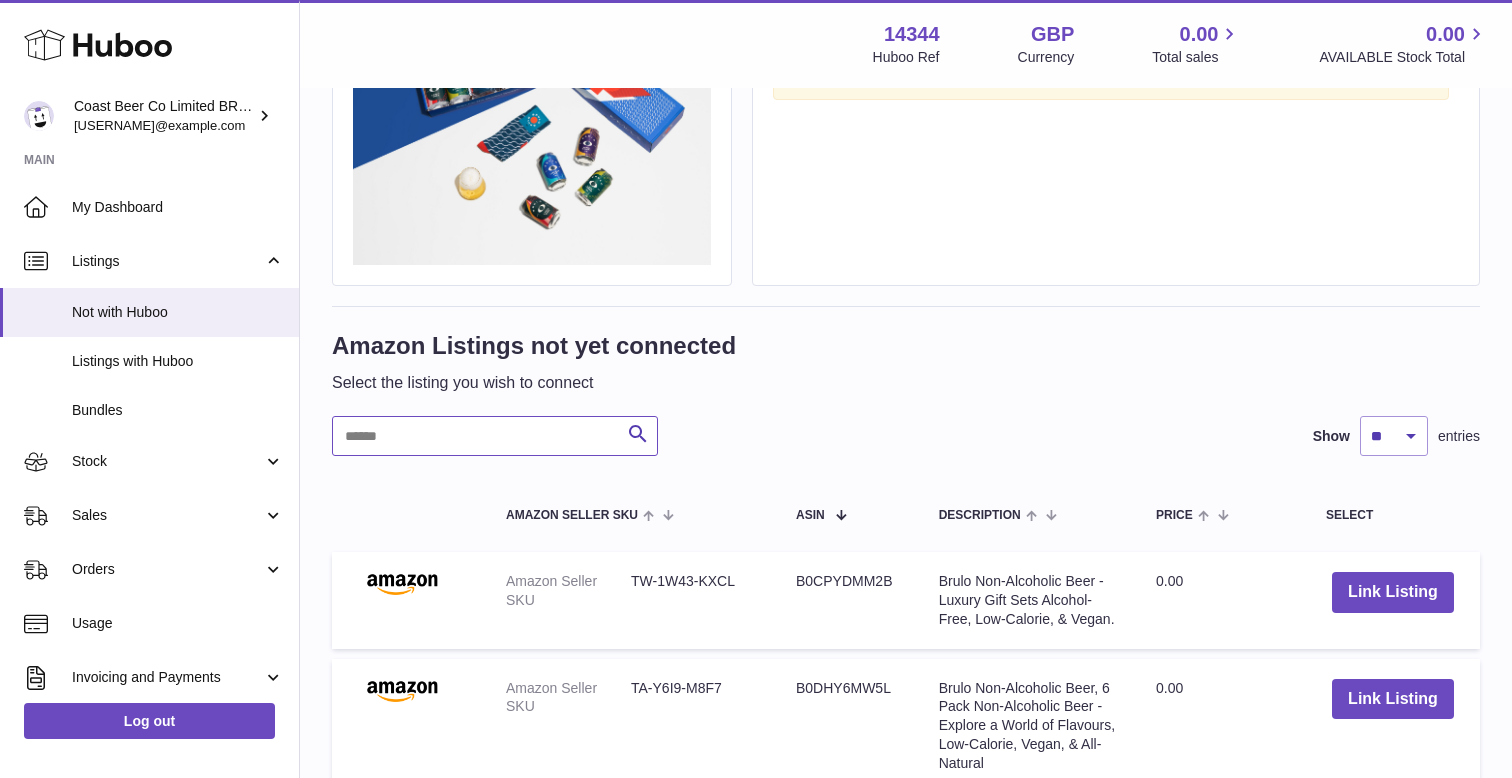 click at bounding box center (495, 436) 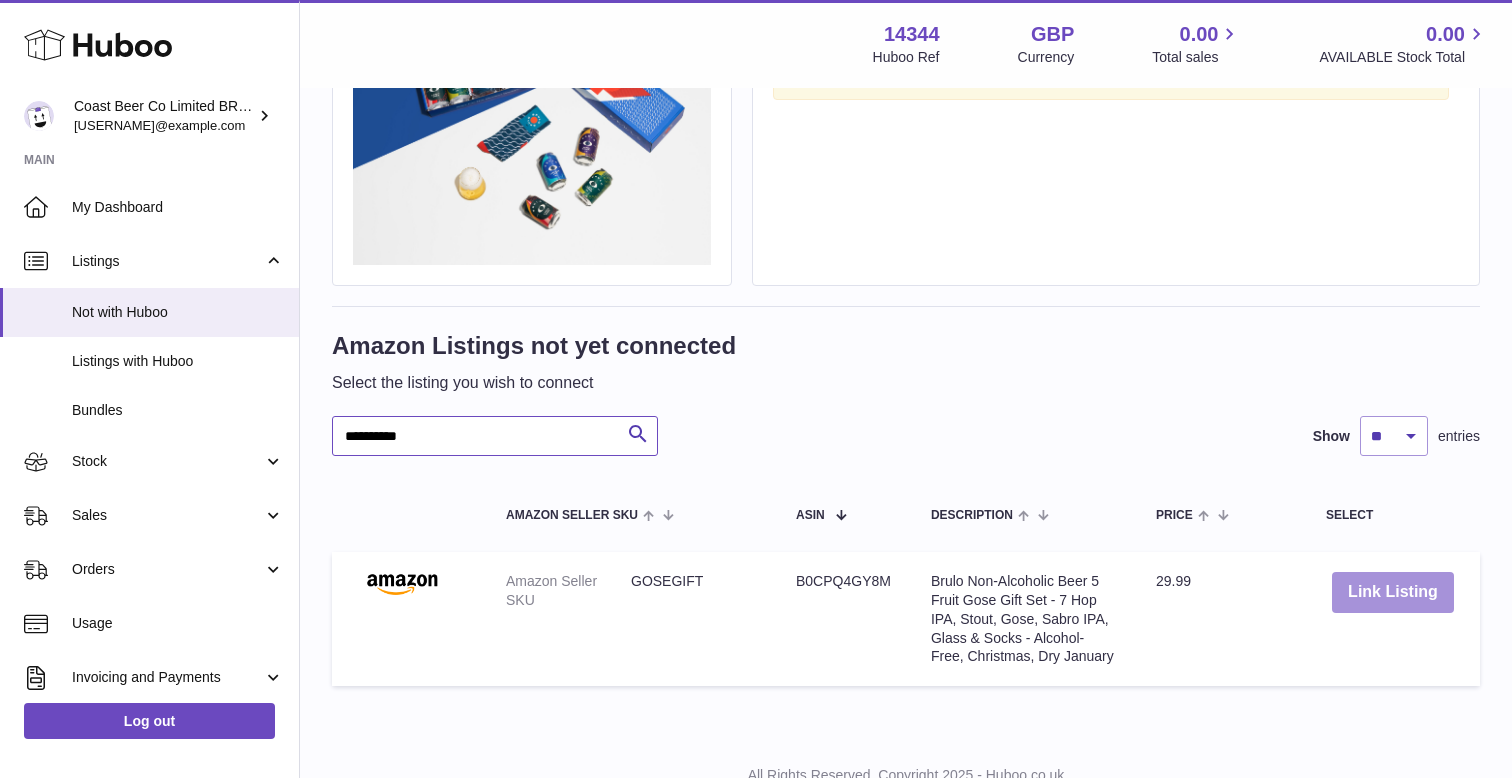type on "**********" 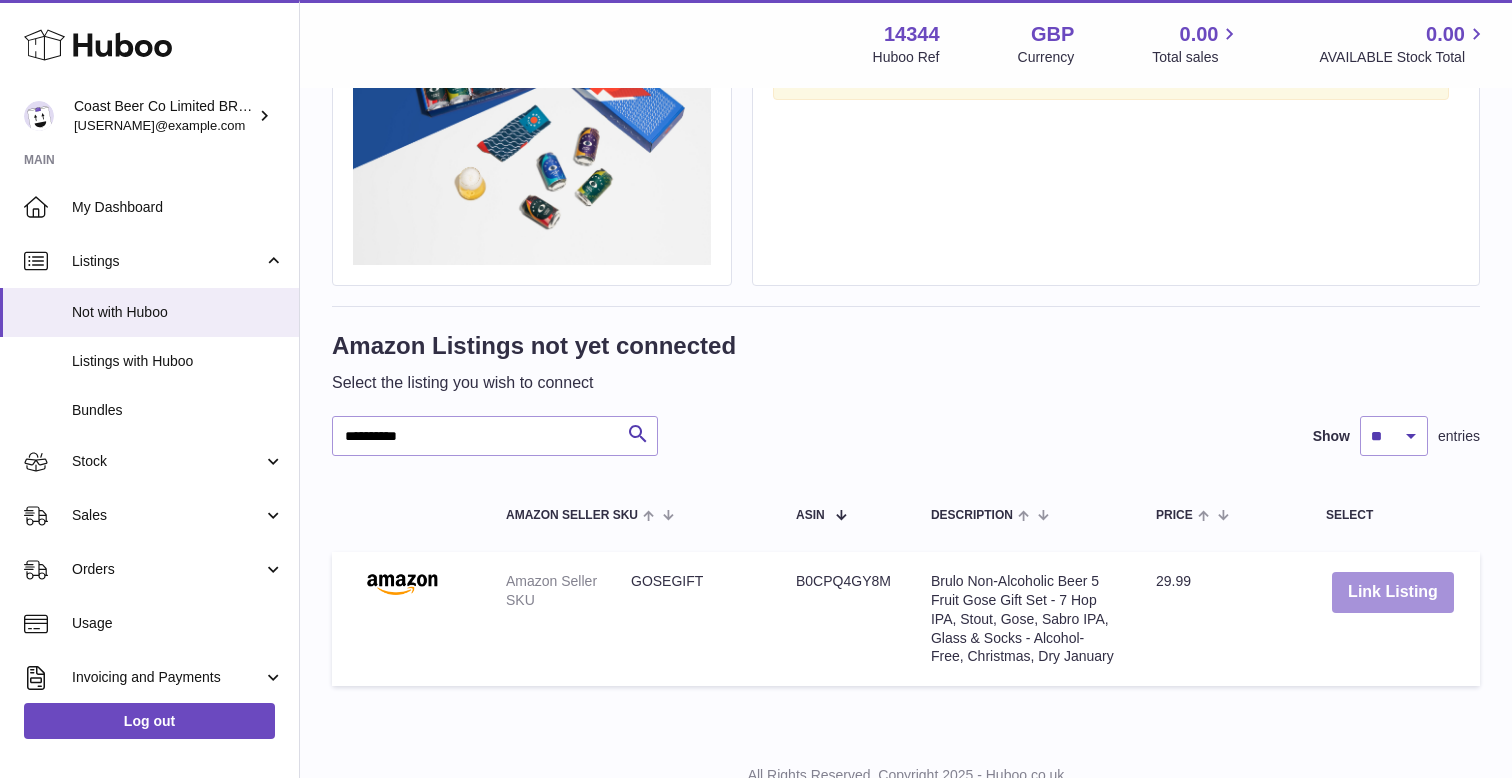 click on "Link Listing" at bounding box center (1393, 592) 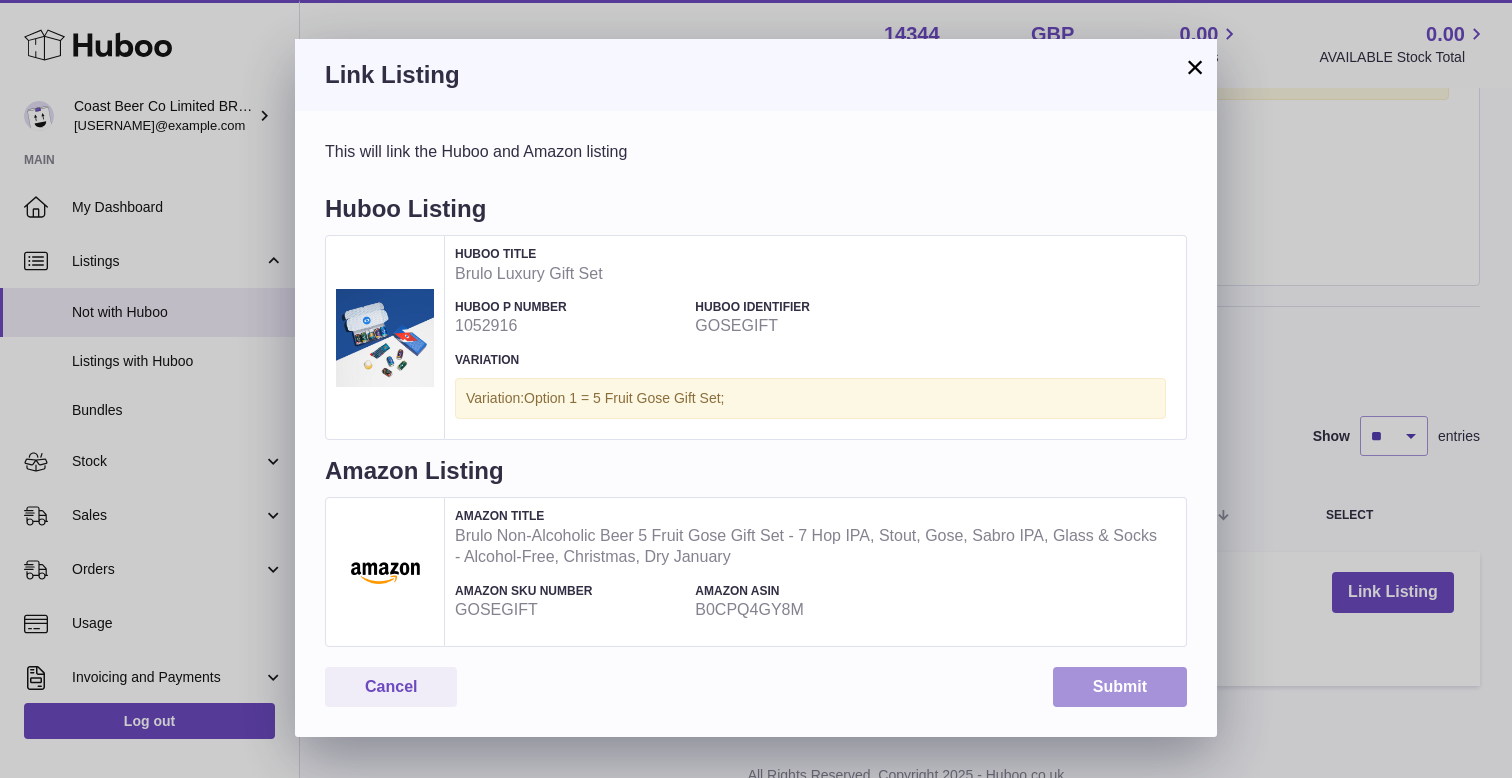 click on "Submit" at bounding box center [1120, 687] 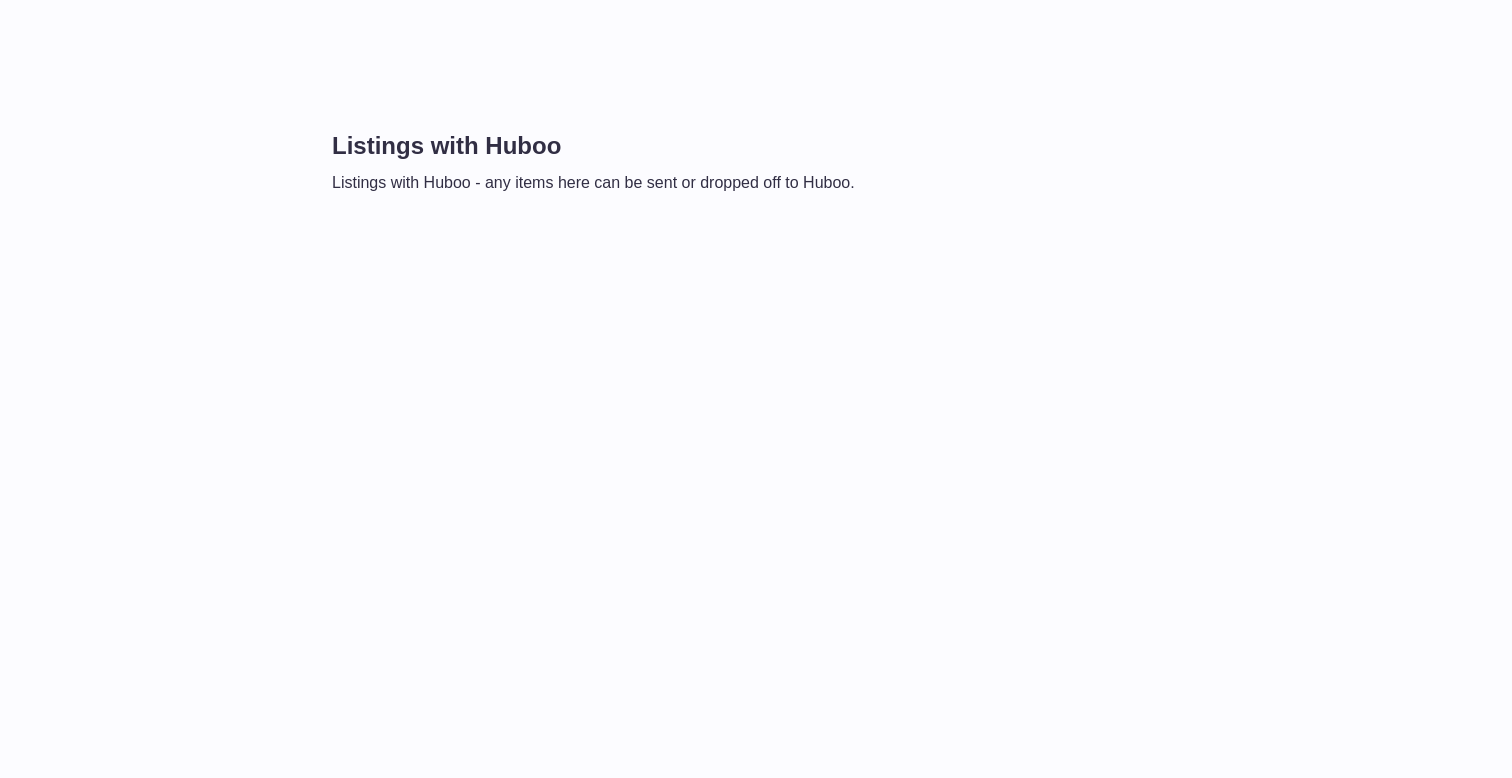 scroll, scrollTop: 0, scrollLeft: 0, axis: both 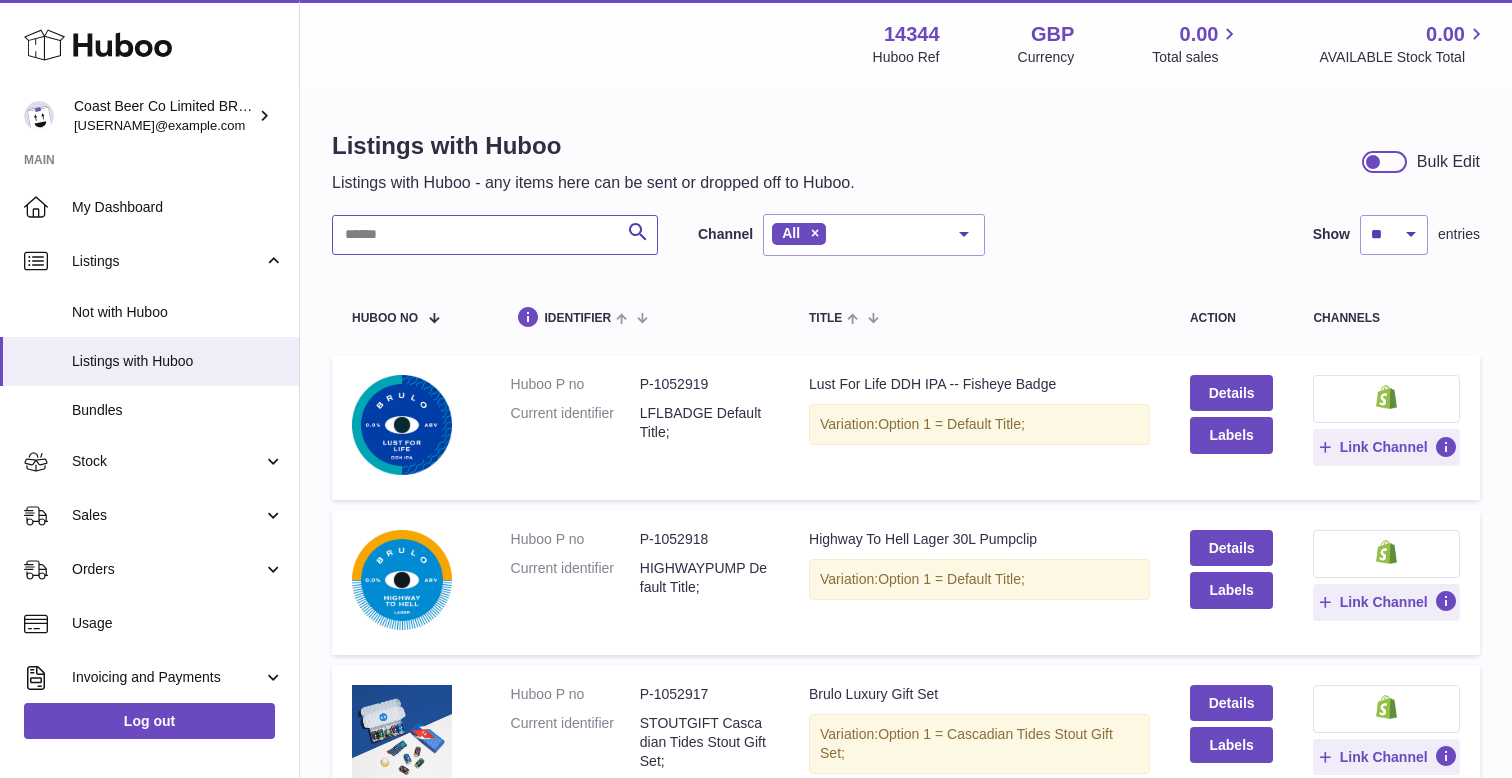 click at bounding box center (495, 235) 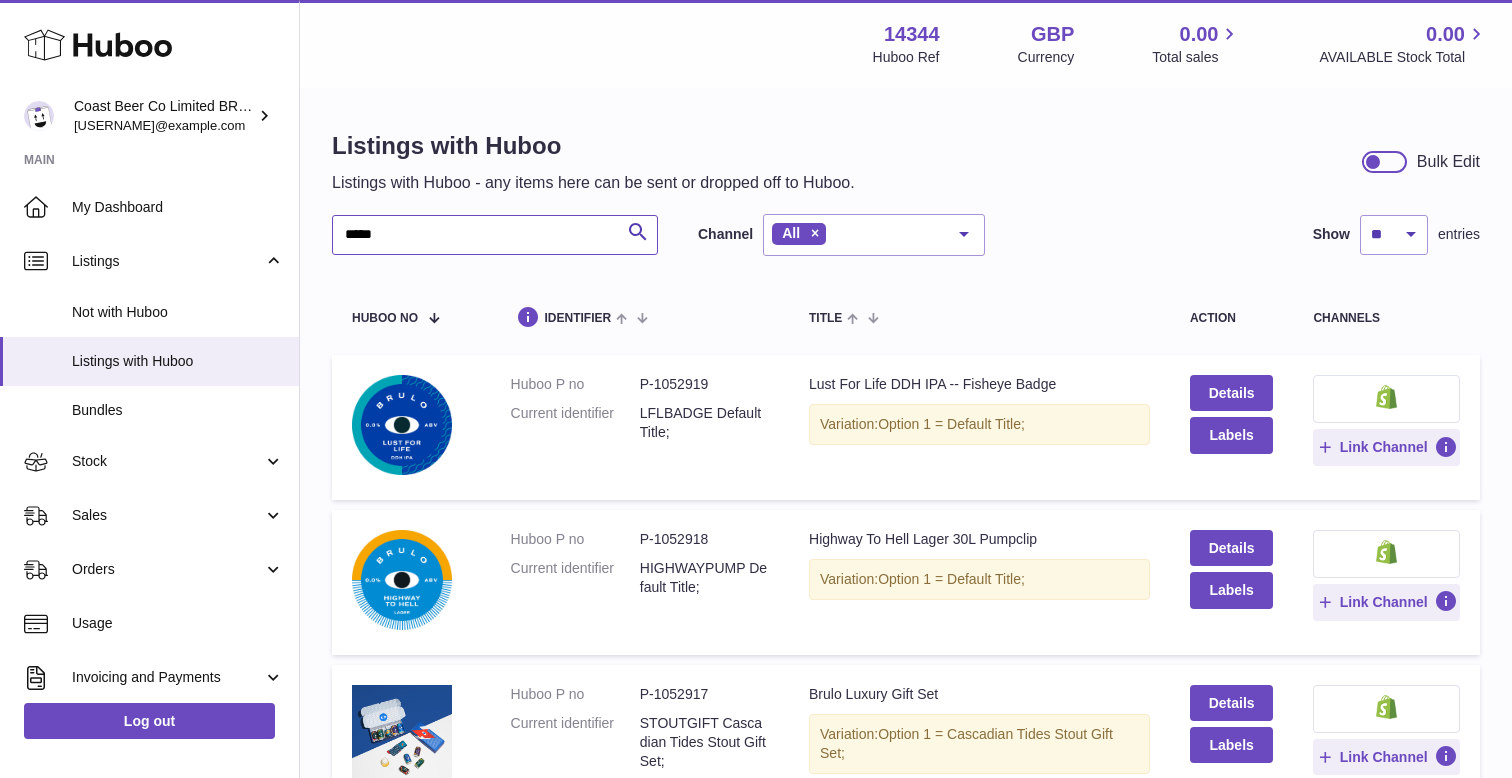 type on "*****" 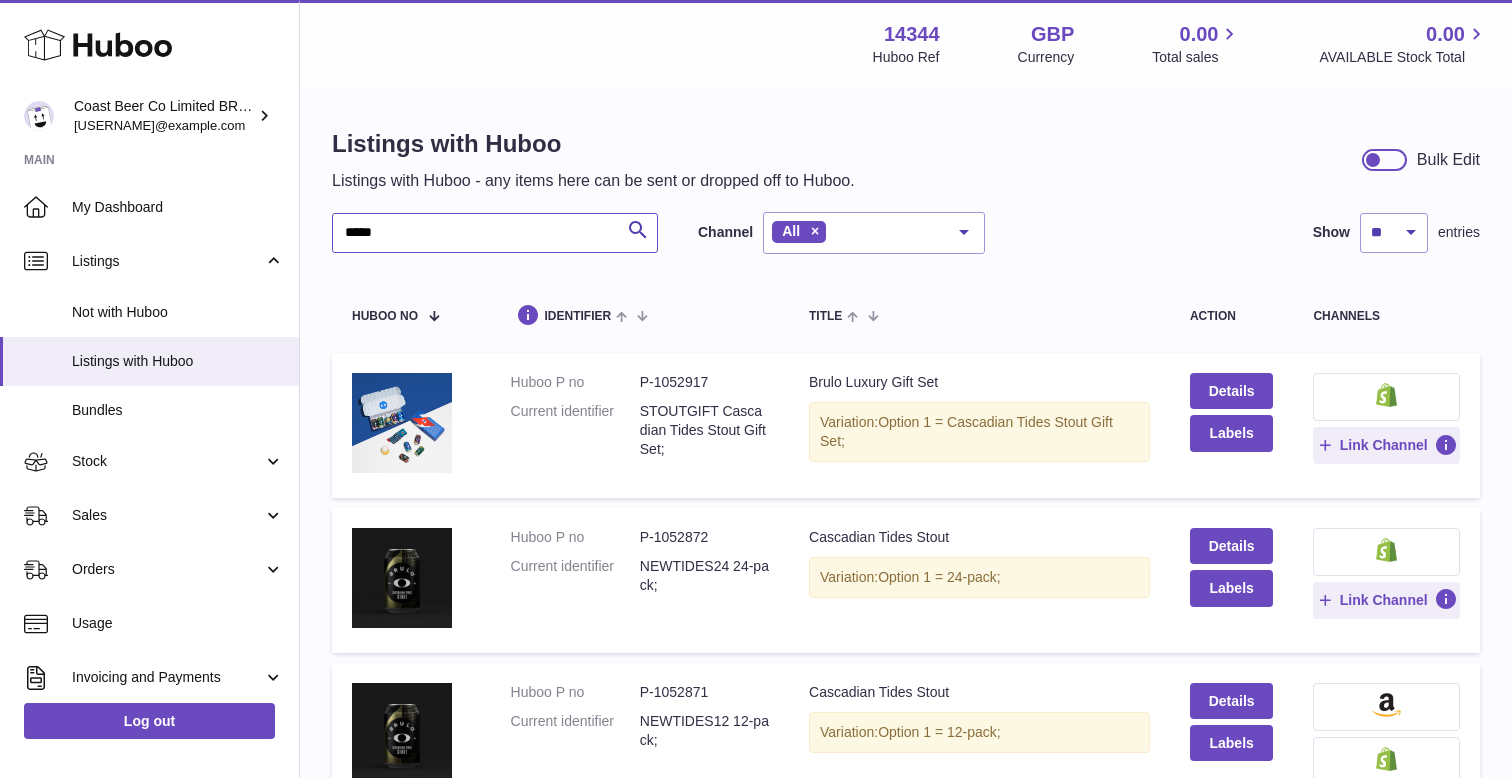 scroll, scrollTop: 0, scrollLeft: 0, axis: both 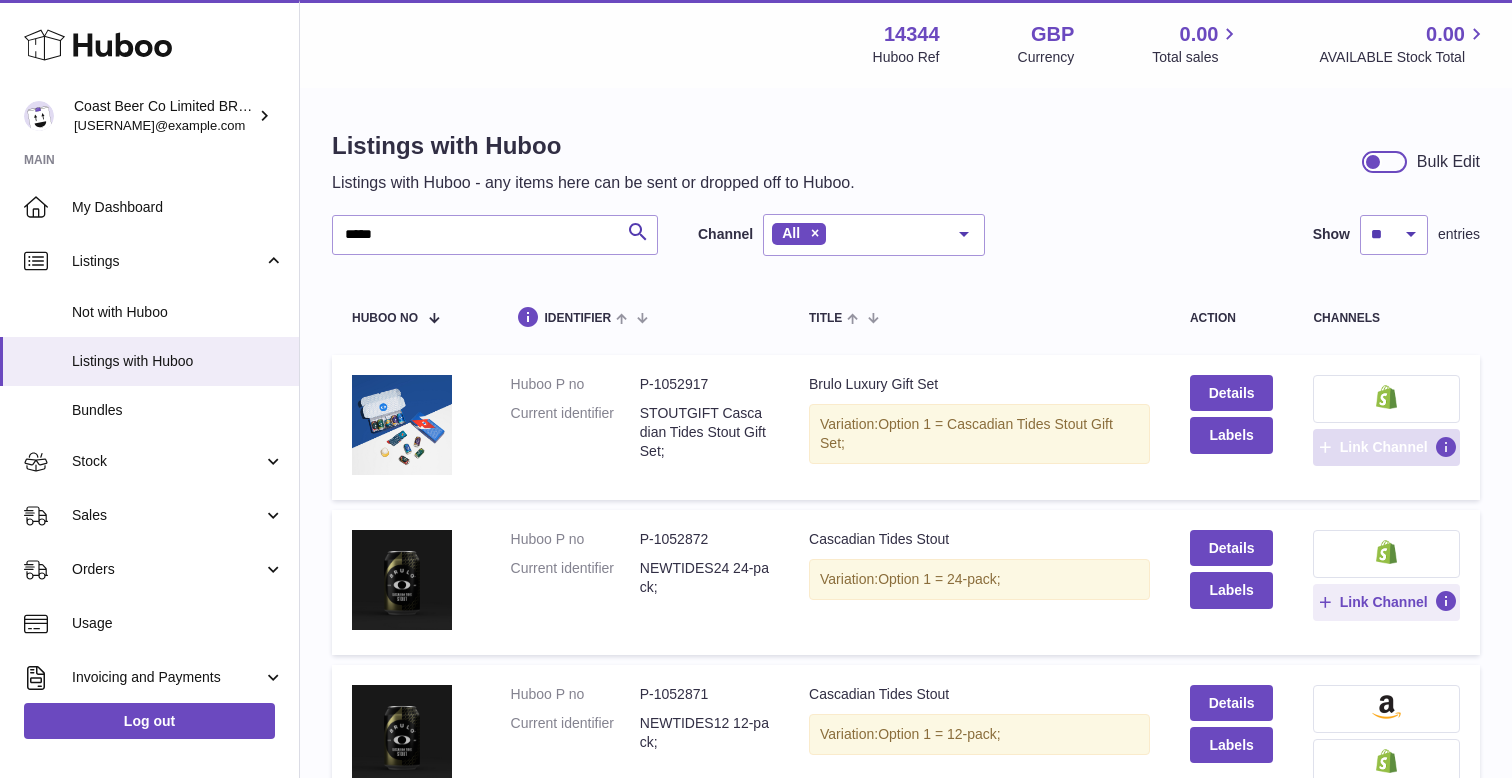 click on "Link Channel" at bounding box center [1384, 447] 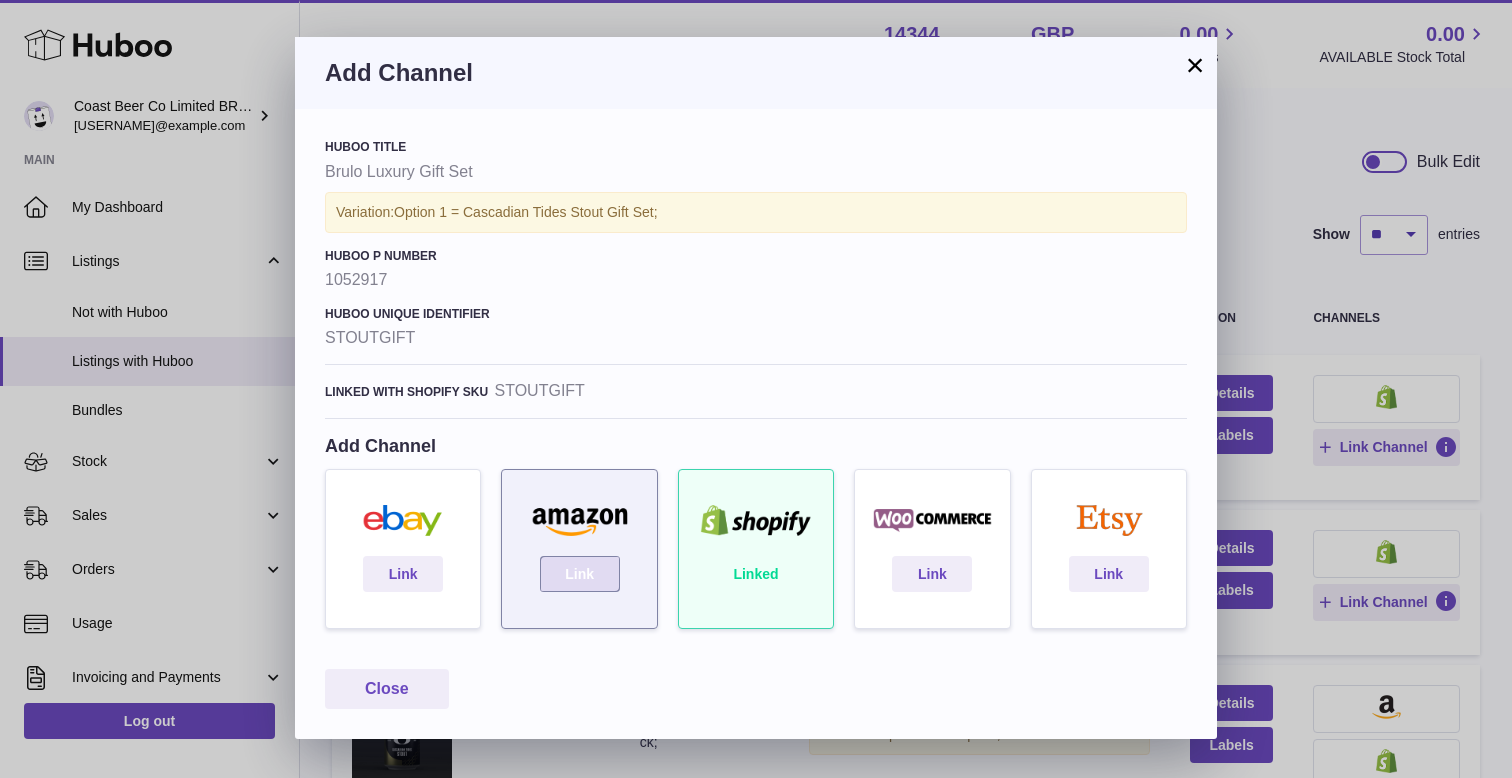 click on "Link" at bounding box center (580, 574) 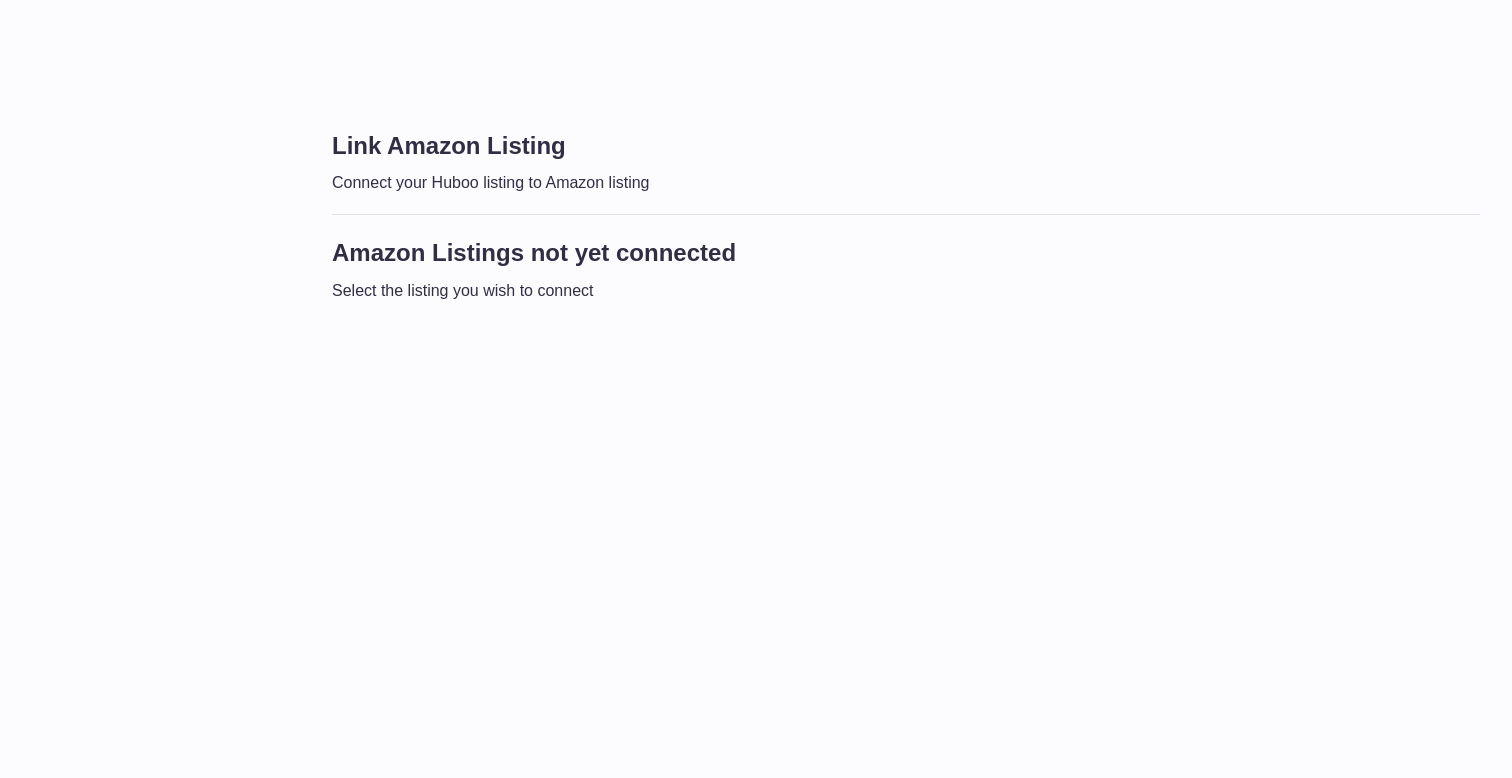 scroll, scrollTop: 0, scrollLeft: 0, axis: both 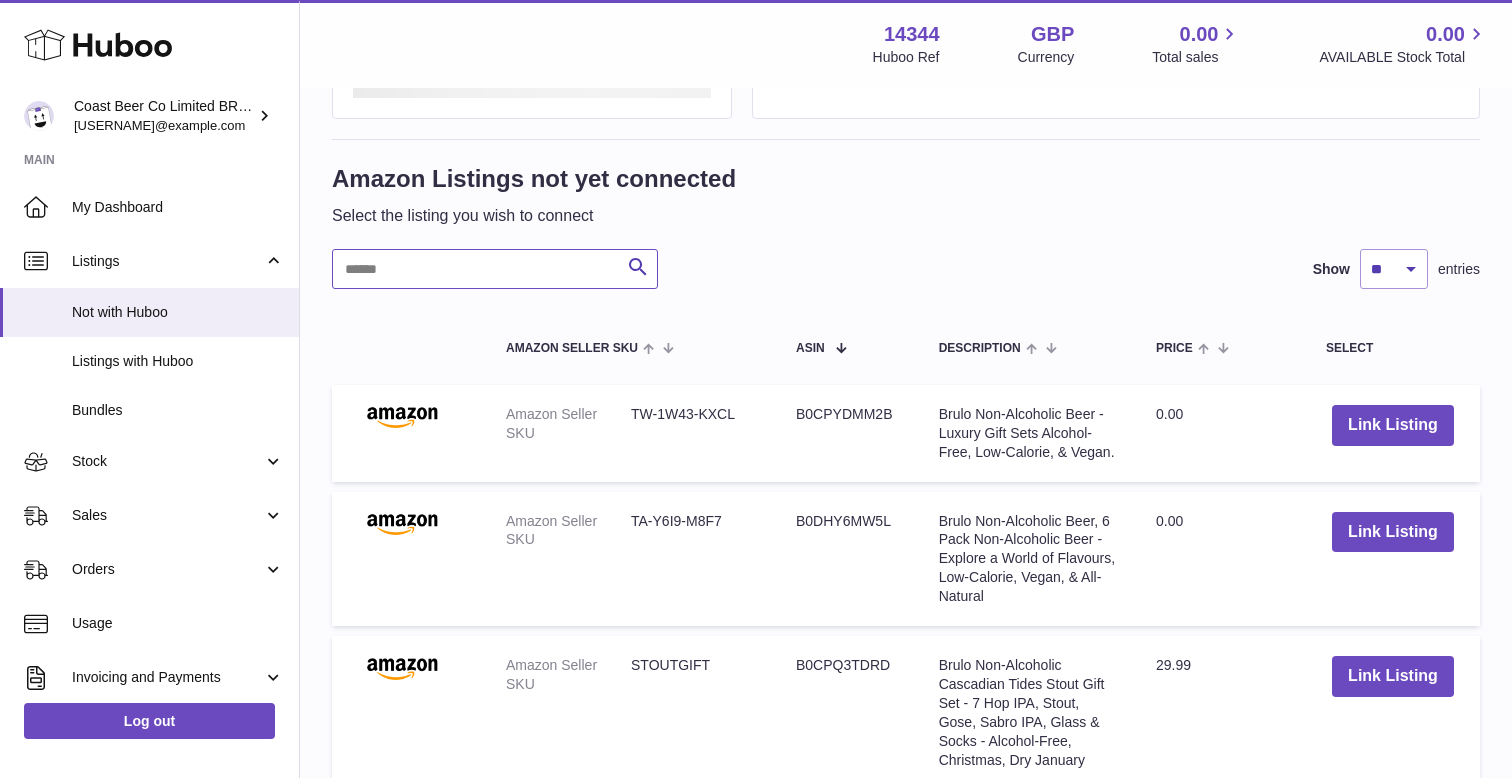 click at bounding box center (495, 269) 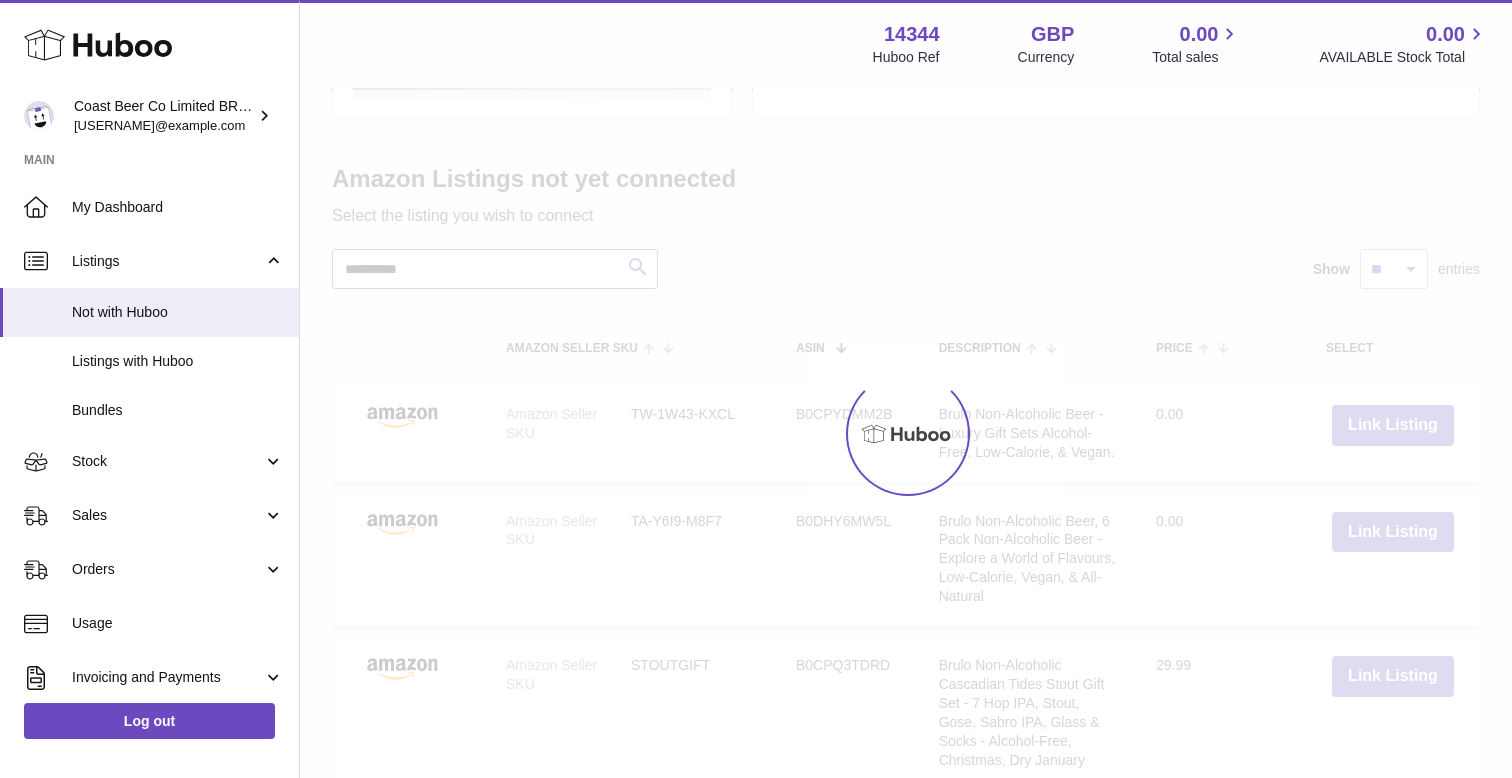 scroll, scrollTop: 423, scrollLeft: 0, axis: vertical 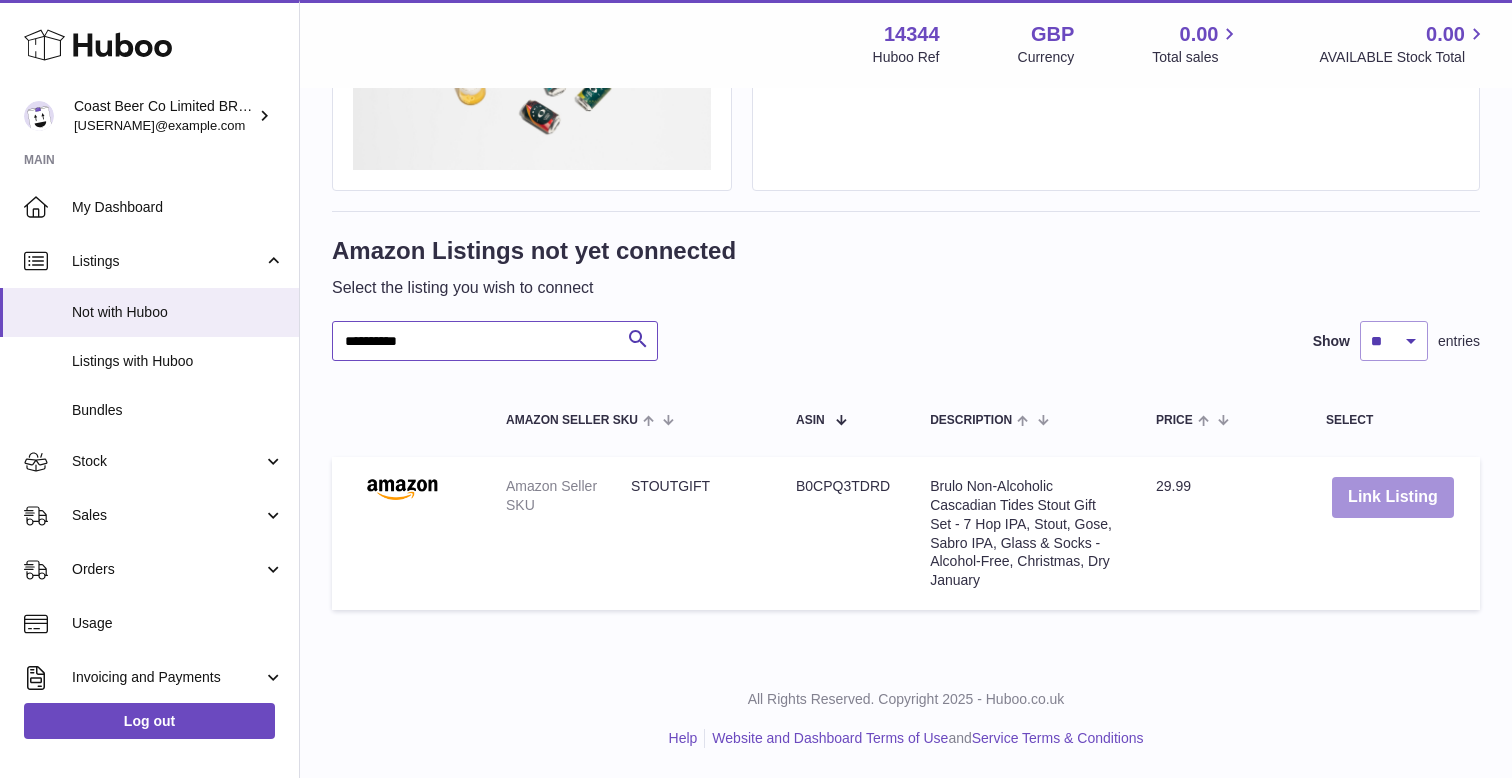 type on "**********" 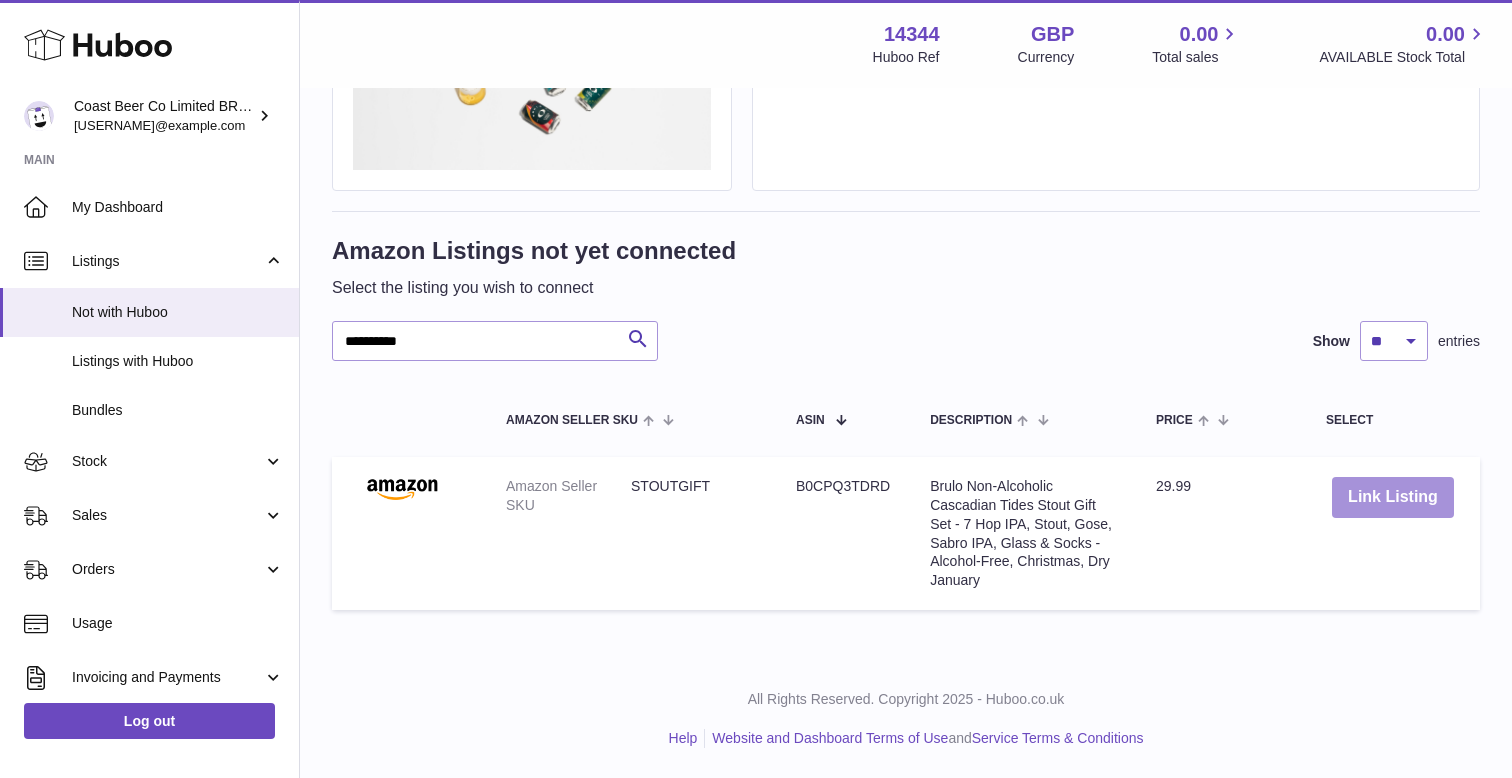 click on "Link Listing" at bounding box center [1393, 497] 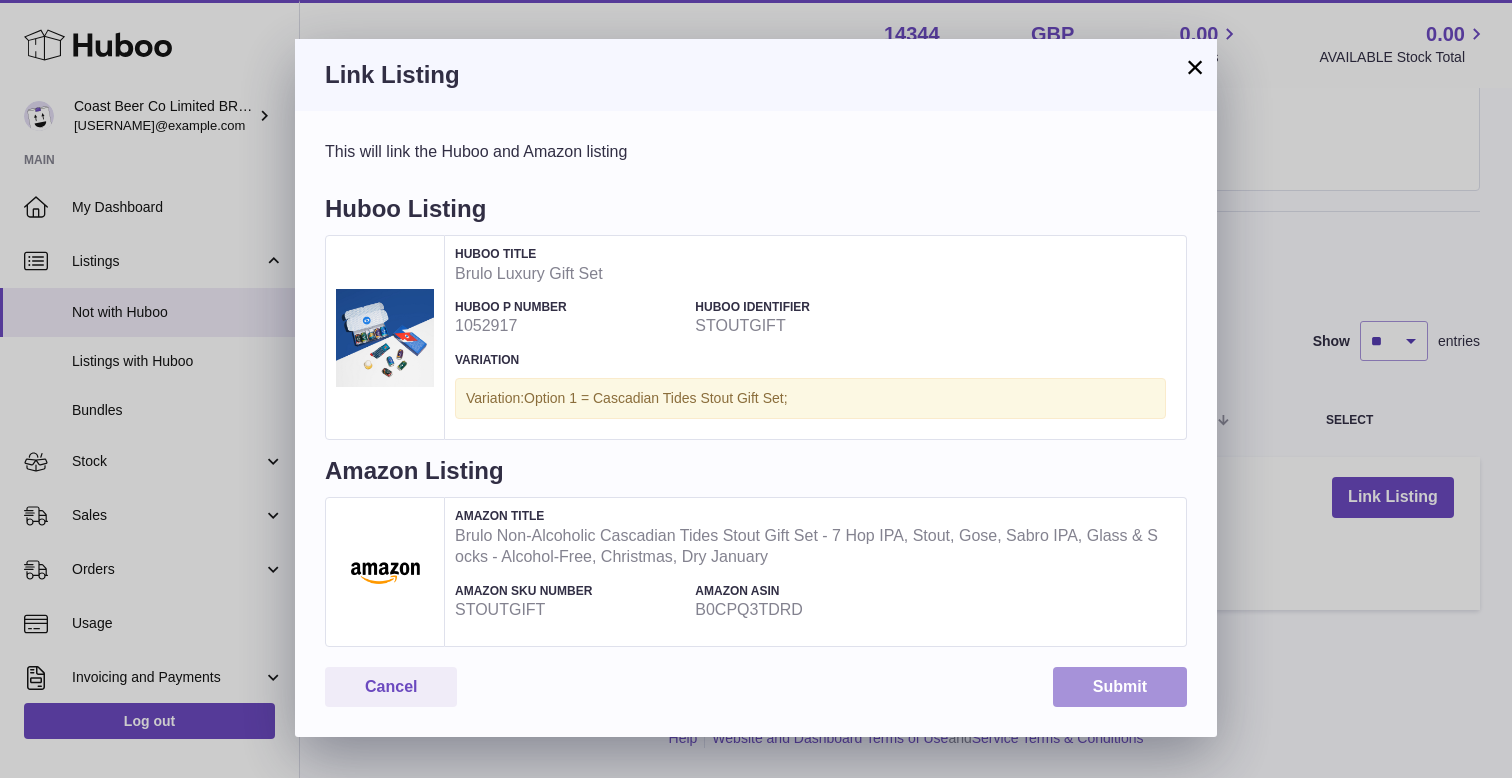 click on "Submit" at bounding box center (1120, 687) 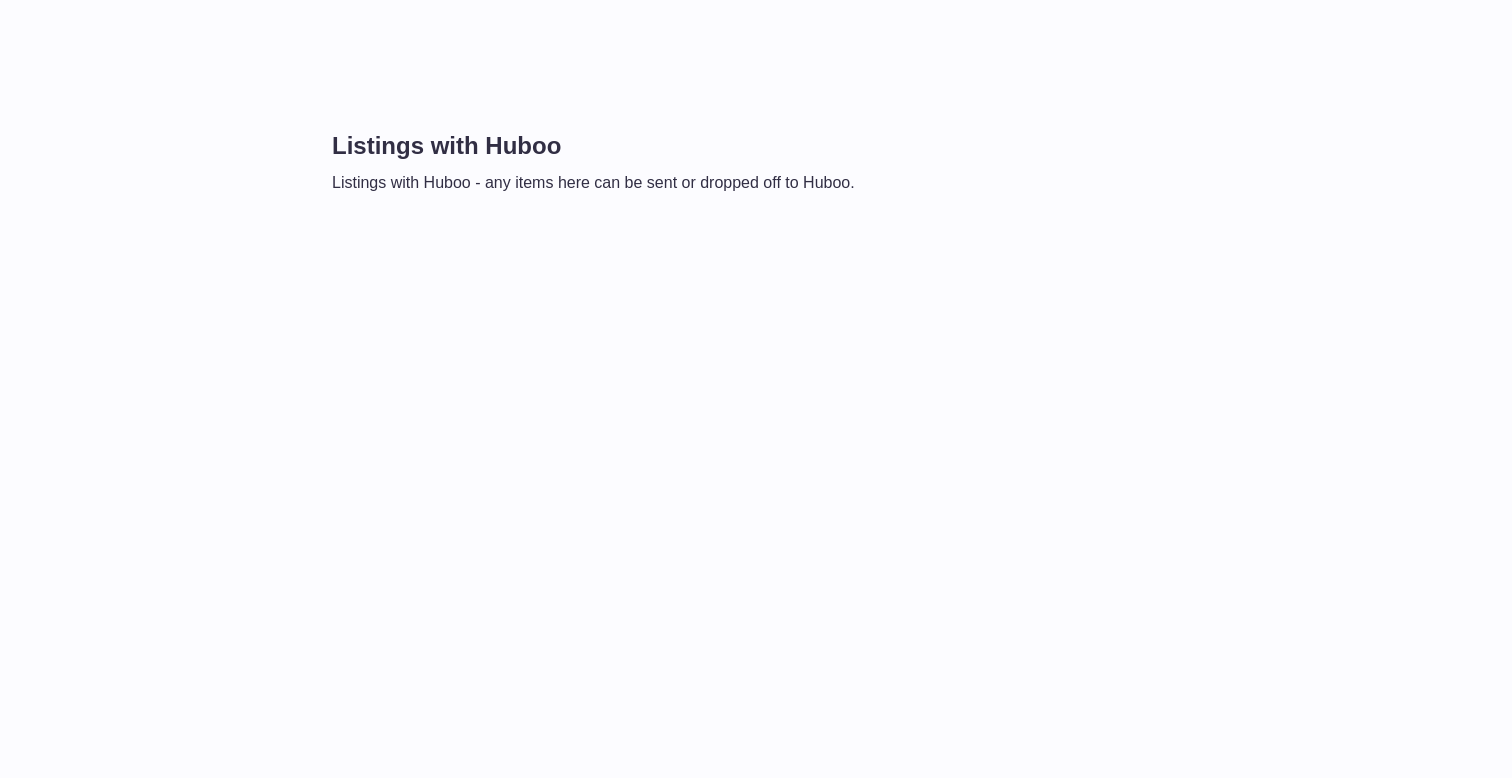 scroll, scrollTop: 0, scrollLeft: 0, axis: both 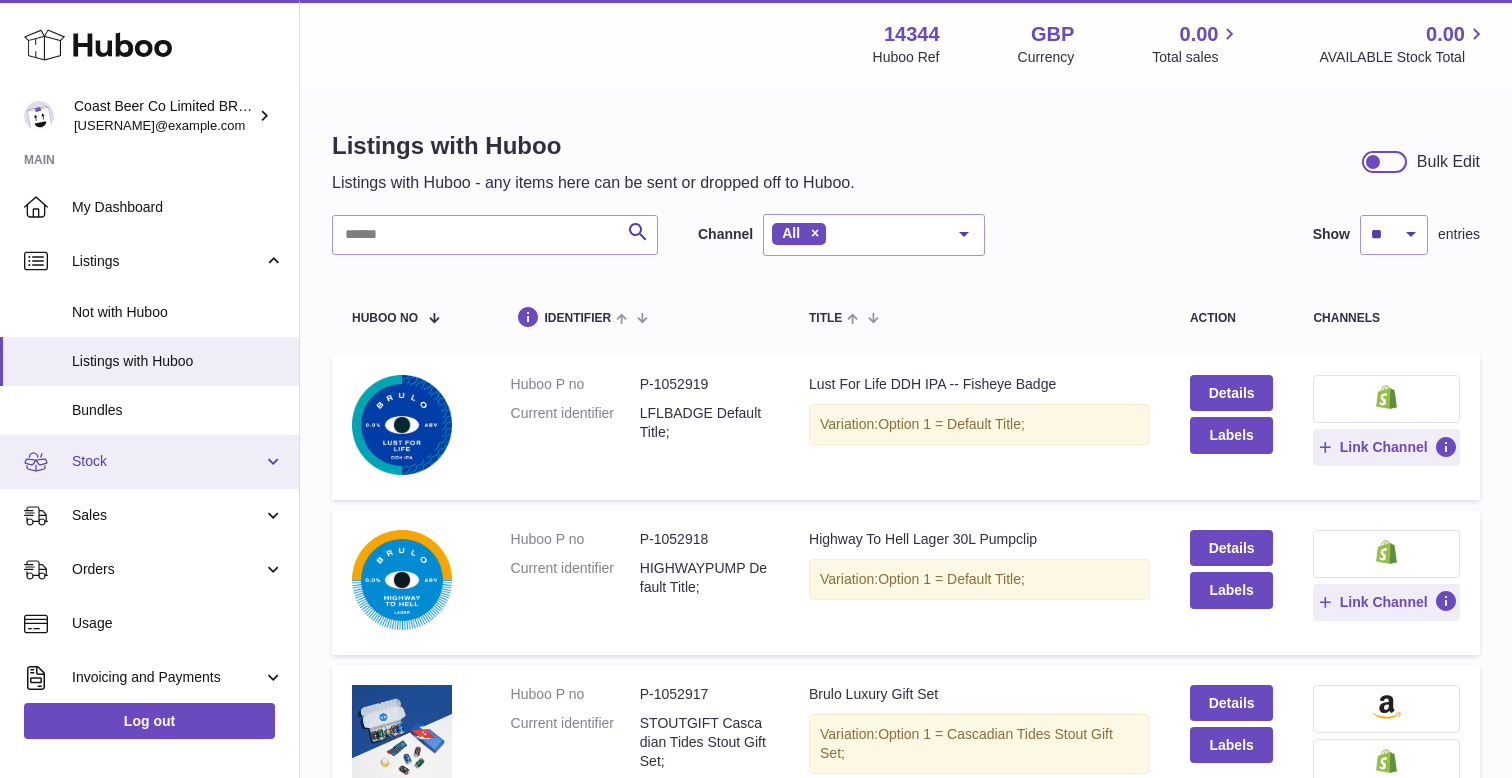 click on "Stock" at bounding box center (149, 462) 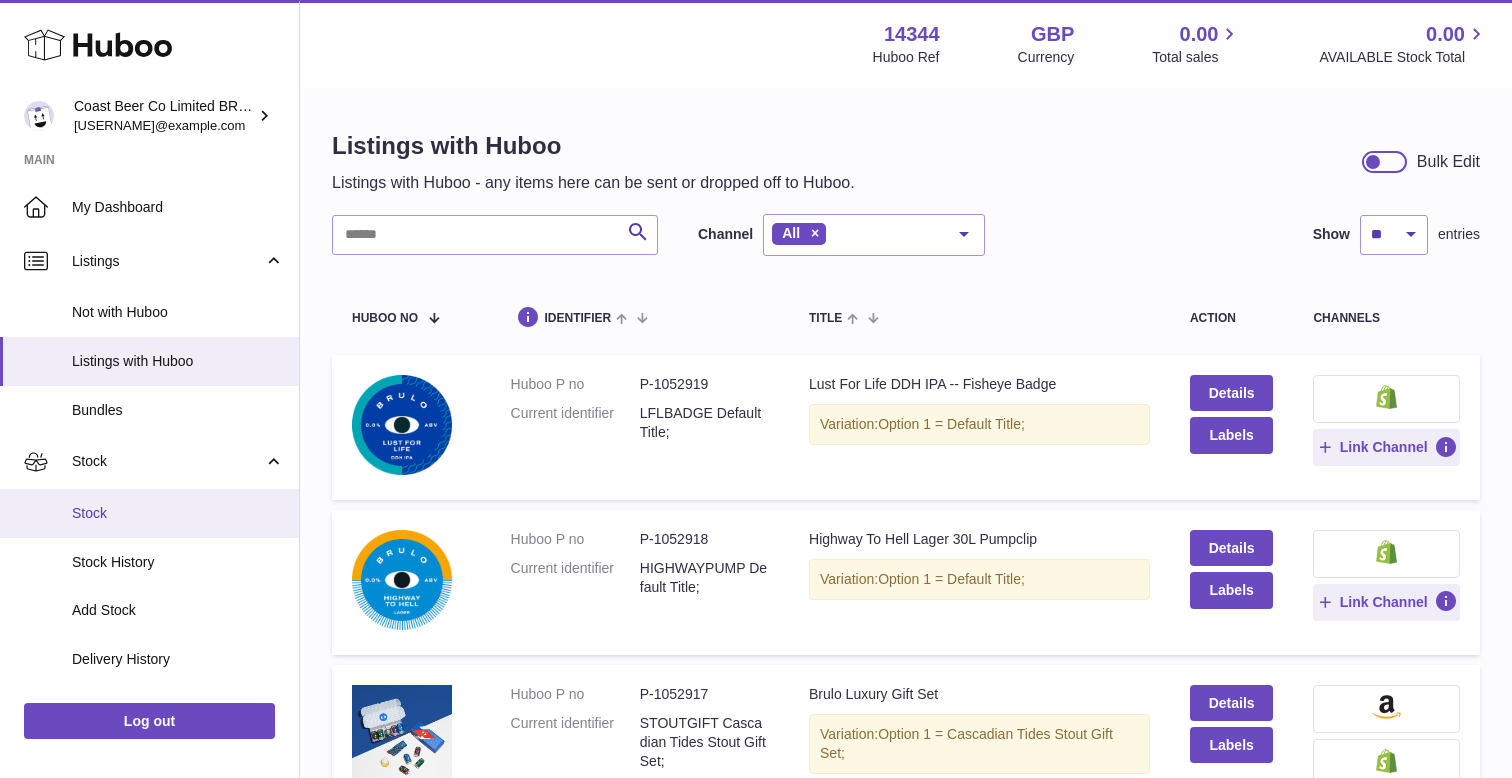 click on "Stock" at bounding box center (178, 513) 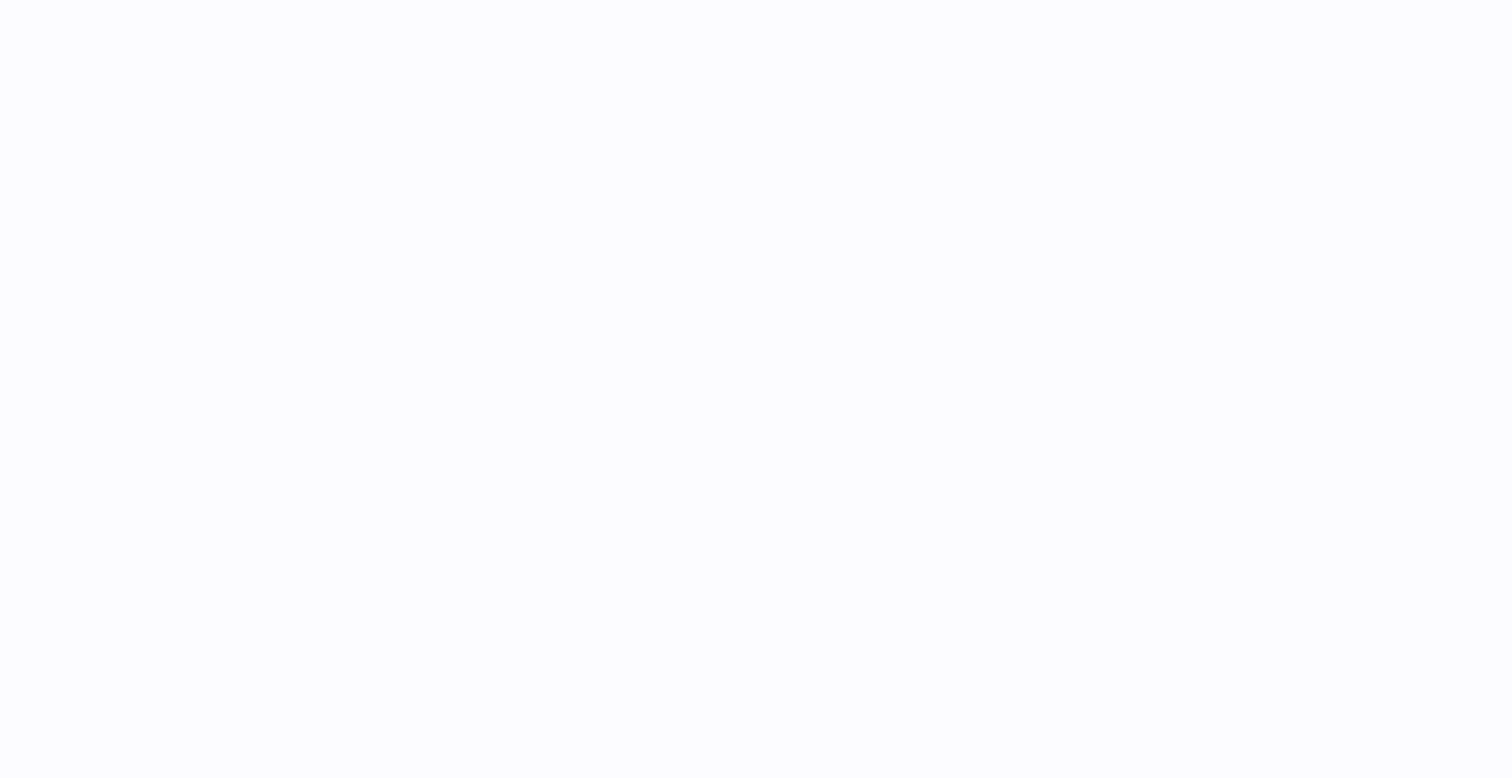 scroll, scrollTop: 0, scrollLeft: 0, axis: both 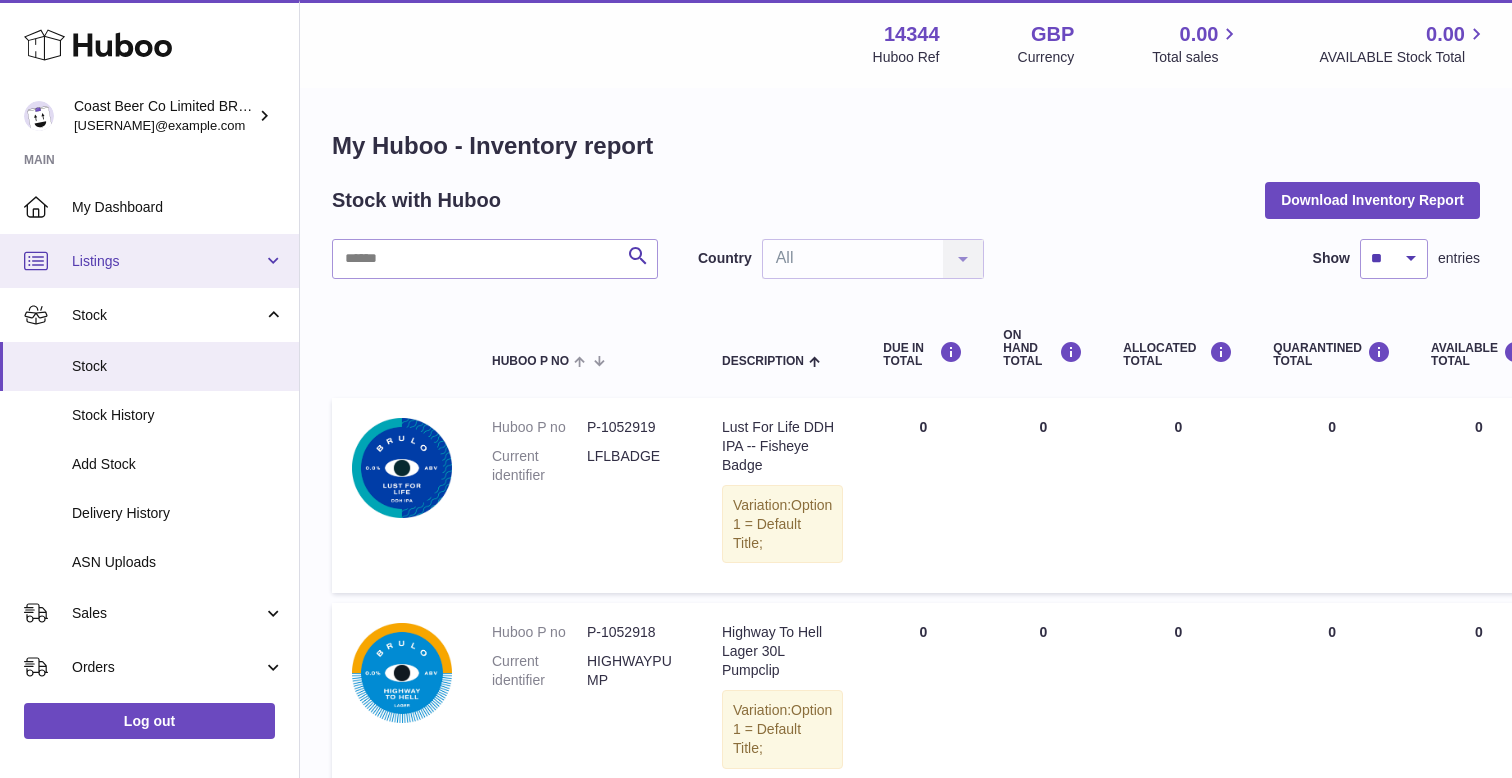 click on "Listings" at bounding box center [167, 261] 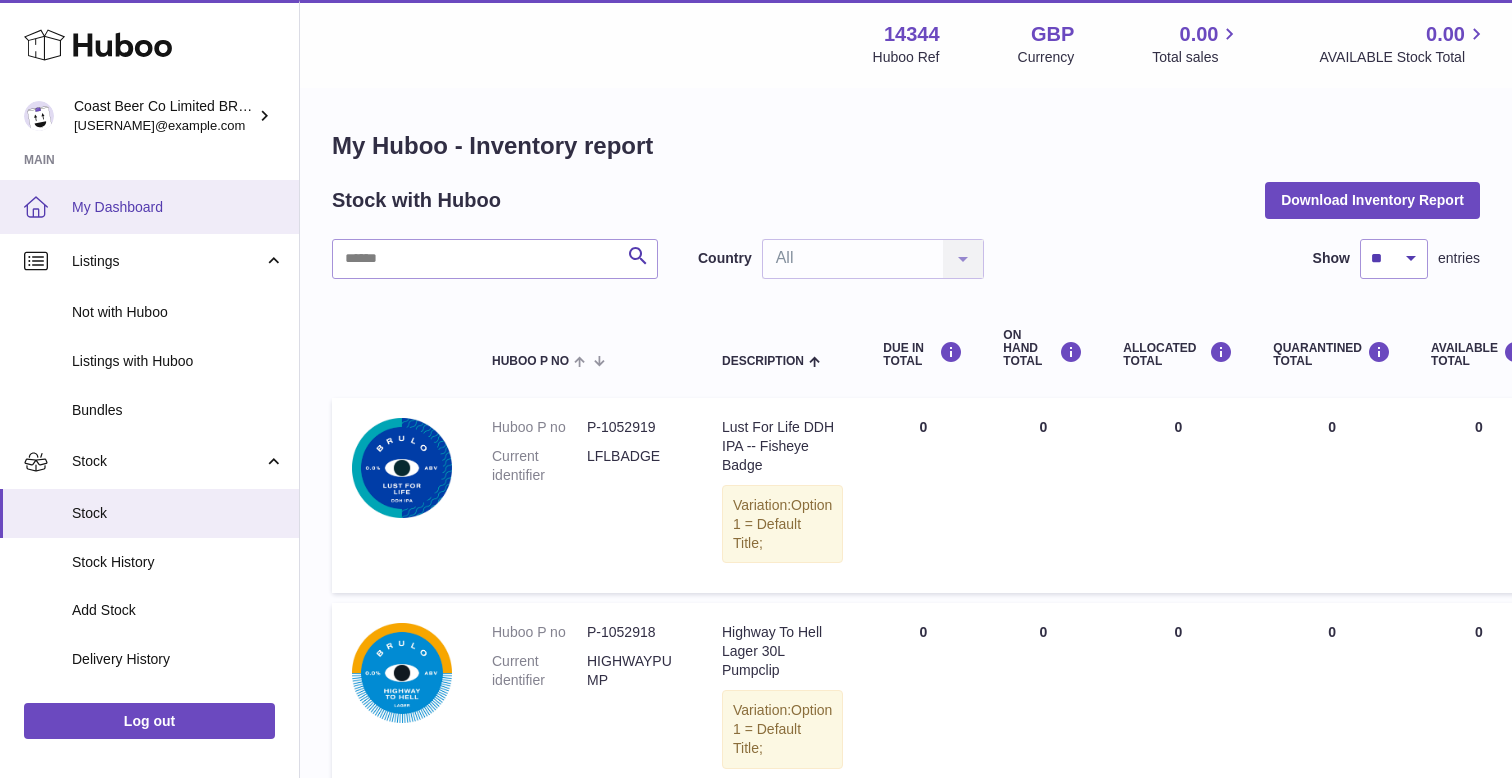 click on "My Dashboard" at bounding box center [178, 207] 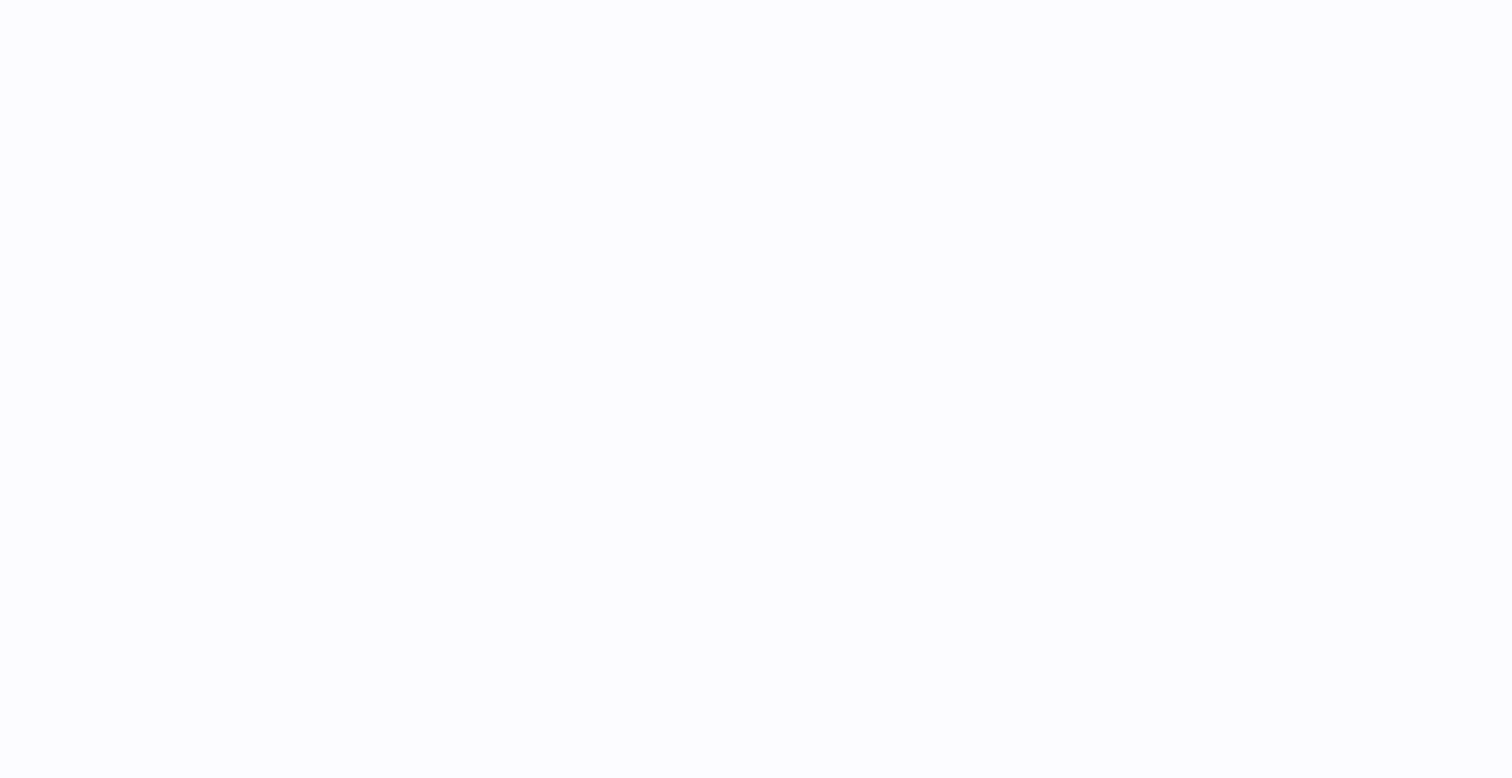 scroll, scrollTop: 0, scrollLeft: 0, axis: both 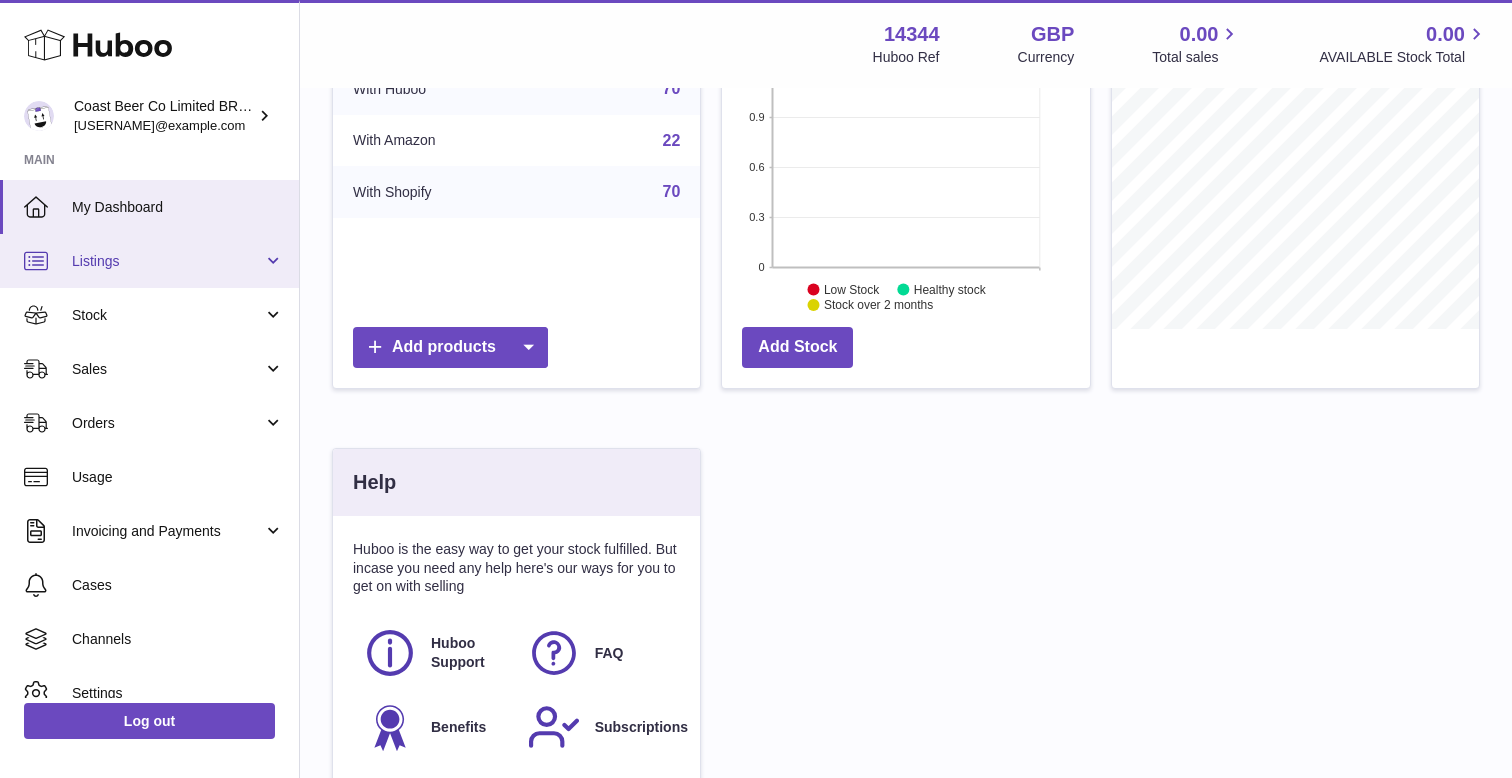 click on "Listings" at bounding box center [167, 261] 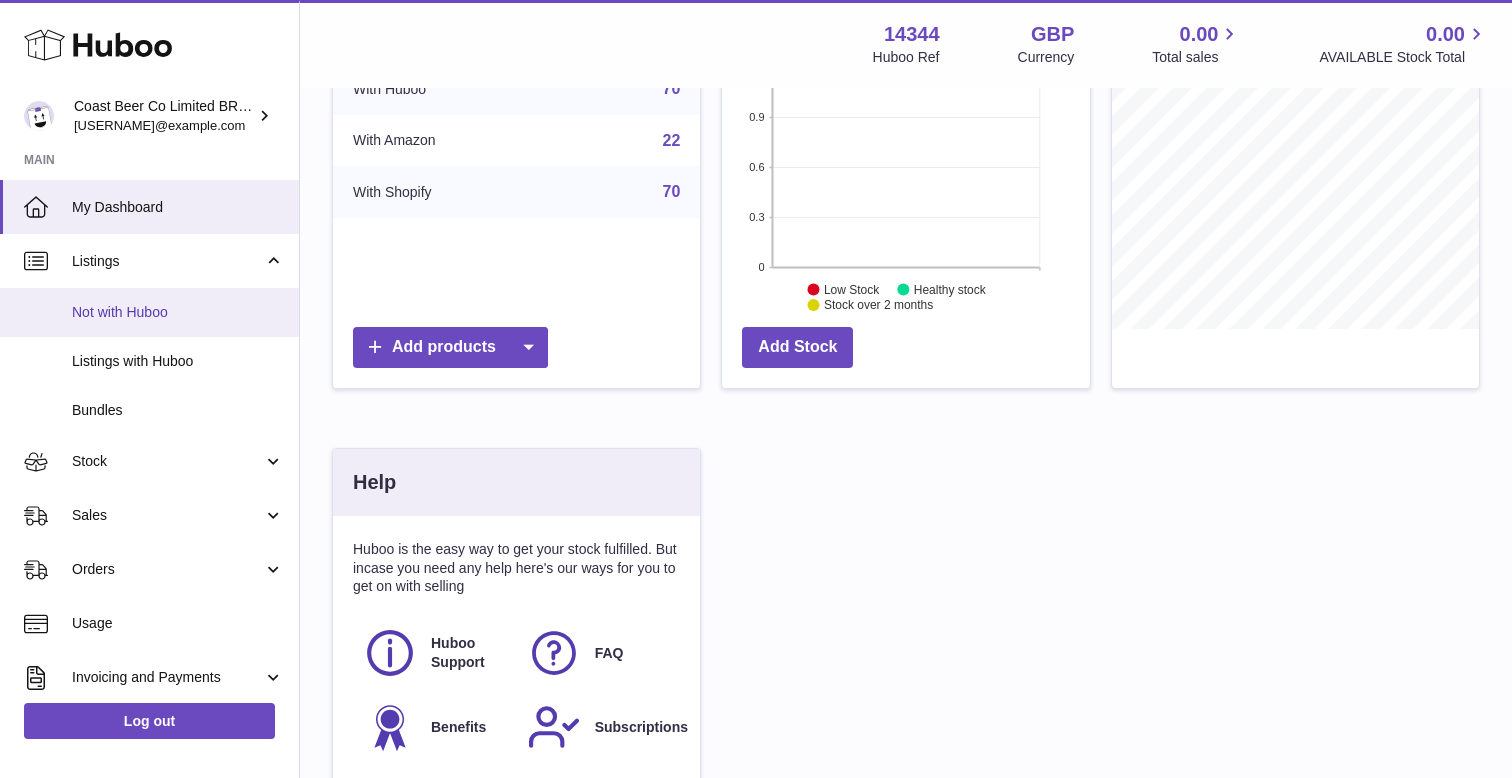 click on "Not with Huboo" at bounding box center [178, 312] 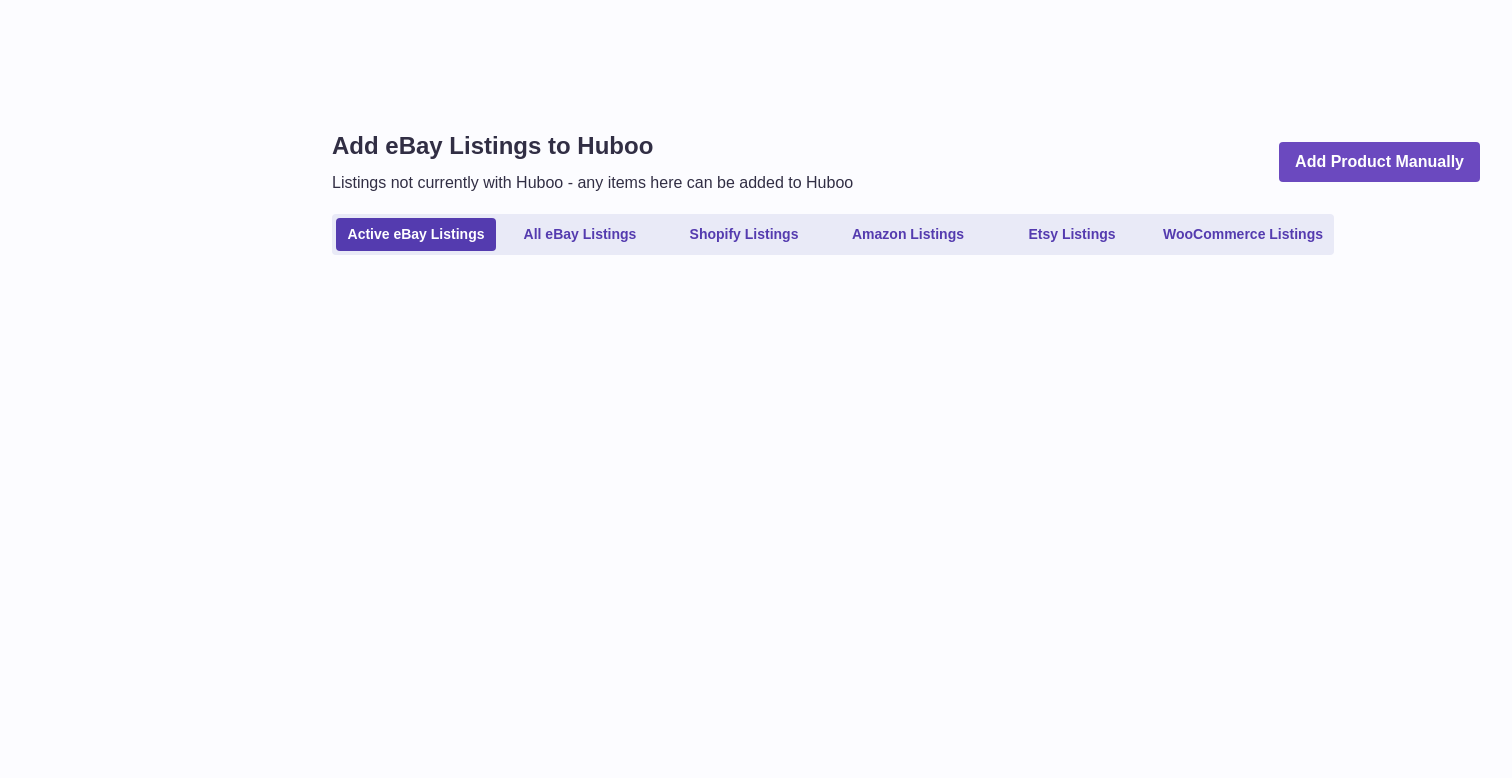 scroll, scrollTop: 0, scrollLeft: 0, axis: both 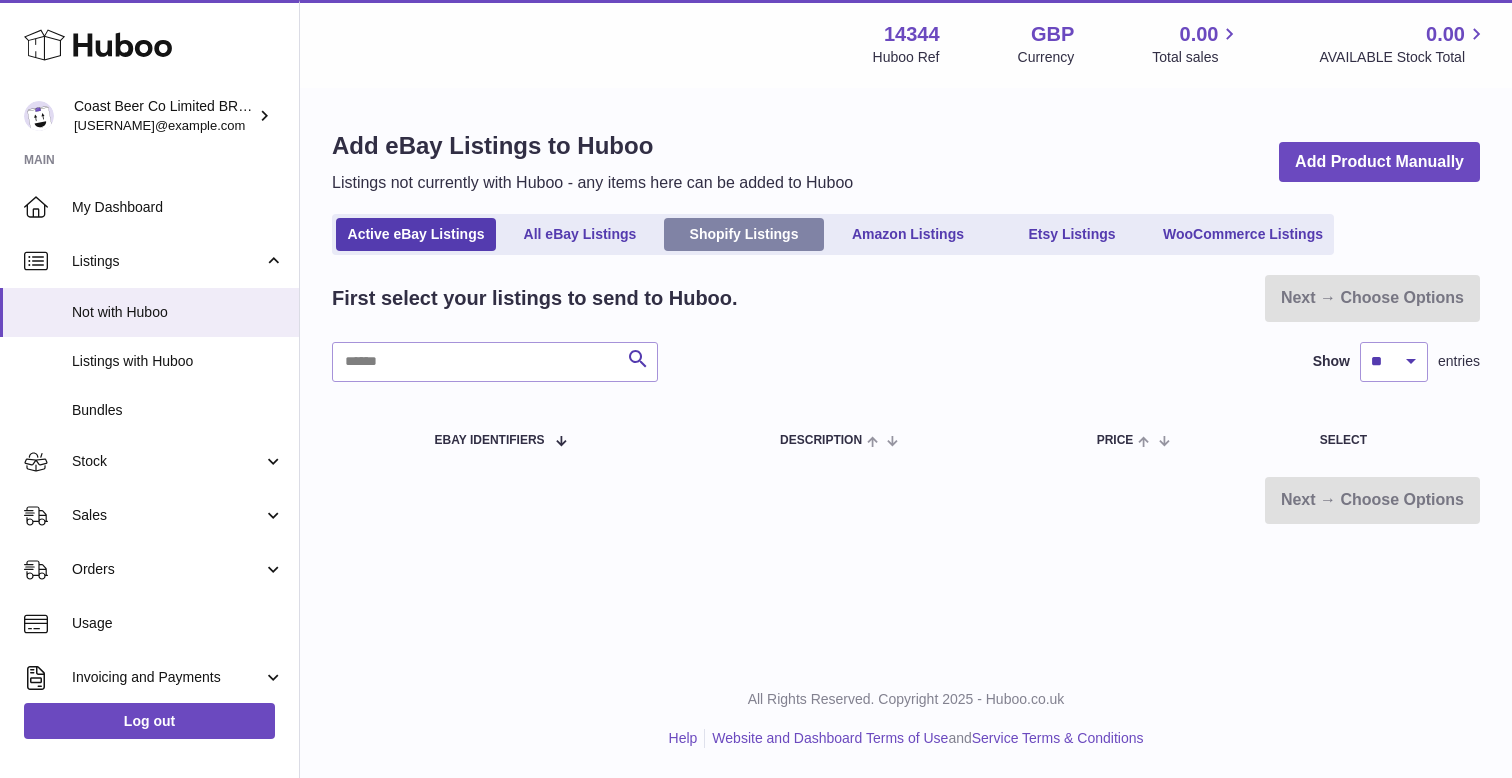 click on "Shopify Listings" at bounding box center (744, 234) 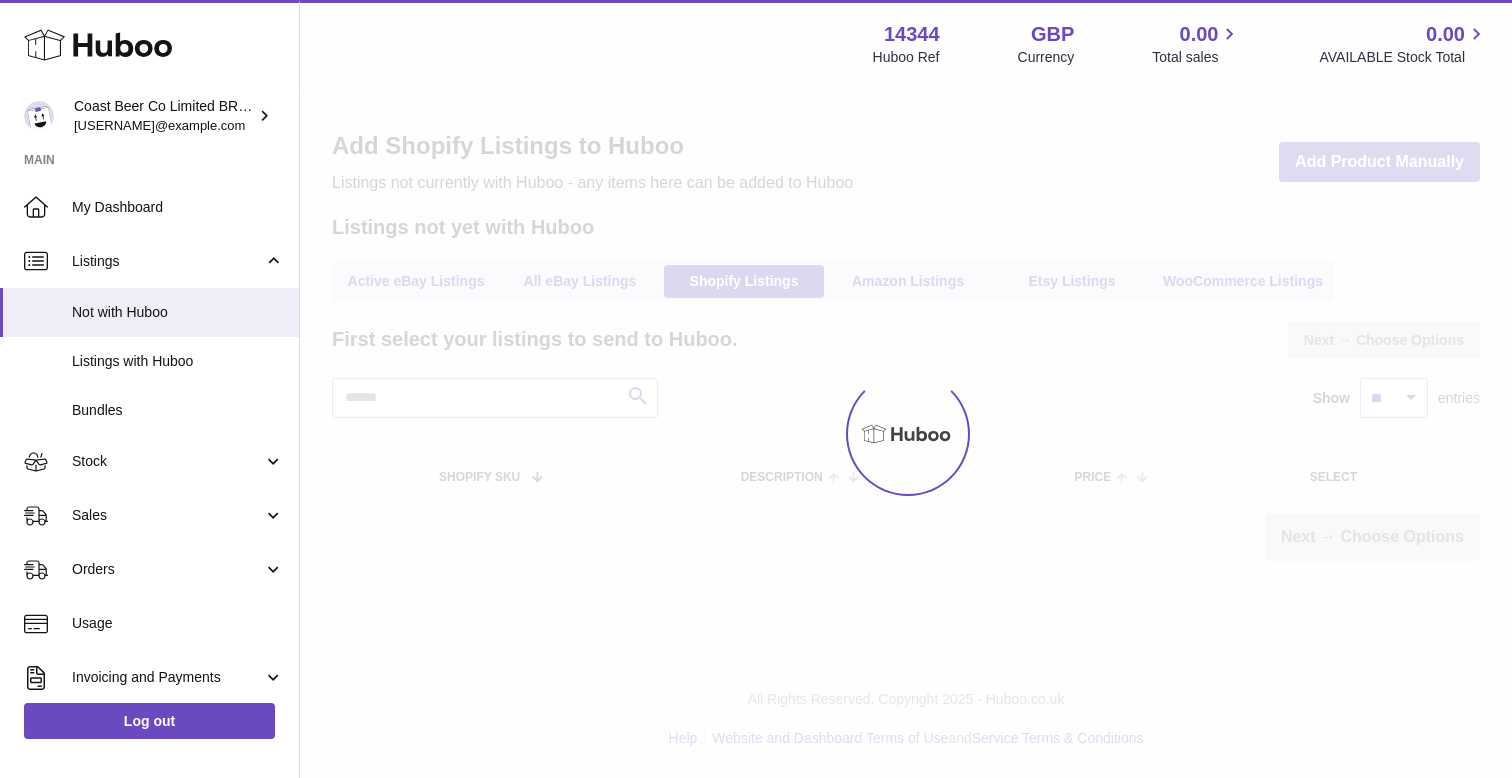 scroll, scrollTop: 0, scrollLeft: 0, axis: both 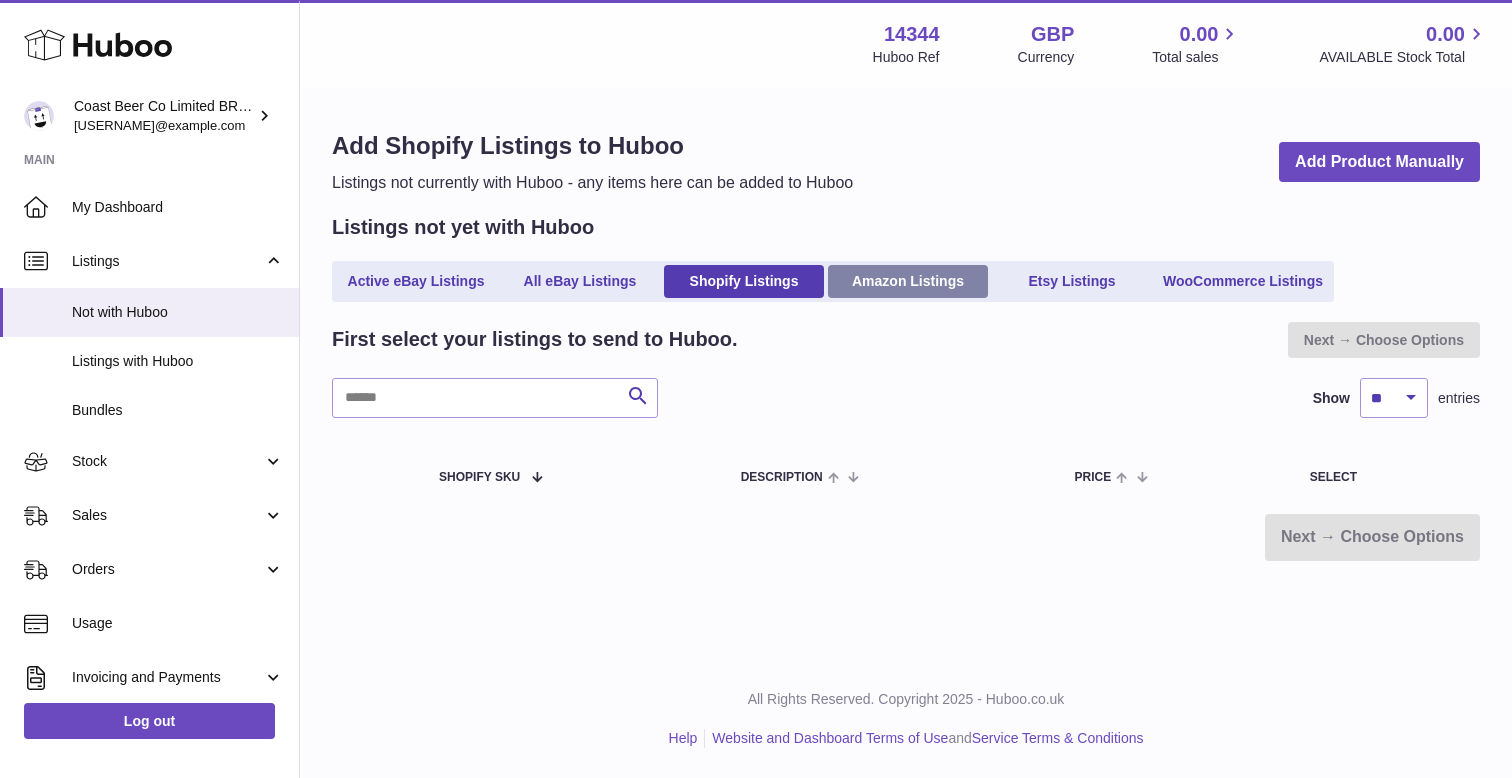 click on "Amazon Listings" at bounding box center [908, 281] 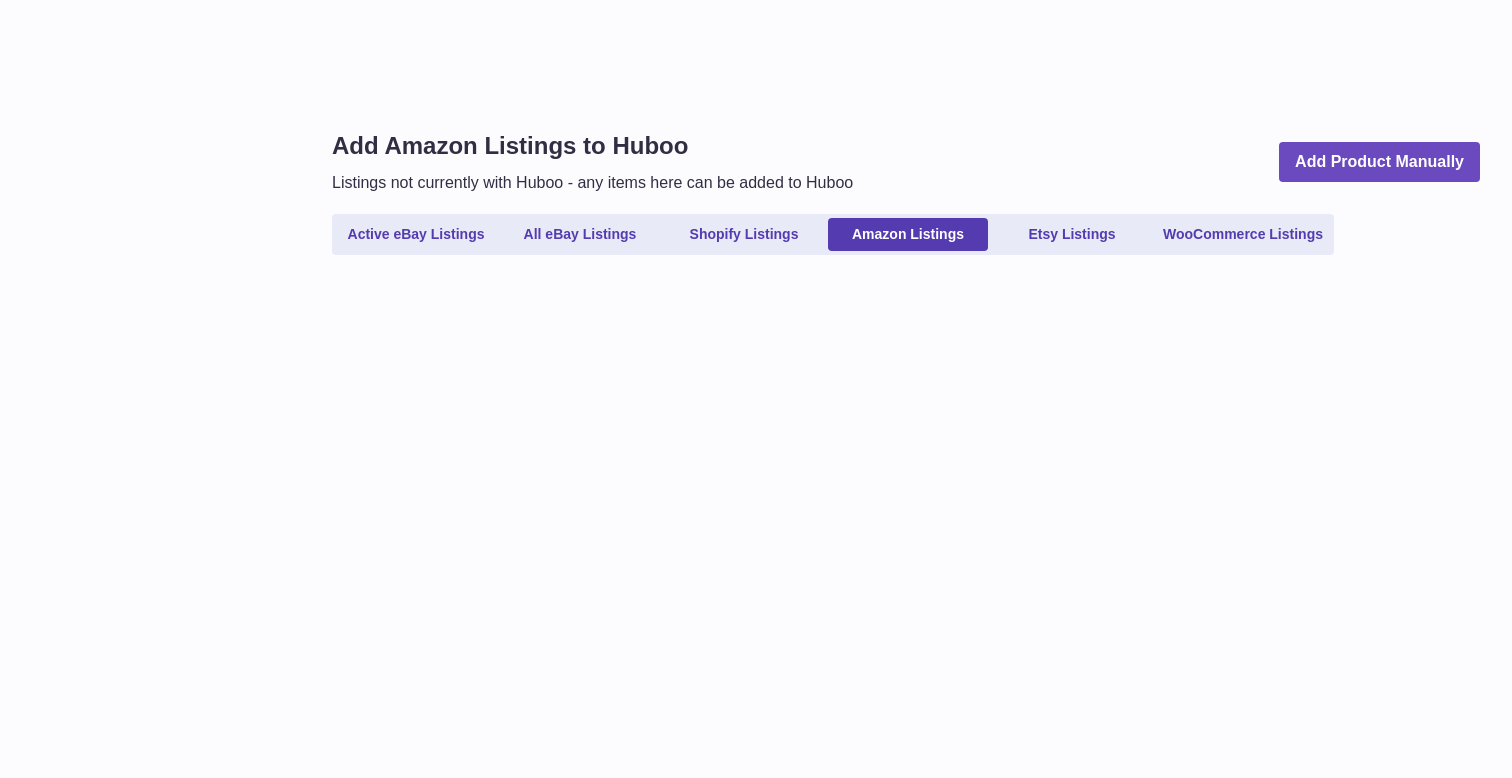 scroll, scrollTop: 0, scrollLeft: 0, axis: both 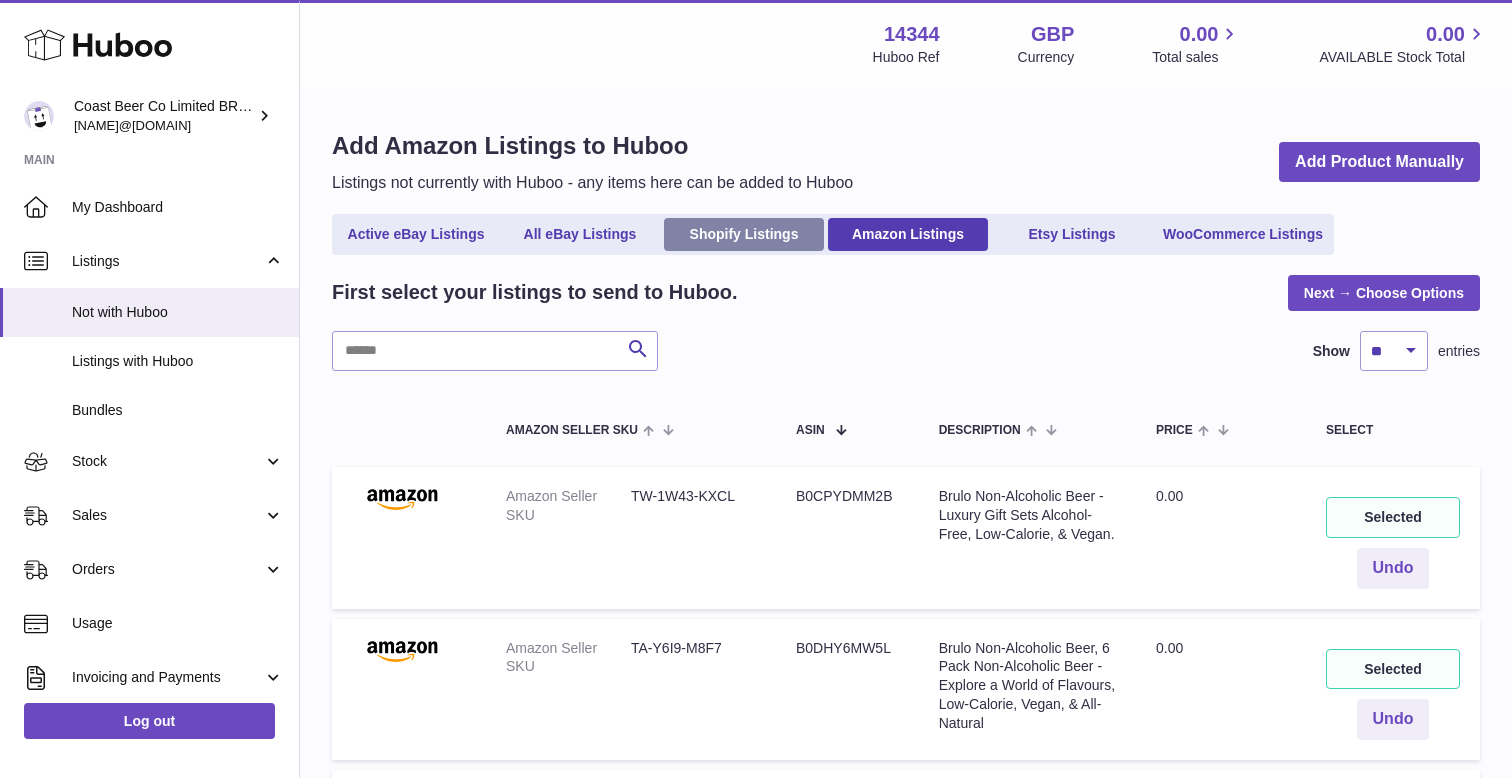 click on "Shopify Listings" at bounding box center (744, 234) 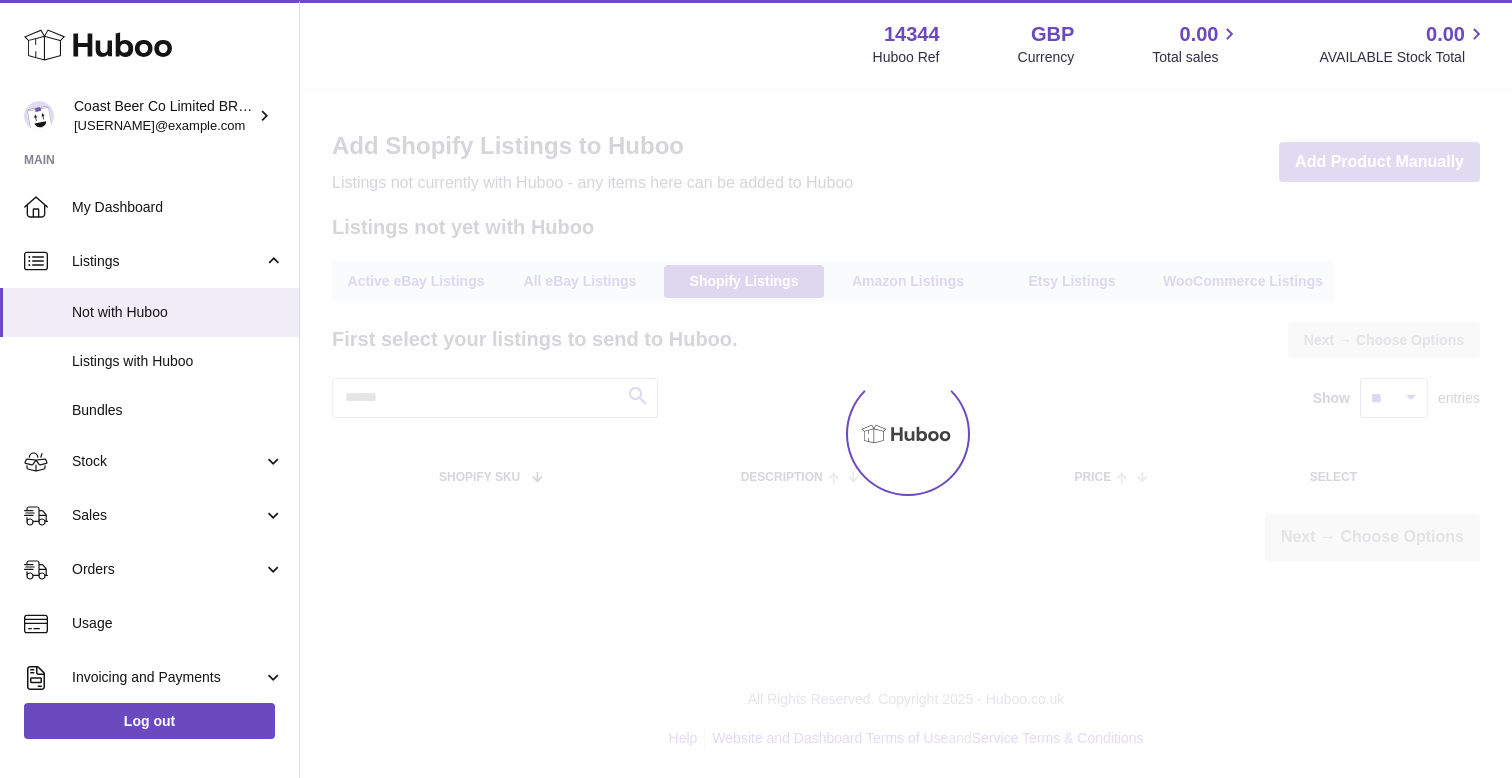 scroll, scrollTop: 0, scrollLeft: 0, axis: both 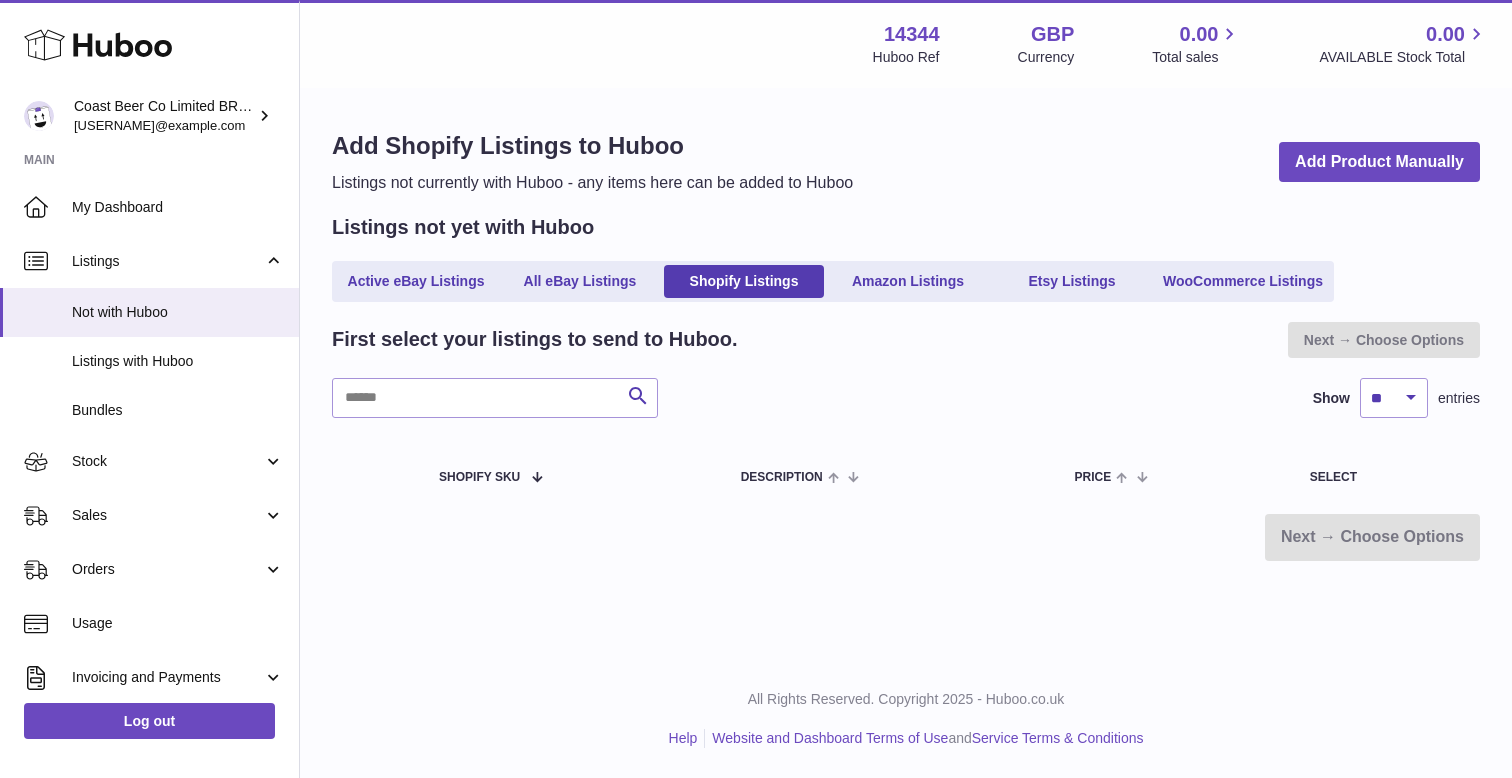 click on "First select your listings to send to Huboo.
Next → Choose Options
Search
Show
** ** ** ***
entries
Shopify SKU       Description       Price
Select
Next → Choose Options" at bounding box center (906, 441) 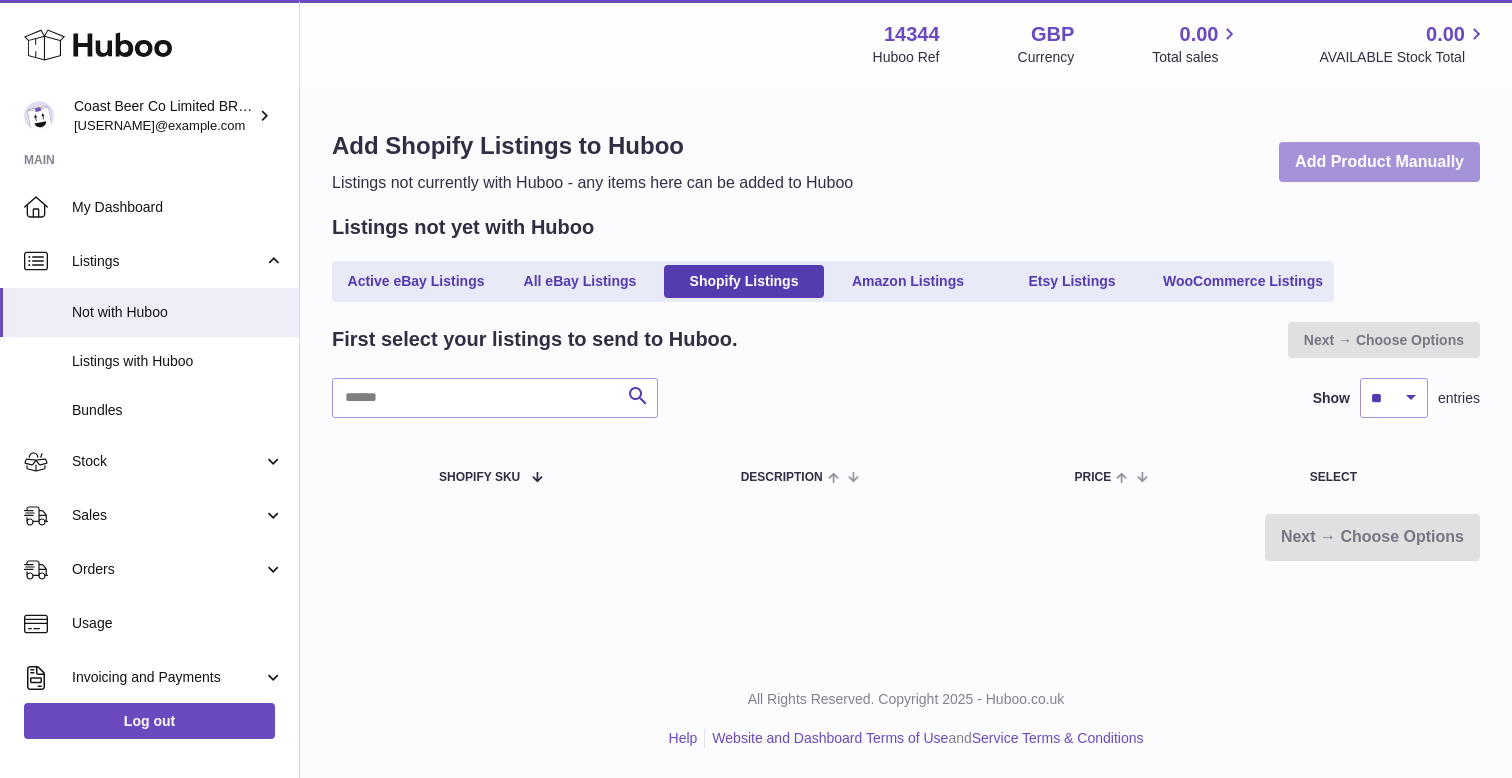 click on "Add Product Manually" at bounding box center (1379, 162) 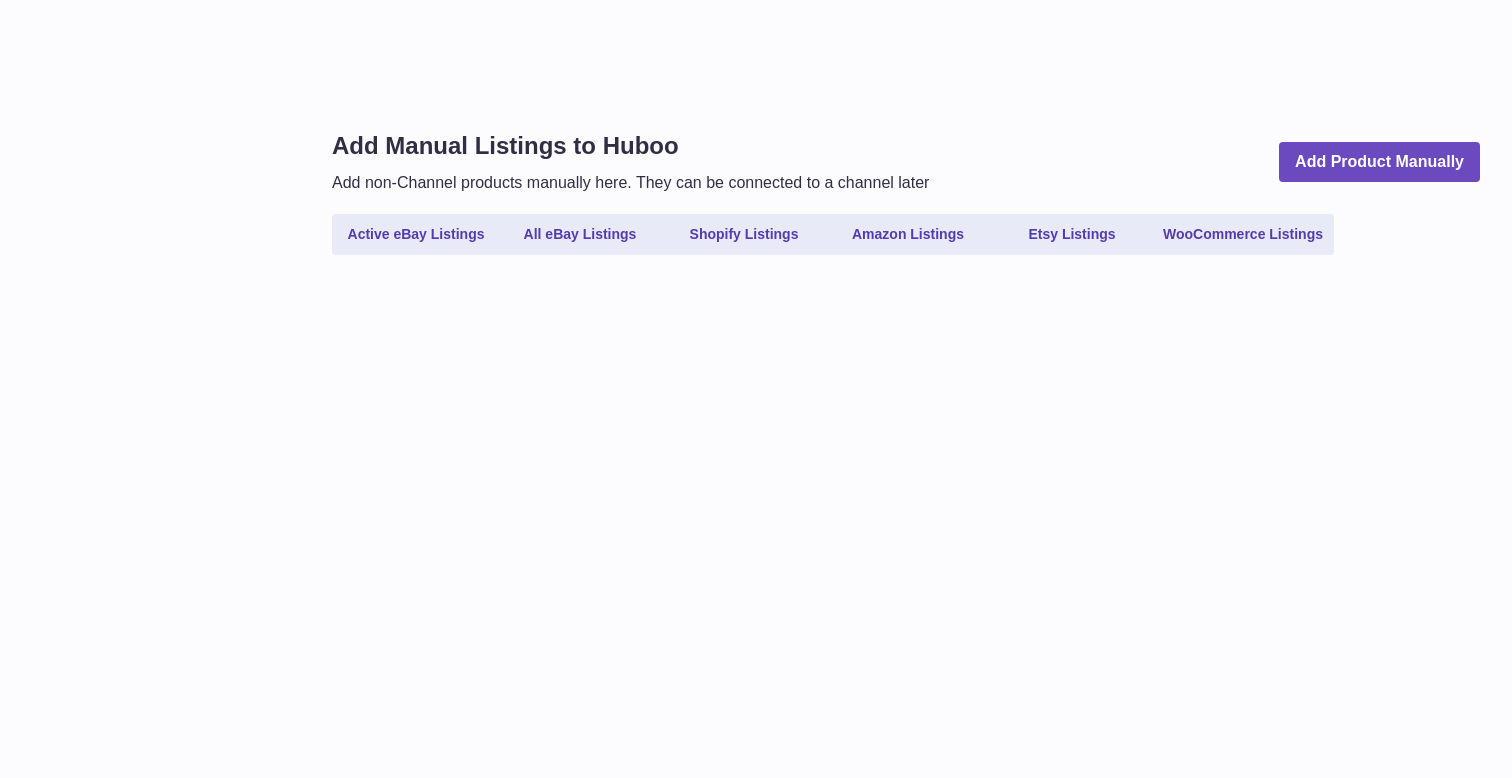 scroll, scrollTop: 0, scrollLeft: 0, axis: both 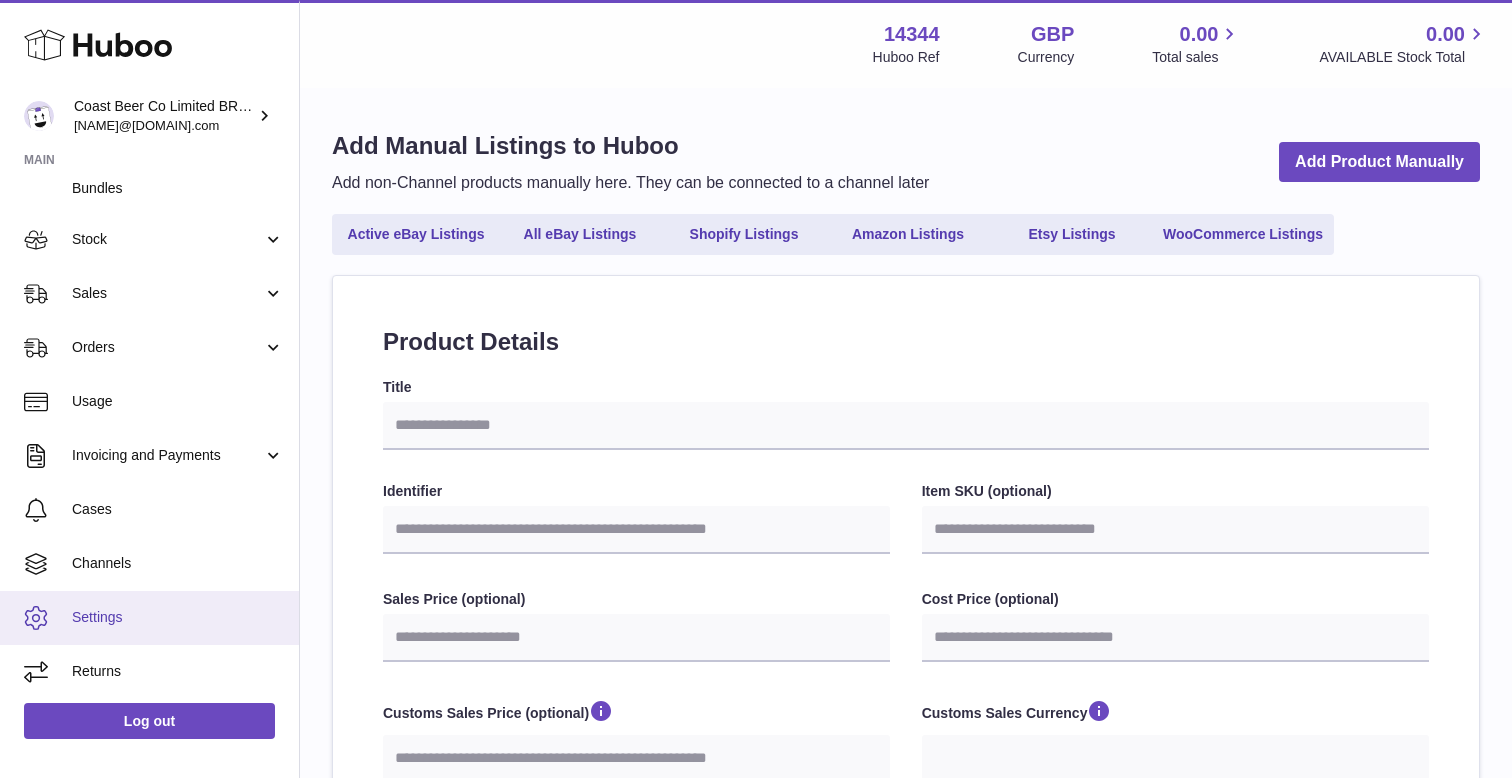 click on "Settings" at bounding box center (178, 617) 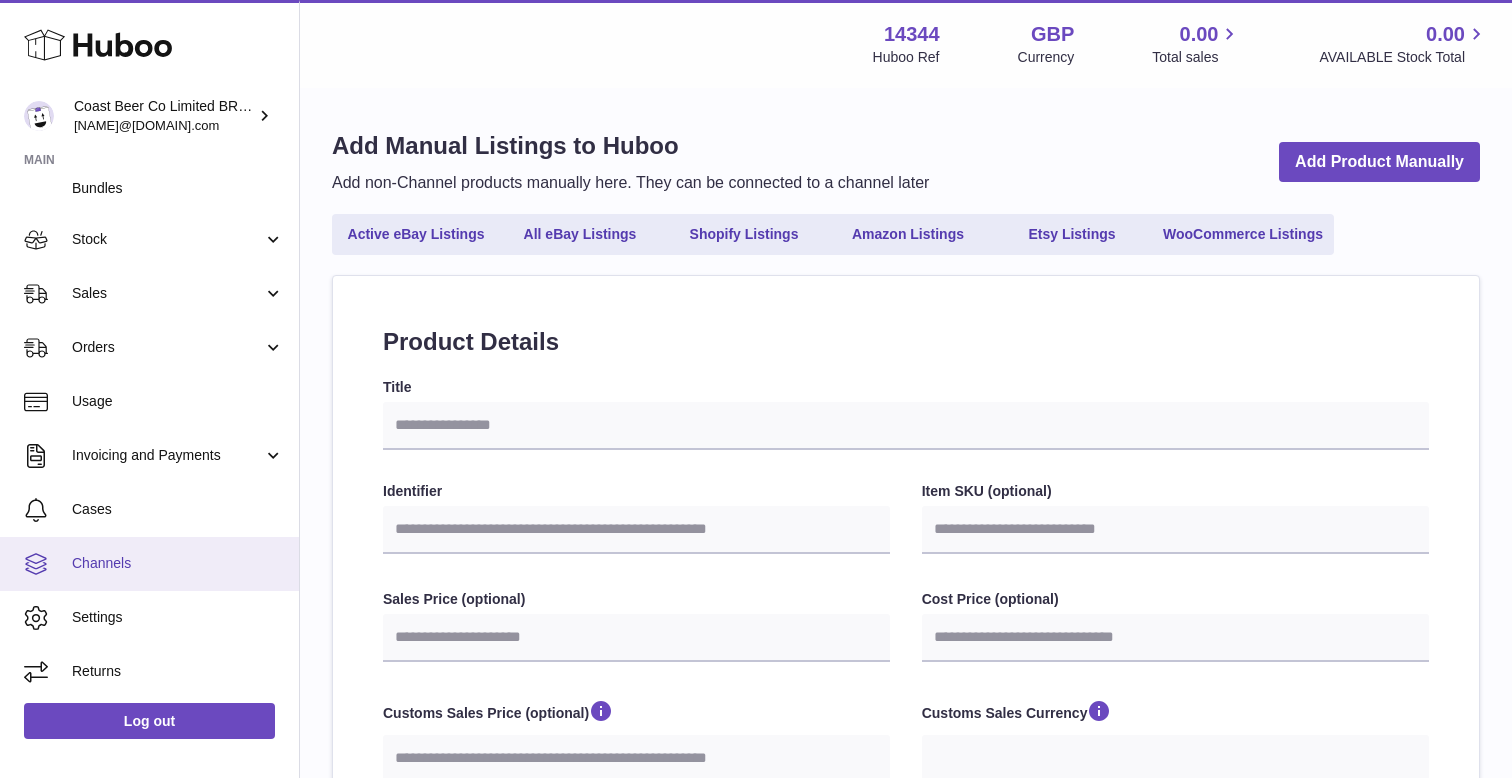click on "Channels" at bounding box center (178, 563) 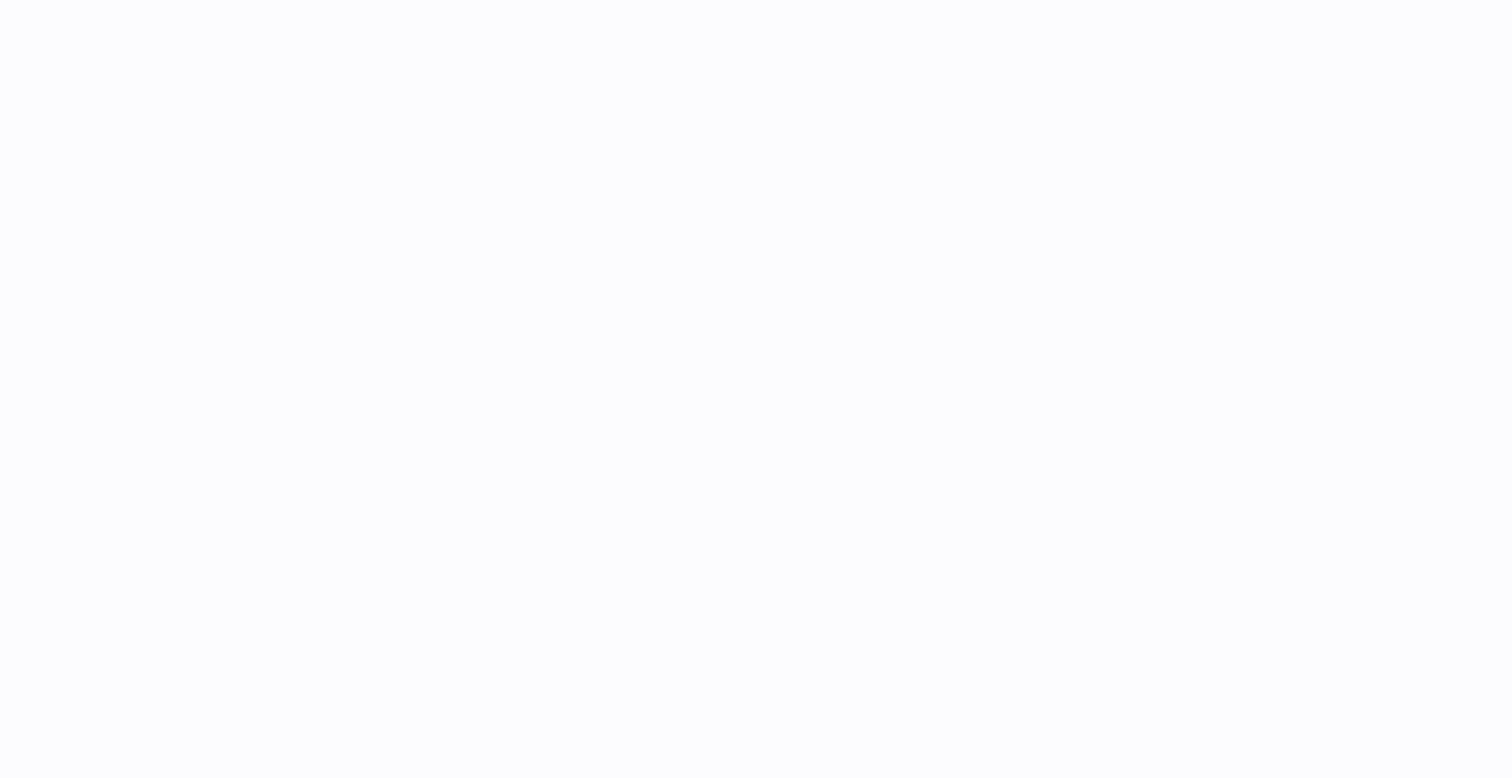scroll, scrollTop: 0, scrollLeft: 0, axis: both 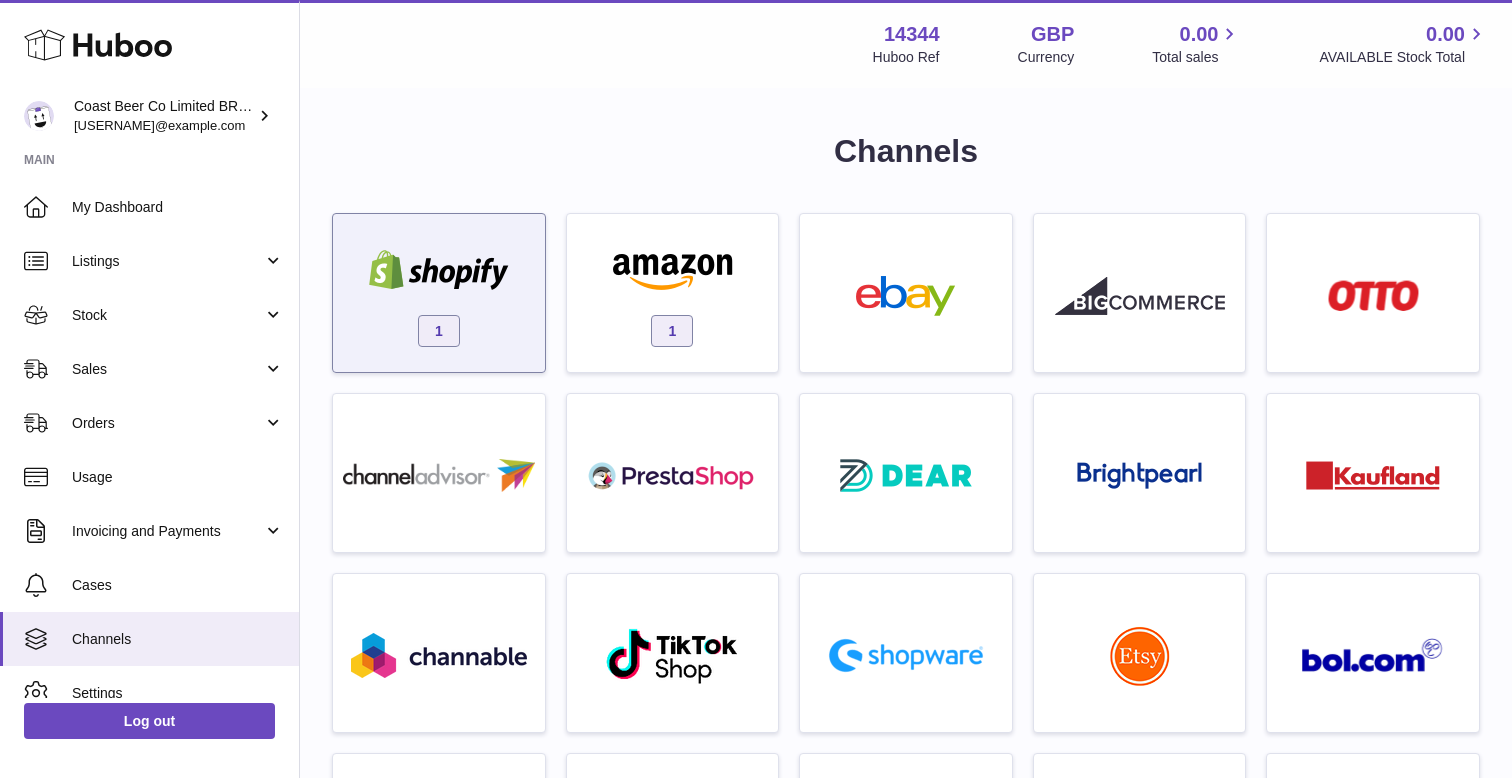 click at bounding box center [439, 270] 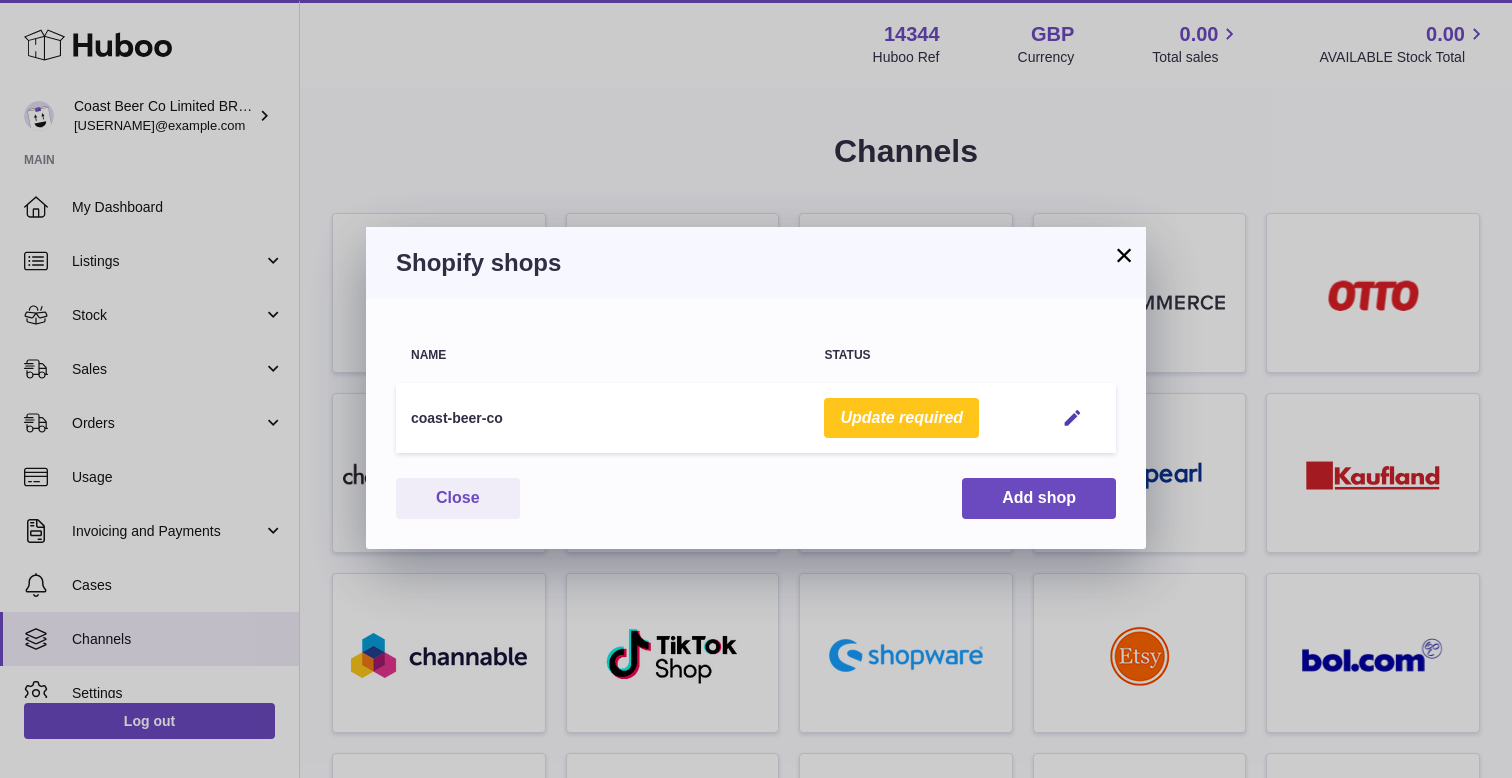 click on "Update required" at bounding box center (901, 418) 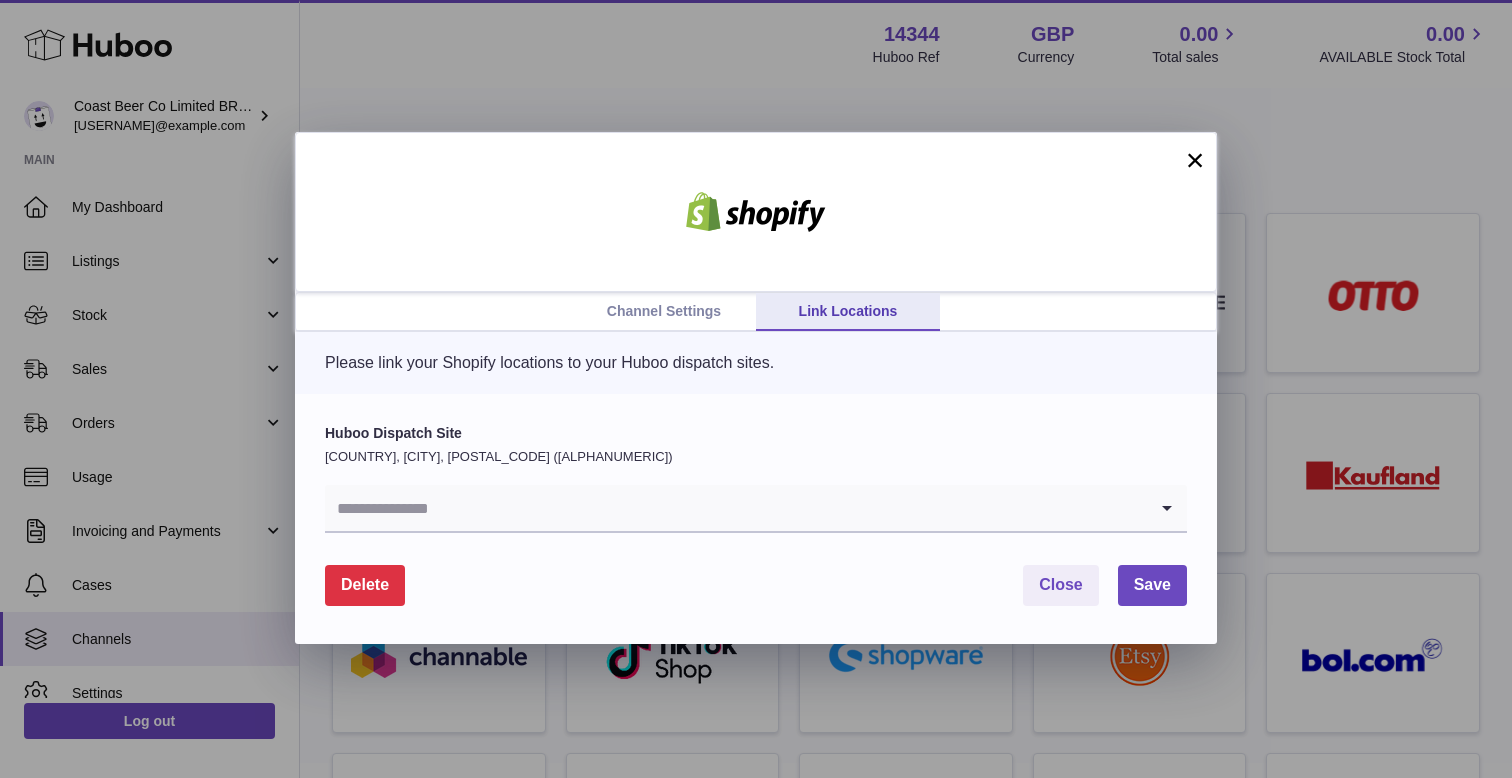 click at bounding box center (736, 508) 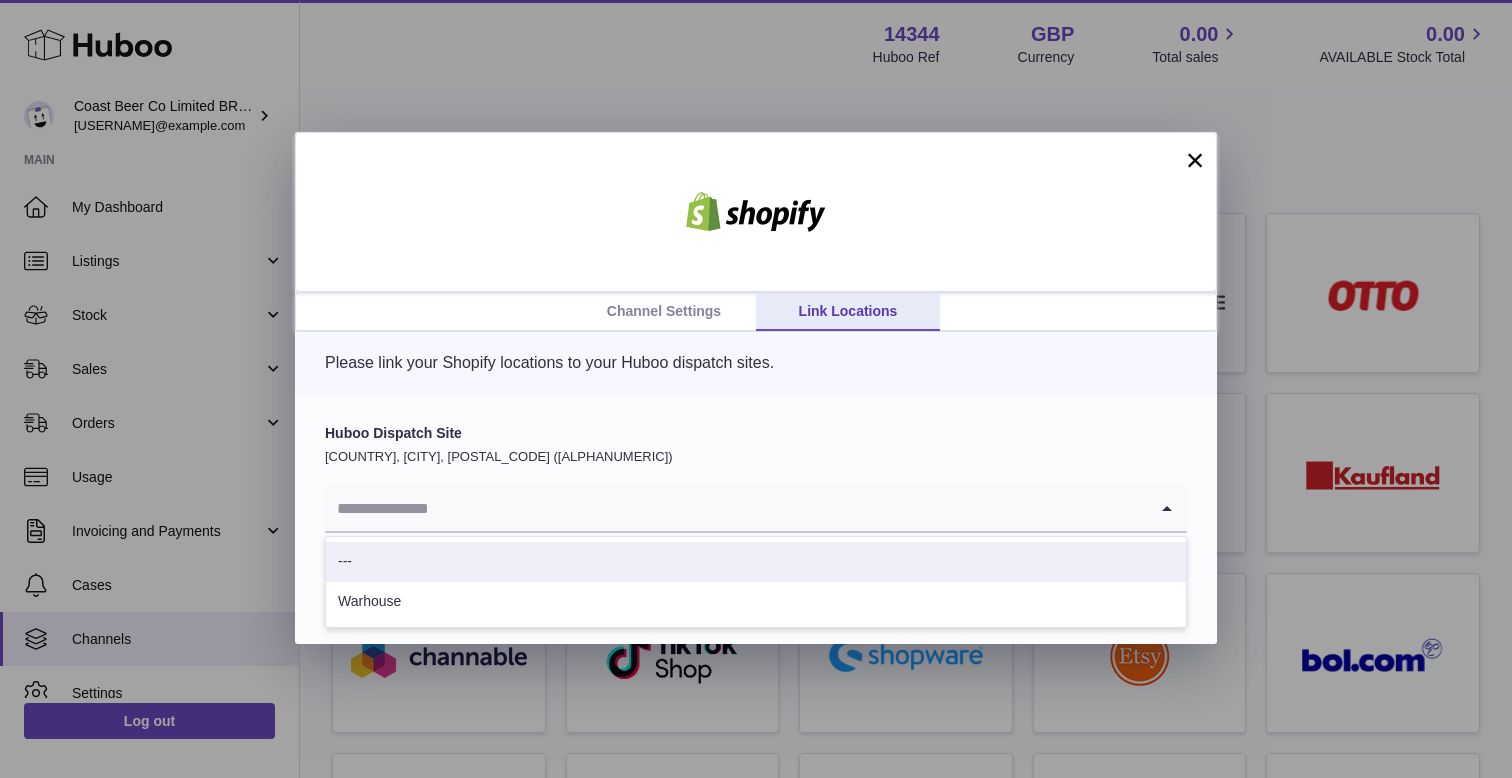 click on "[COUNTRY], [CITY], [POSTAL_CODE] ([ALPHANUMERIC])" at bounding box center [756, 519] 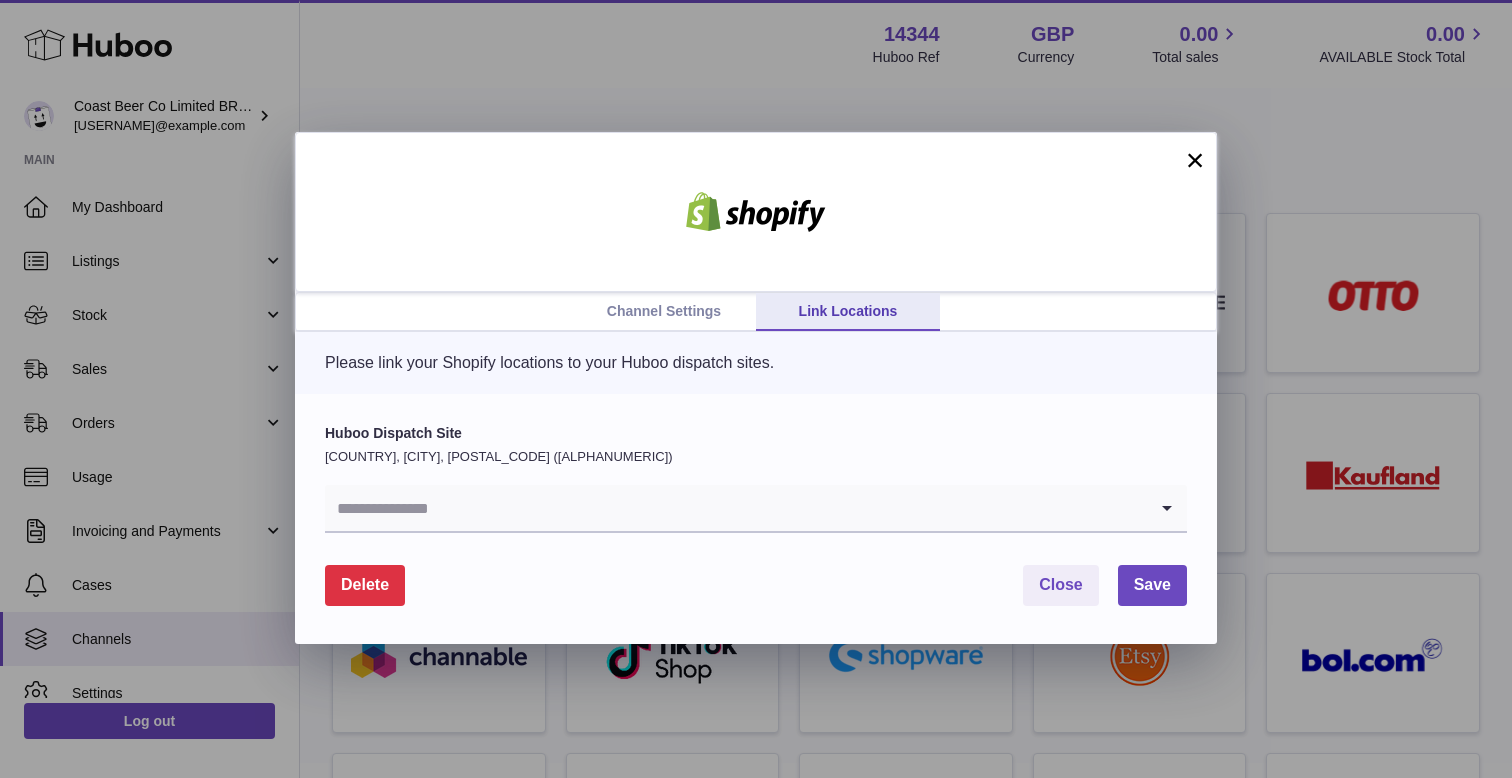click on "Channel Settings" at bounding box center (664, 312) 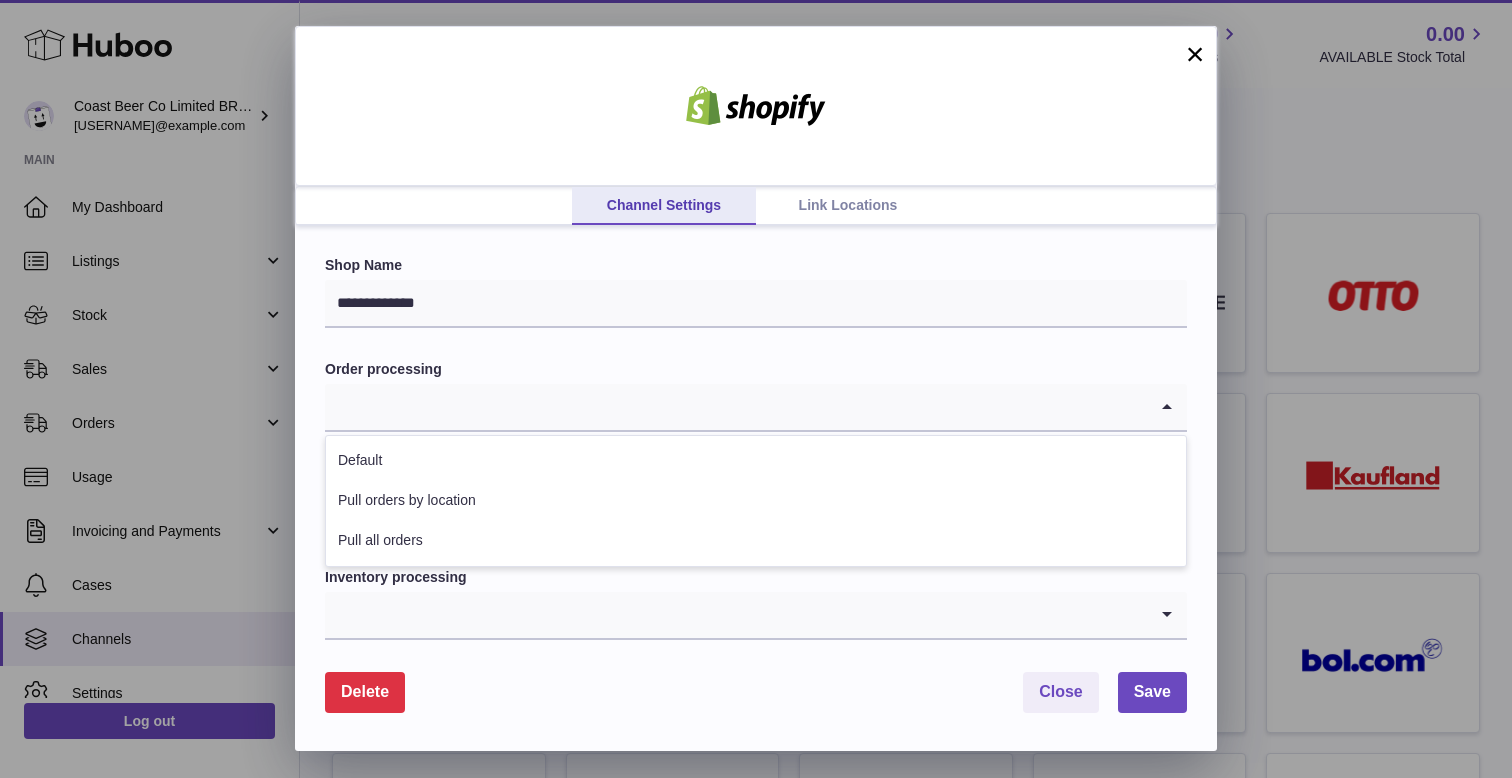 click 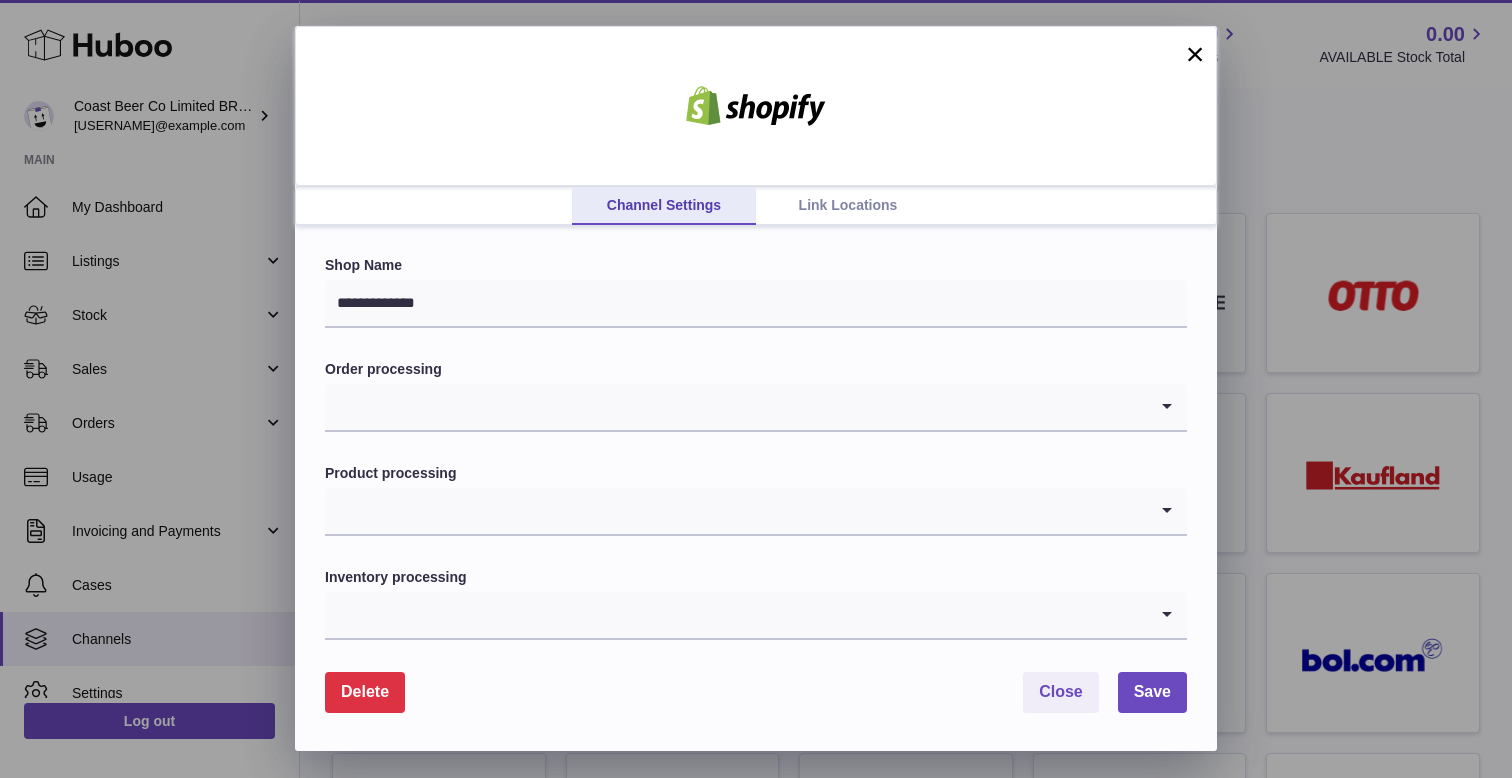 click on "Link Locations" at bounding box center [848, 206] 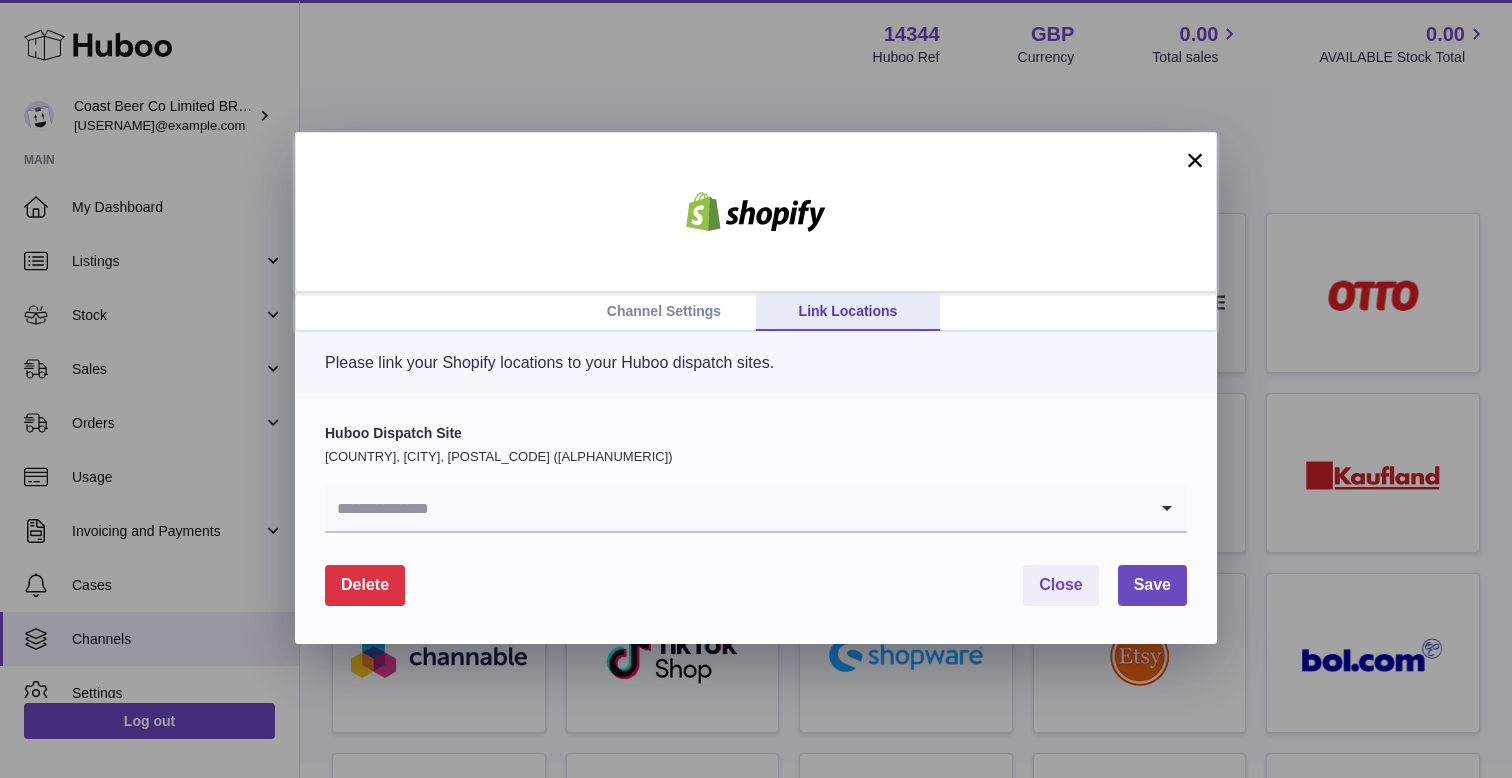 click at bounding box center [736, 508] 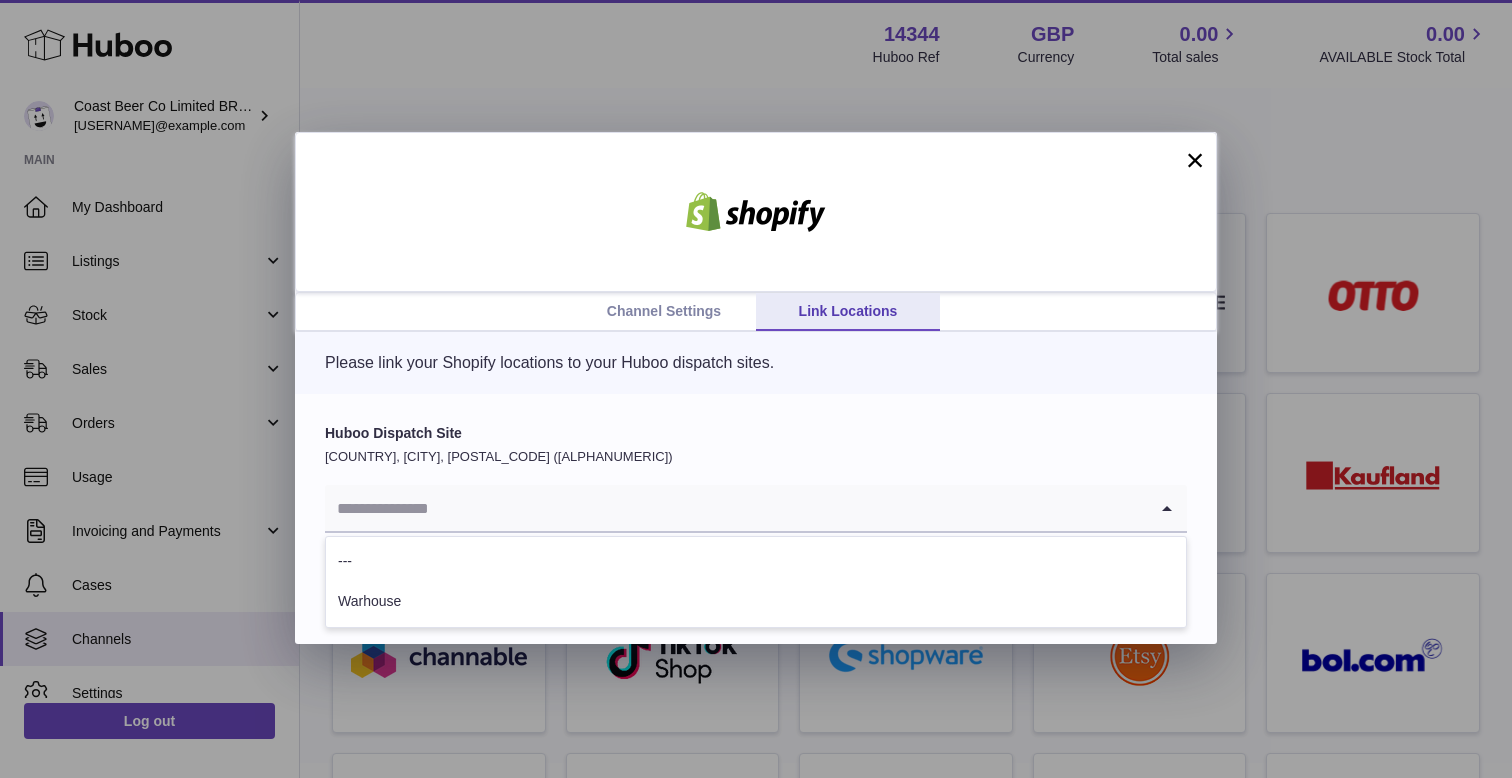 click at bounding box center (736, 508) 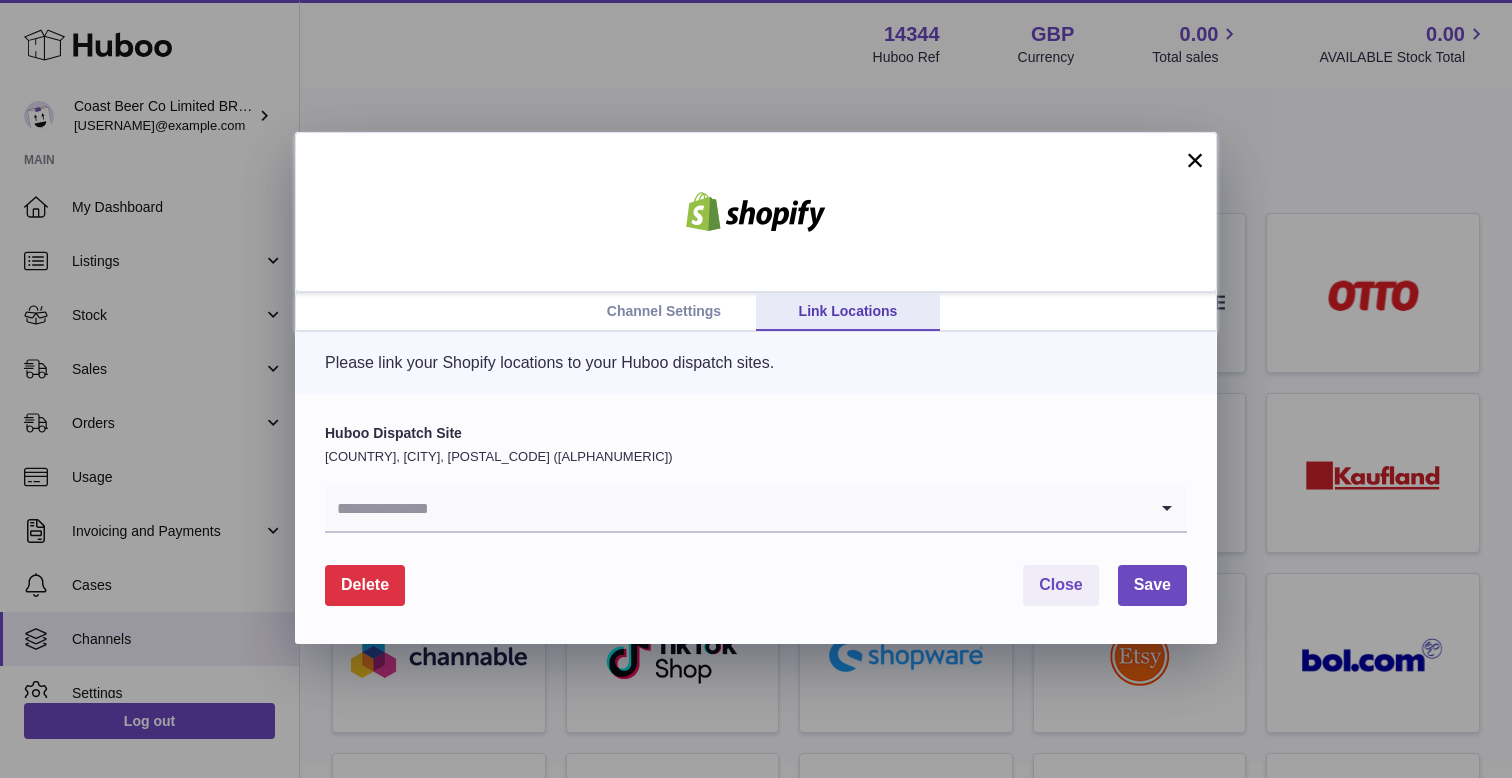 click on "Channel Settings" at bounding box center [664, 312] 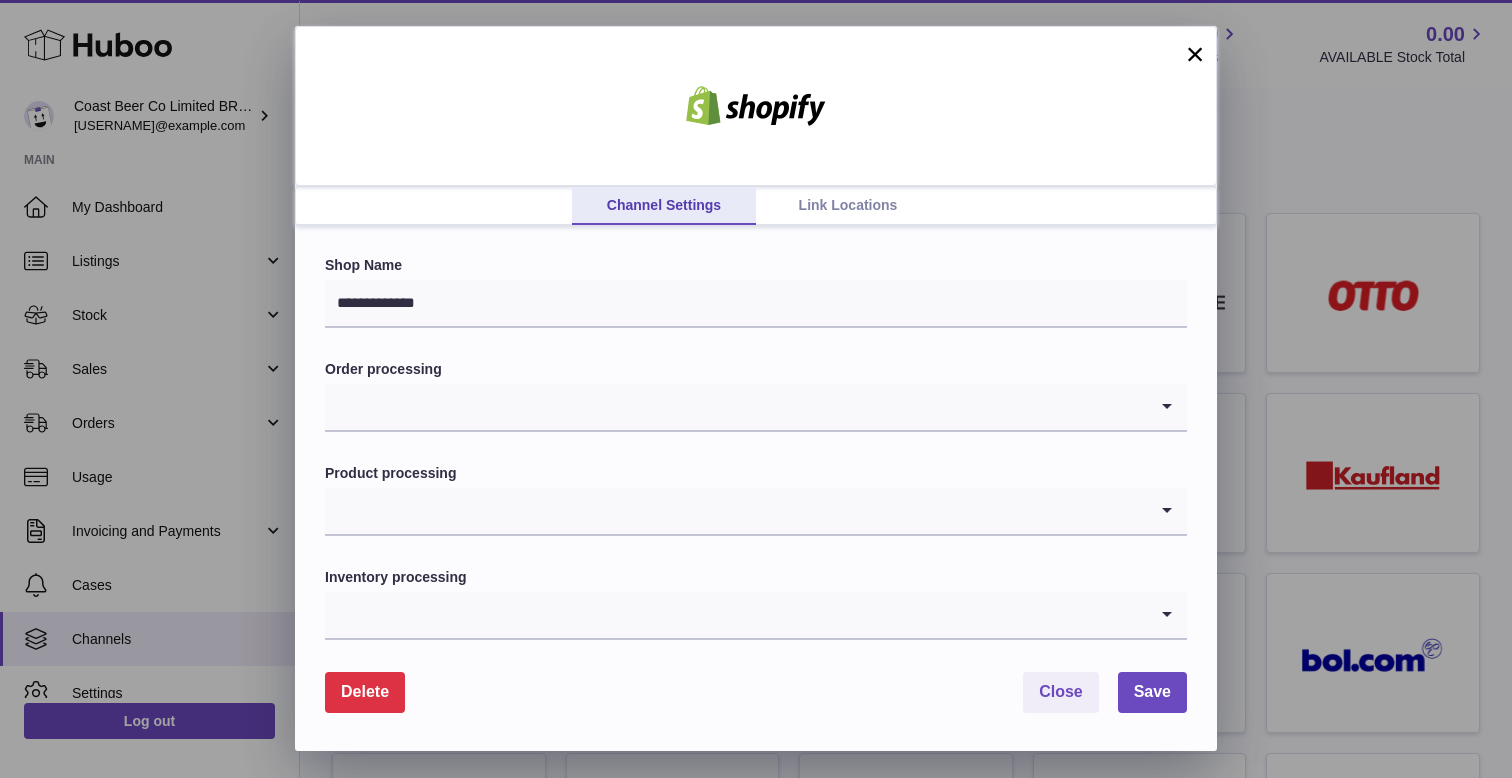 click at bounding box center (736, 407) 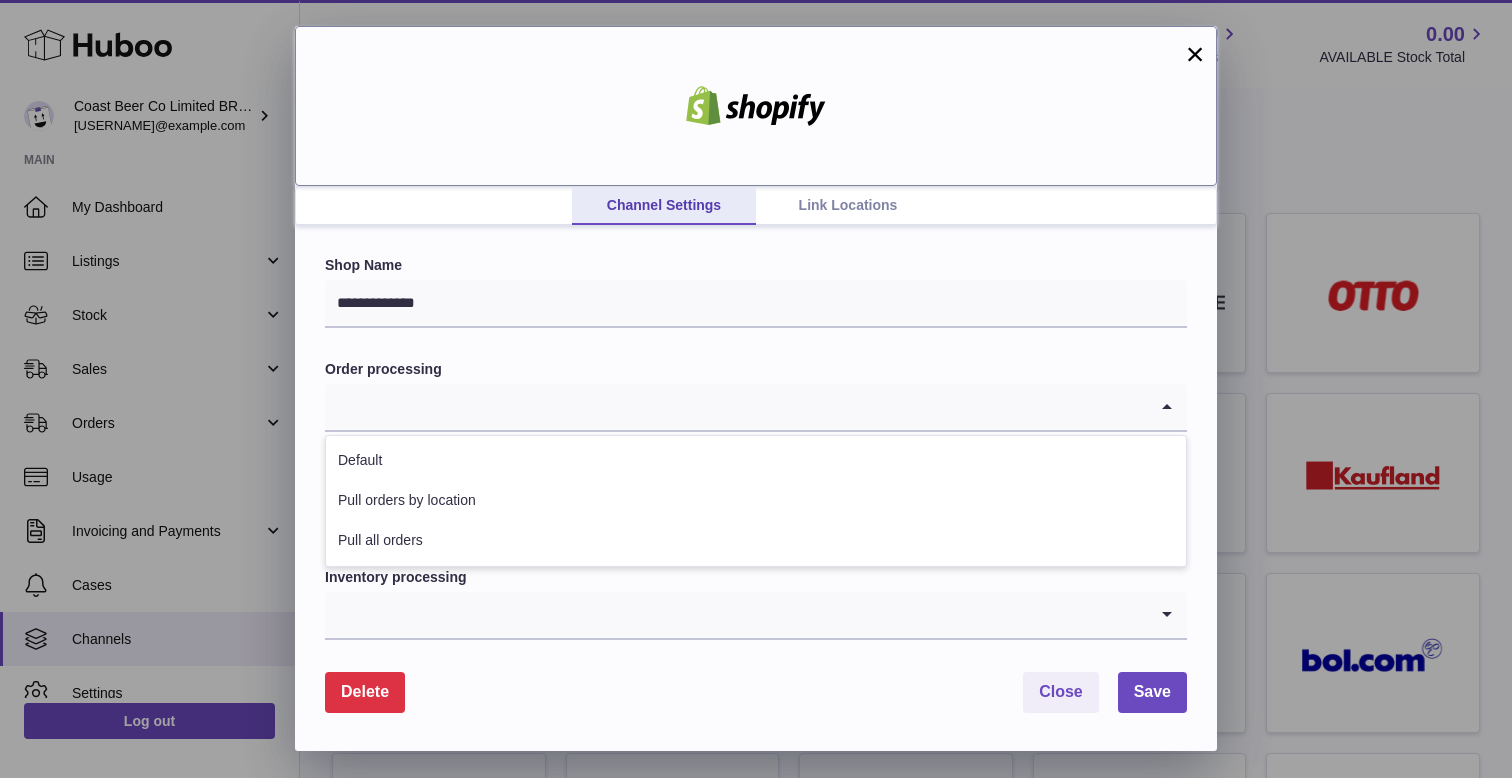 click at bounding box center (756, 106) 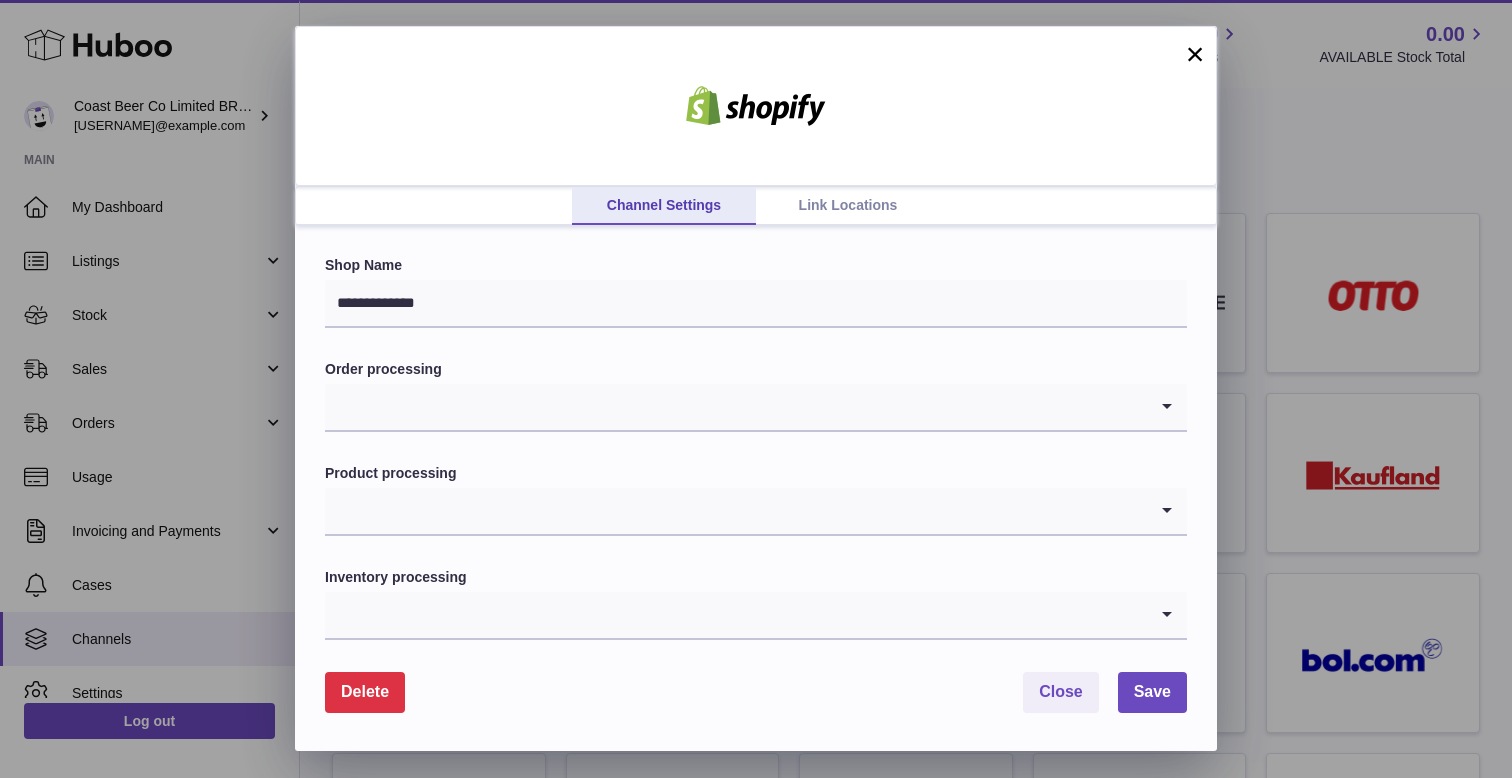 click on "Link Locations" at bounding box center [848, 206] 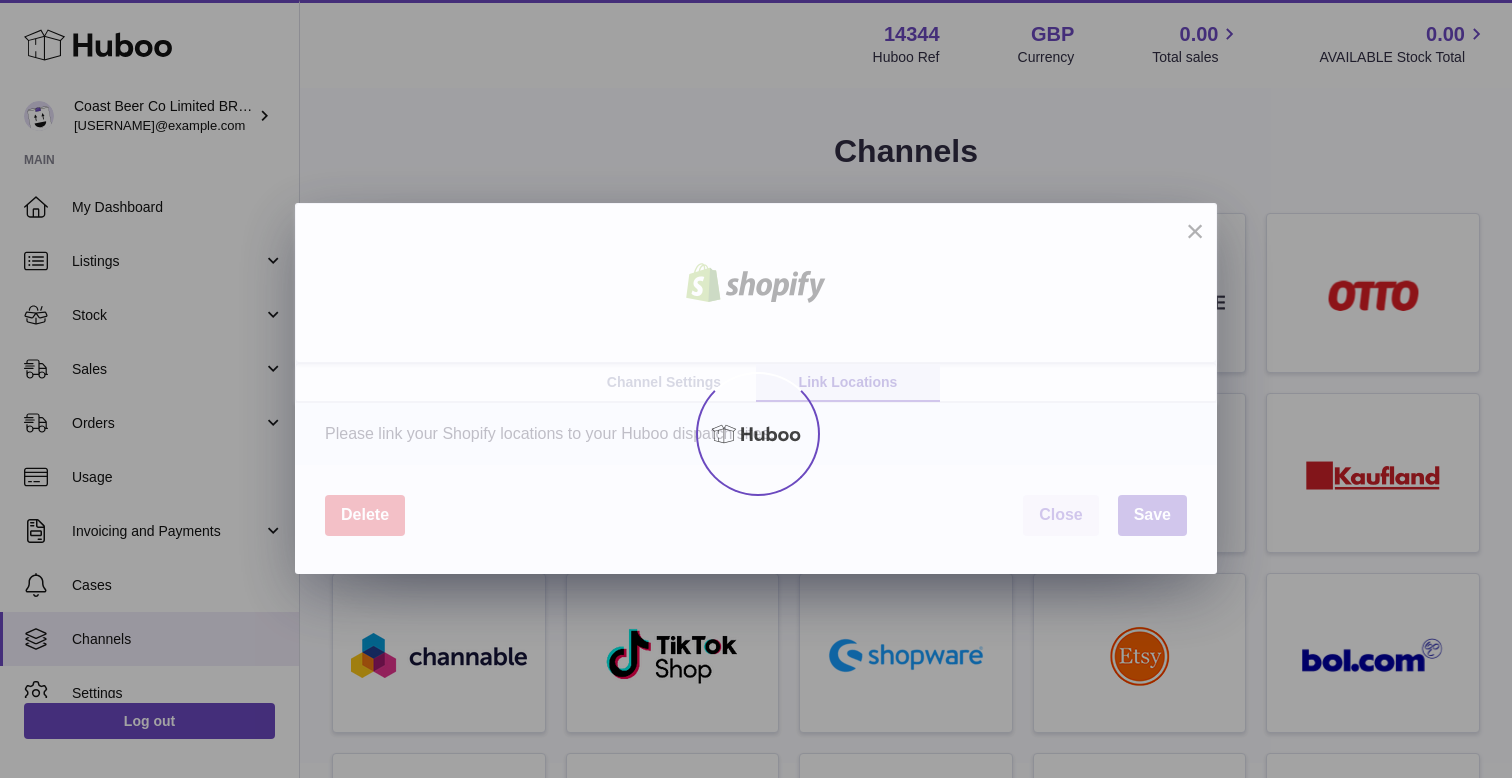 click on "[USERNAME]@example.com" at bounding box center (756, 875) 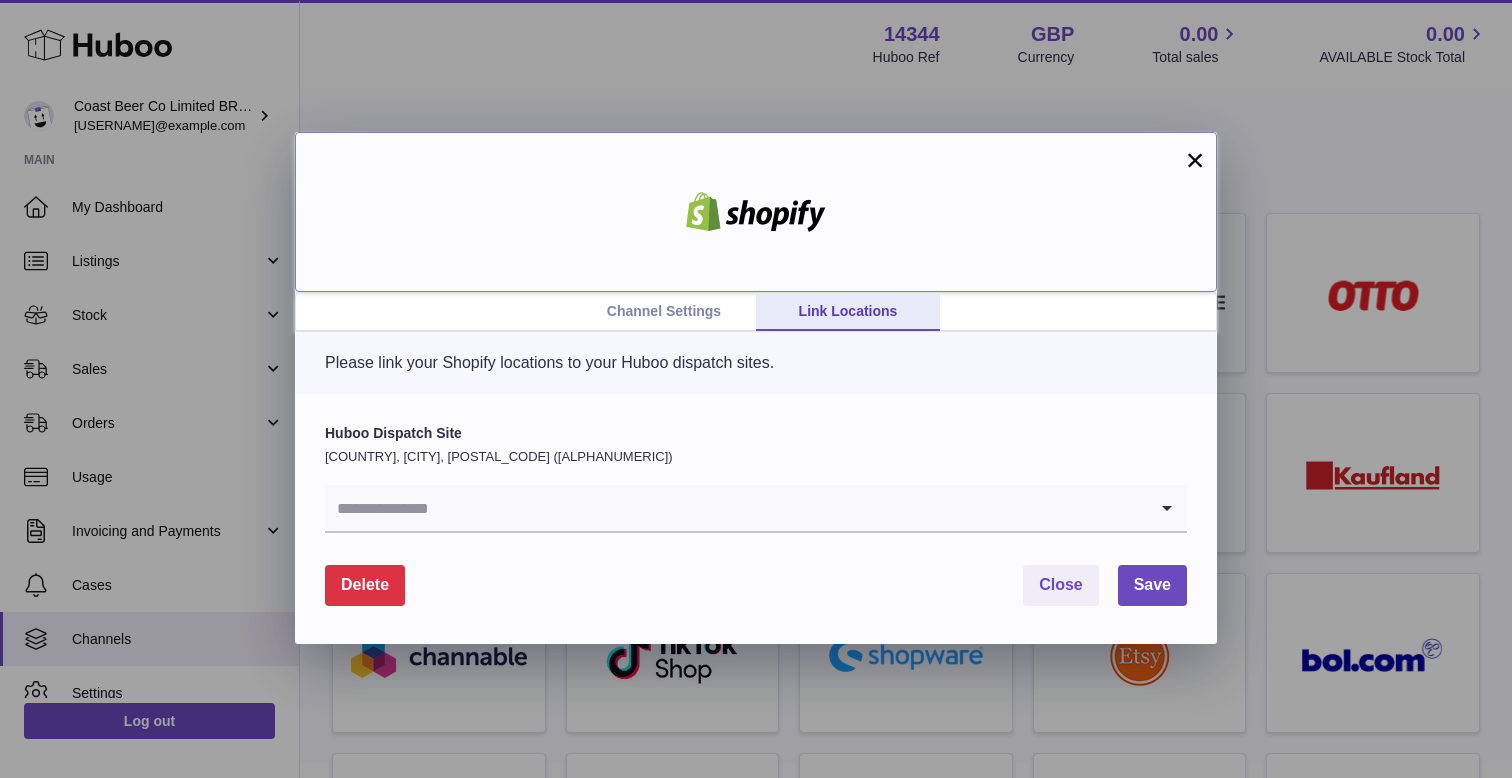 click at bounding box center [756, 212] 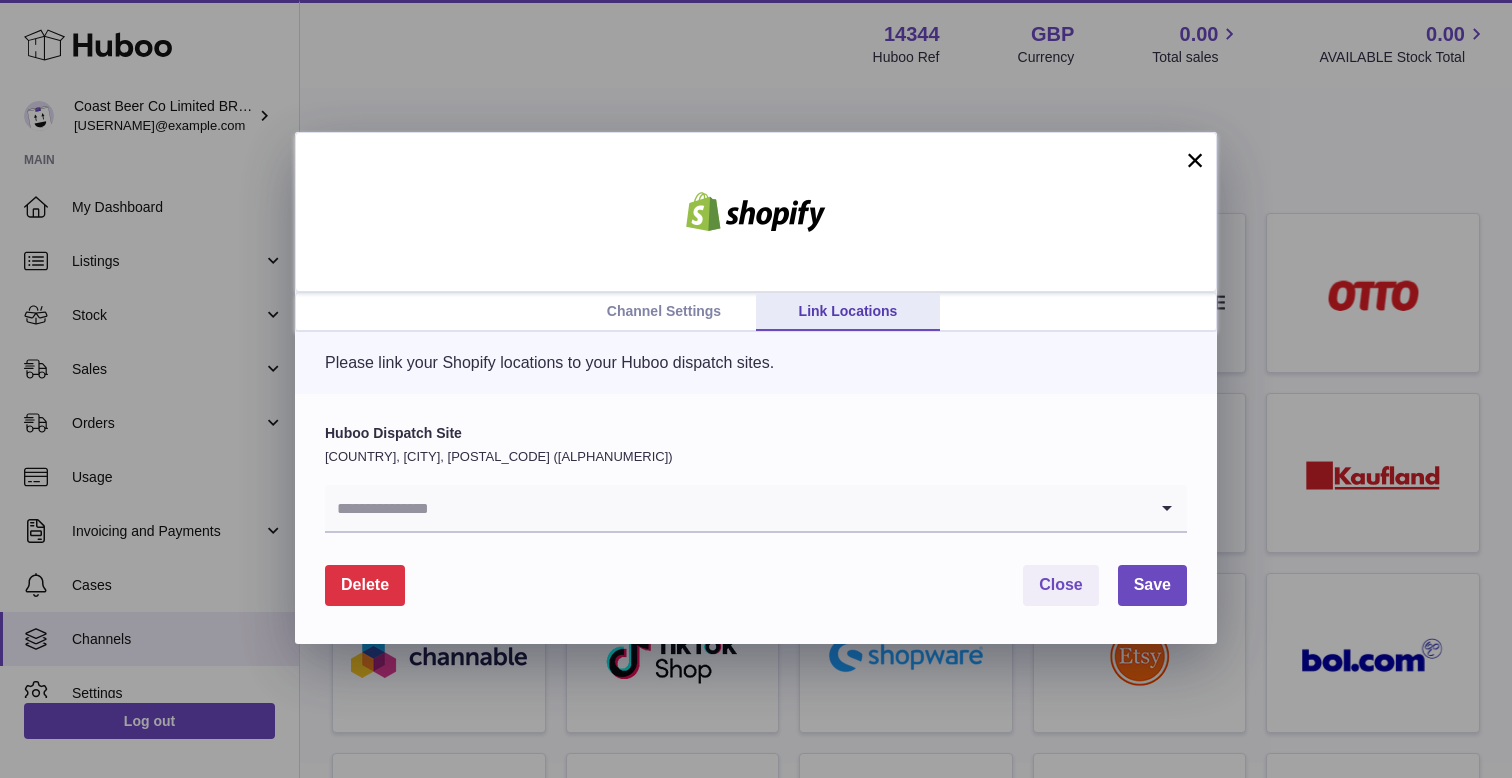 click on "×" at bounding box center [1195, 160] 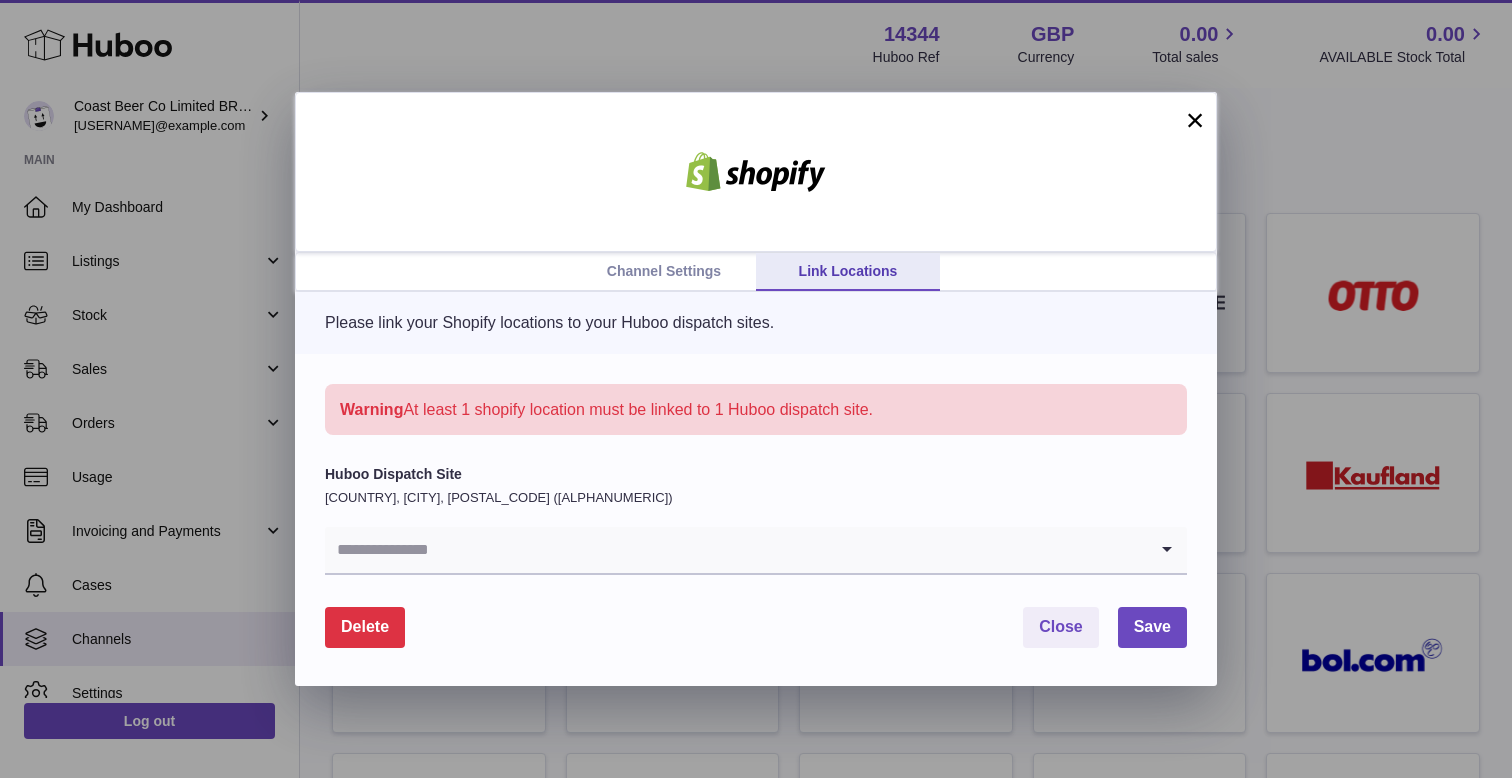click on "[COUNTRY], [CITY], [POSTAL_CODE] ([ALPHANUMERIC])" at bounding box center (756, 389) 